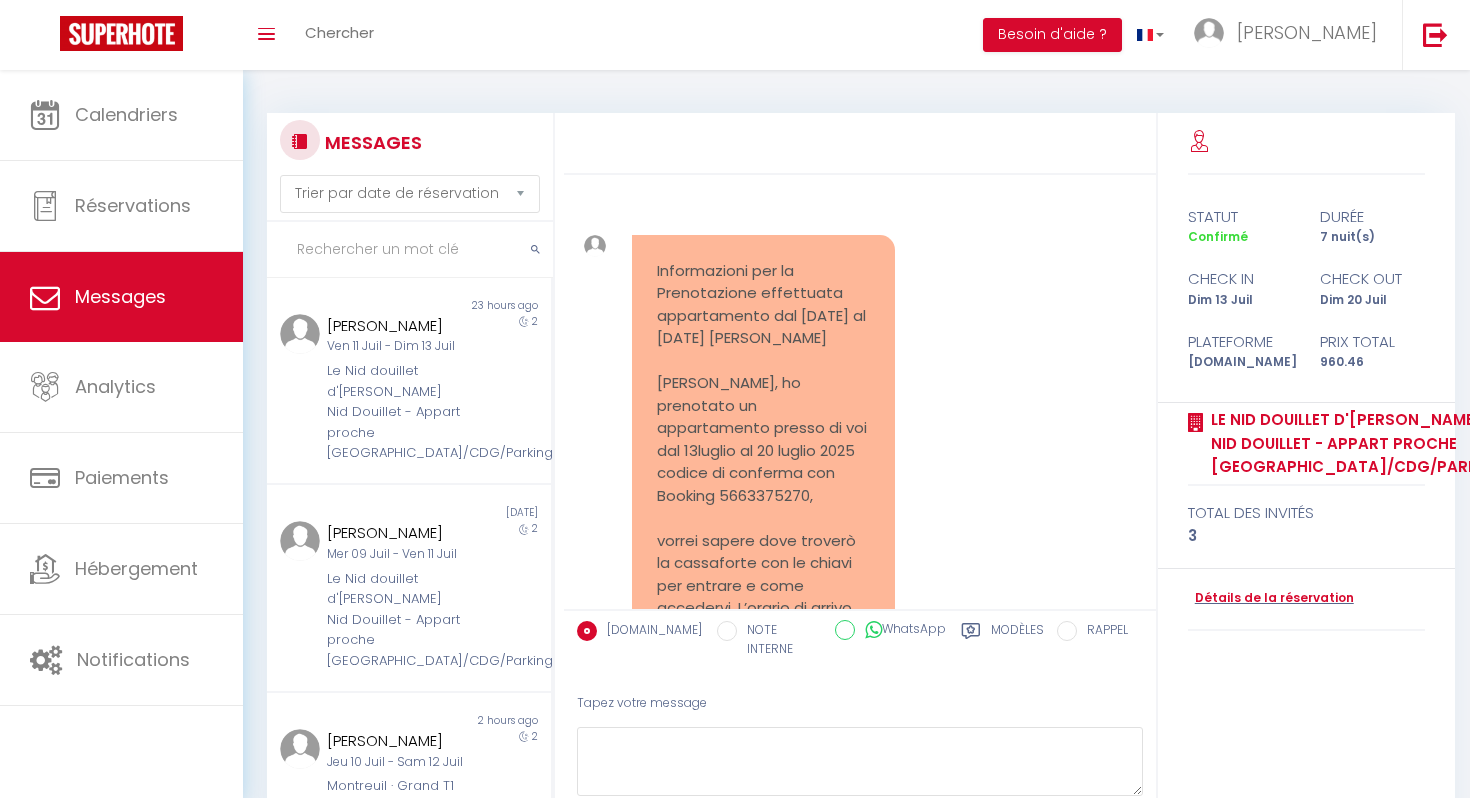 scroll, scrollTop: 45, scrollLeft: 0, axis: vertical 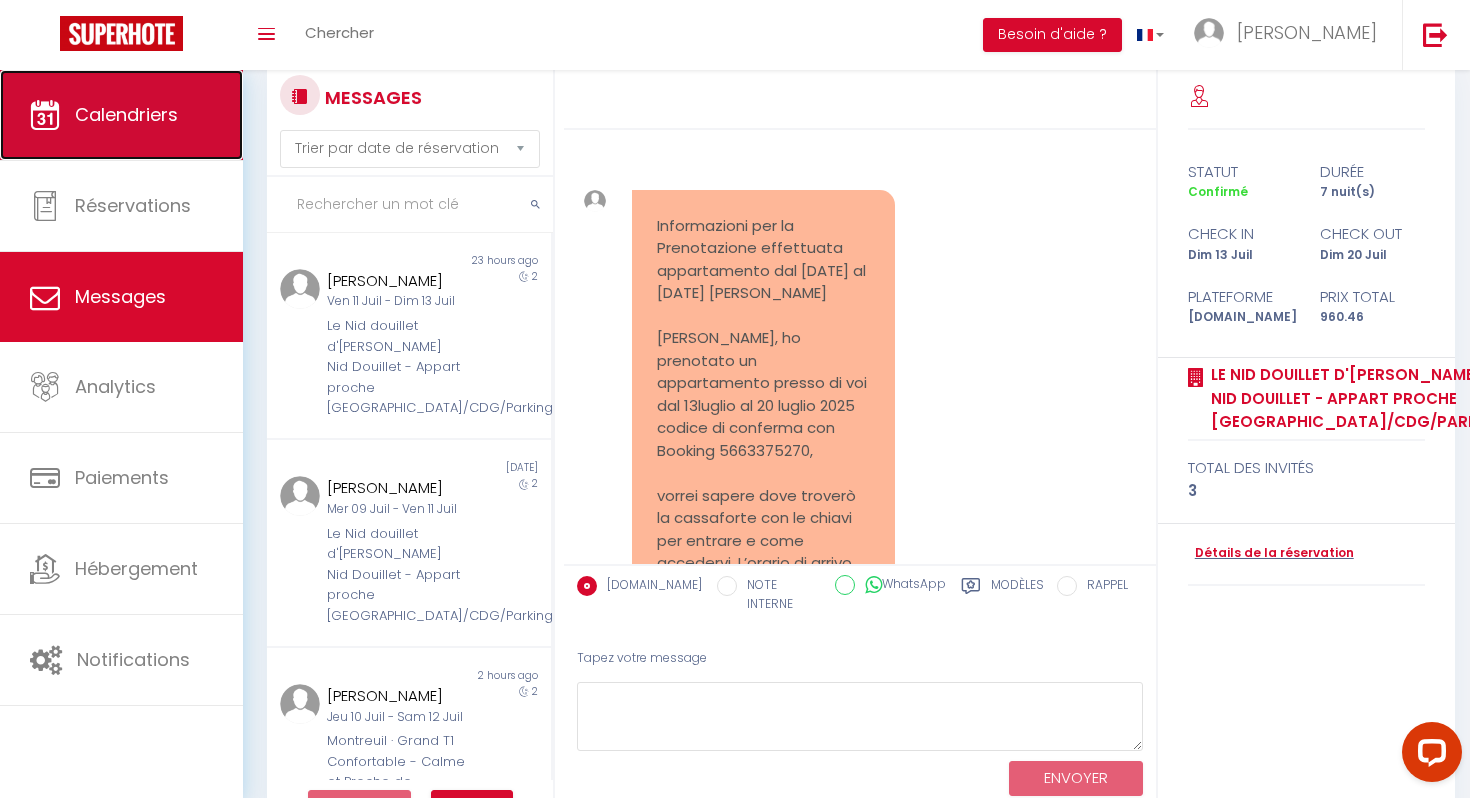 click on "Calendriers" at bounding box center (126, 114) 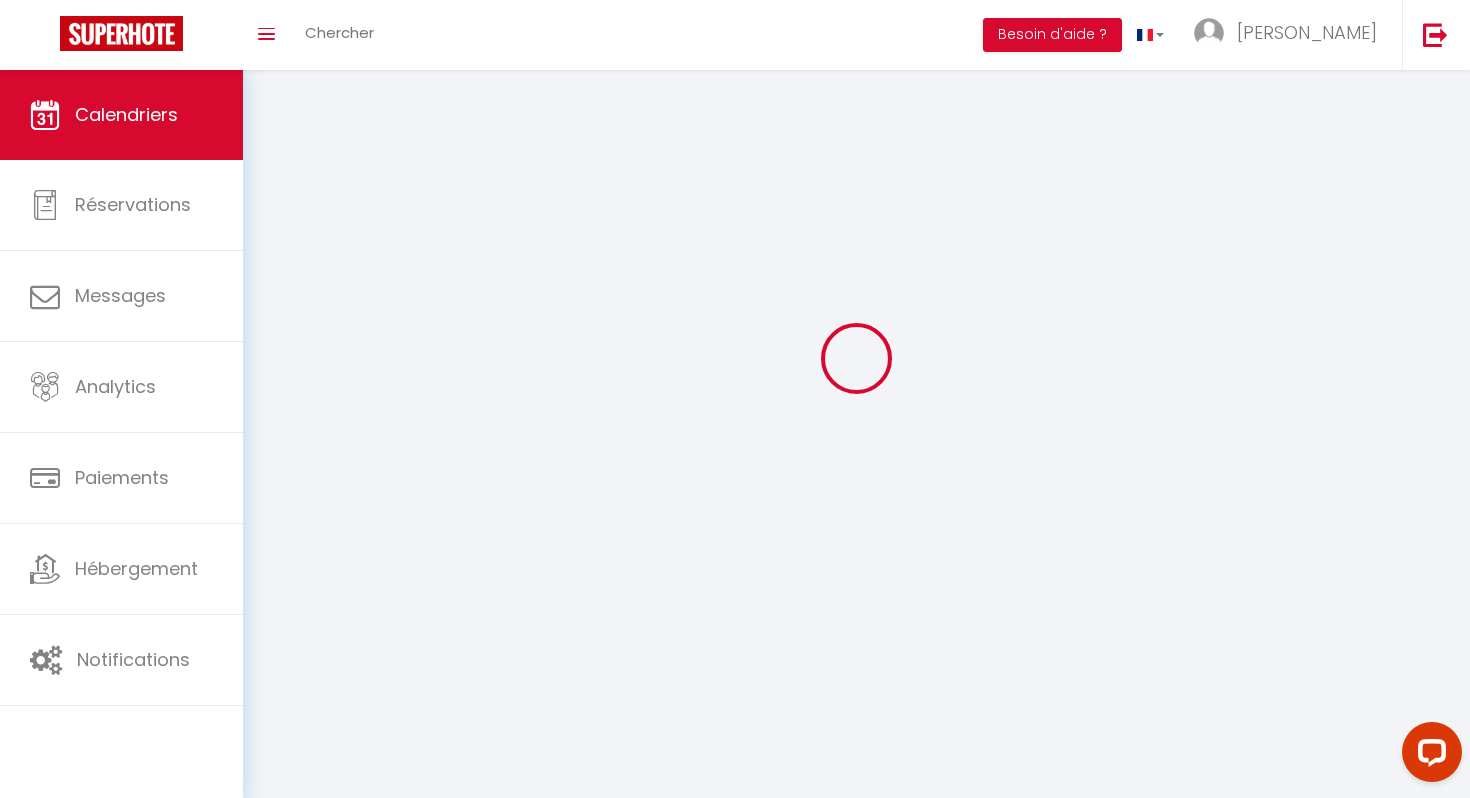 scroll, scrollTop: 0, scrollLeft: 0, axis: both 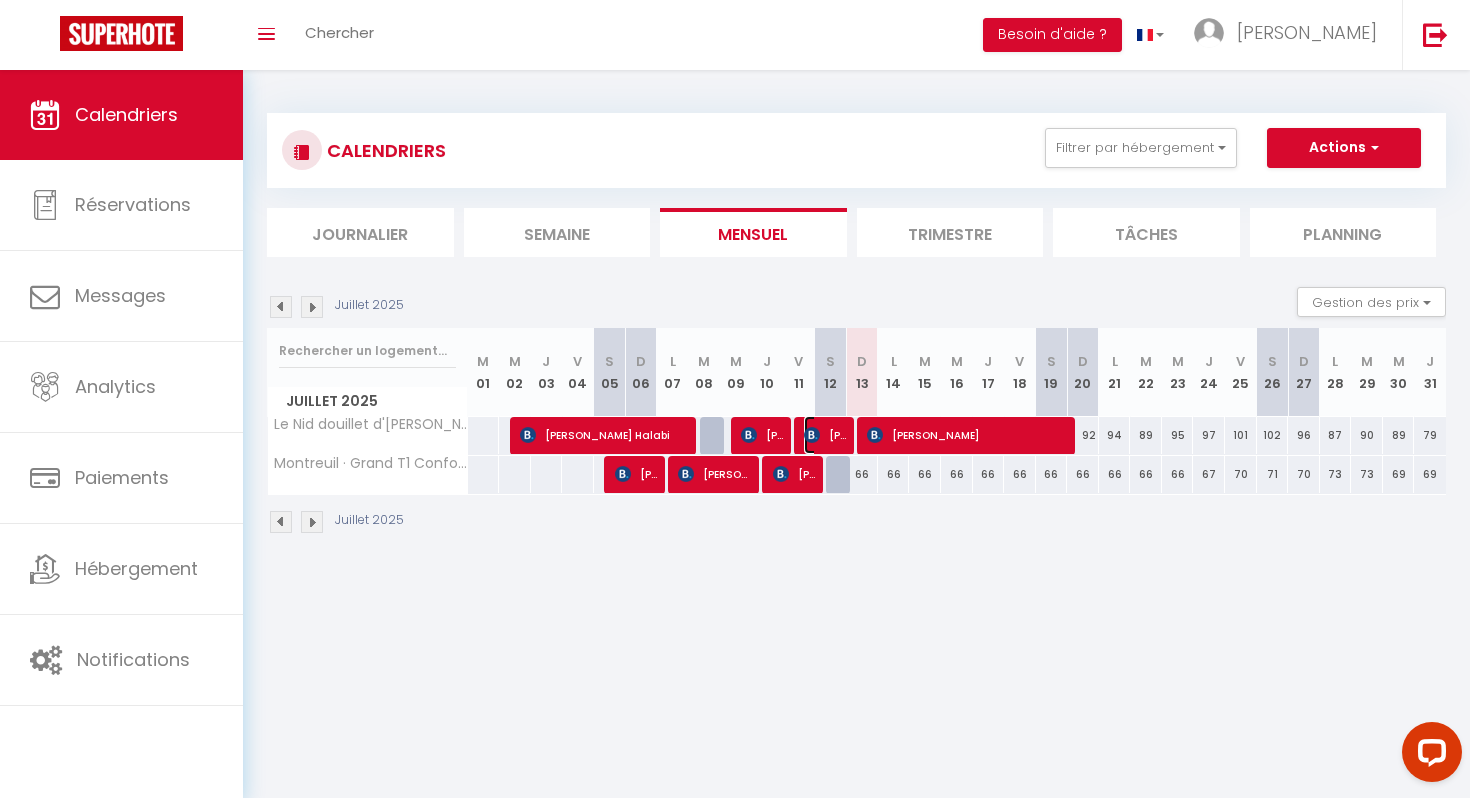 click on "[PERSON_NAME]" at bounding box center (825, 435) 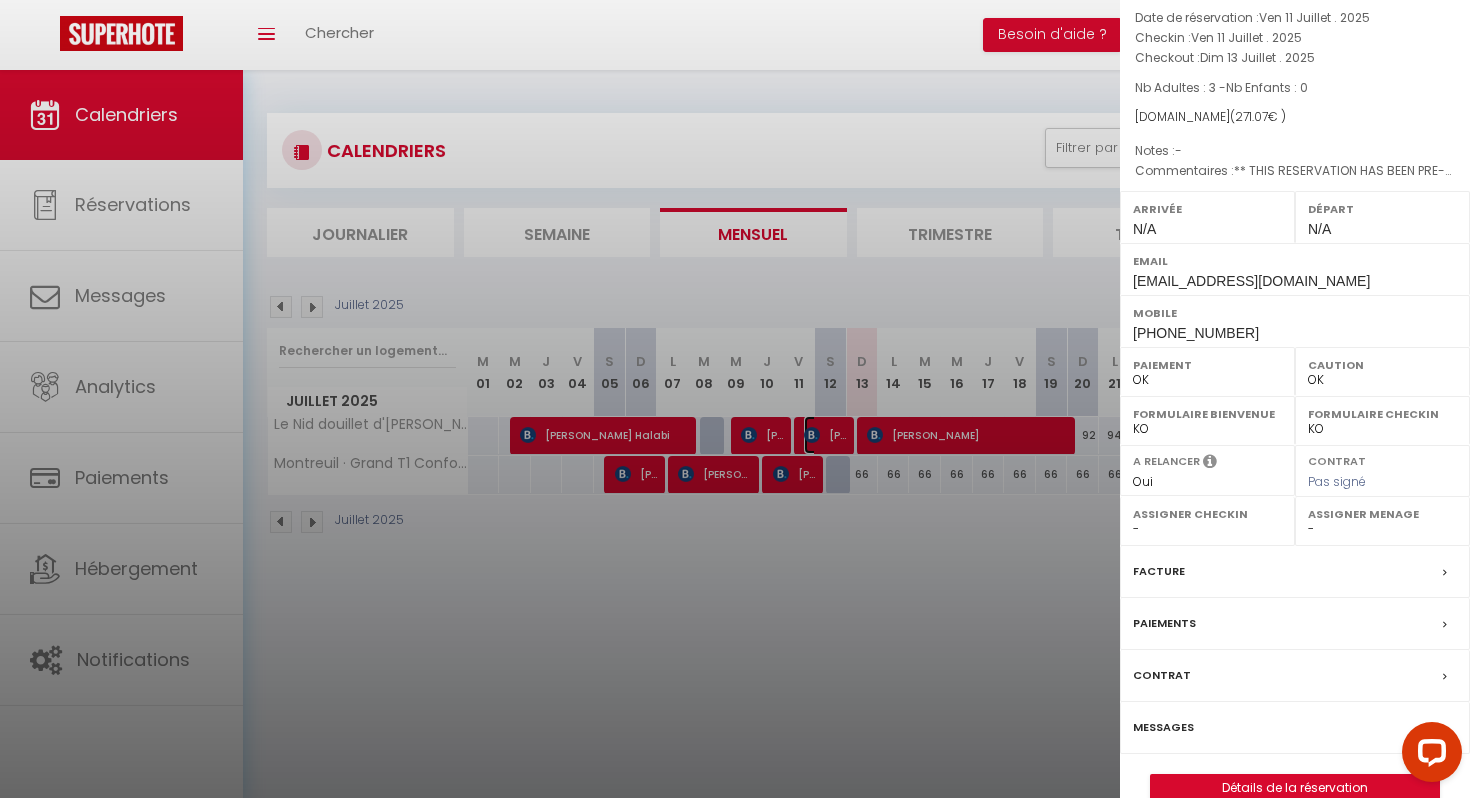 scroll, scrollTop: 154, scrollLeft: 0, axis: vertical 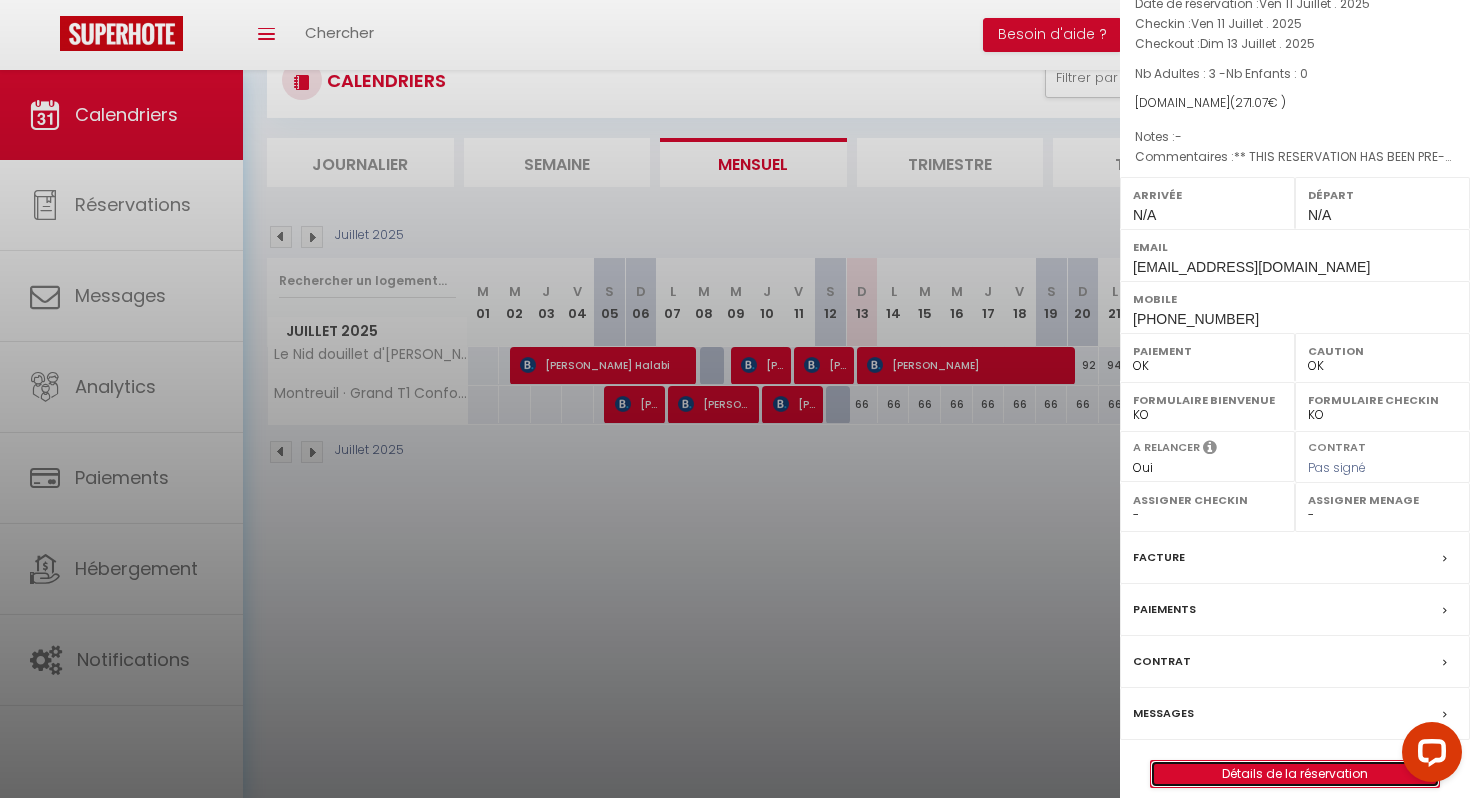 click on "Détails de la réservation" at bounding box center [1295, 774] 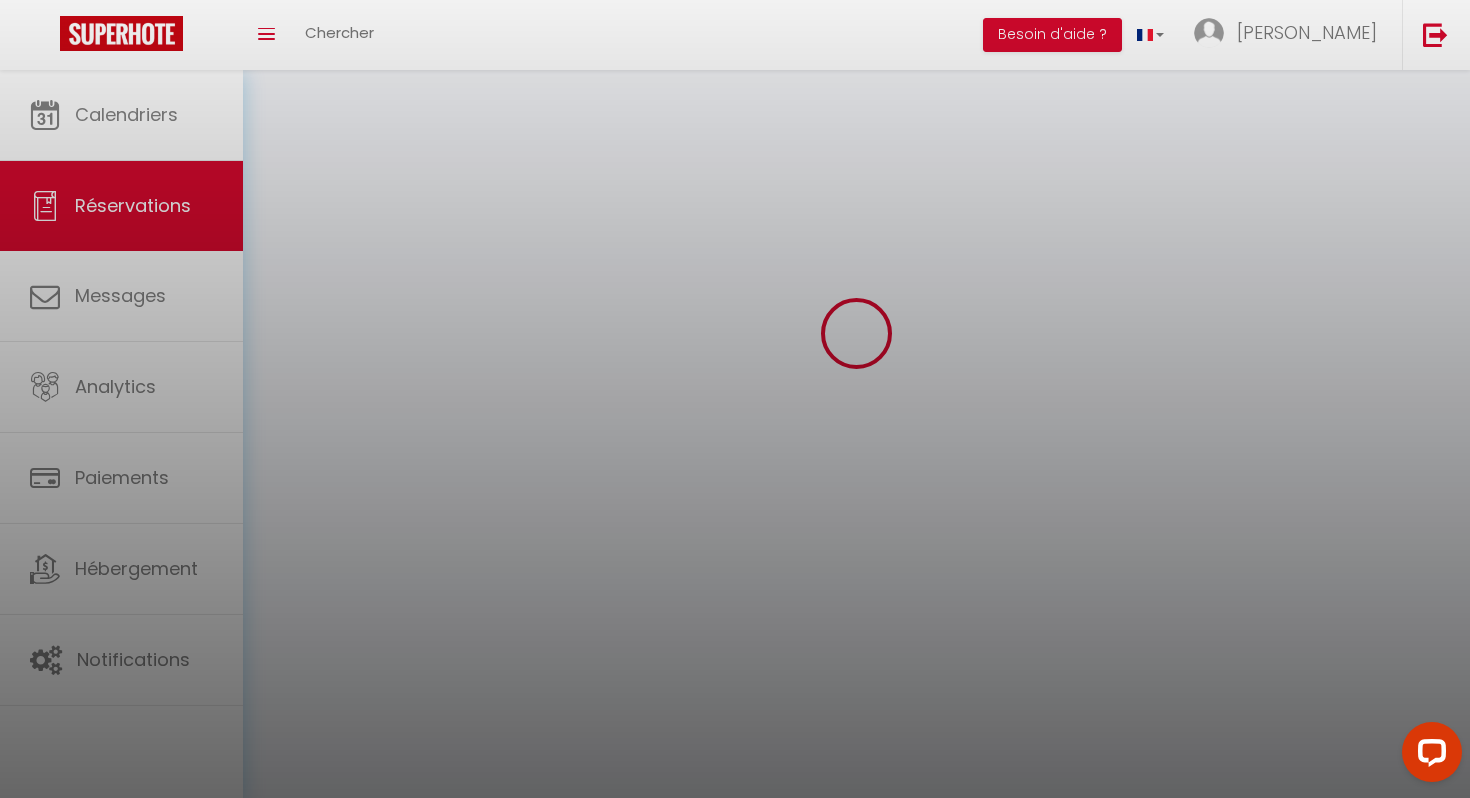 scroll, scrollTop: 0, scrollLeft: 0, axis: both 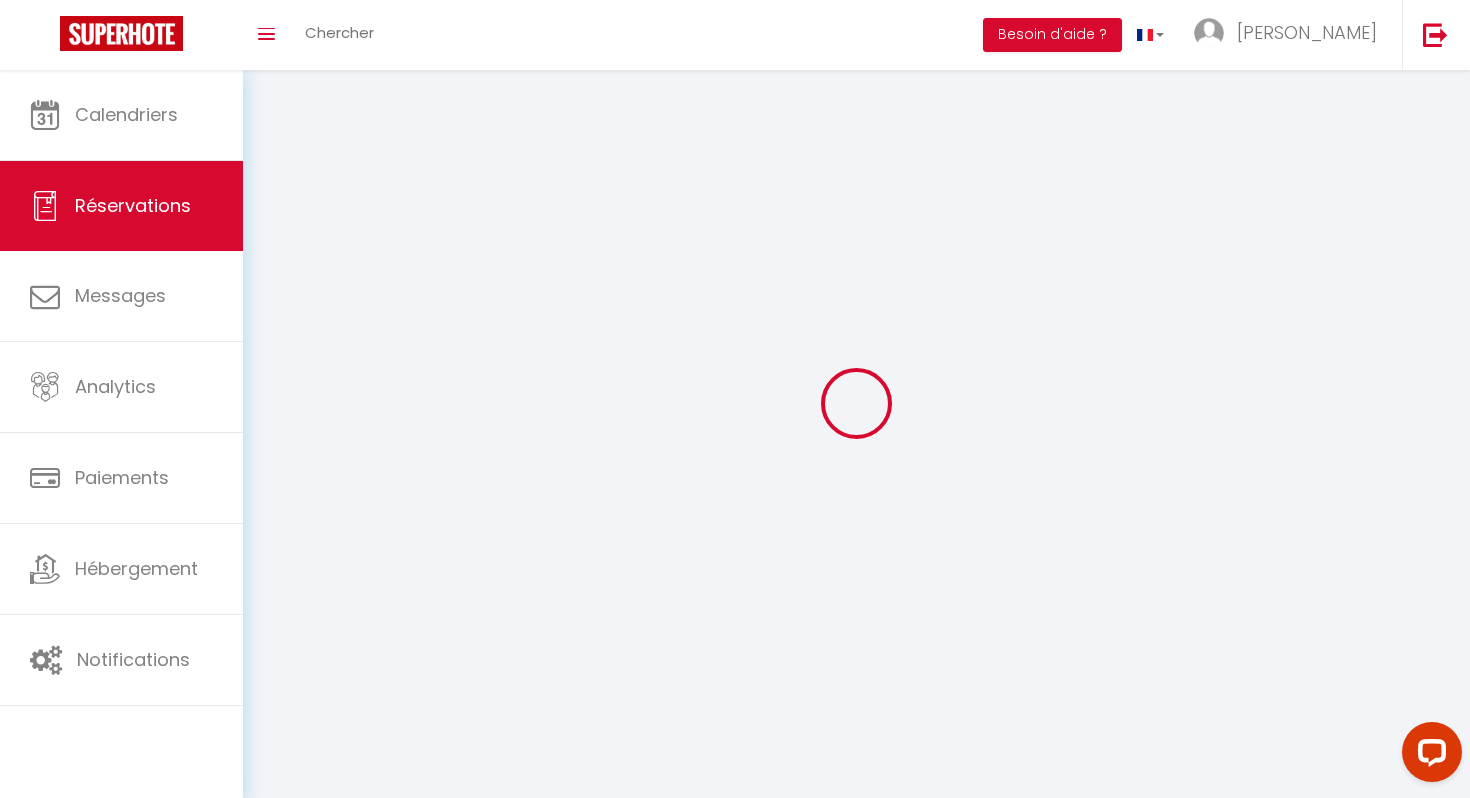 type on "Ustyna" 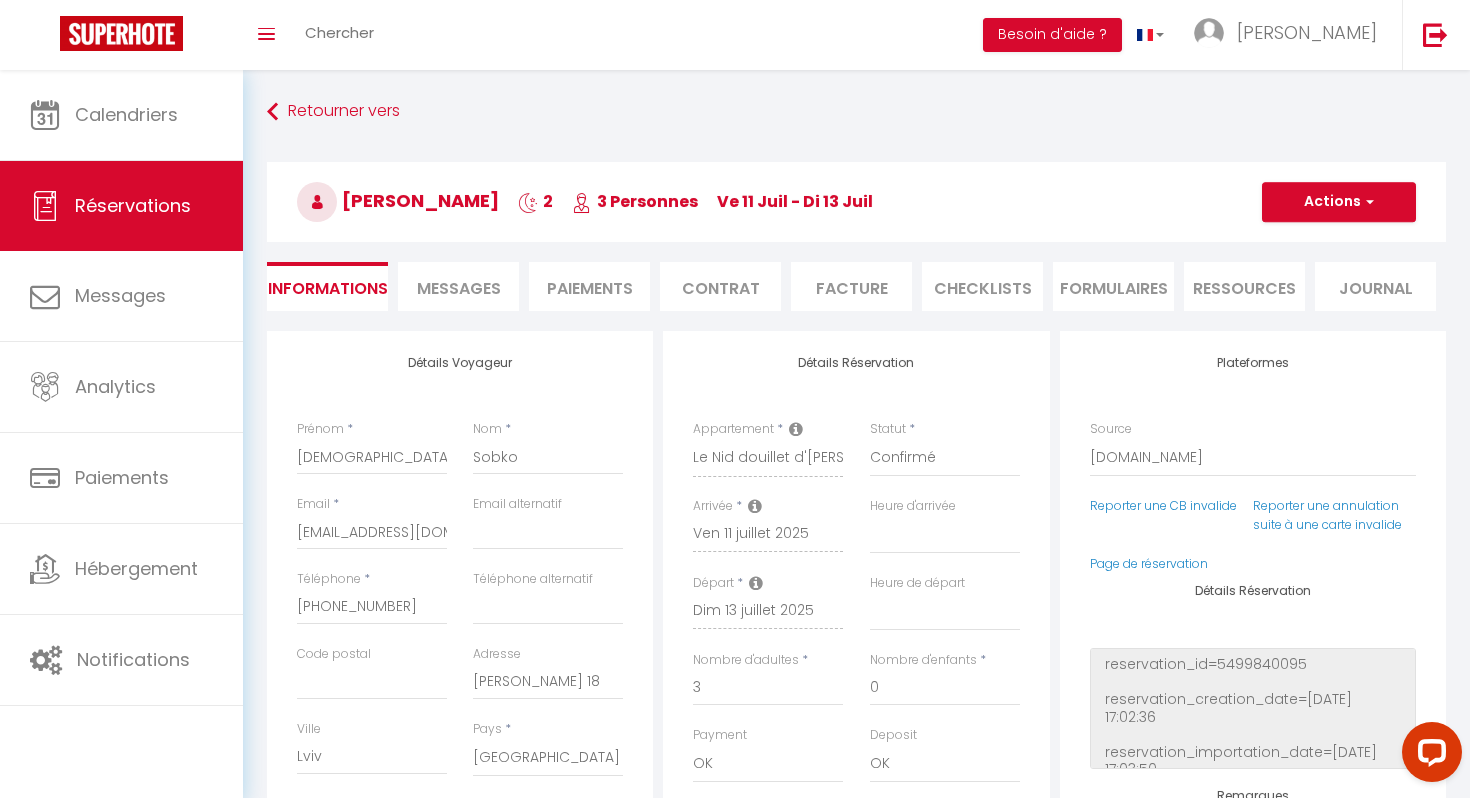 checkbox on "false" 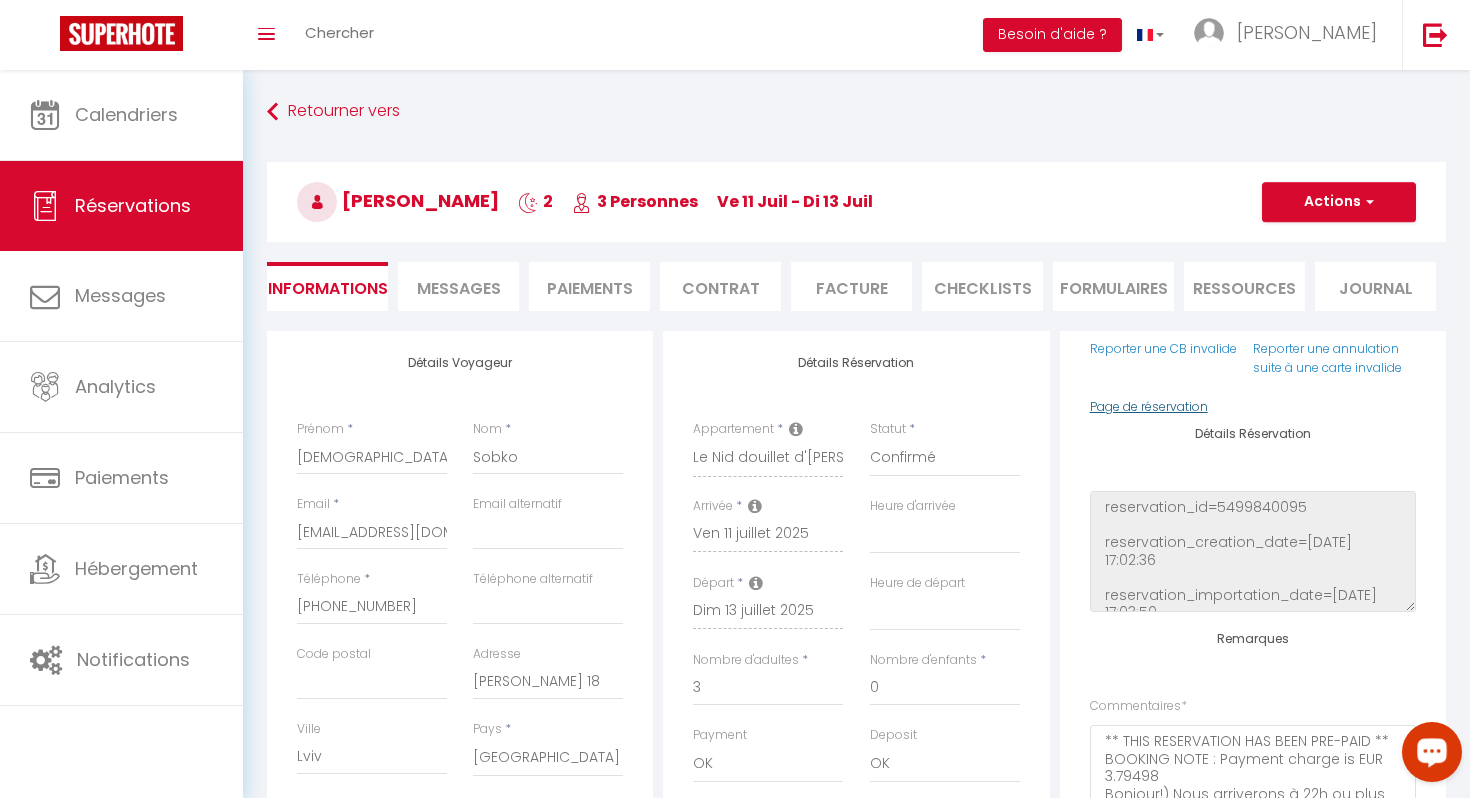 scroll, scrollTop: 160, scrollLeft: 0, axis: vertical 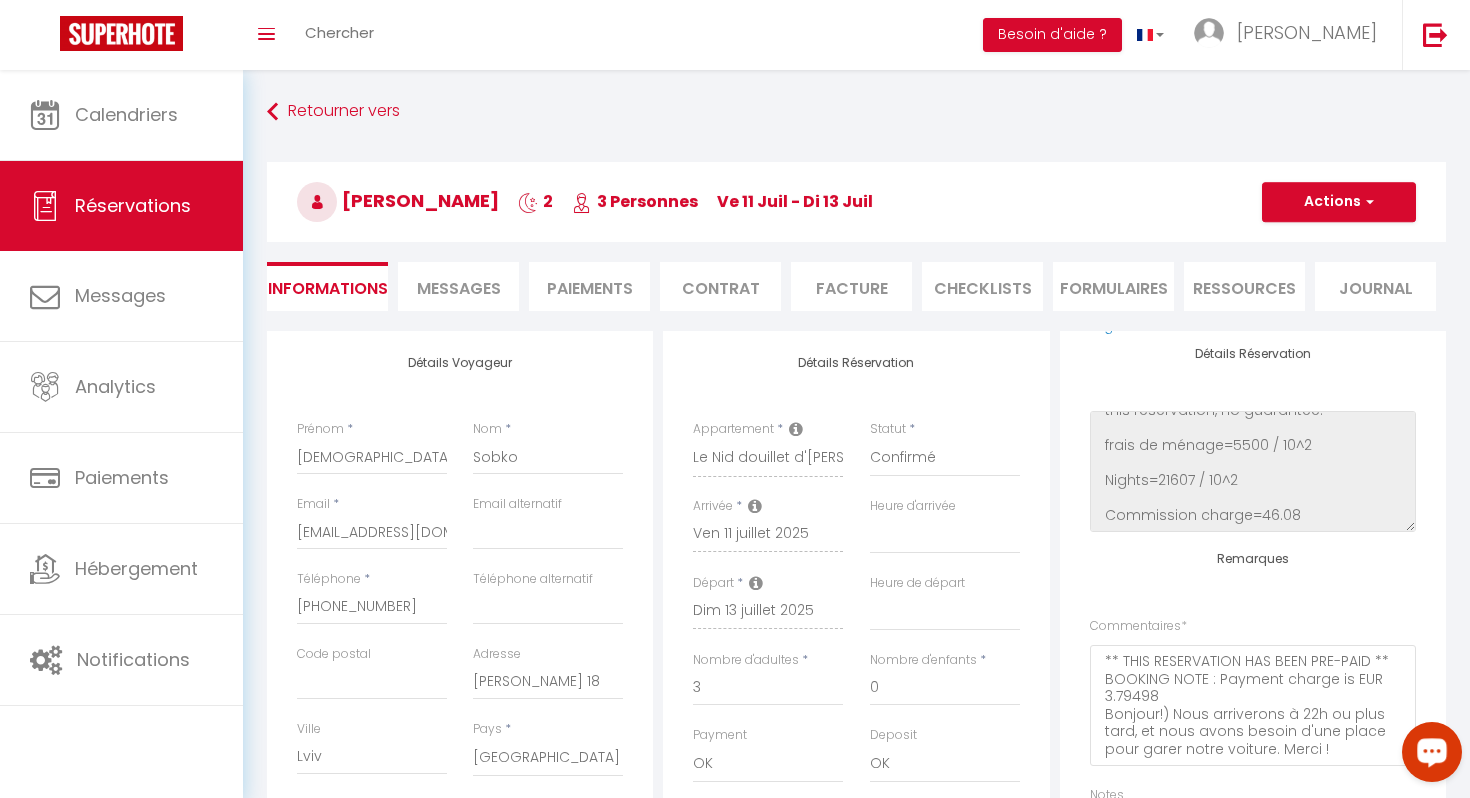 click on "Messages" at bounding box center [459, 288] 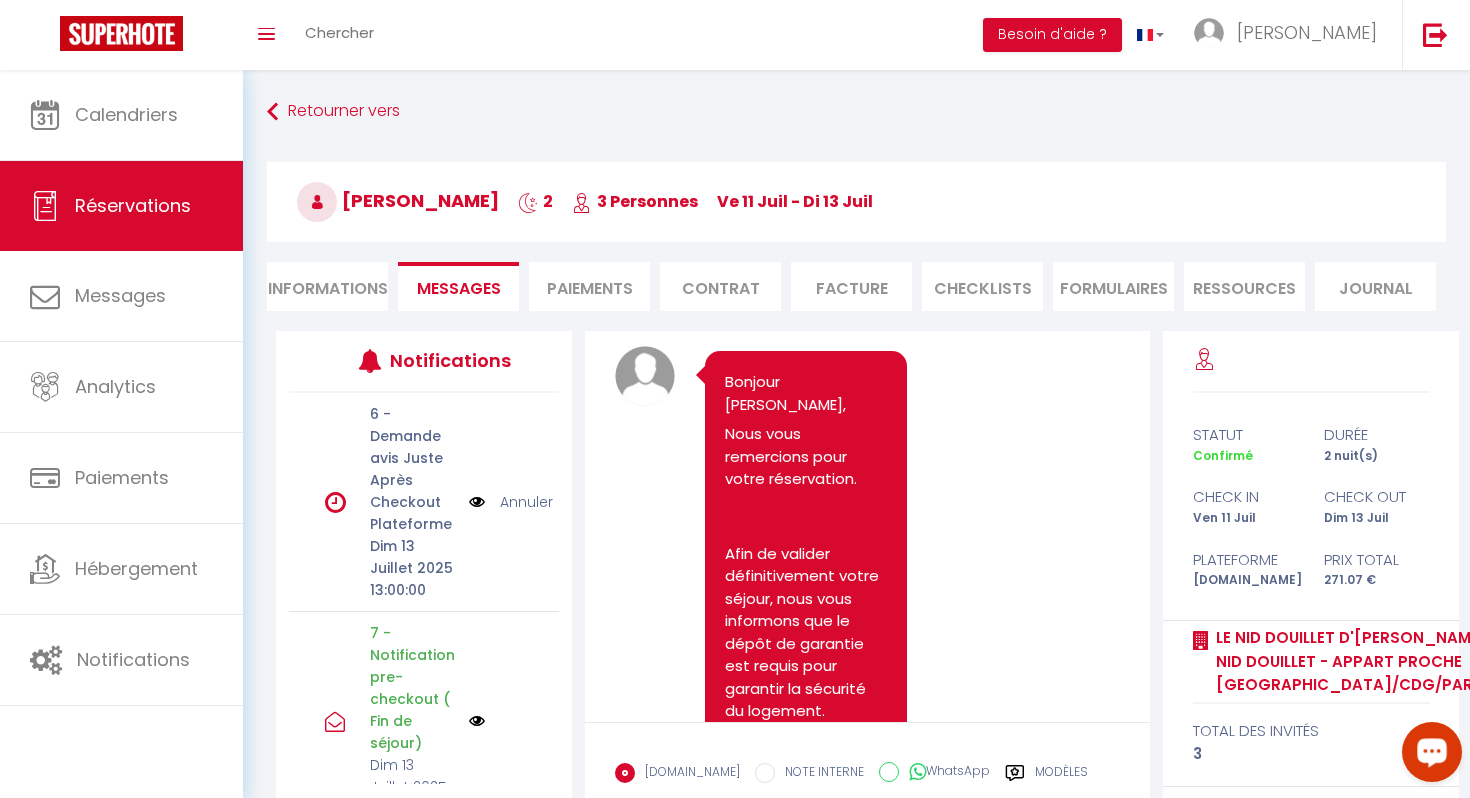 scroll, scrollTop: 133, scrollLeft: 0, axis: vertical 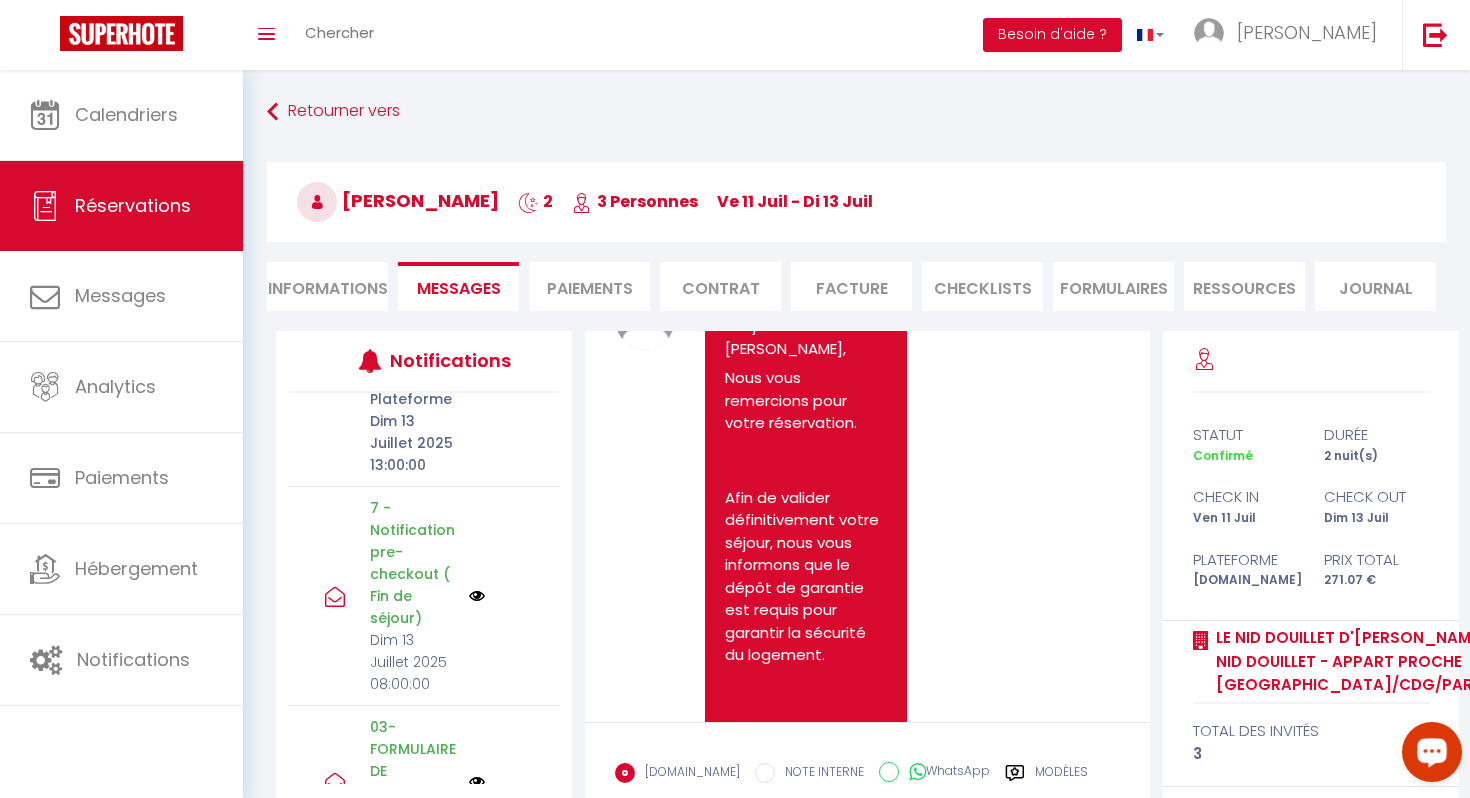 click on "7 - Notification pre-checkout ( Fin de séjour)" at bounding box center [413, 563] 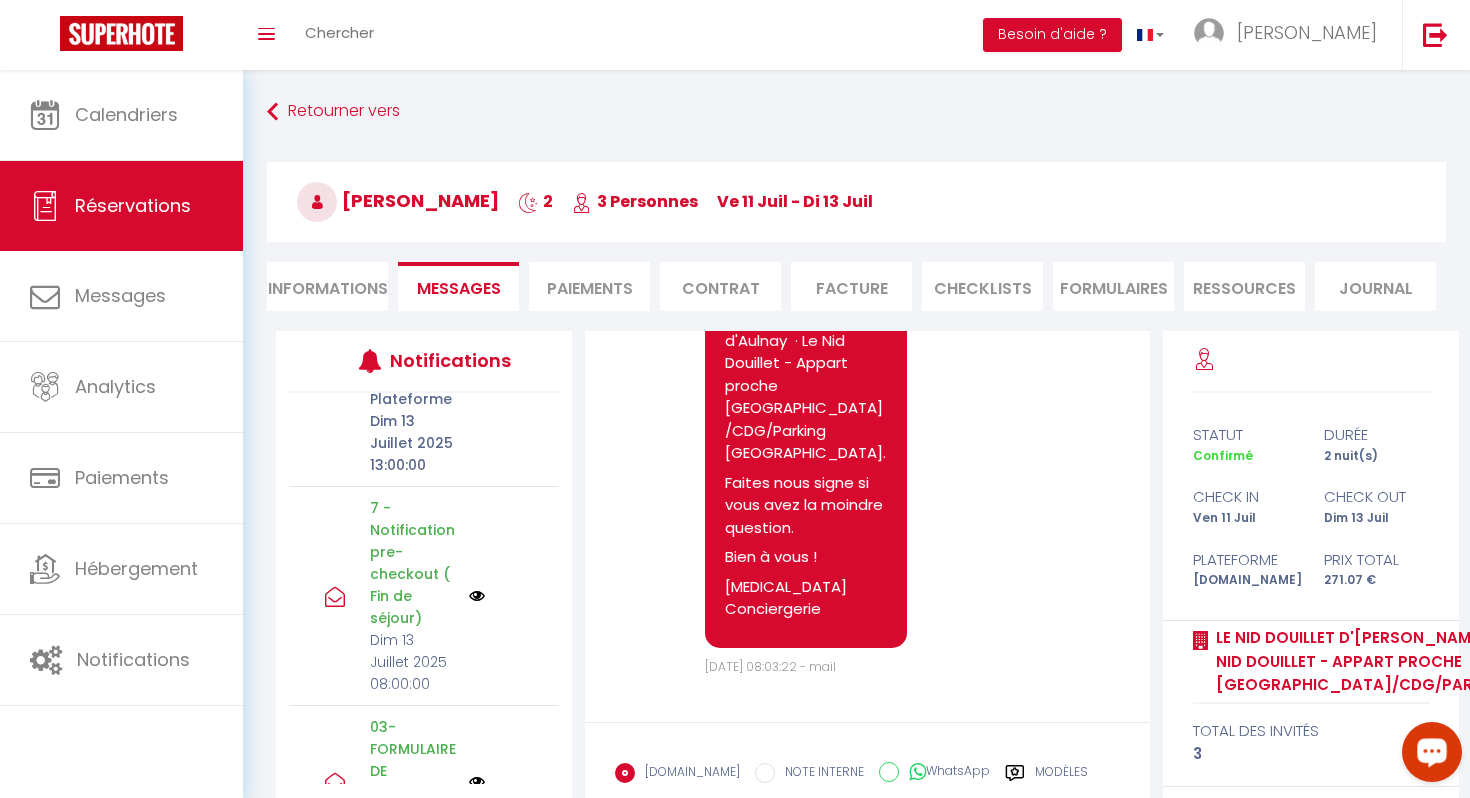 scroll, scrollTop: 16146, scrollLeft: 0, axis: vertical 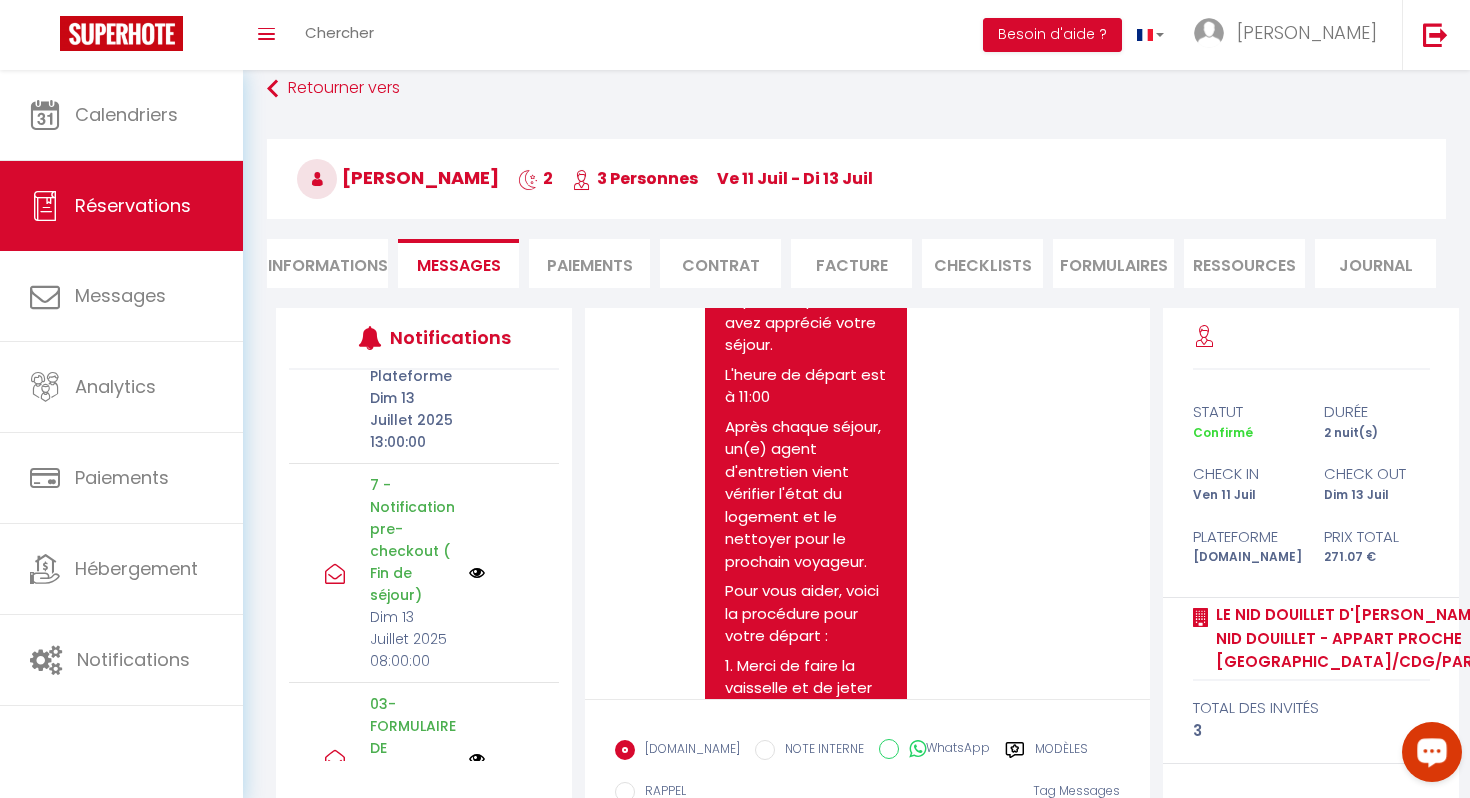 click on "Paiements" at bounding box center (589, 263) 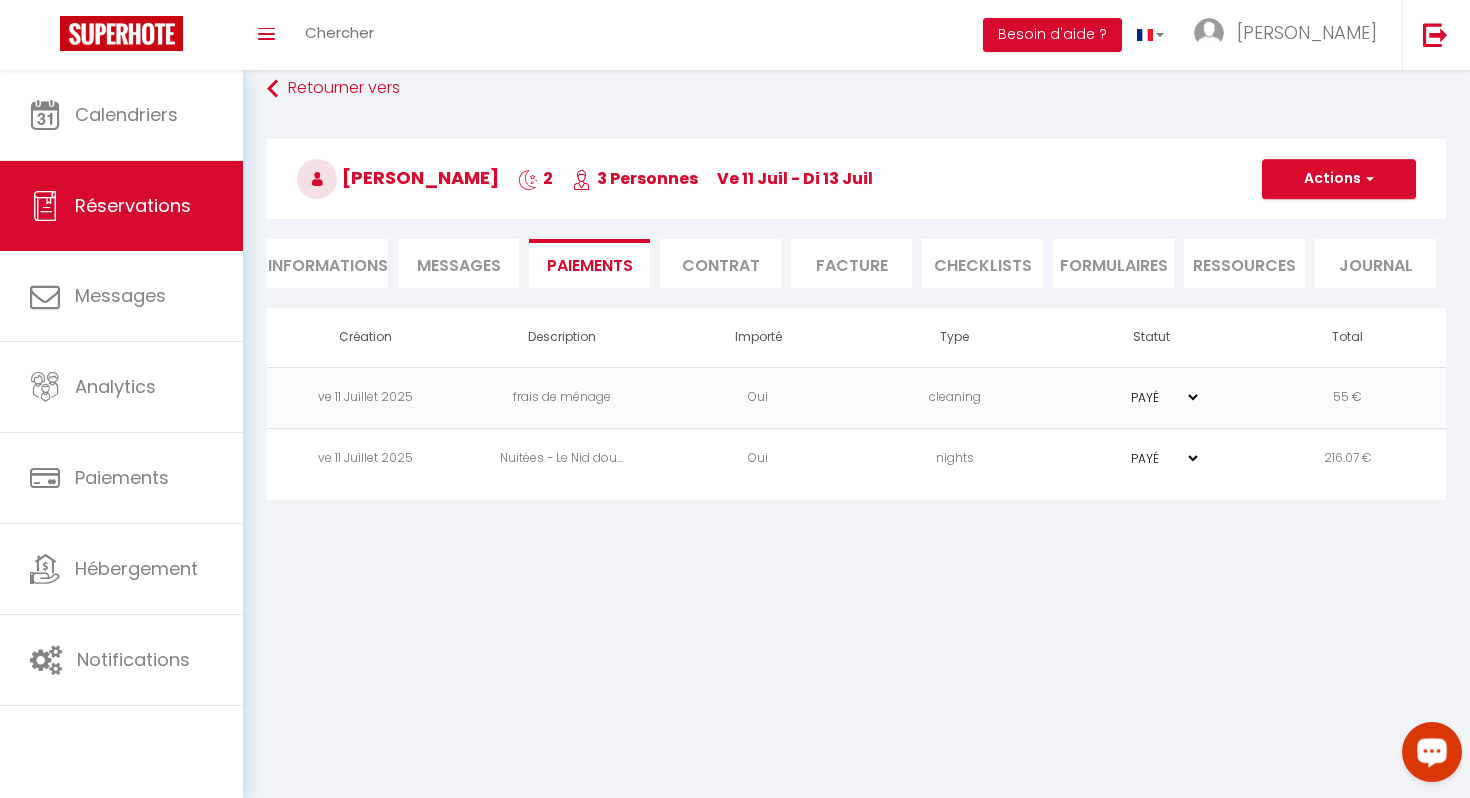 click on "Facture" at bounding box center [851, 263] 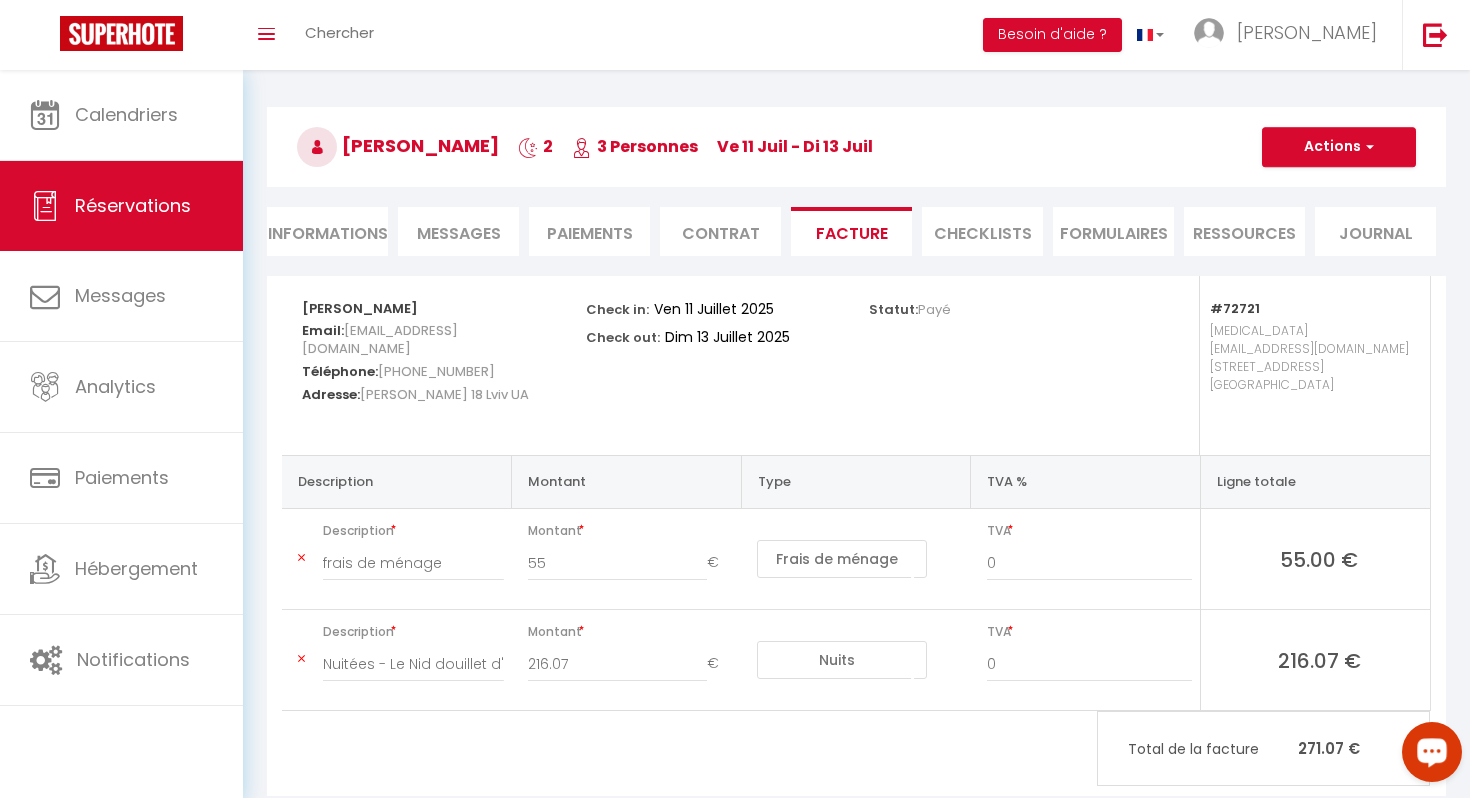 scroll, scrollTop: 87, scrollLeft: 0, axis: vertical 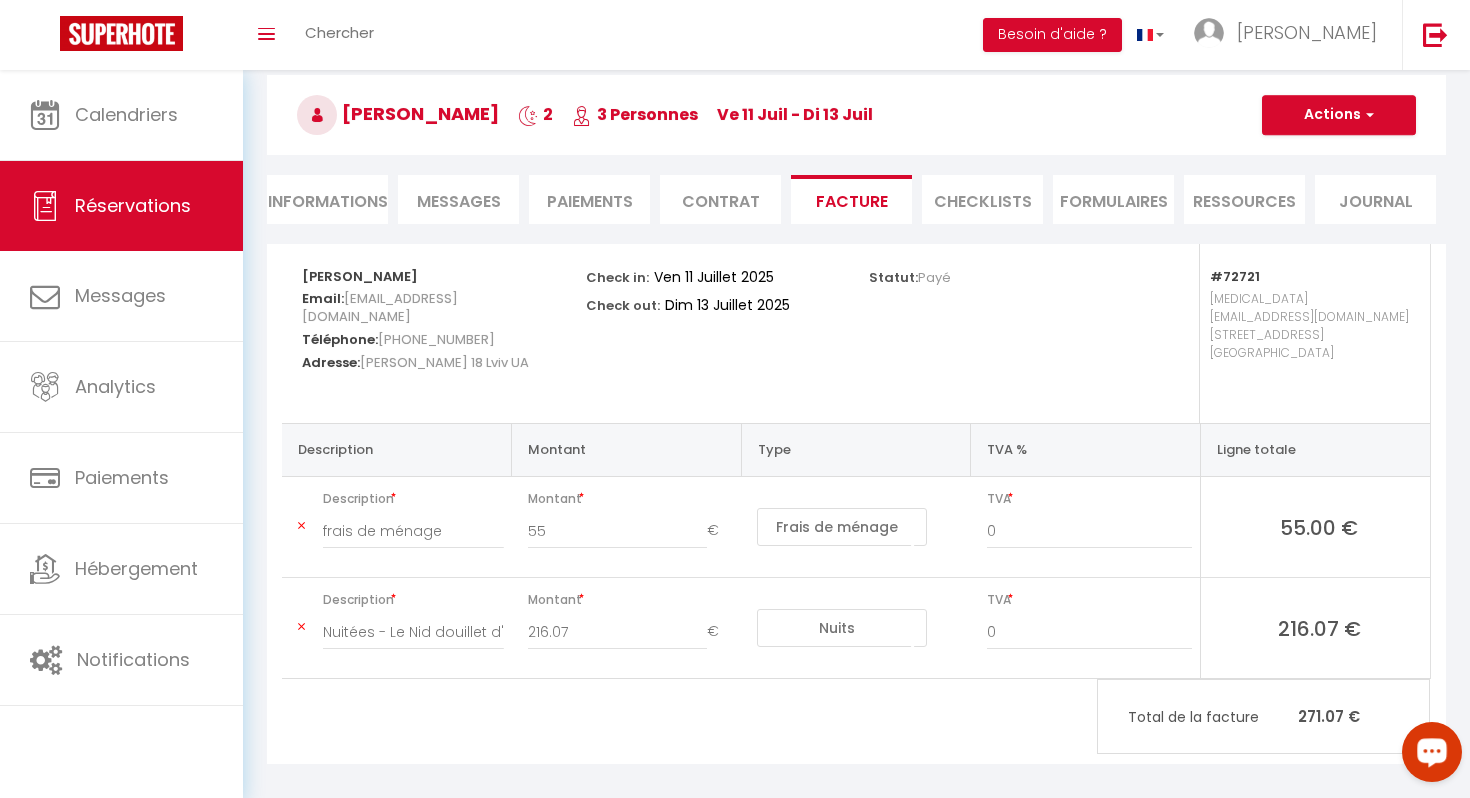 click on "CHECKLISTS" at bounding box center (982, 199) 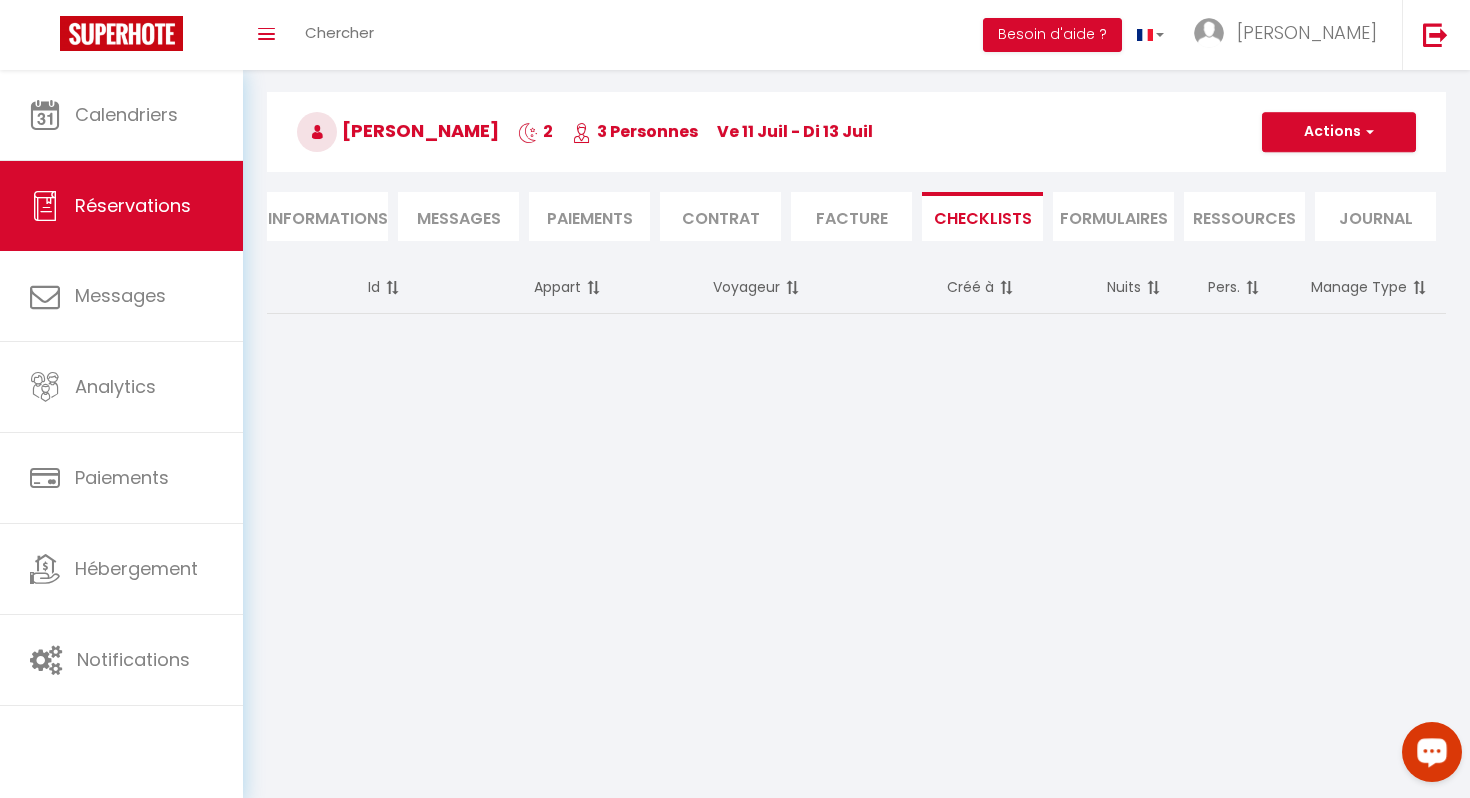 scroll, scrollTop: 70, scrollLeft: 0, axis: vertical 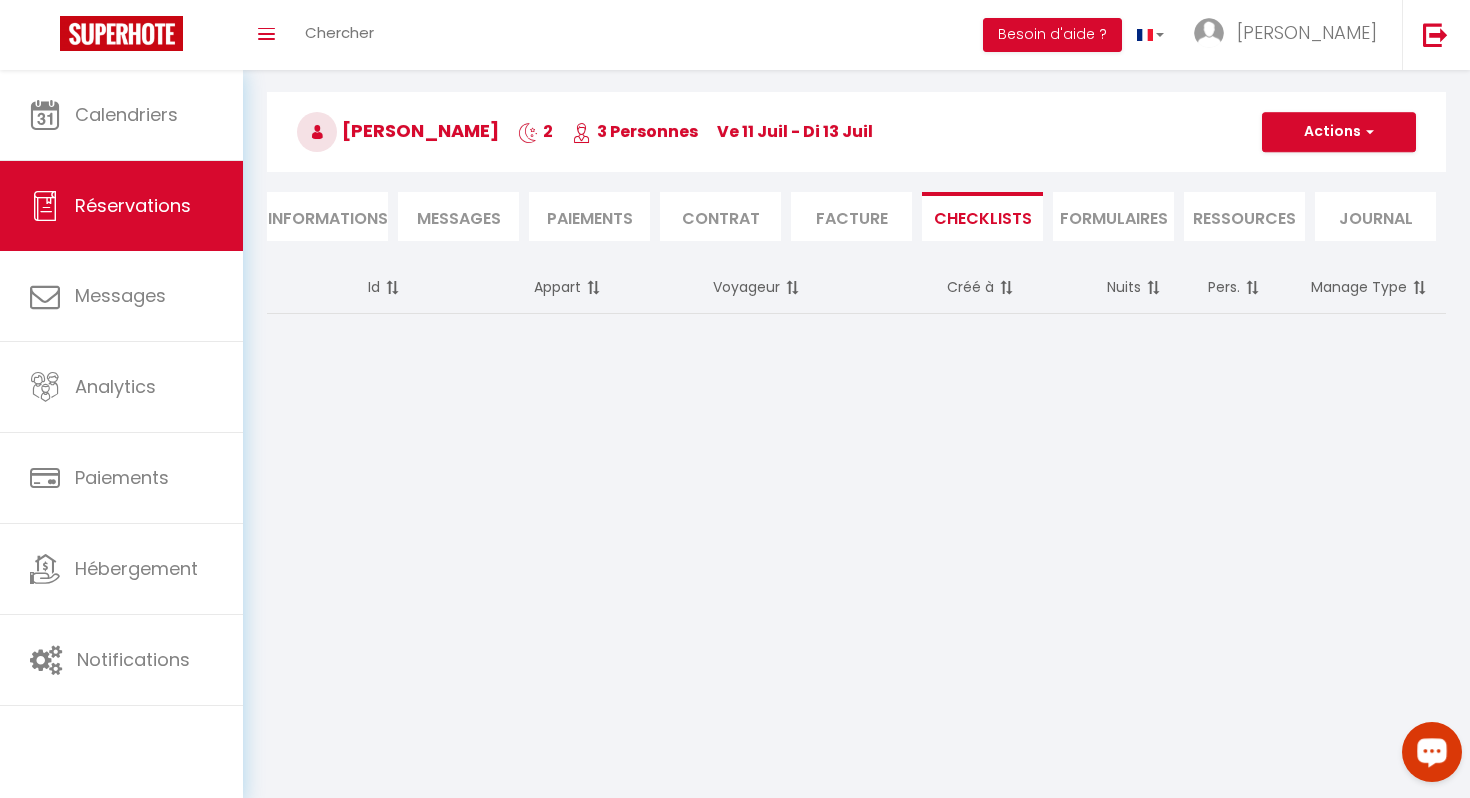 click on "FORMULAIRES" at bounding box center [1113, 216] 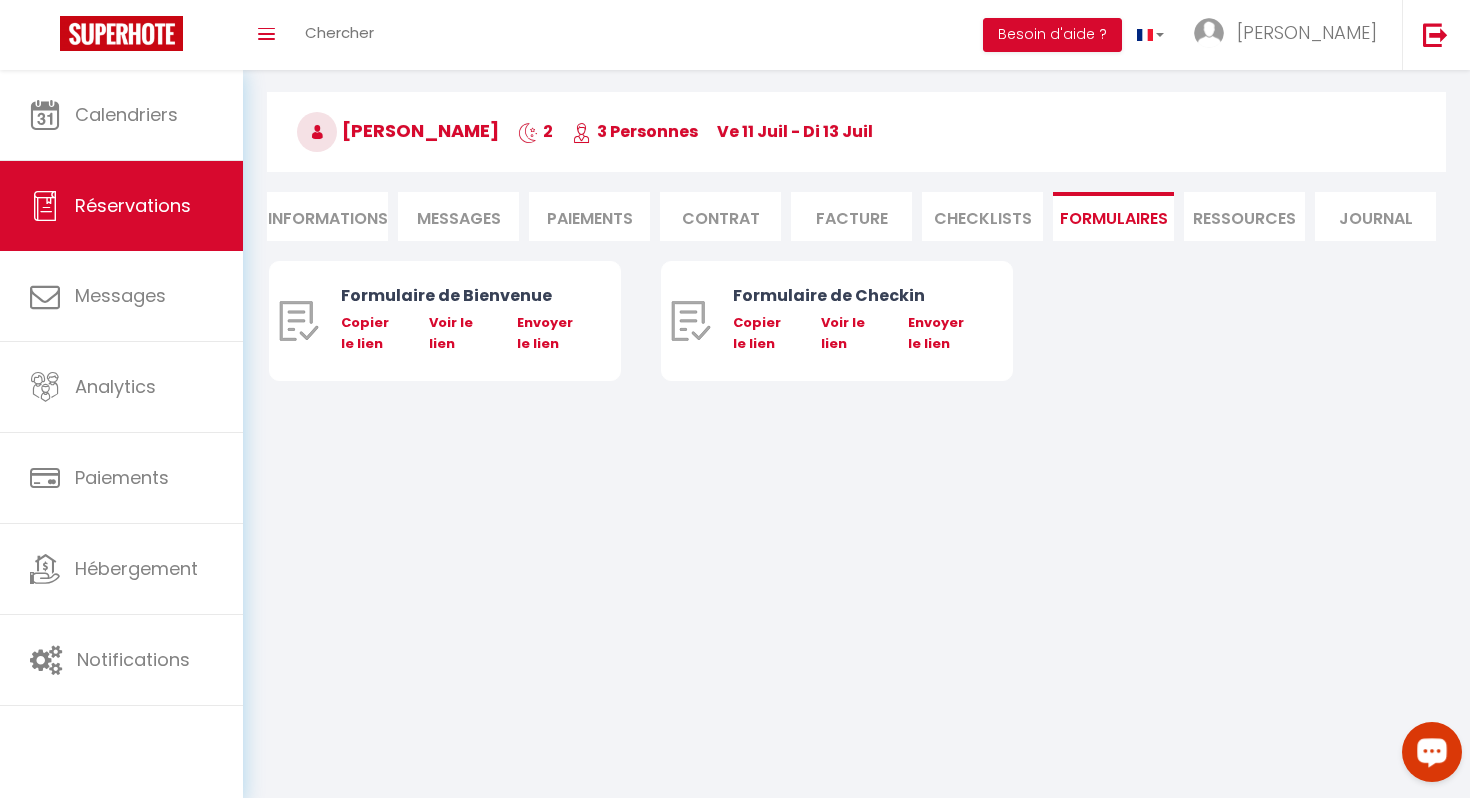 click on "Ressources" at bounding box center [1244, 216] 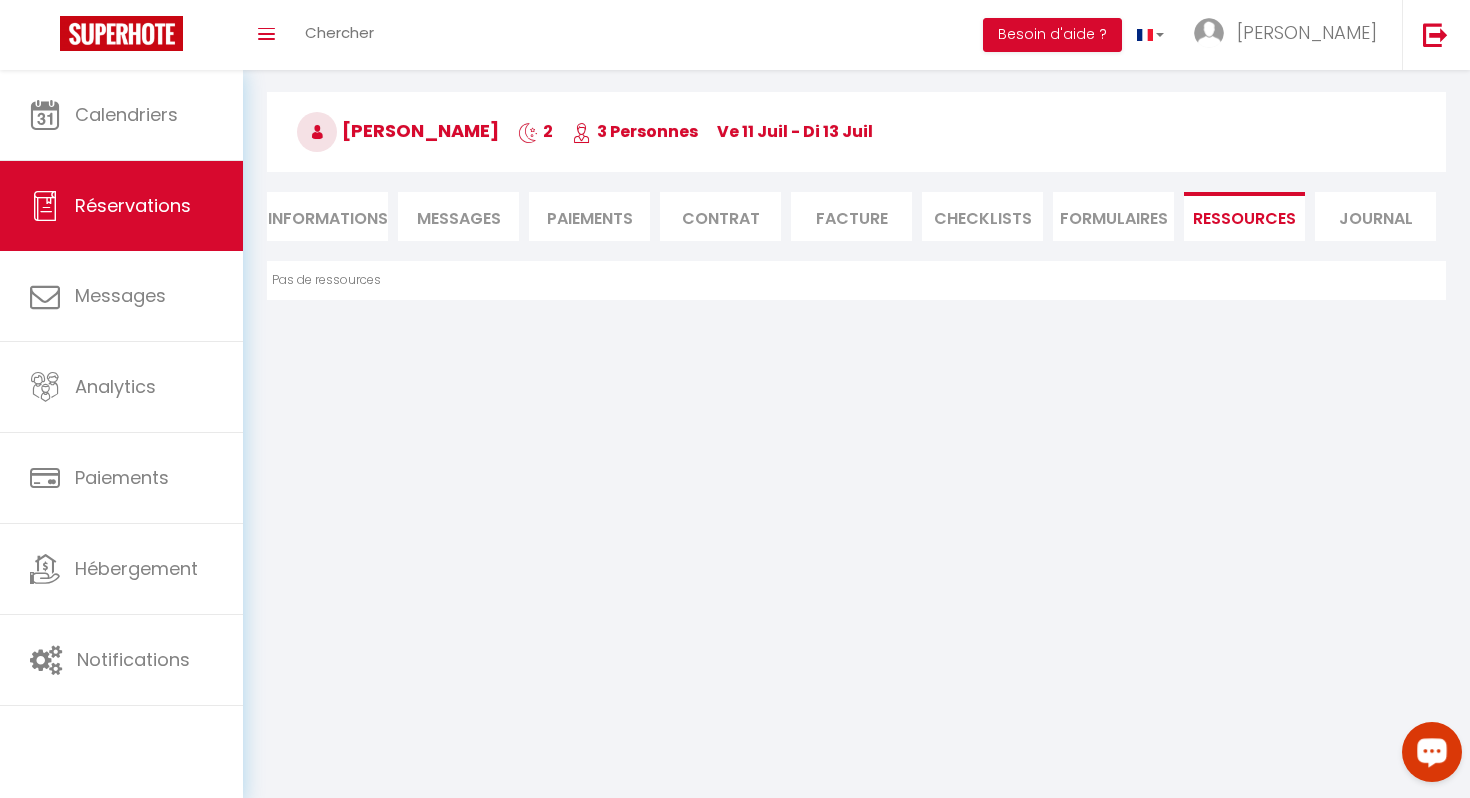 click on "Ressources" at bounding box center [1244, 216] 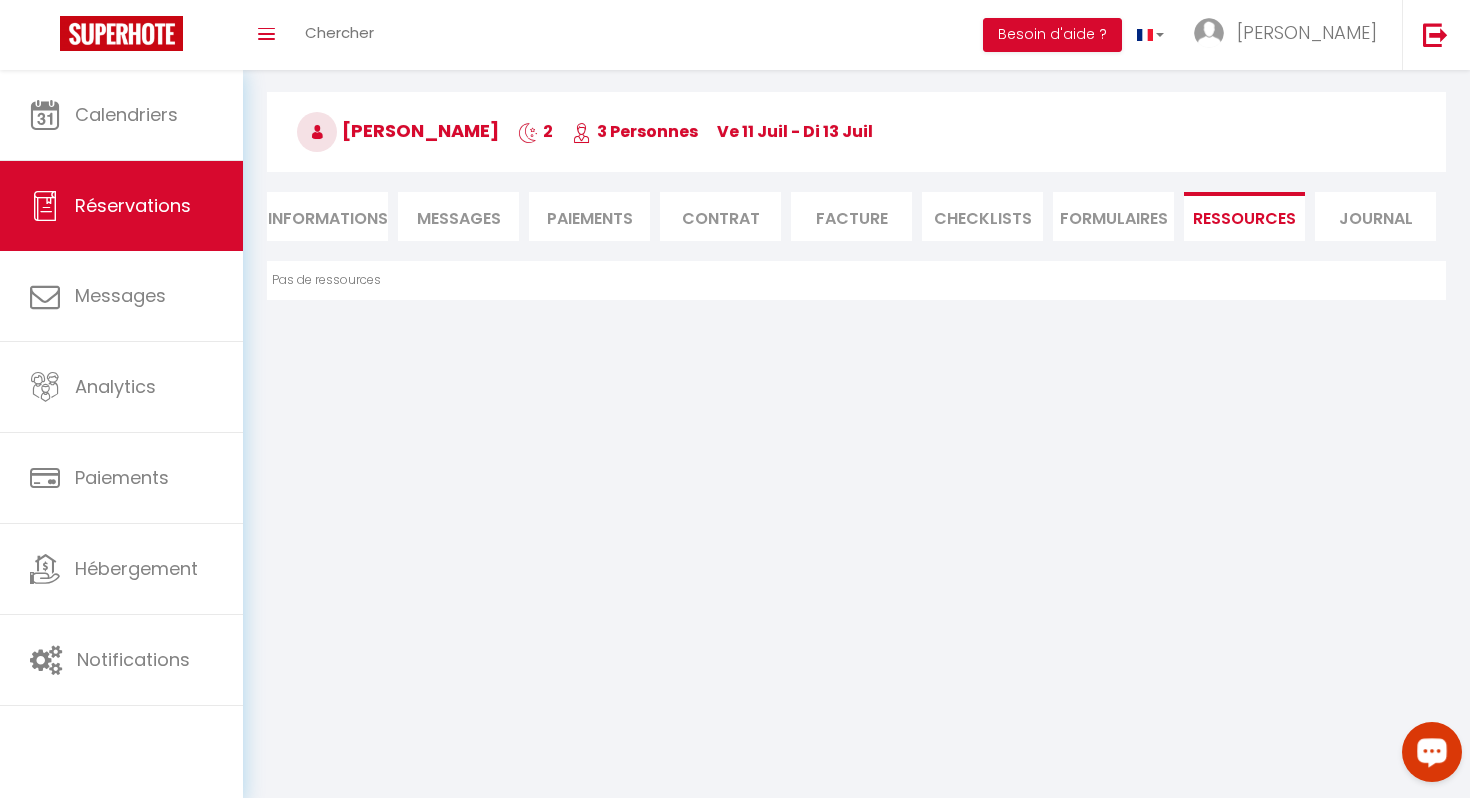 click on "Ressources" at bounding box center [1244, 216] 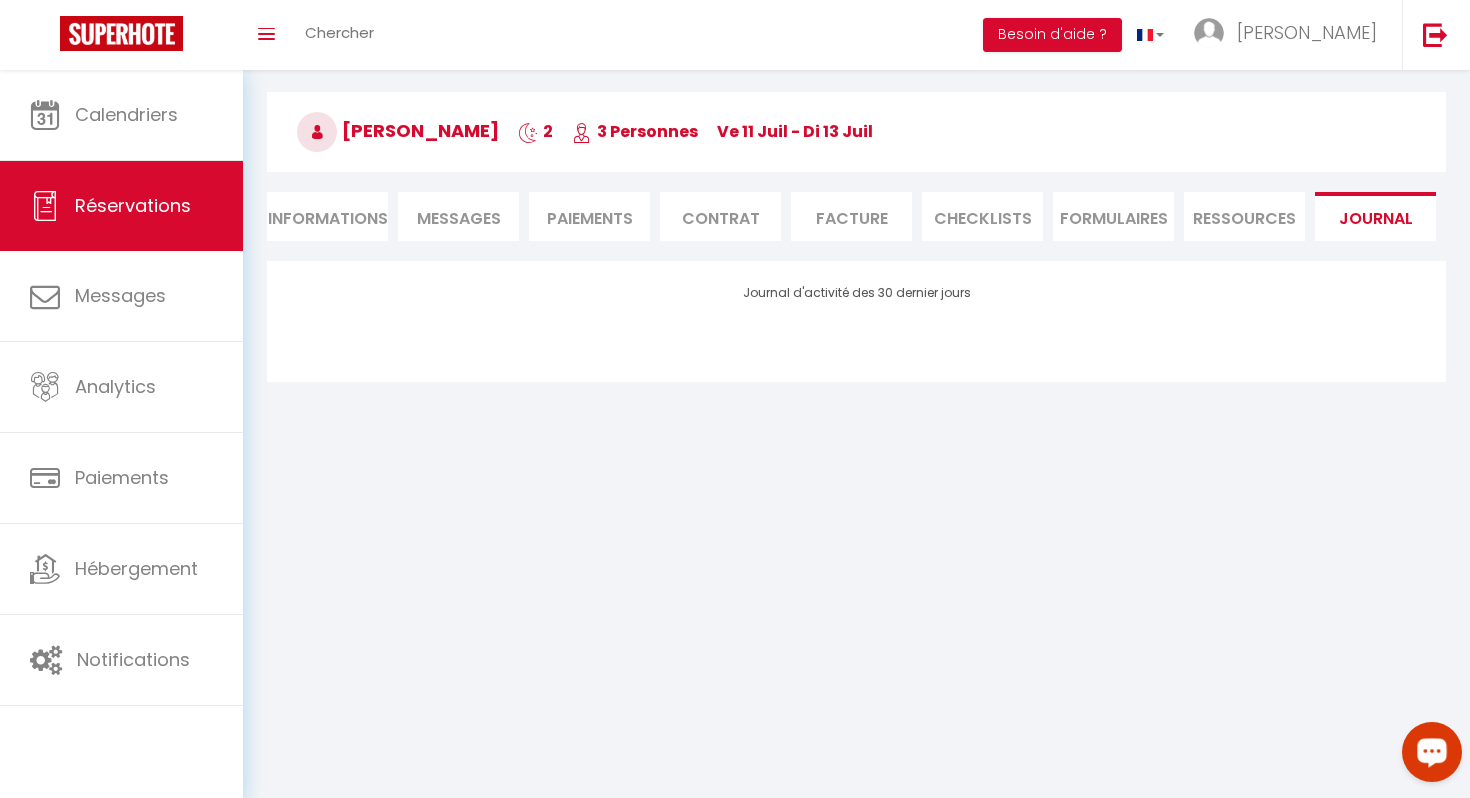 scroll, scrollTop: 87, scrollLeft: 0, axis: vertical 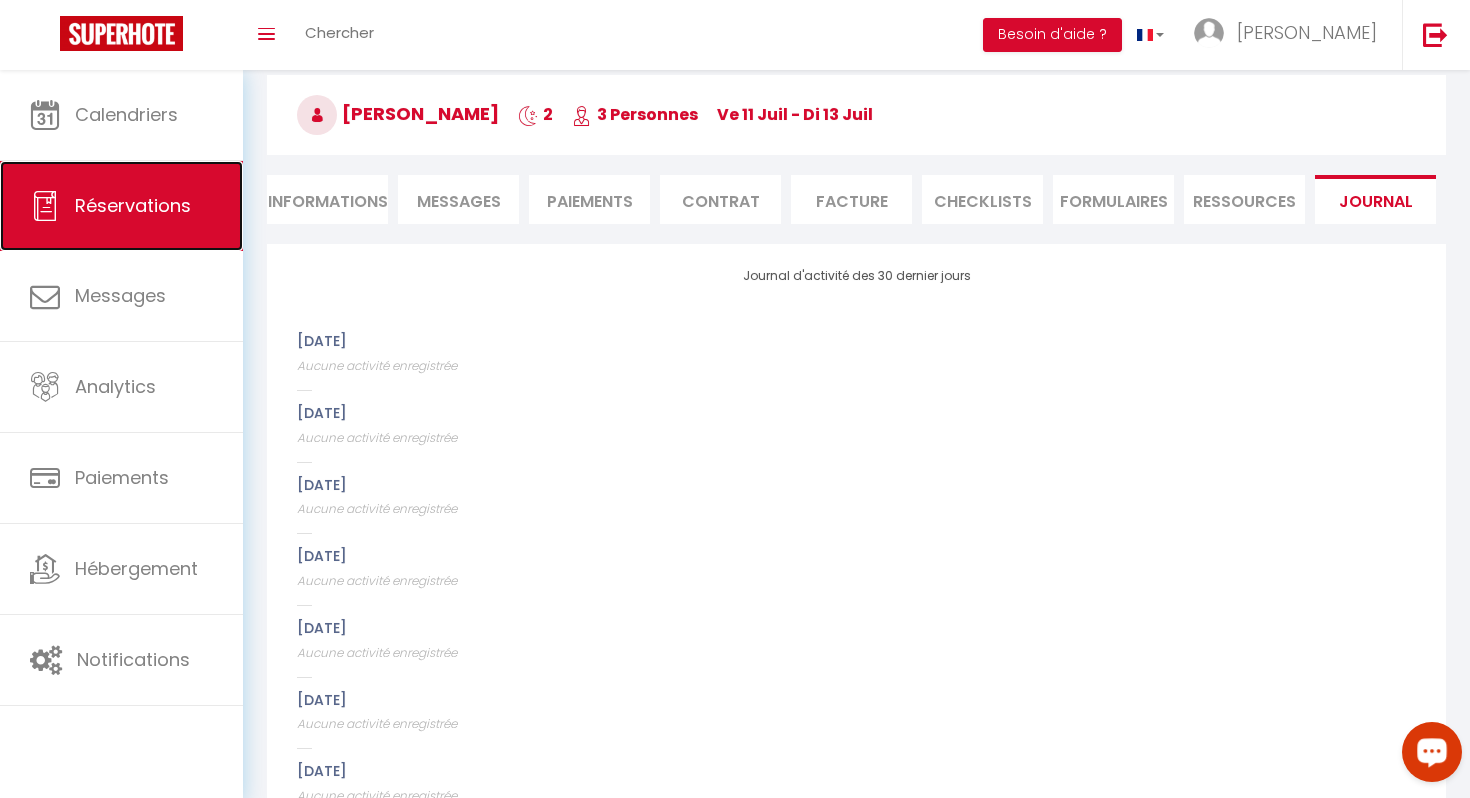 click on "Réservations" at bounding box center (121, 206) 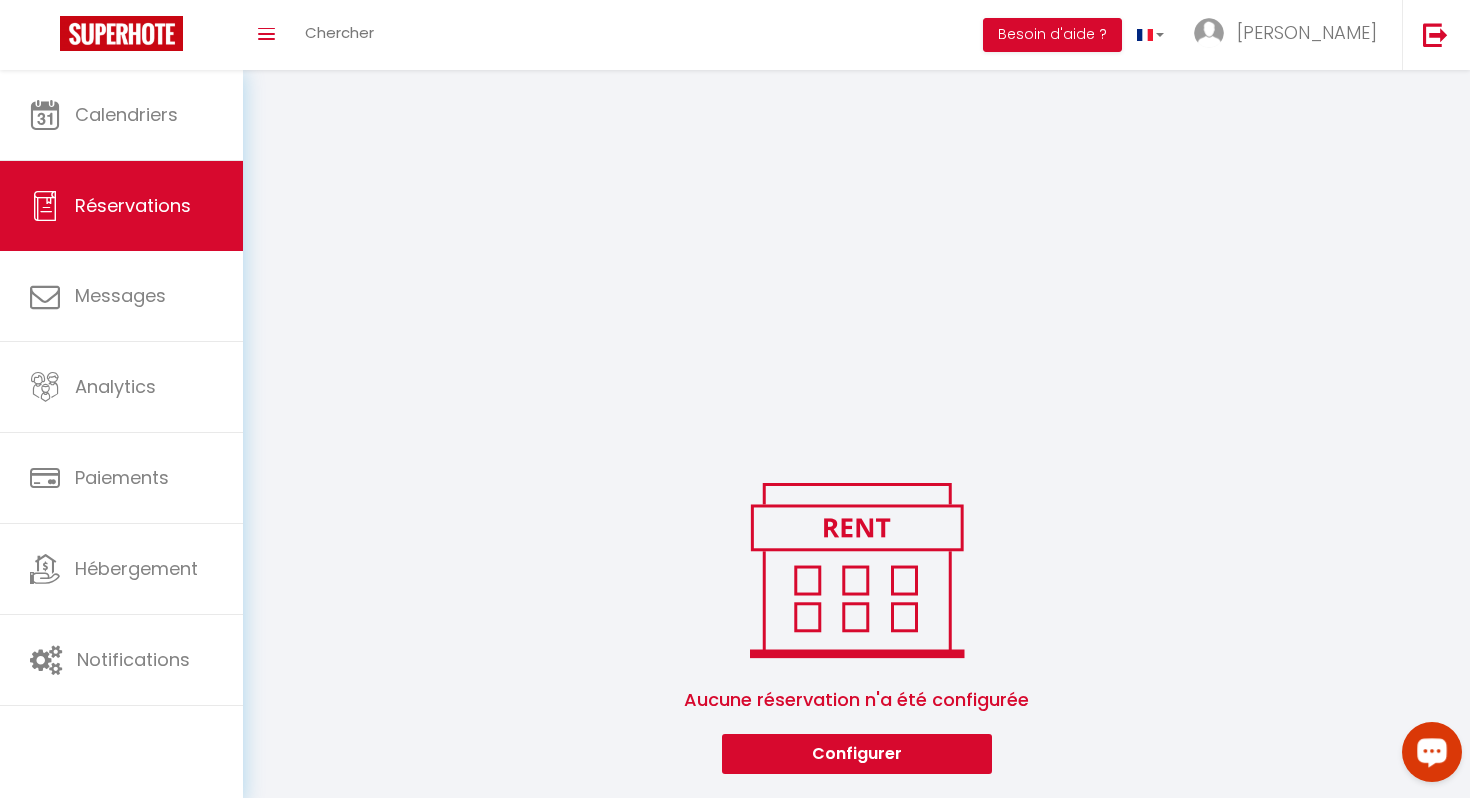 scroll, scrollTop: 868, scrollLeft: 0, axis: vertical 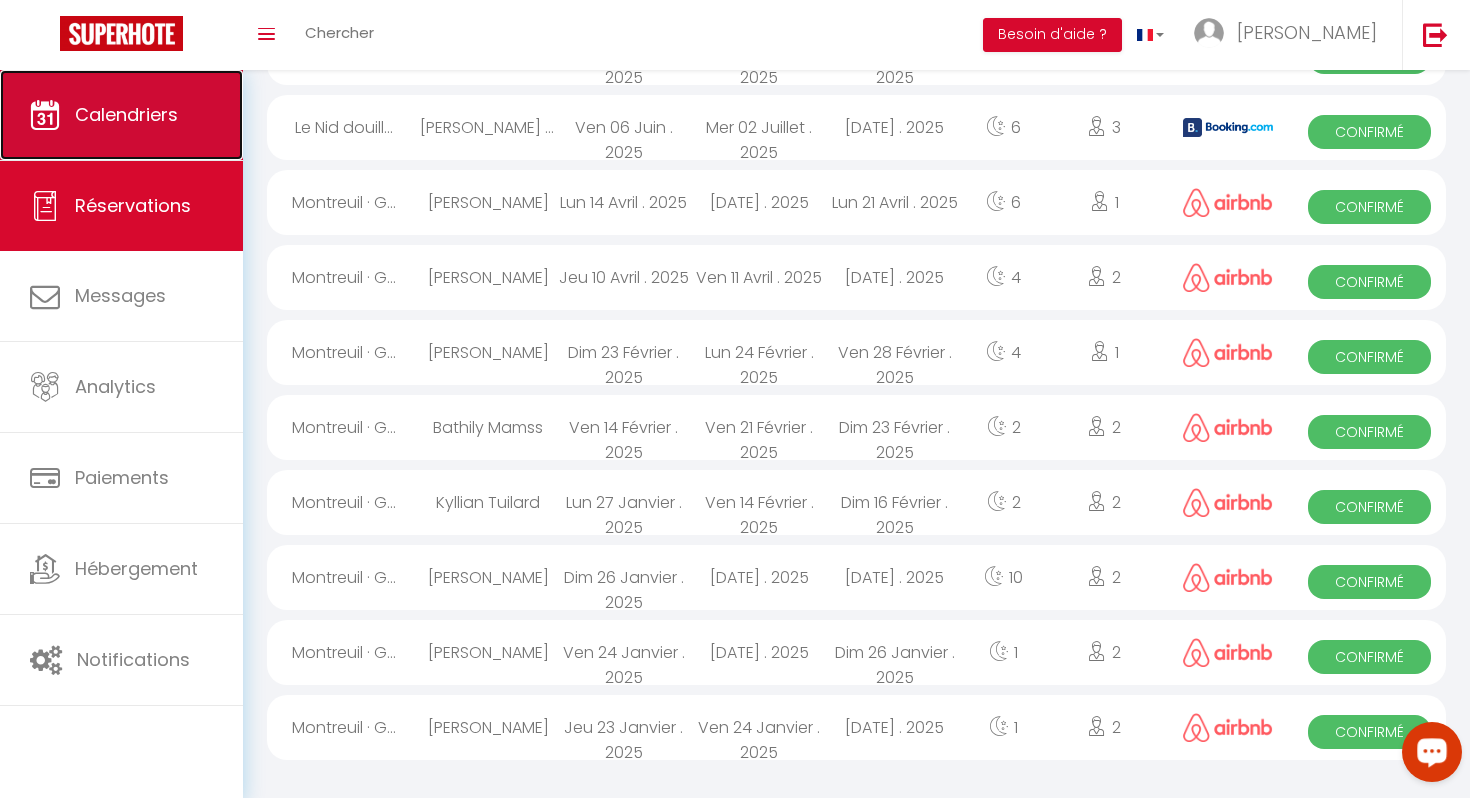 click on "Calendriers" at bounding box center (121, 115) 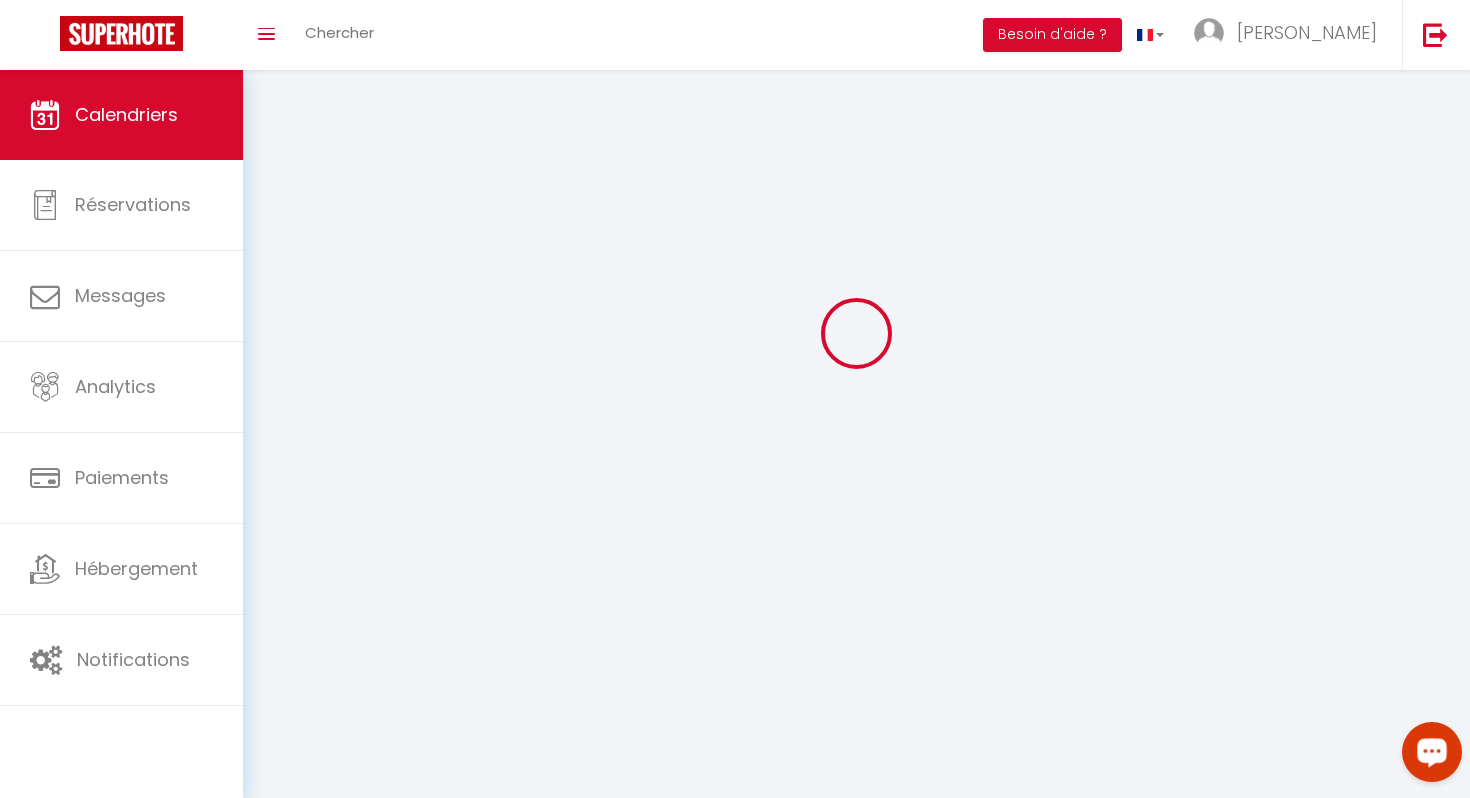 scroll, scrollTop: 0, scrollLeft: 0, axis: both 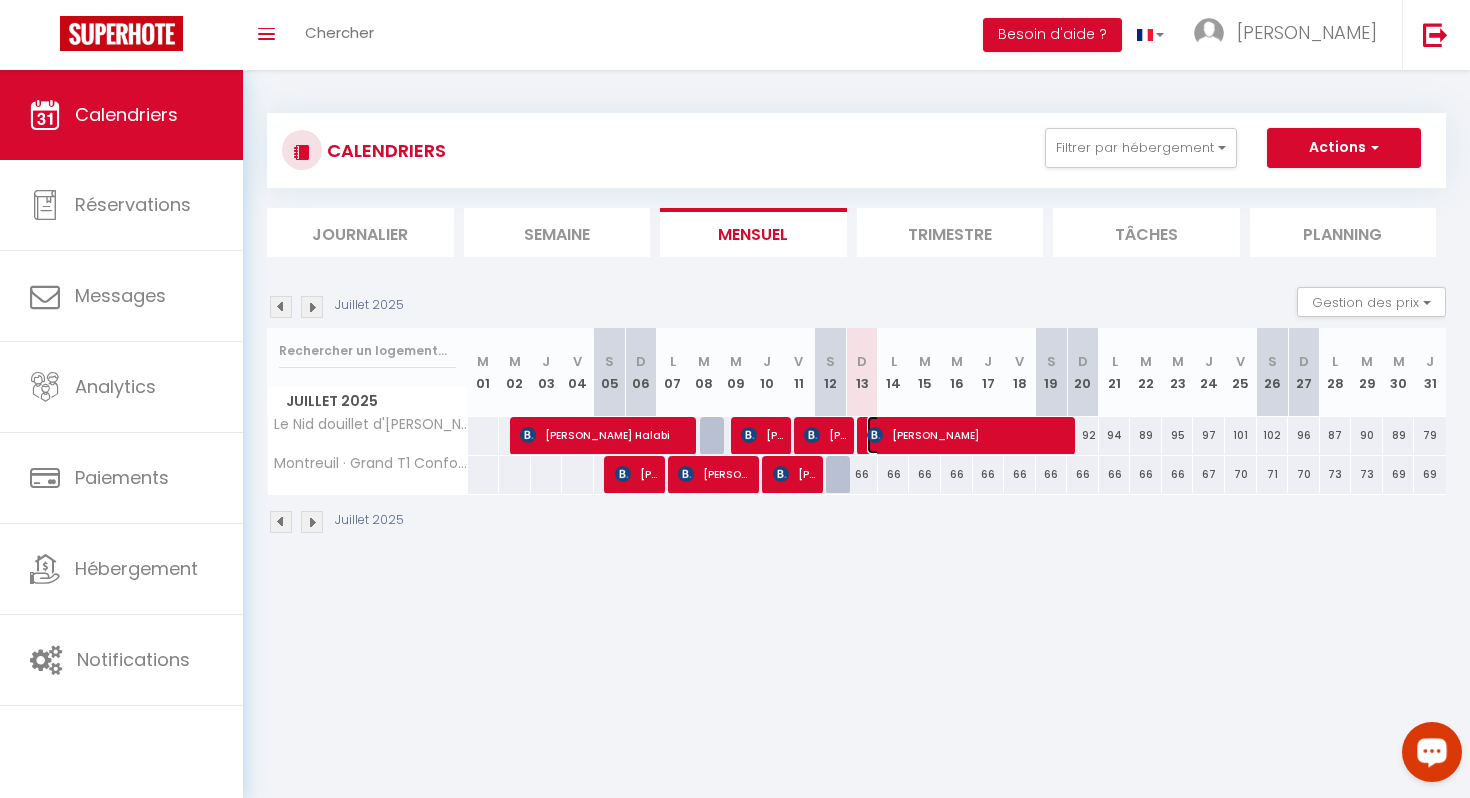 click on "[PERSON_NAME]" at bounding box center [968, 435] 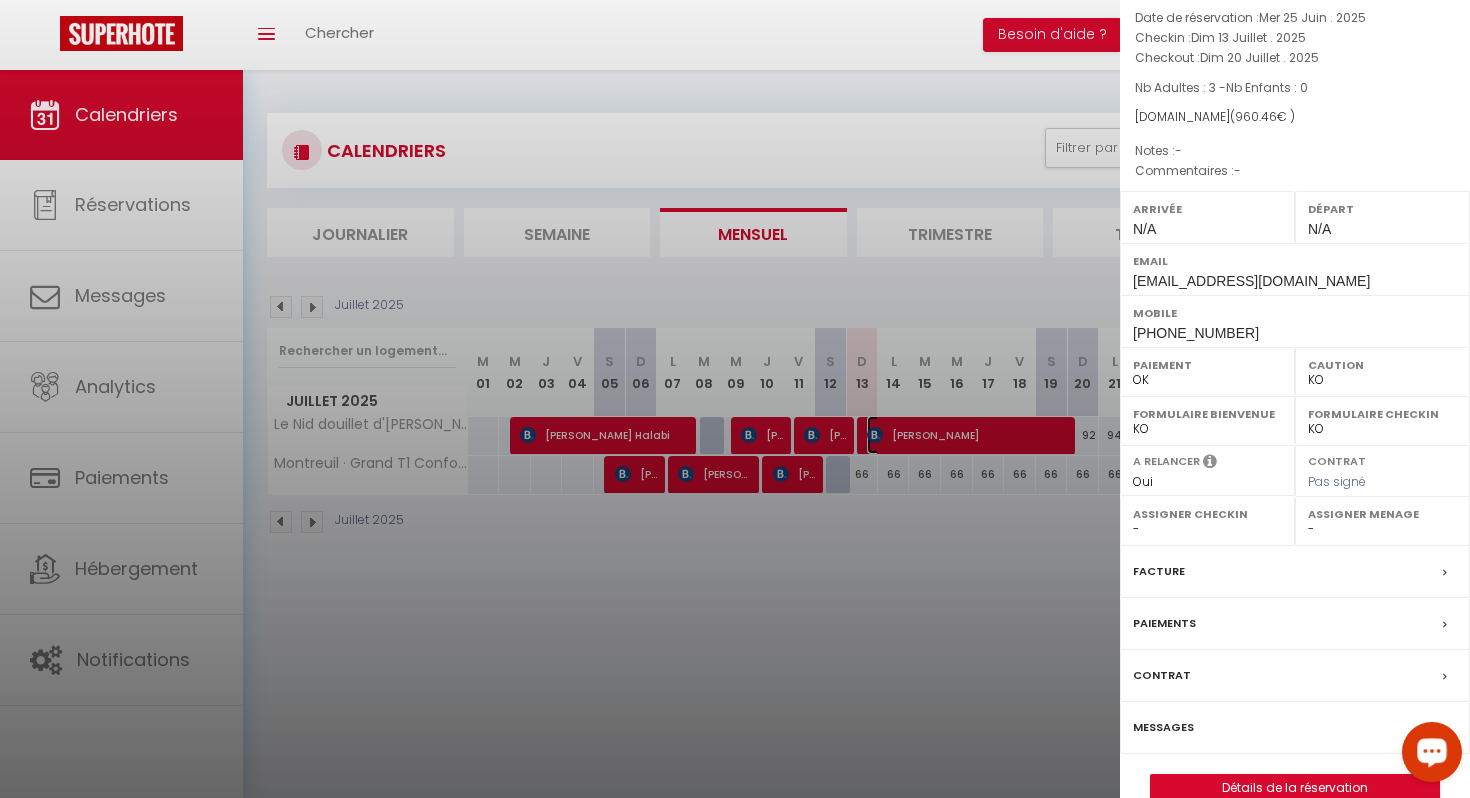 scroll, scrollTop: 154, scrollLeft: 0, axis: vertical 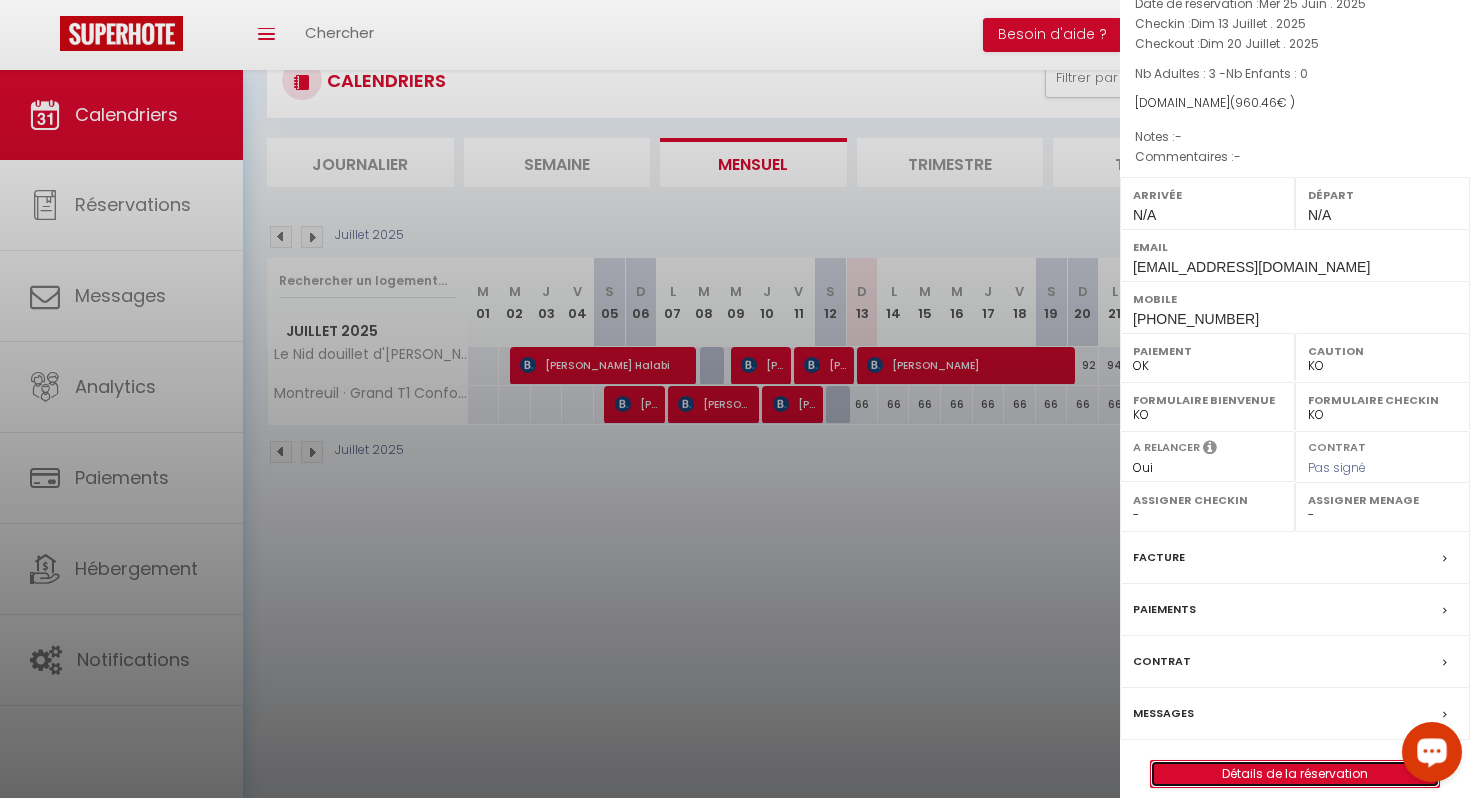 click on "Détails de la réservation" at bounding box center [1295, 774] 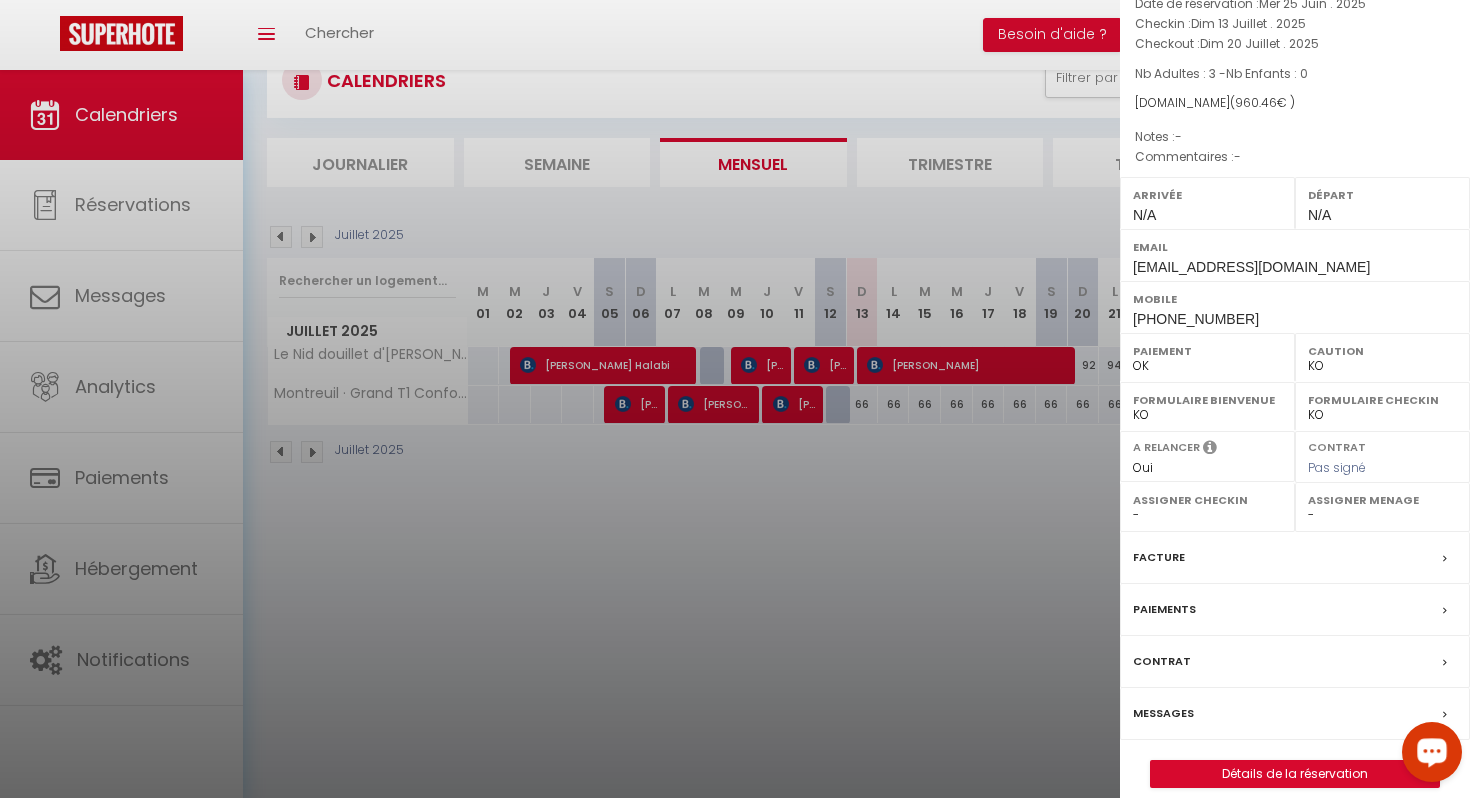 scroll, scrollTop: 0, scrollLeft: 0, axis: both 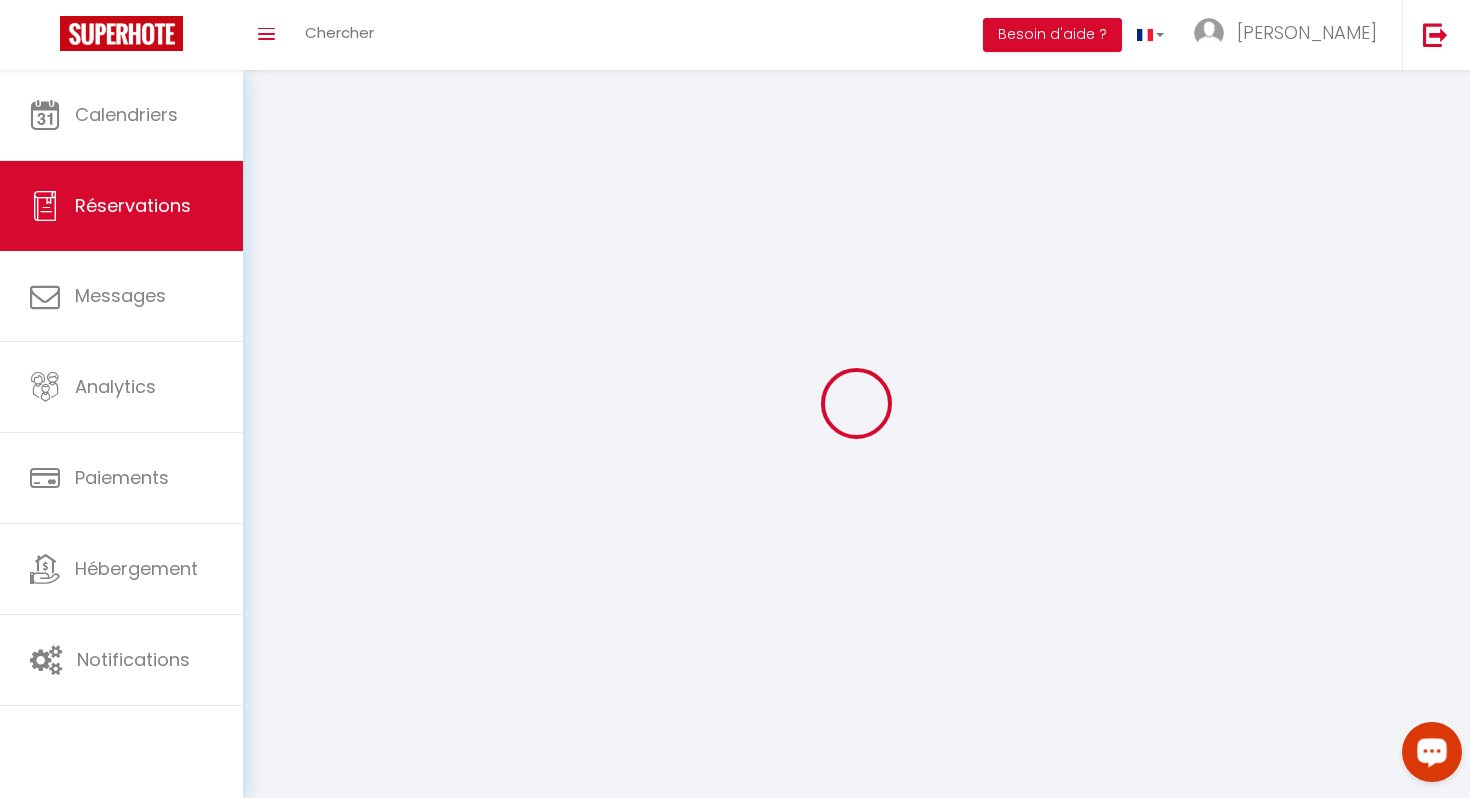 type on "Enza" 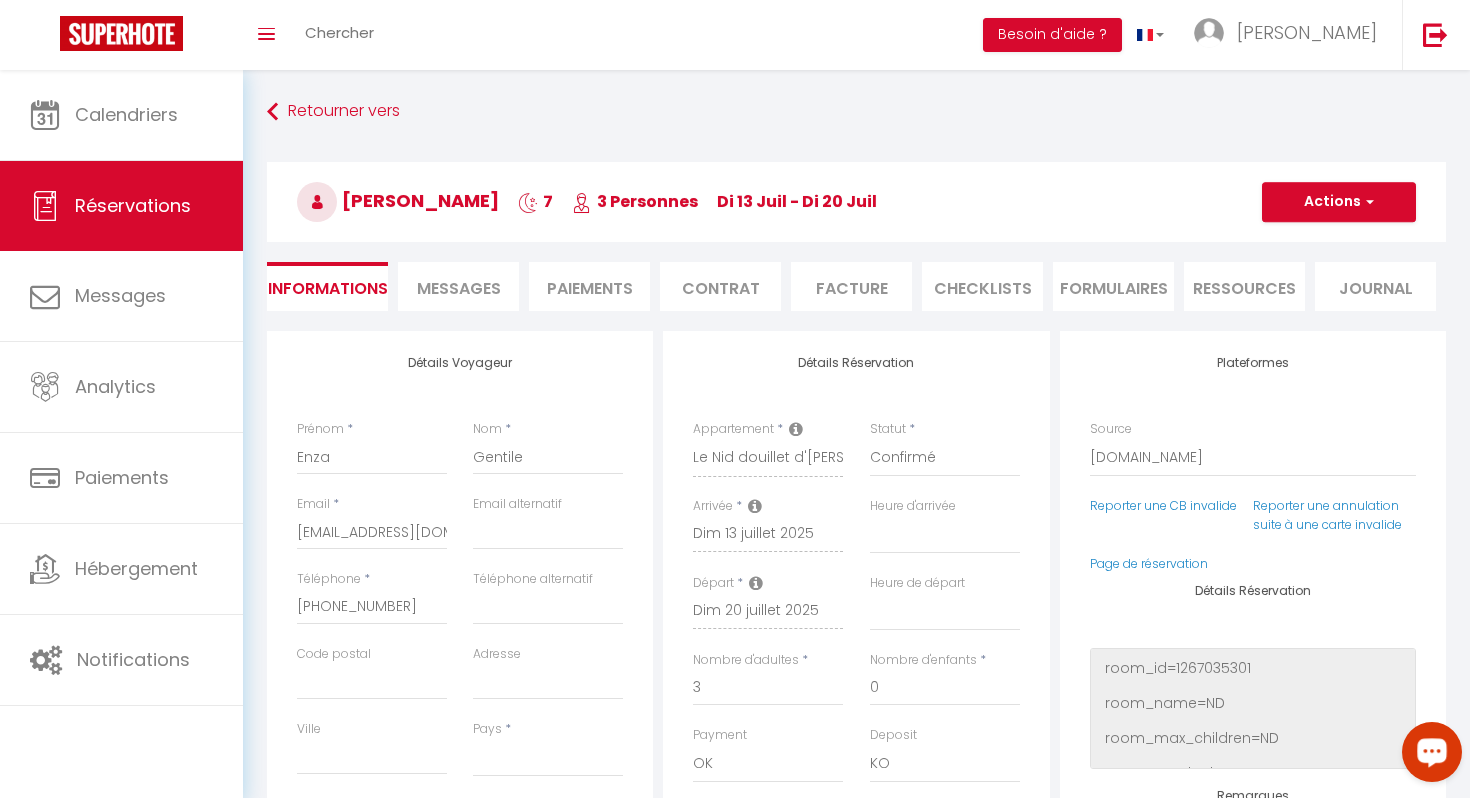 scroll, scrollTop: 402, scrollLeft: 0, axis: vertical 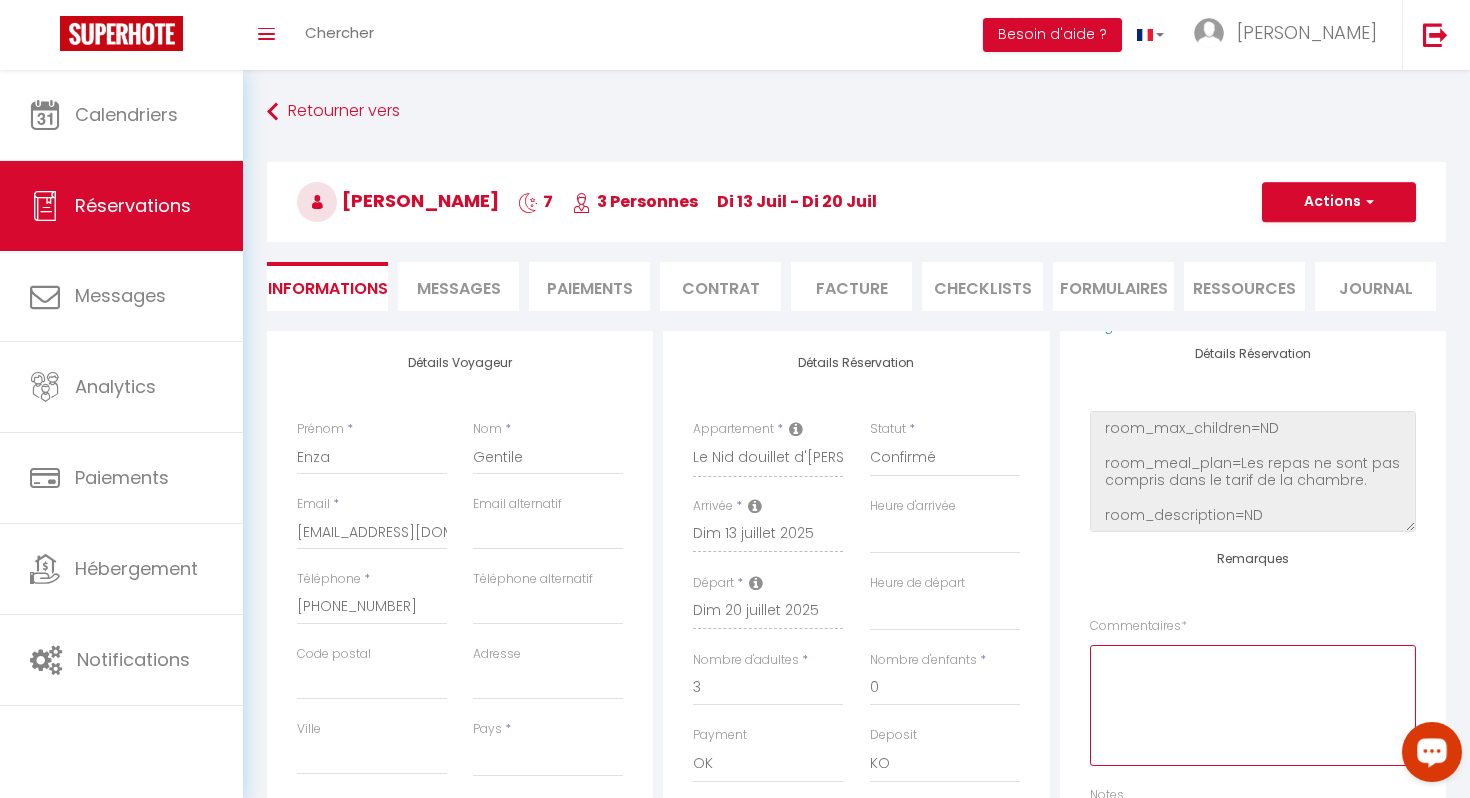 click at bounding box center [1253, 705] 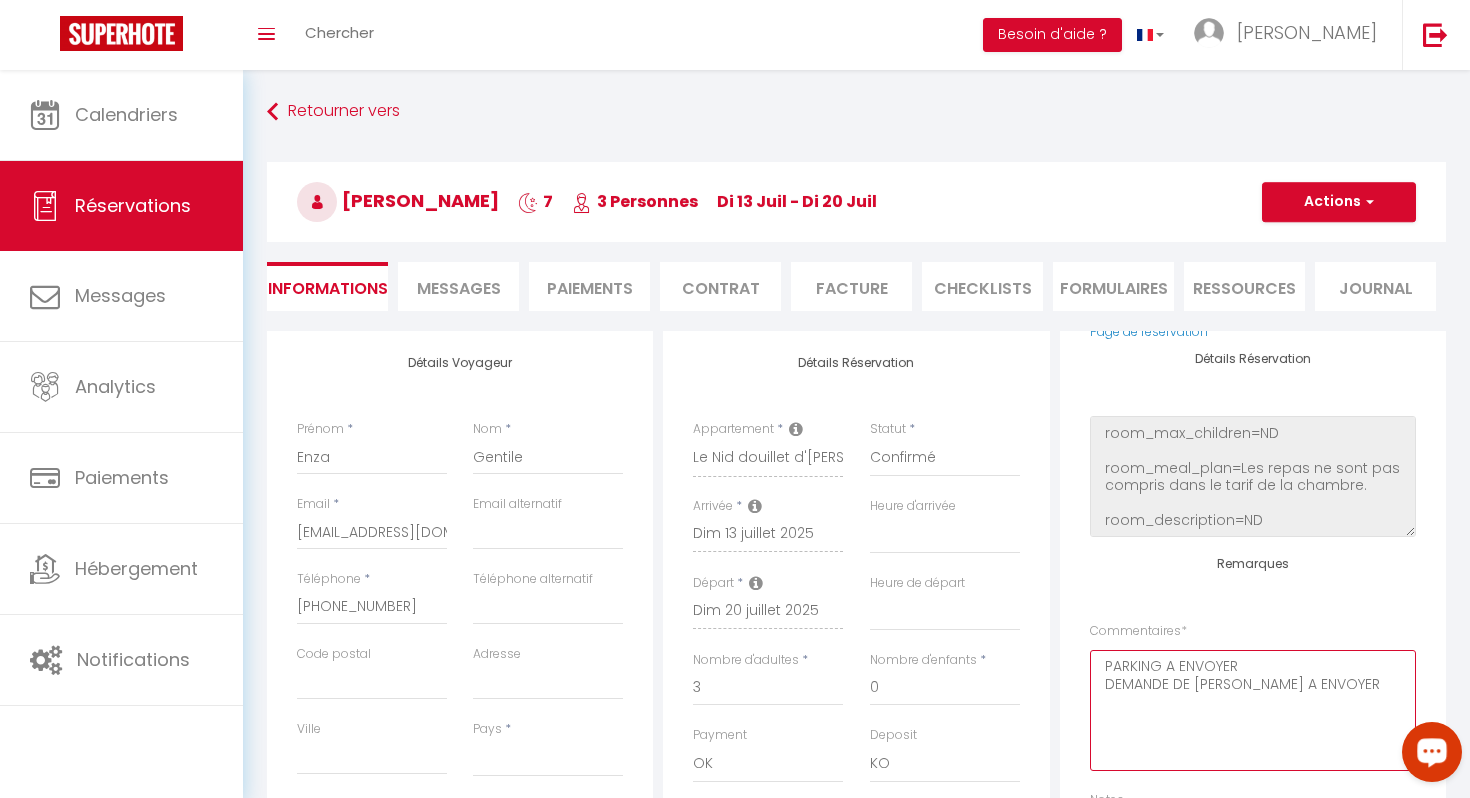 scroll, scrollTop: 237, scrollLeft: 0, axis: vertical 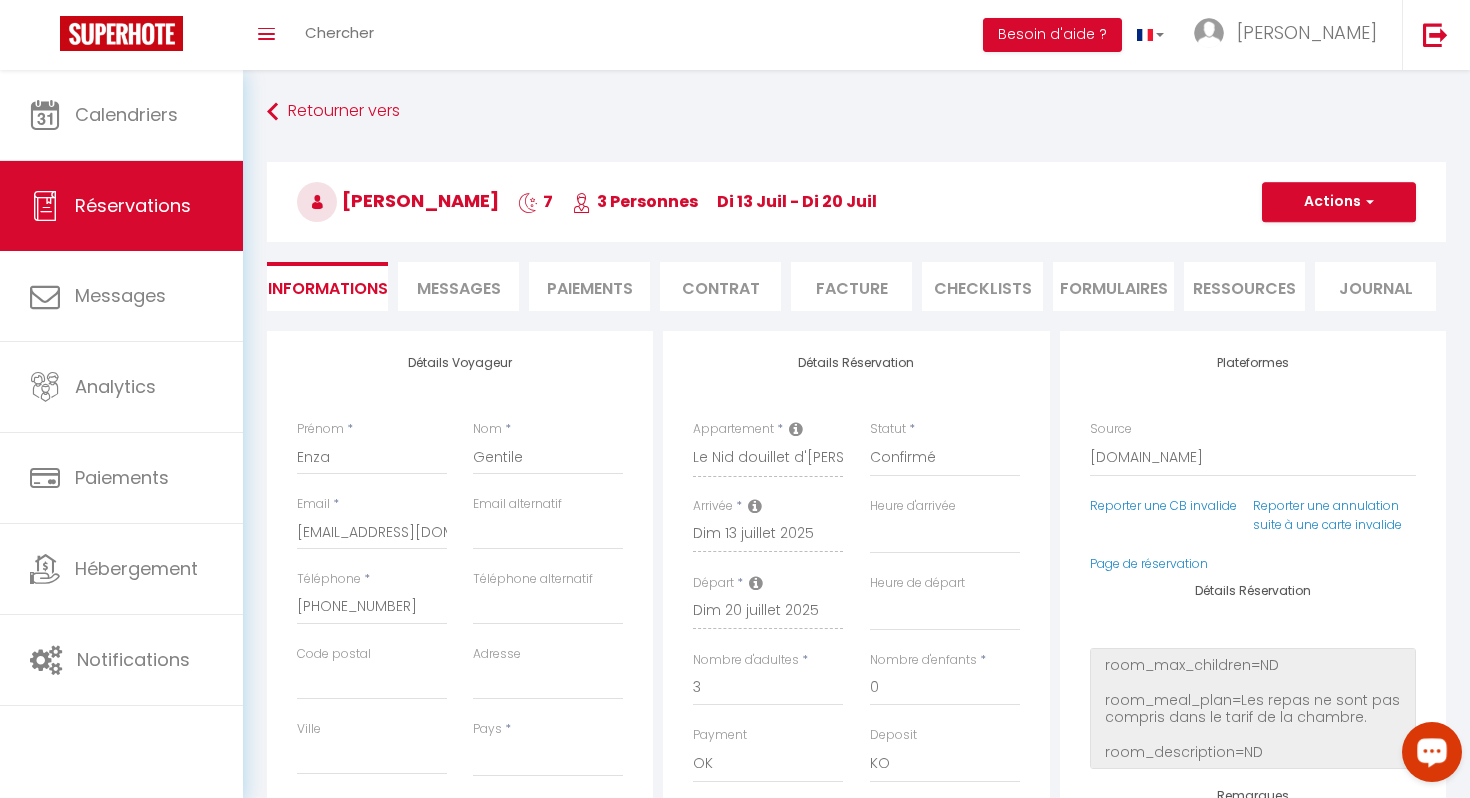 type on "PARKING A ENVOYER
DEMANDE DE CAUTION A ENVOYER" 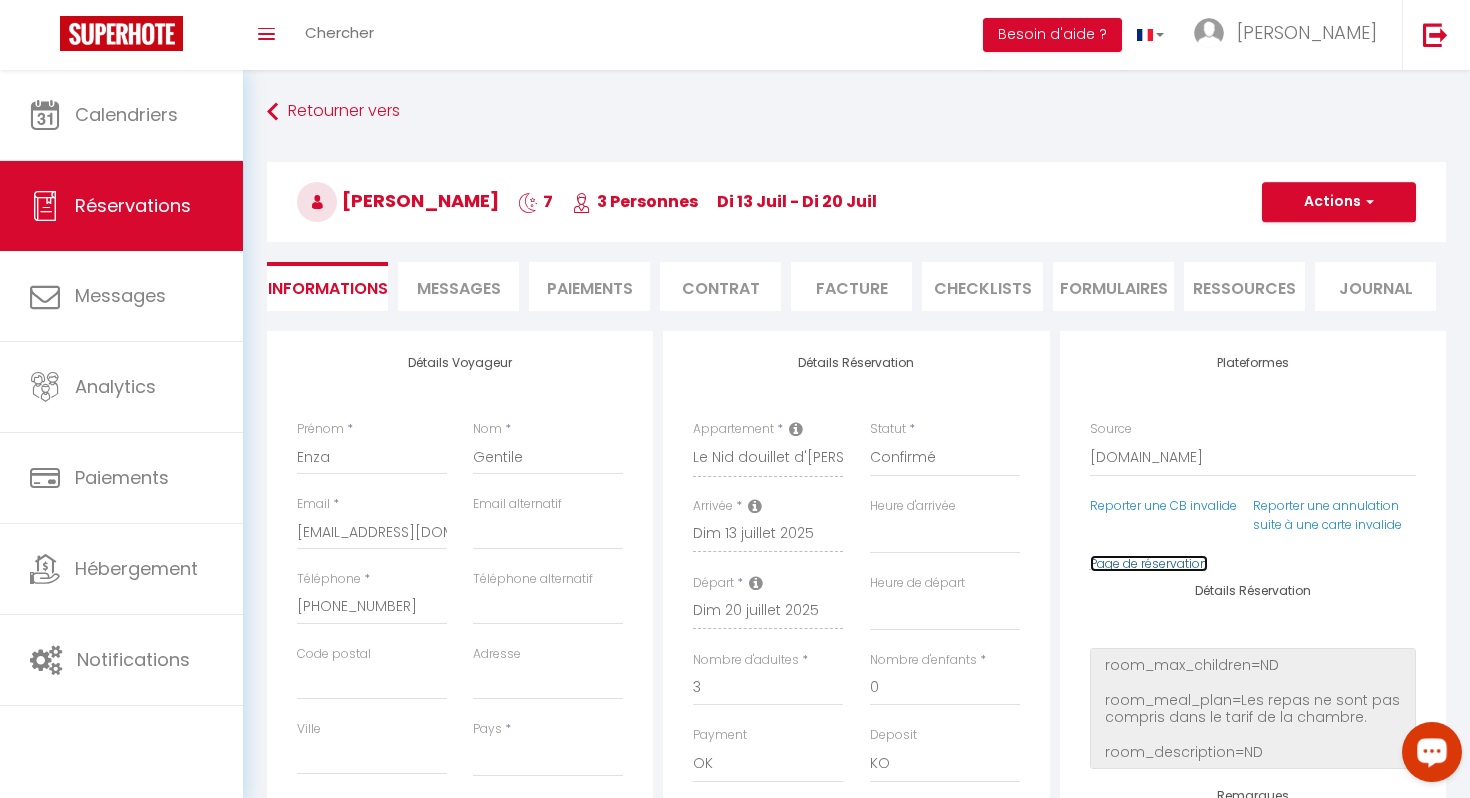 click on "Page de réservation" at bounding box center (1149, 563) 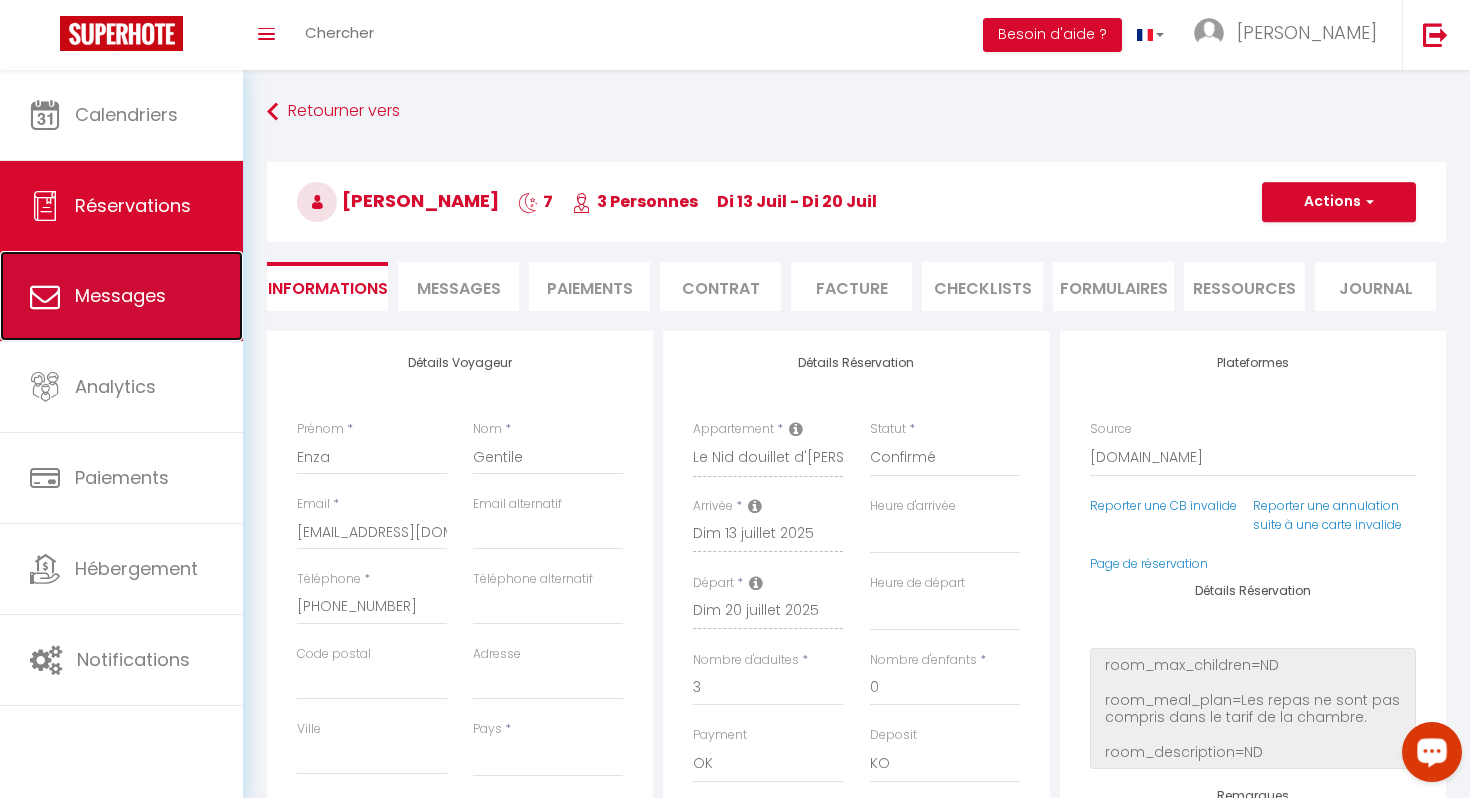 click on "Messages" at bounding box center [120, 295] 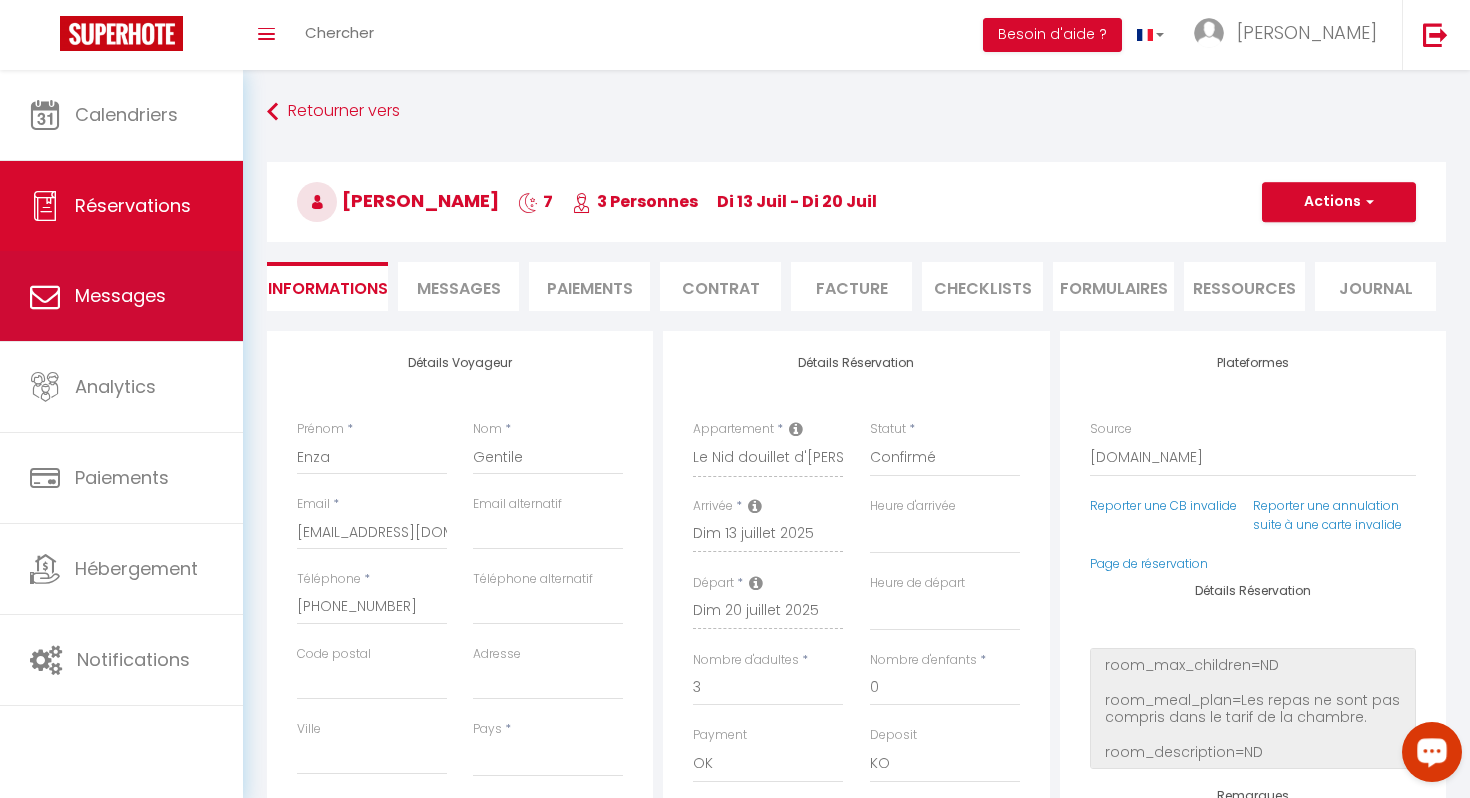 select on "message" 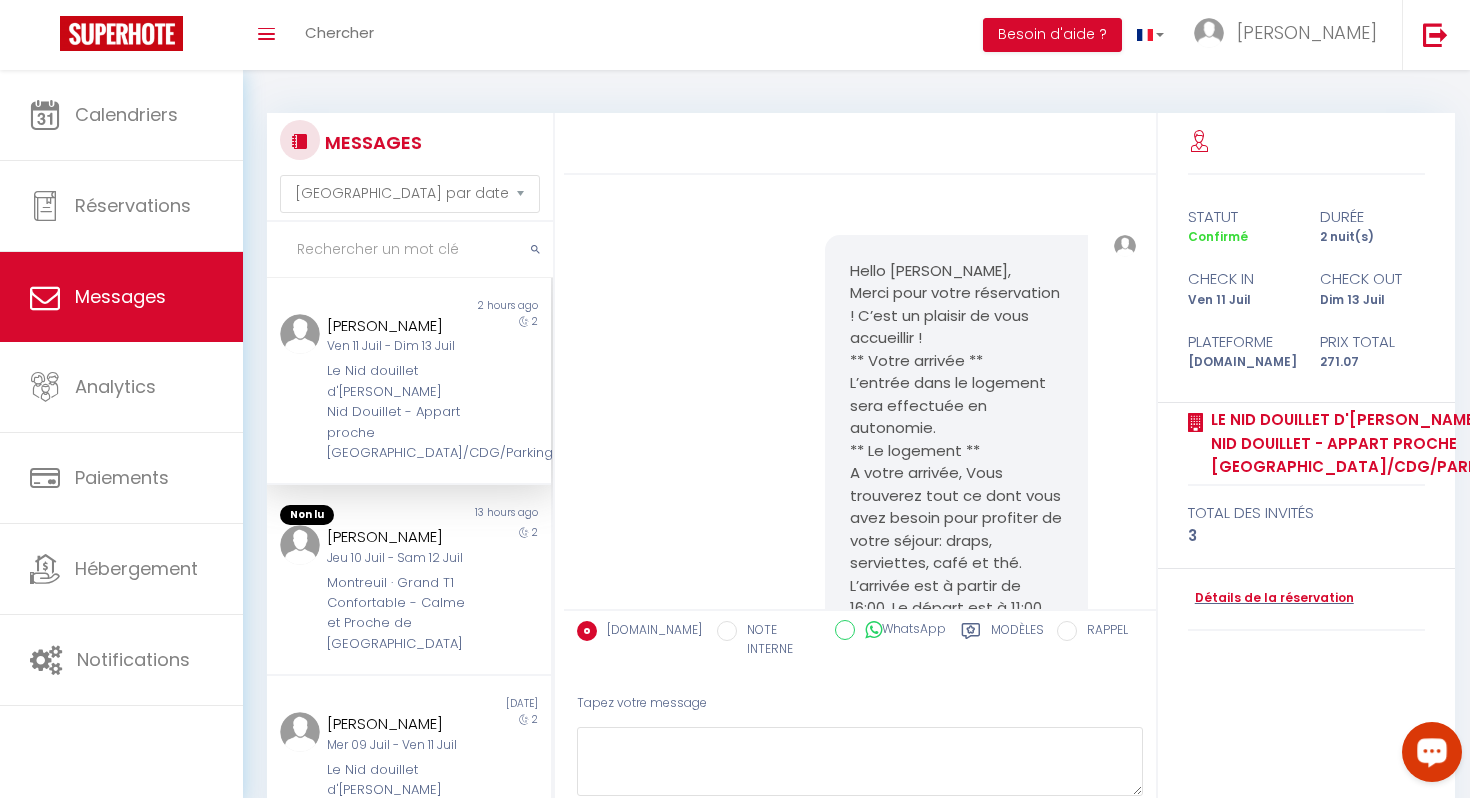 scroll, scrollTop: 14030, scrollLeft: 0, axis: vertical 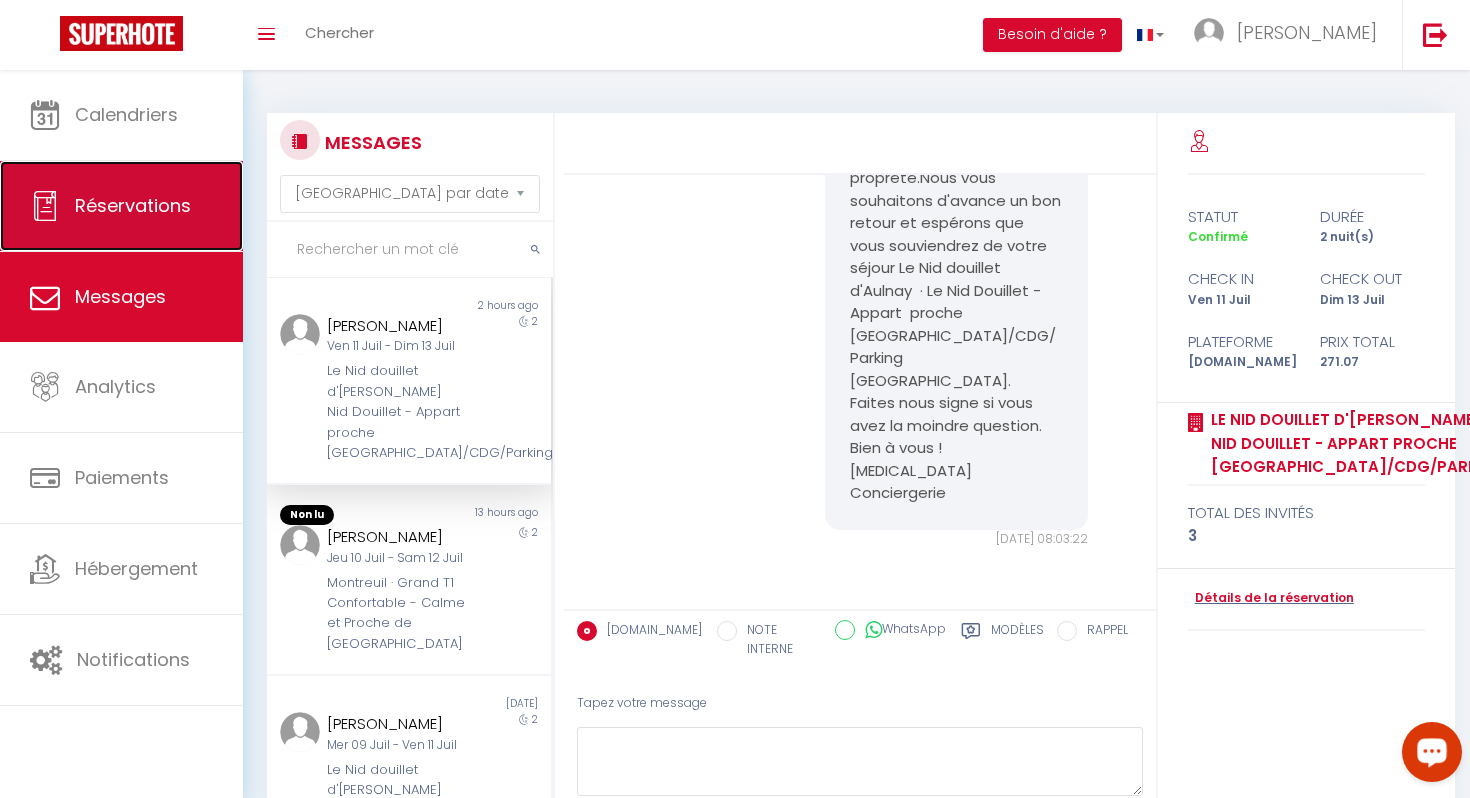 click on "Réservations" at bounding box center [133, 205] 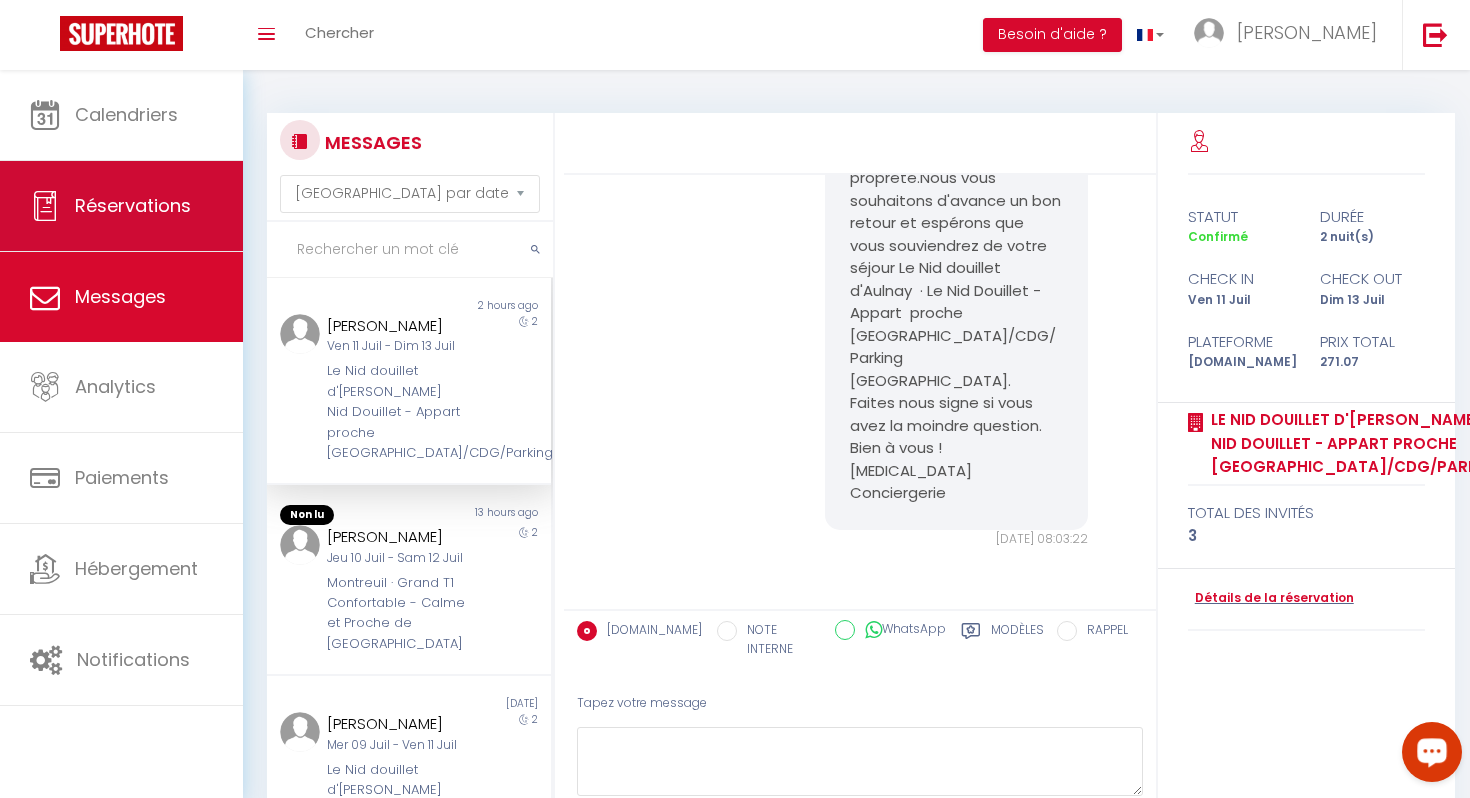 select on "not_cancelled" 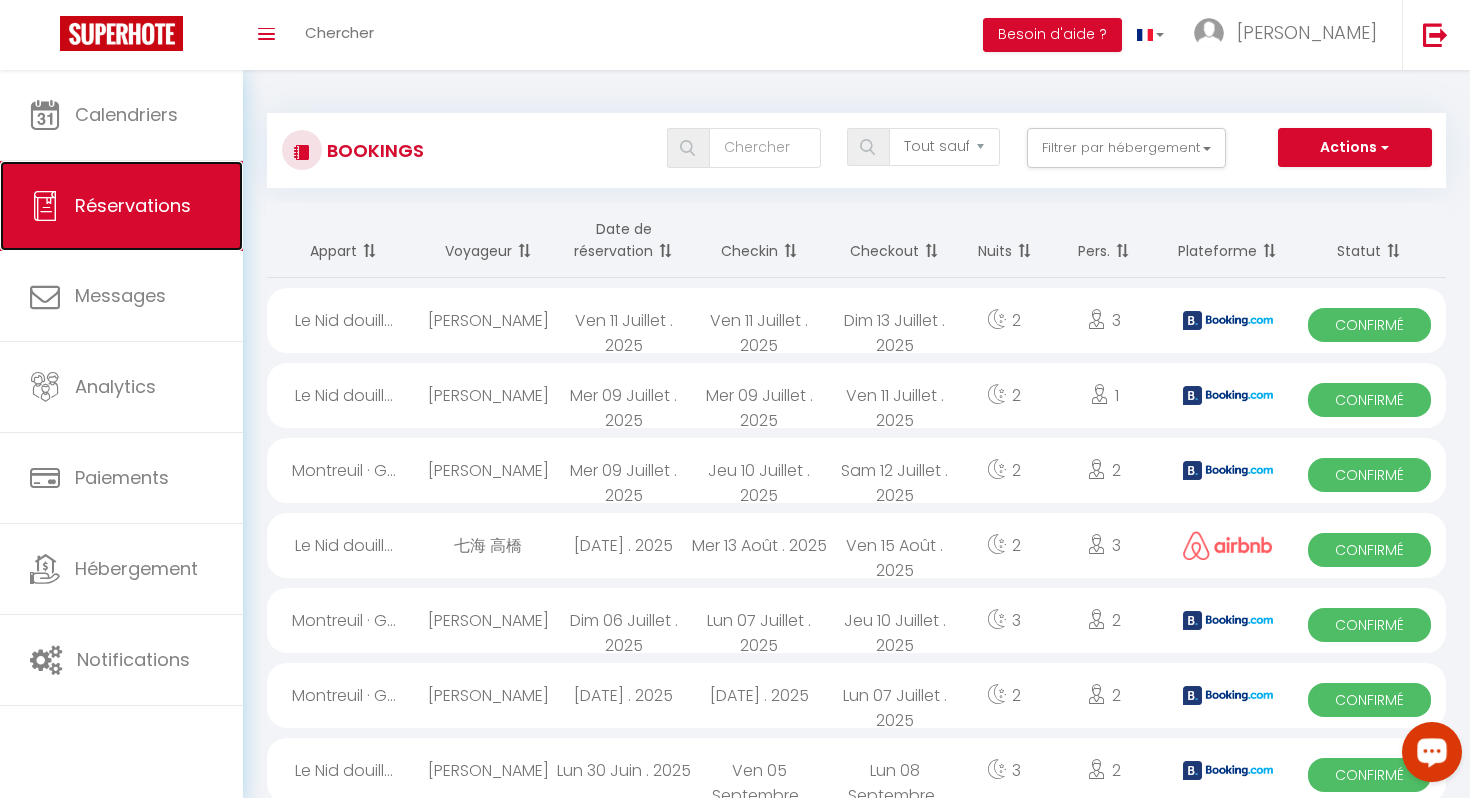click on "Réservations" at bounding box center [133, 205] 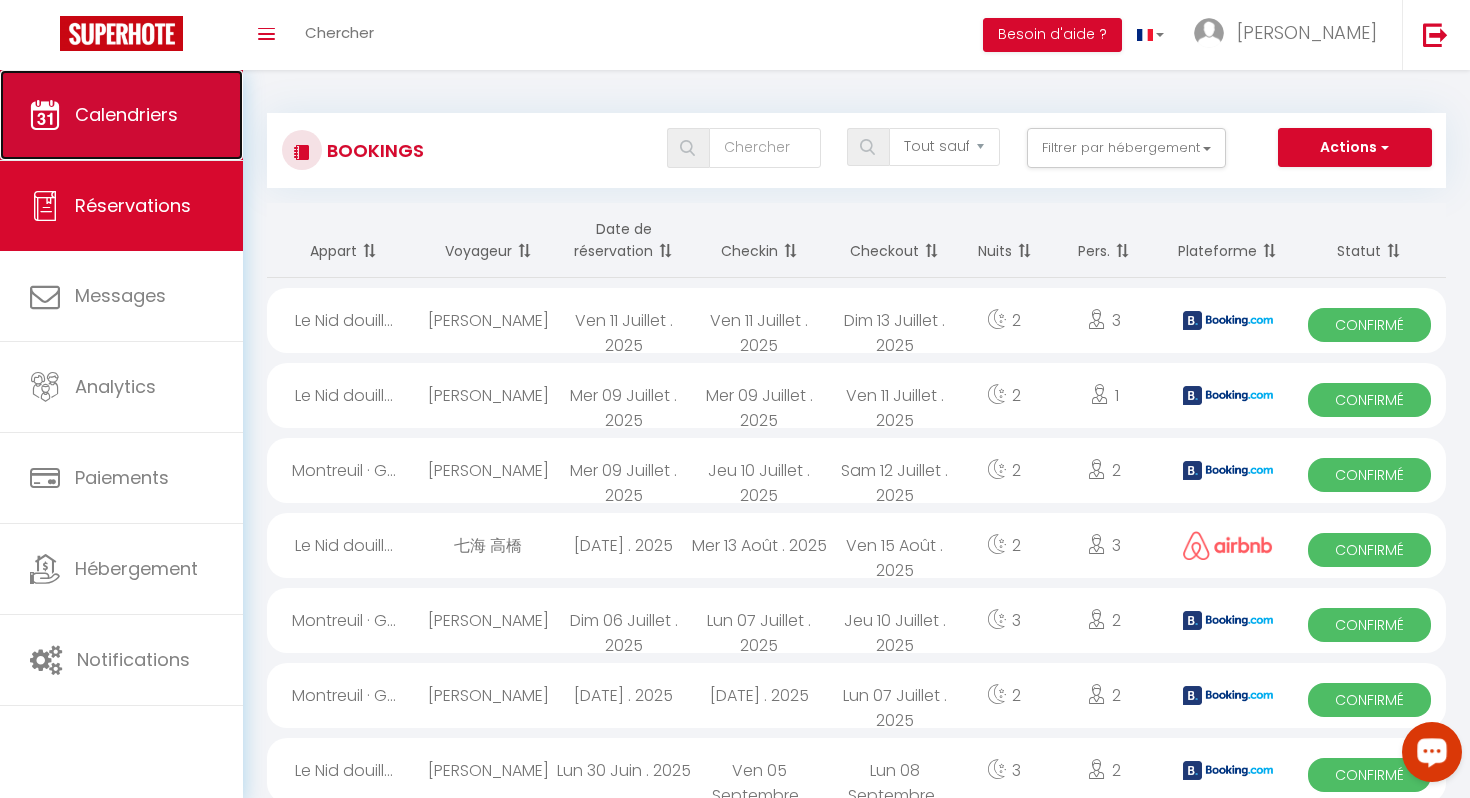 click on "Calendriers" at bounding box center [121, 115] 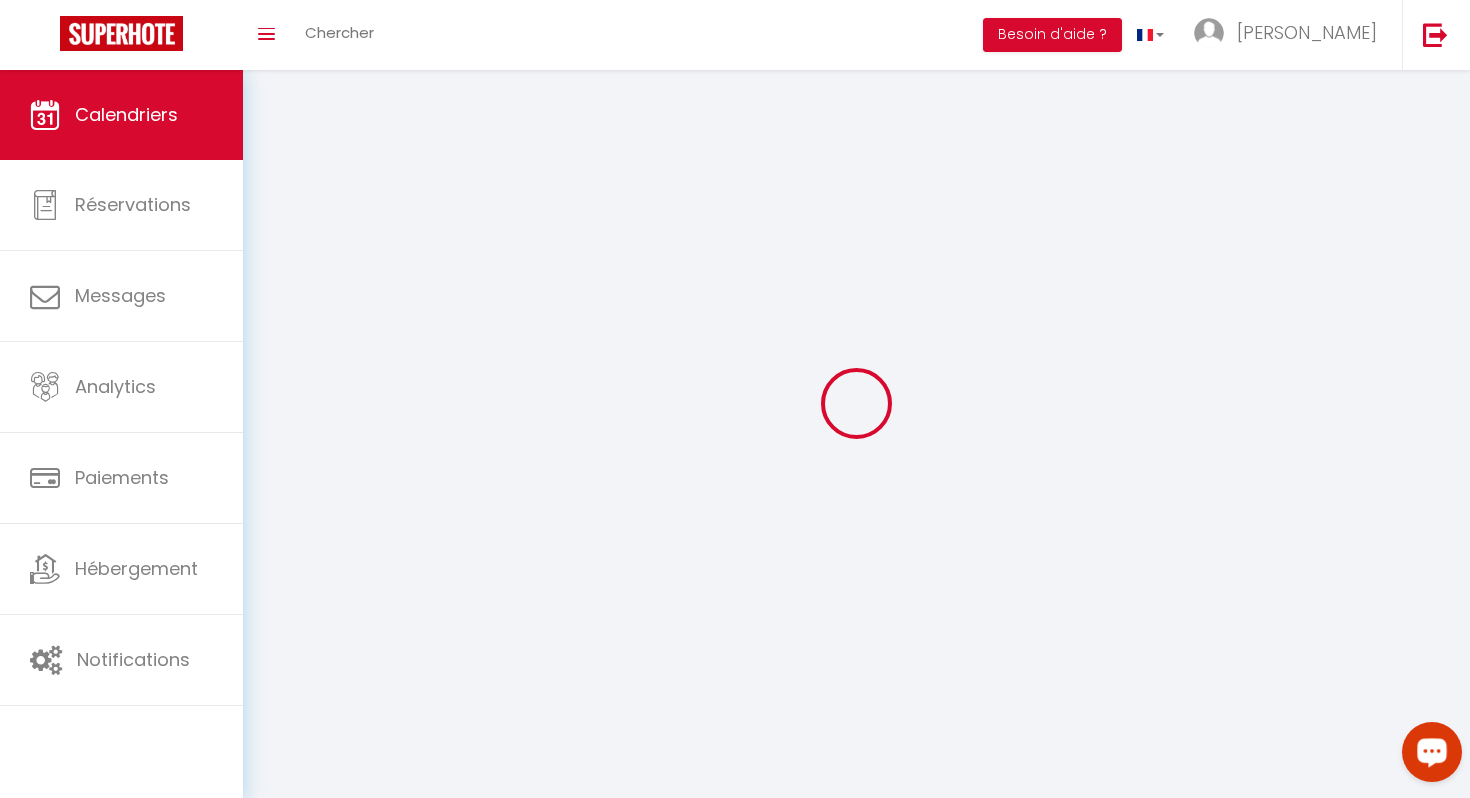 select 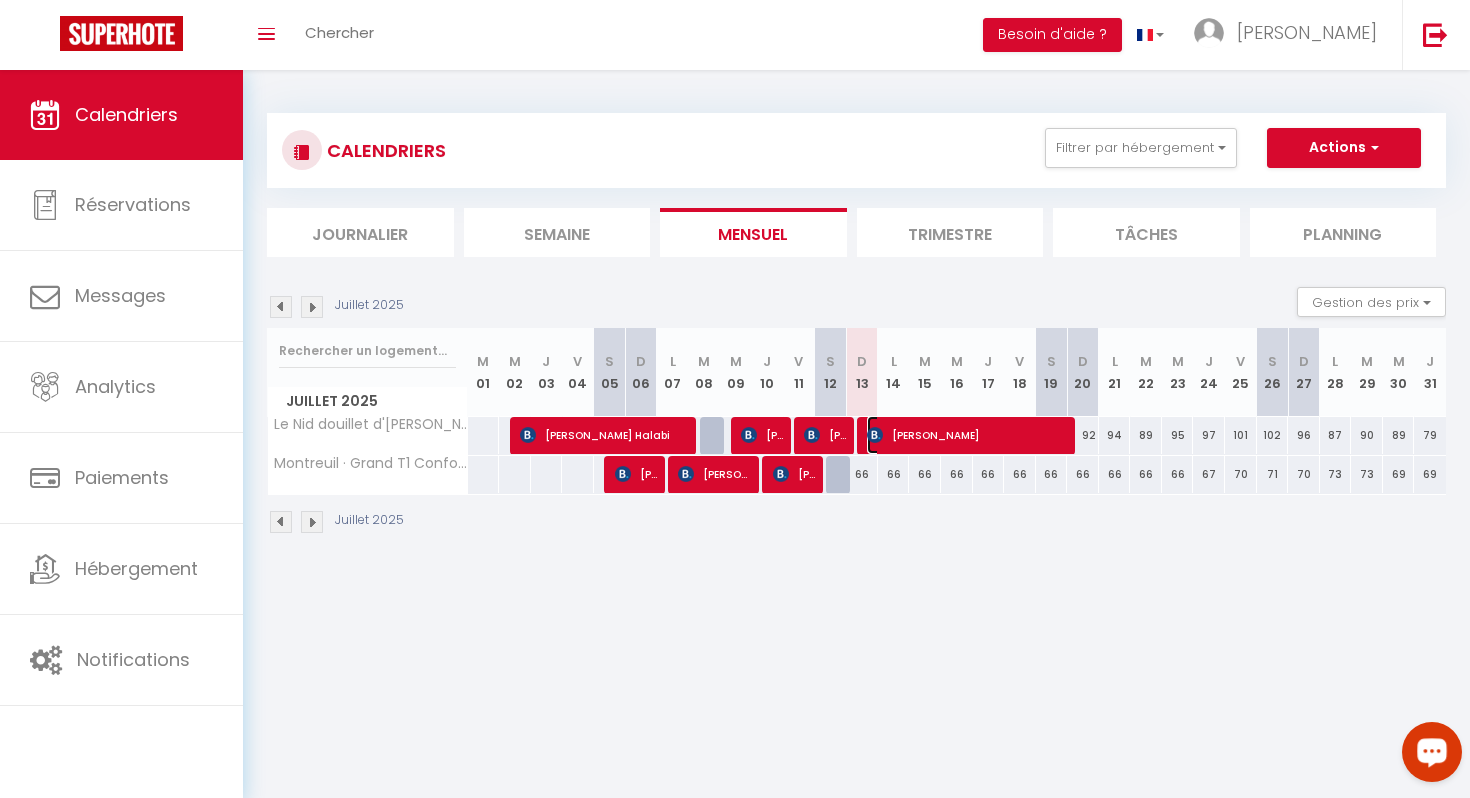 click on "[PERSON_NAME]" at bounding box center (968, 435) 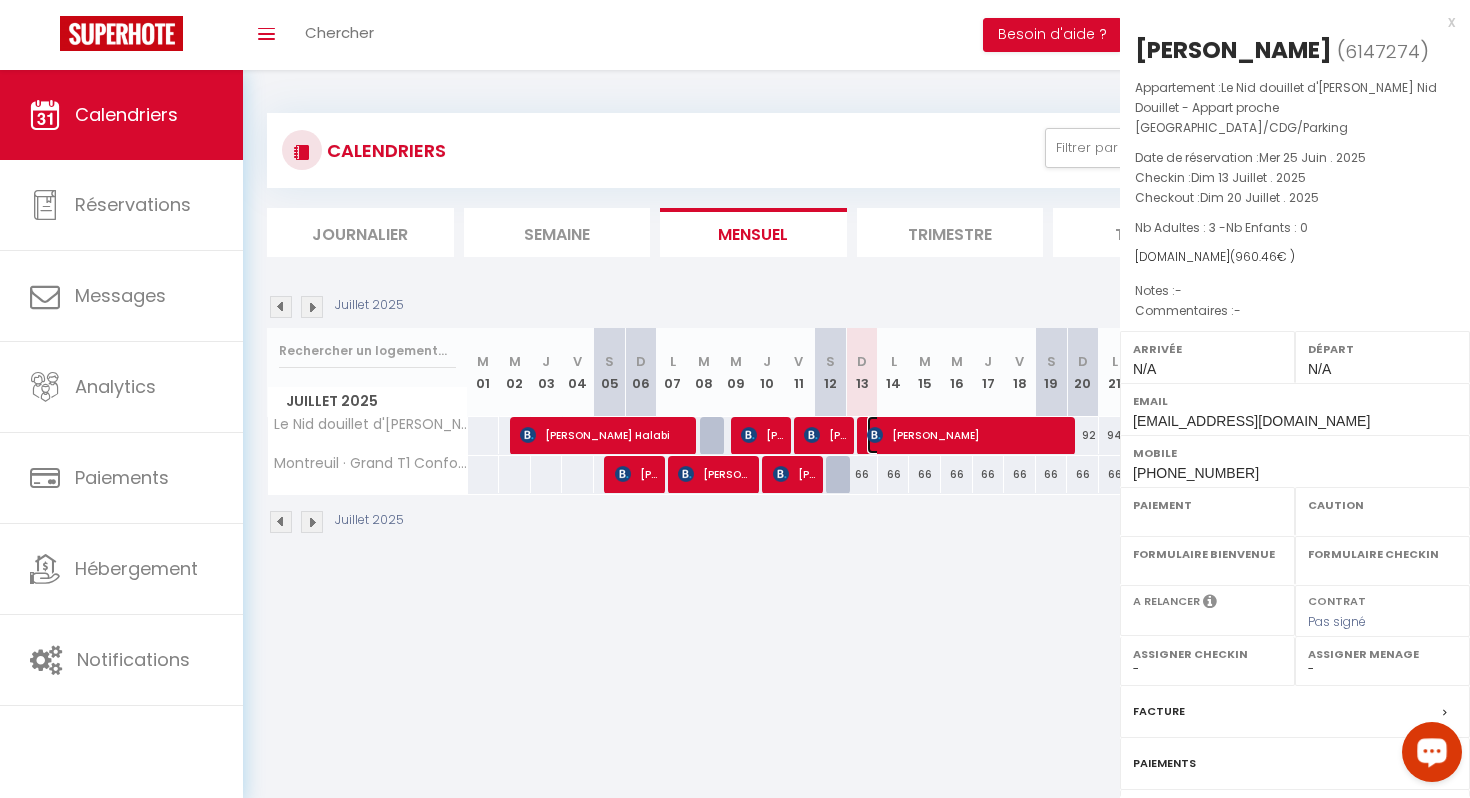 select on "OK" 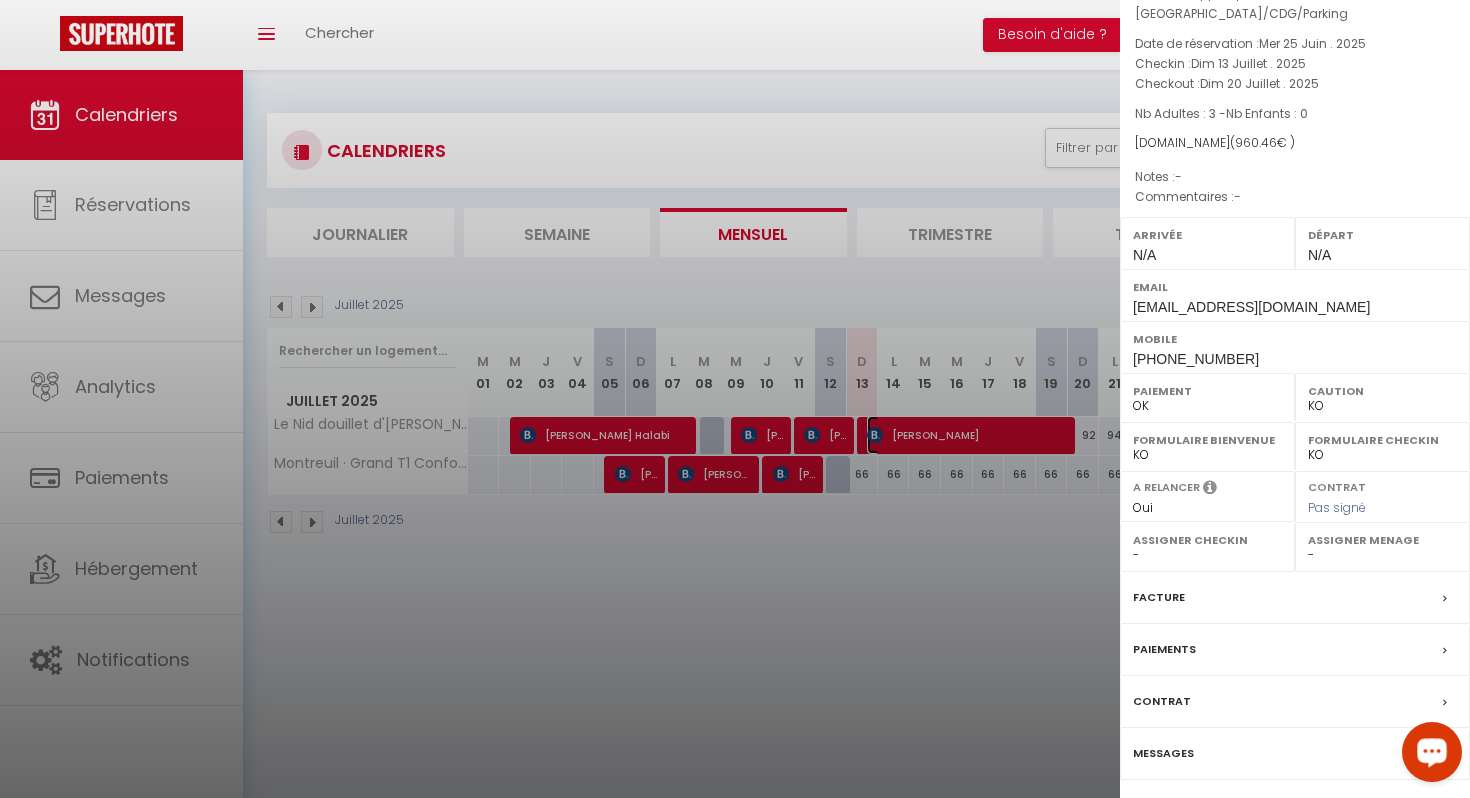 scroll, scrollTop: 154, scrollLeft: 0, axis: vertical 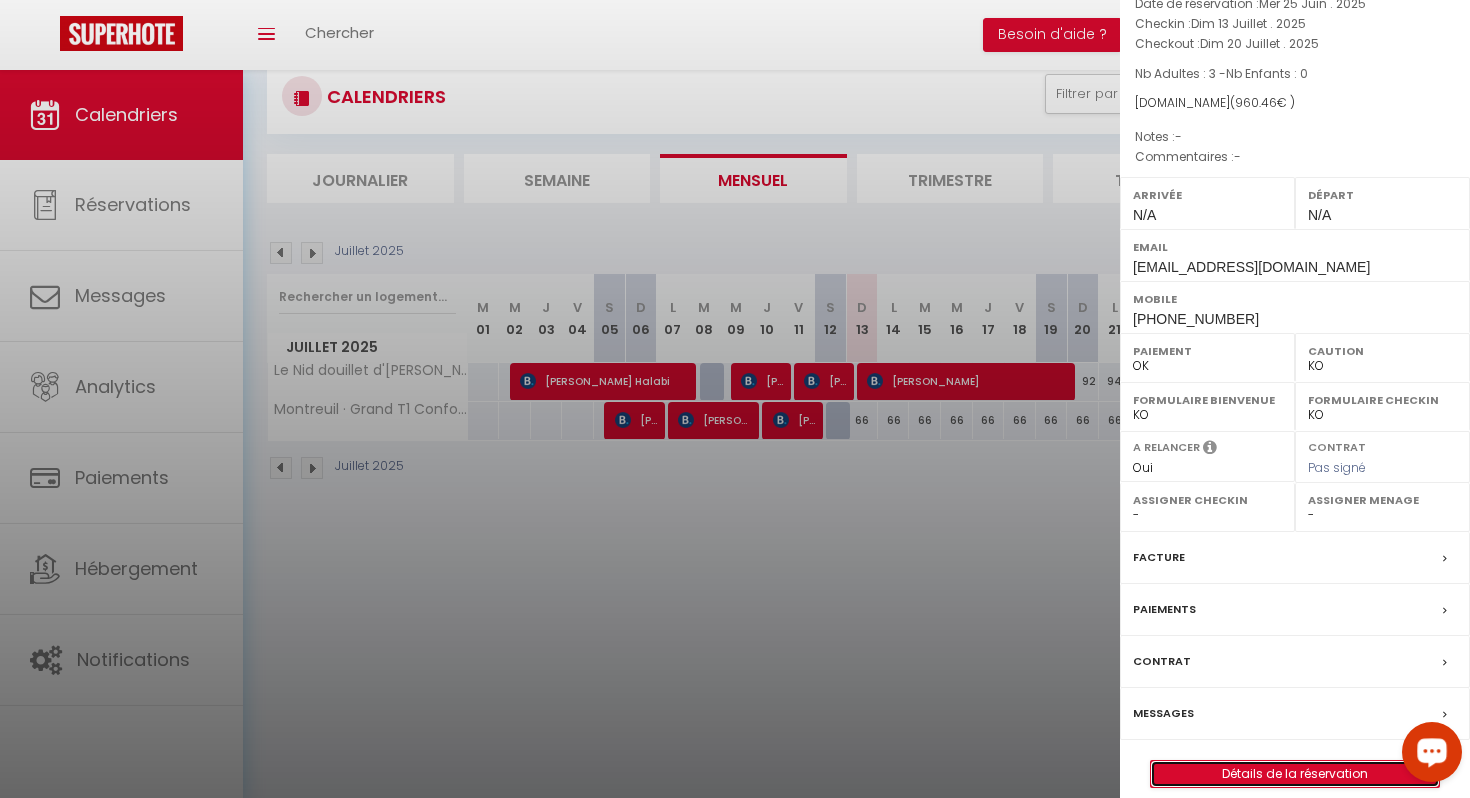 click on "Détails de la réservation" at bounding box center (1295, 774) 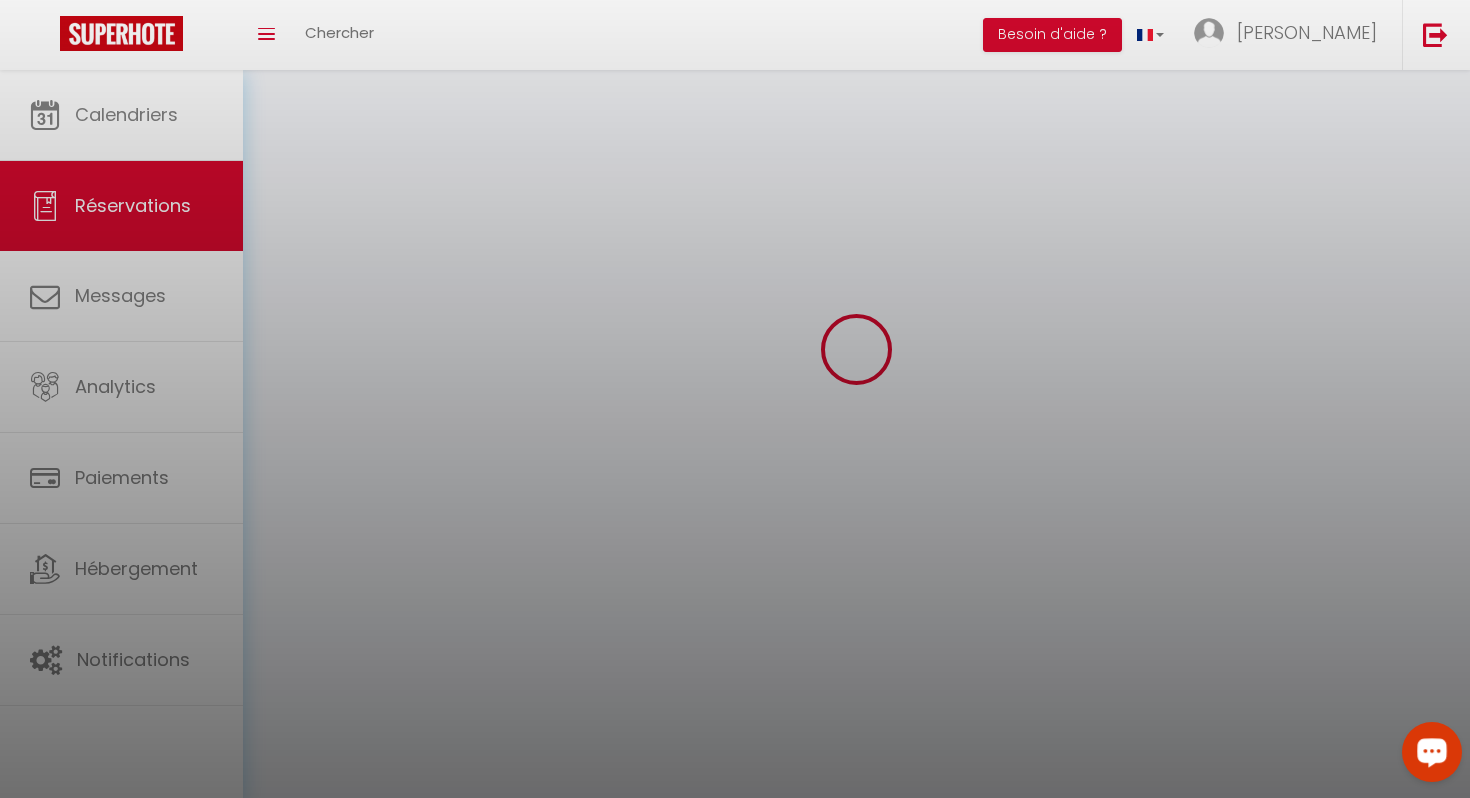 scroll, scrollTop: 0, scrollLeft: 0, axis: both 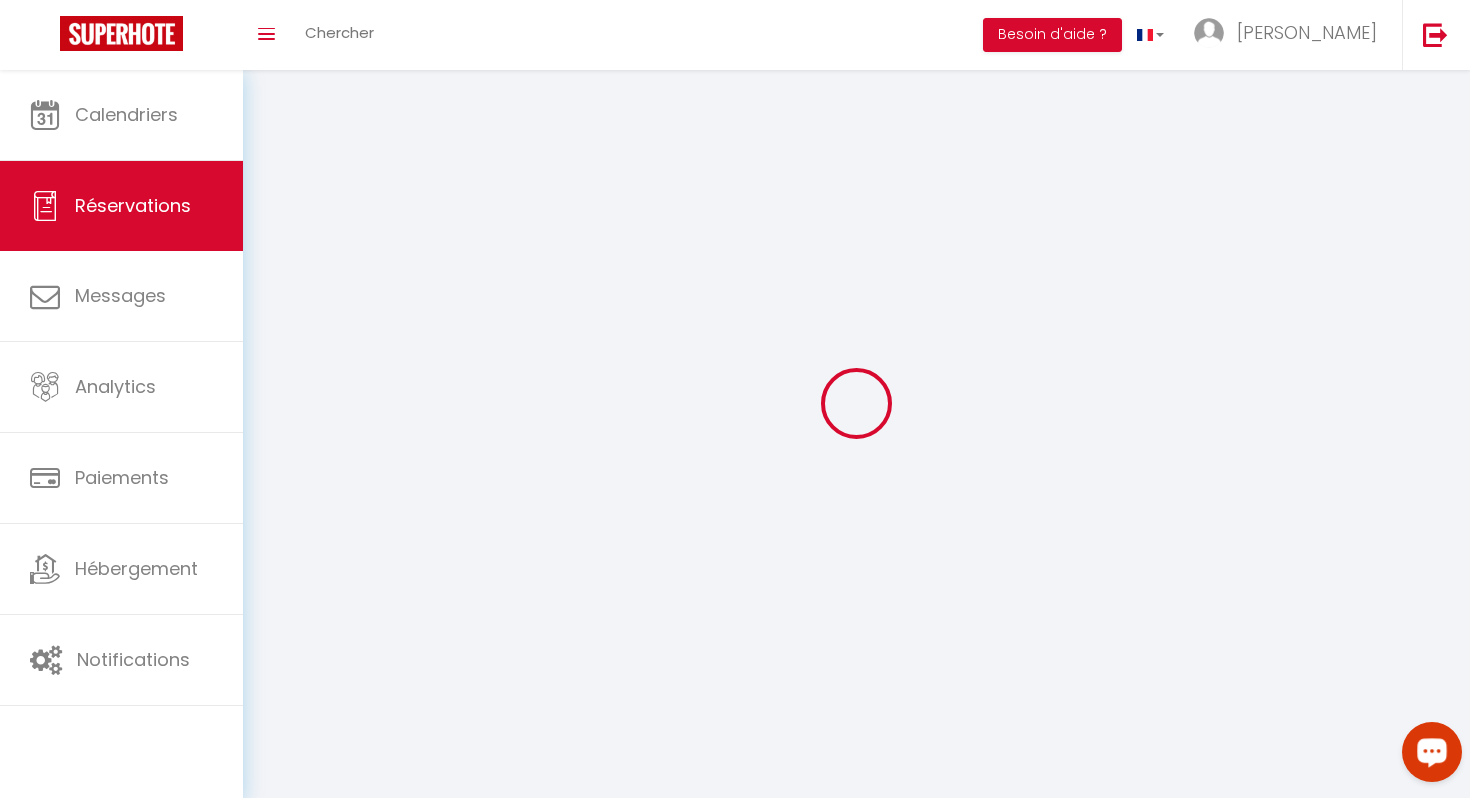 type on "Enza" 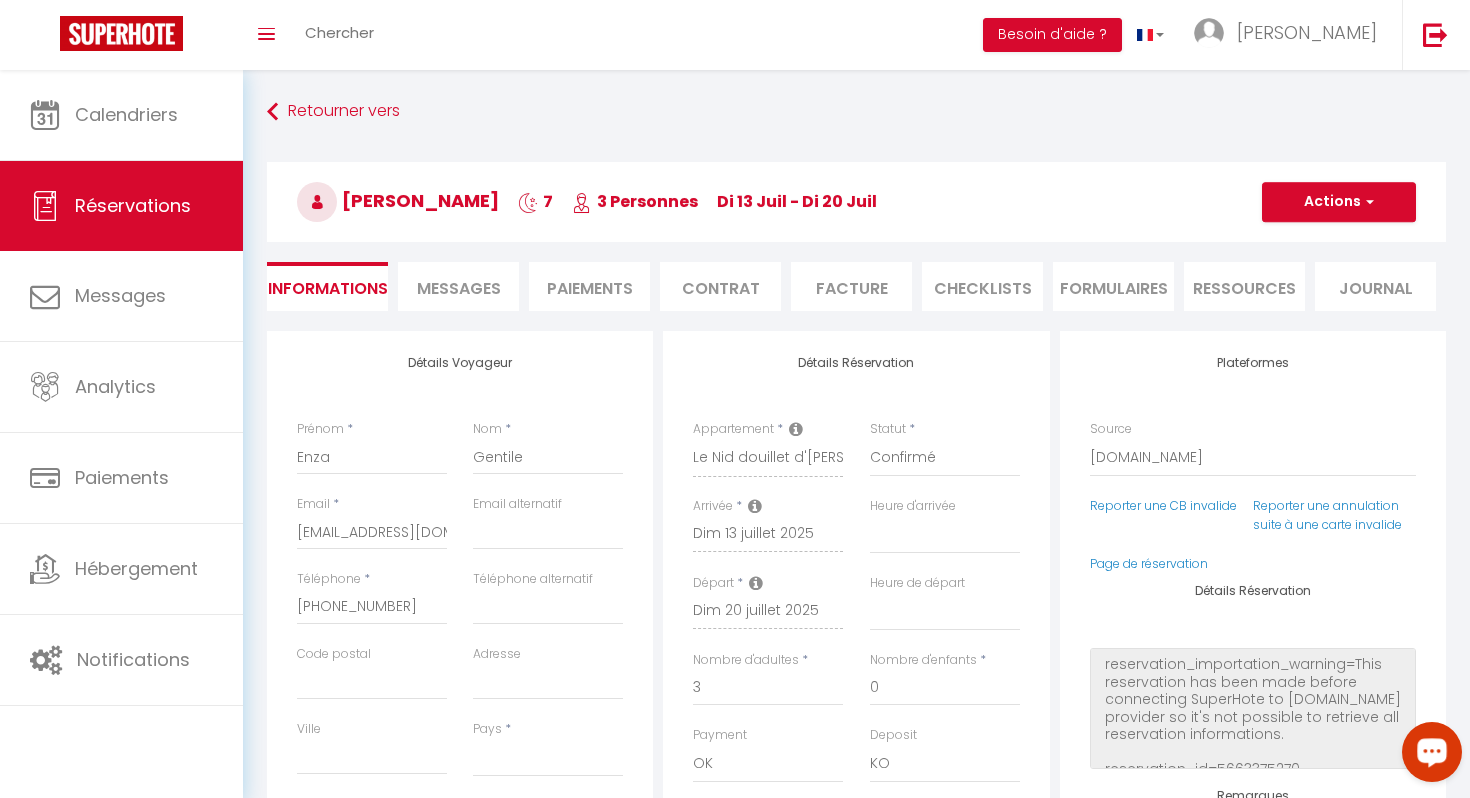 select 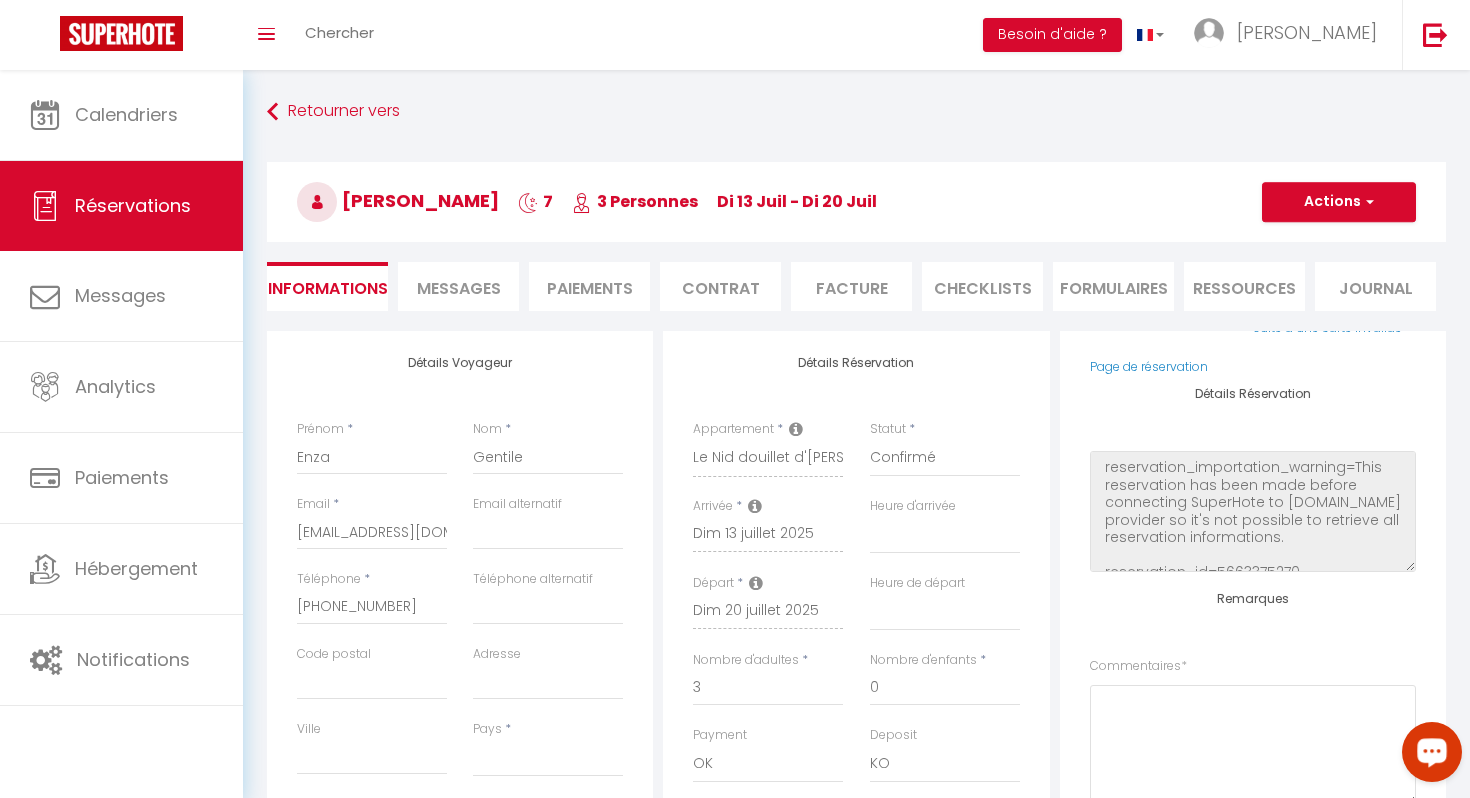 scroll, scrollTop: 200, scrollLeft: 0, axis: vertical 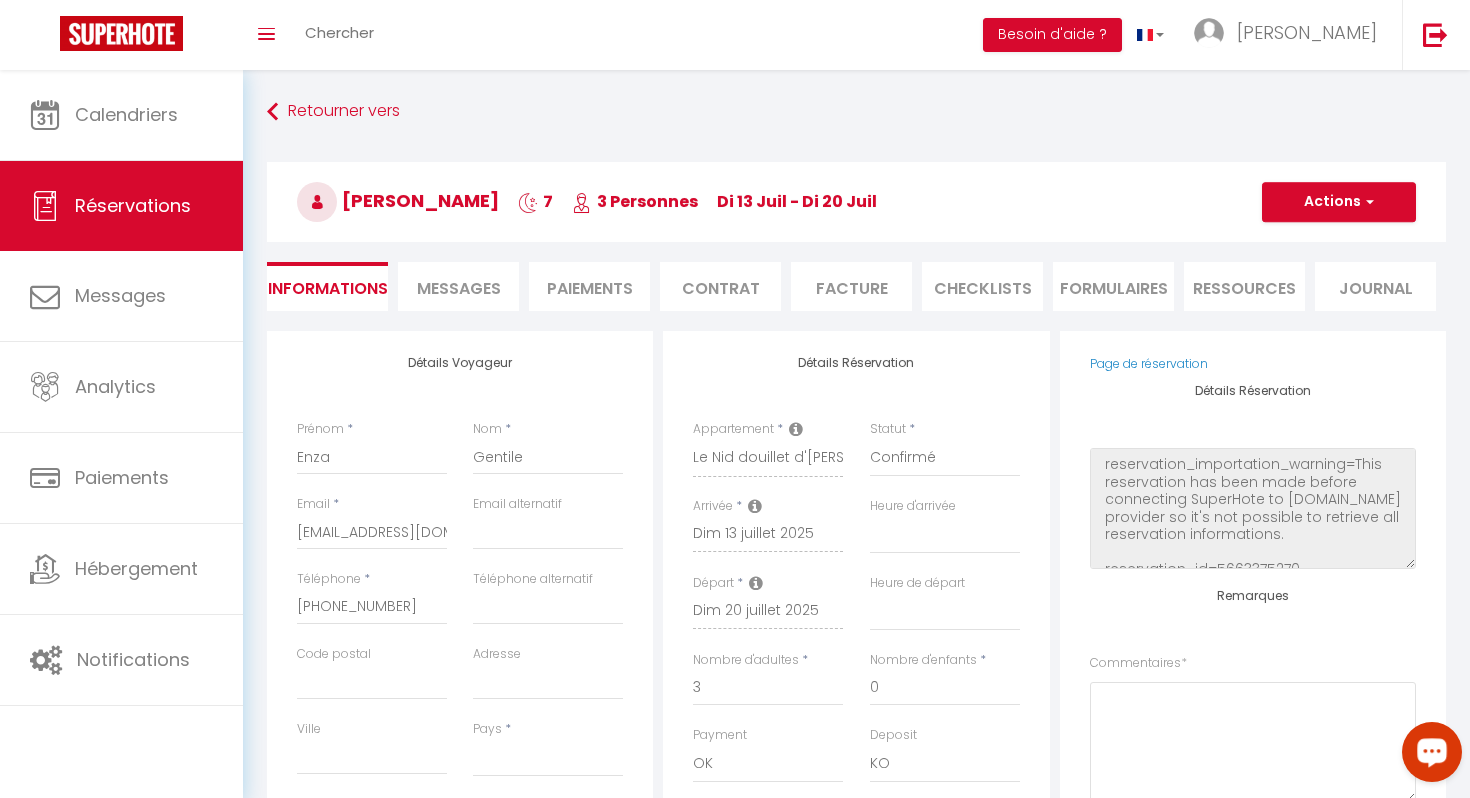 click on "Messages" at bounding box center [459, 288] 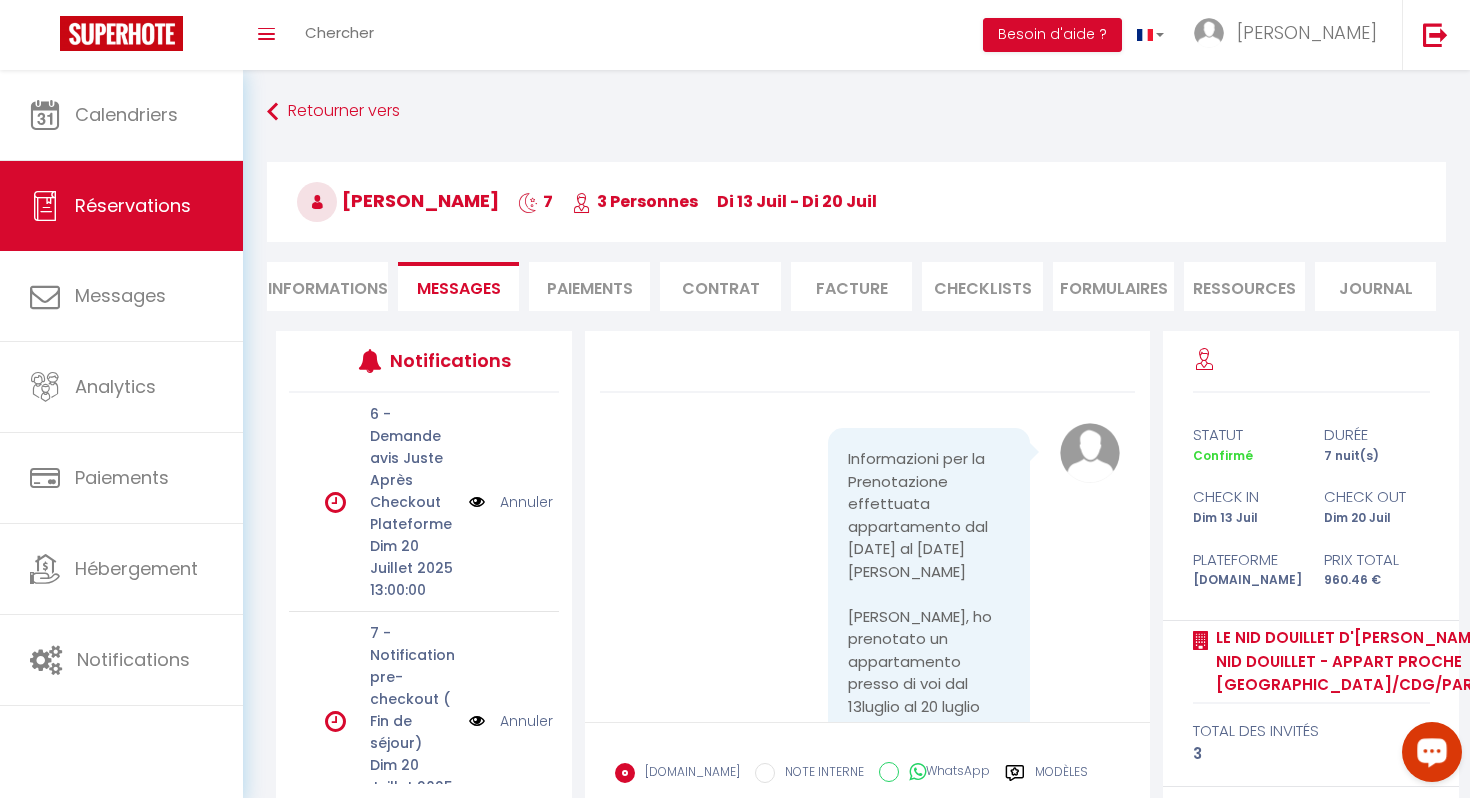 scroll, scrollTop: 3, scrollLeft: 0, axis: vertical 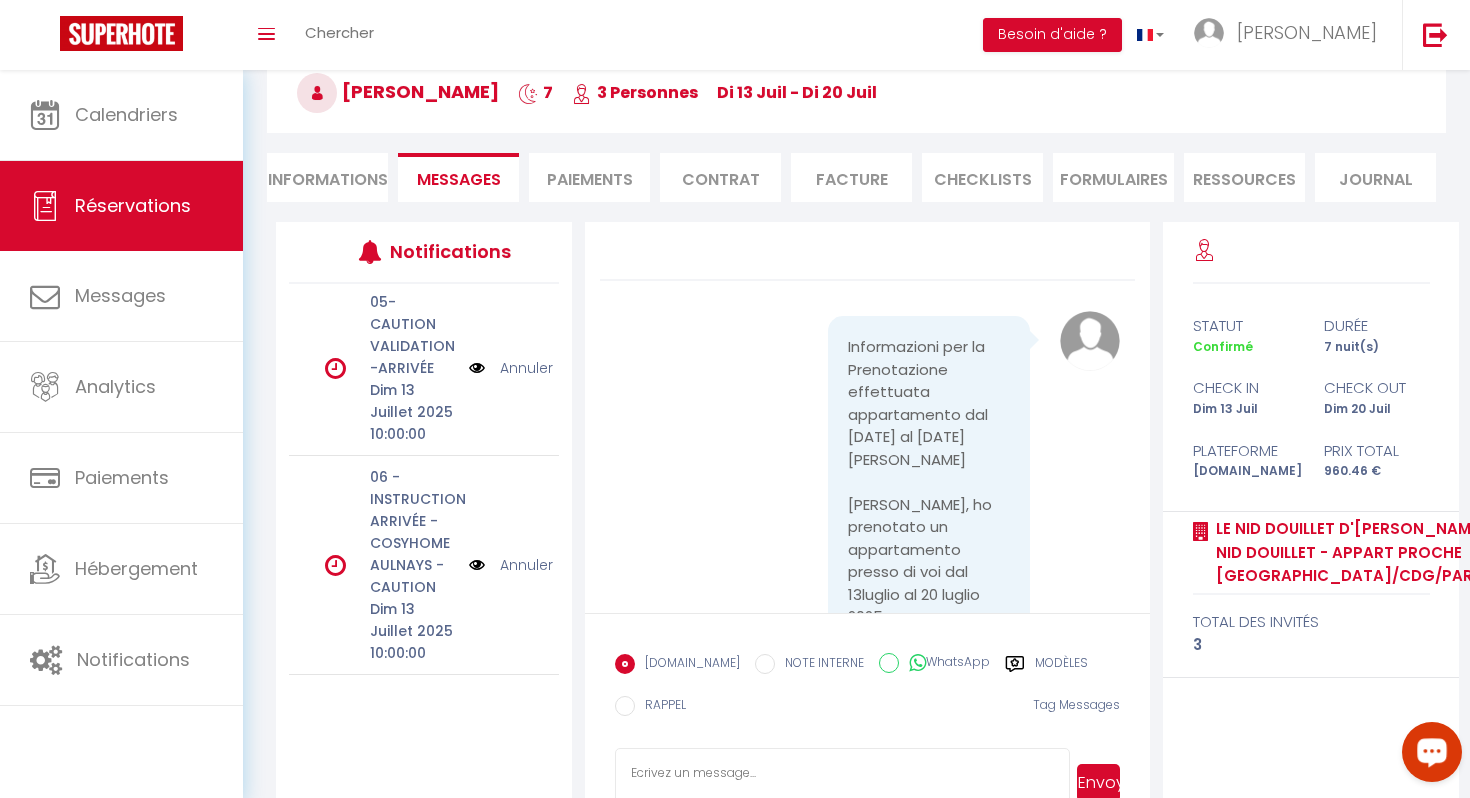 click on "06 -INSTRUCTION ARRIVÉE - COSYHOME AULNAYS -CAUTION" at bounding box center (413, 532) 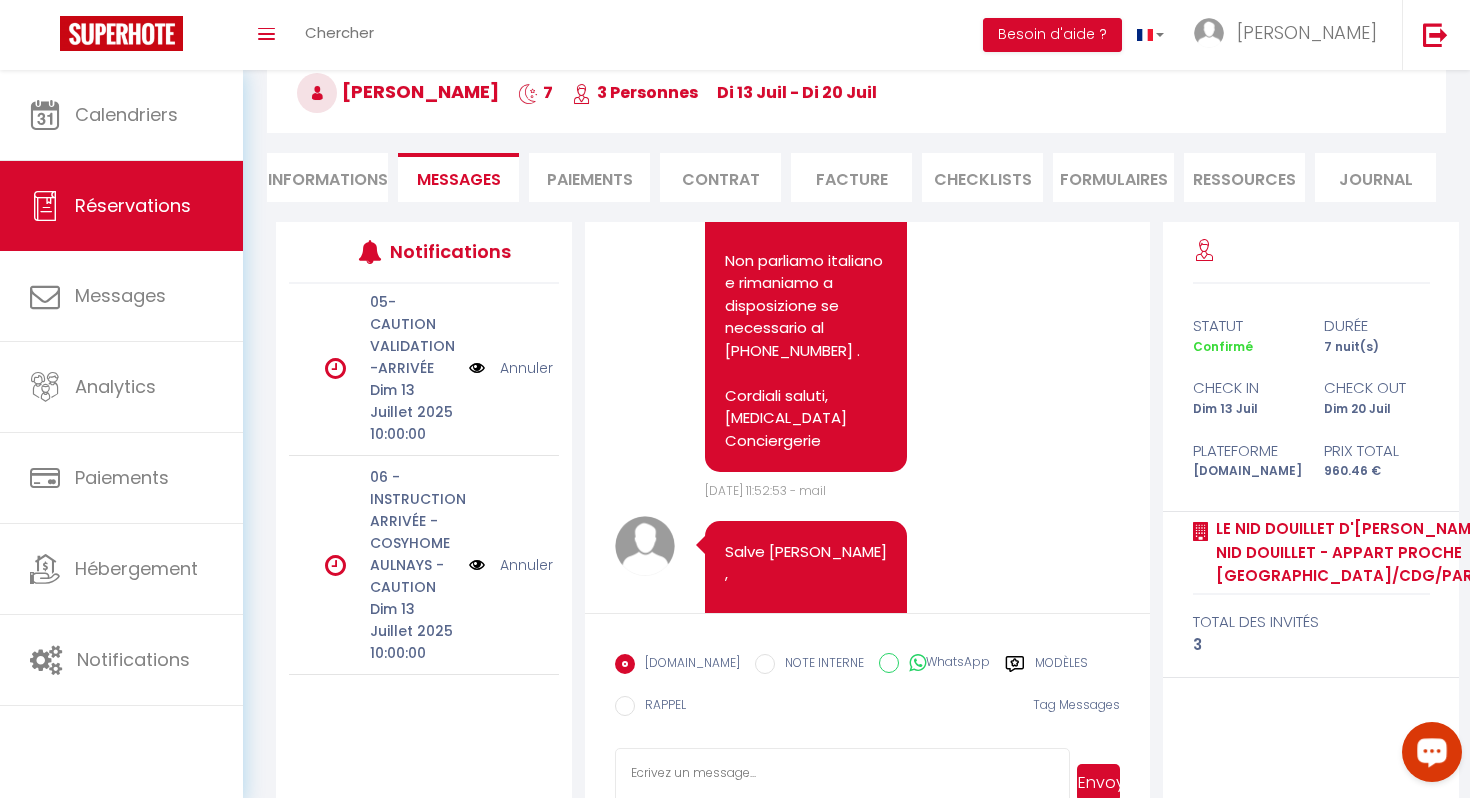 scroll, scrollTop: 4653, scrollLeft: 0, axis: vertical 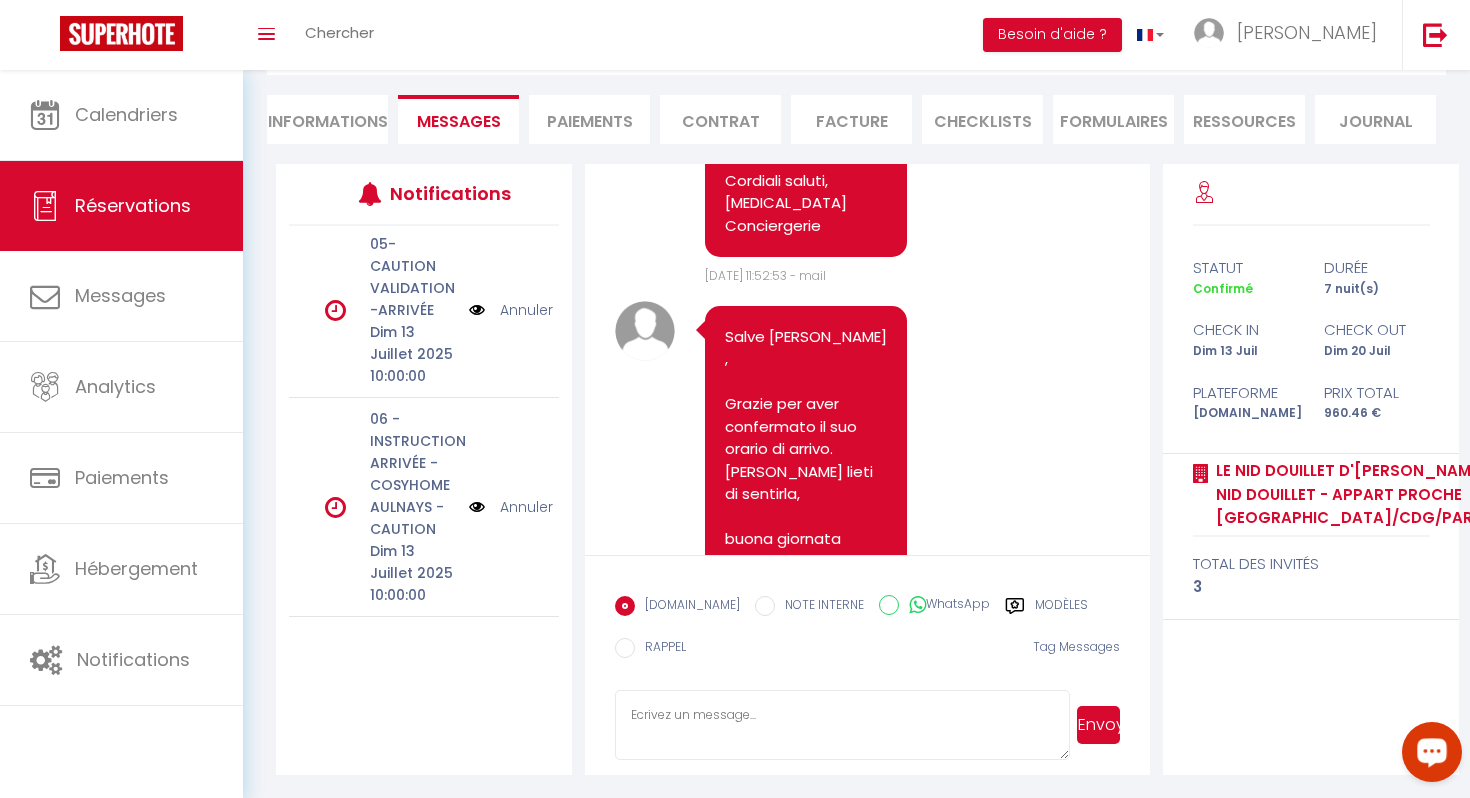 click on "06 -INSTRUCTION ARRIVÉE - COSYHOME AULNAYS -CAUTION" at bounding box center (413, 474) 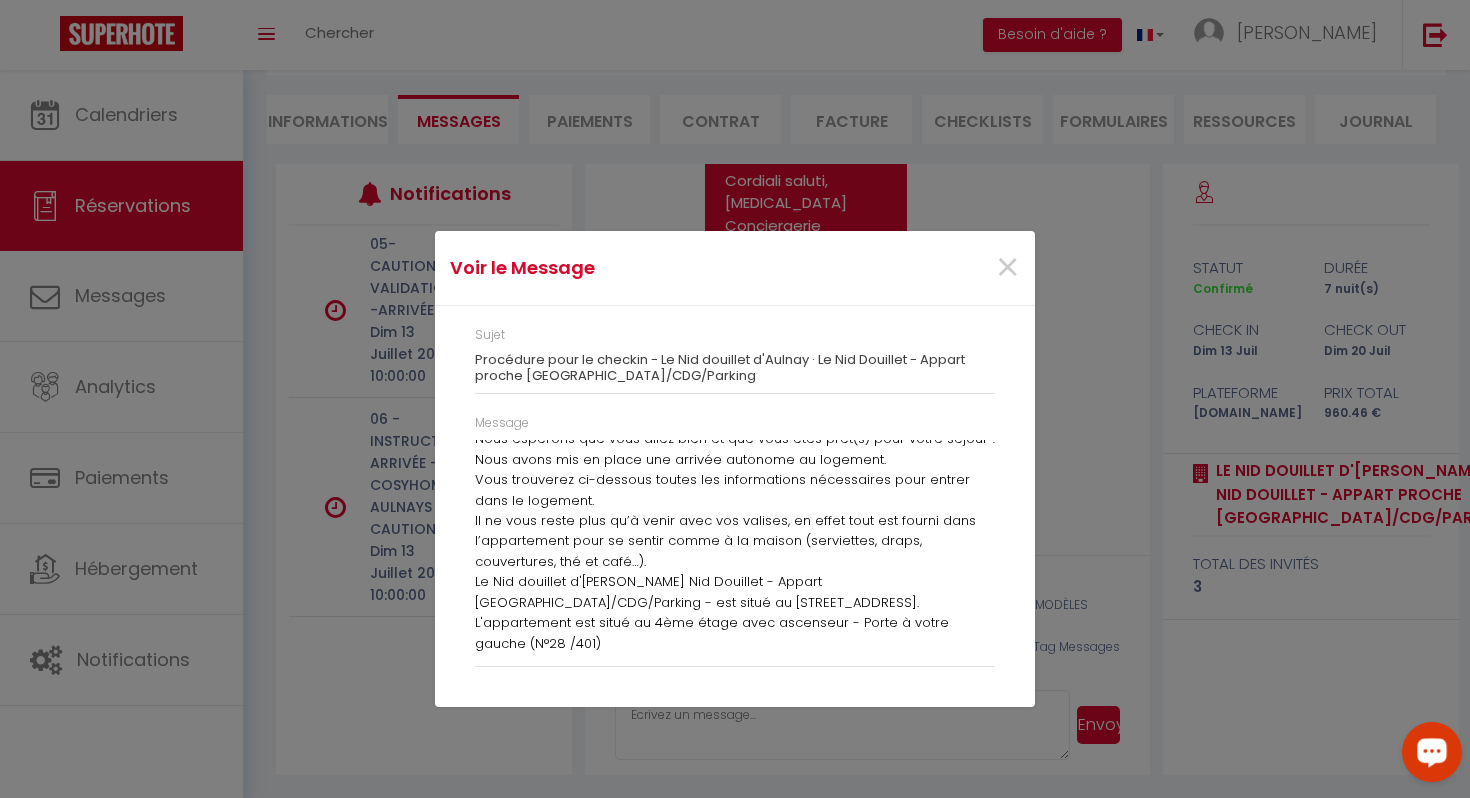 scroll, scrollTop: 0, scrollLeft: 0, axis: both 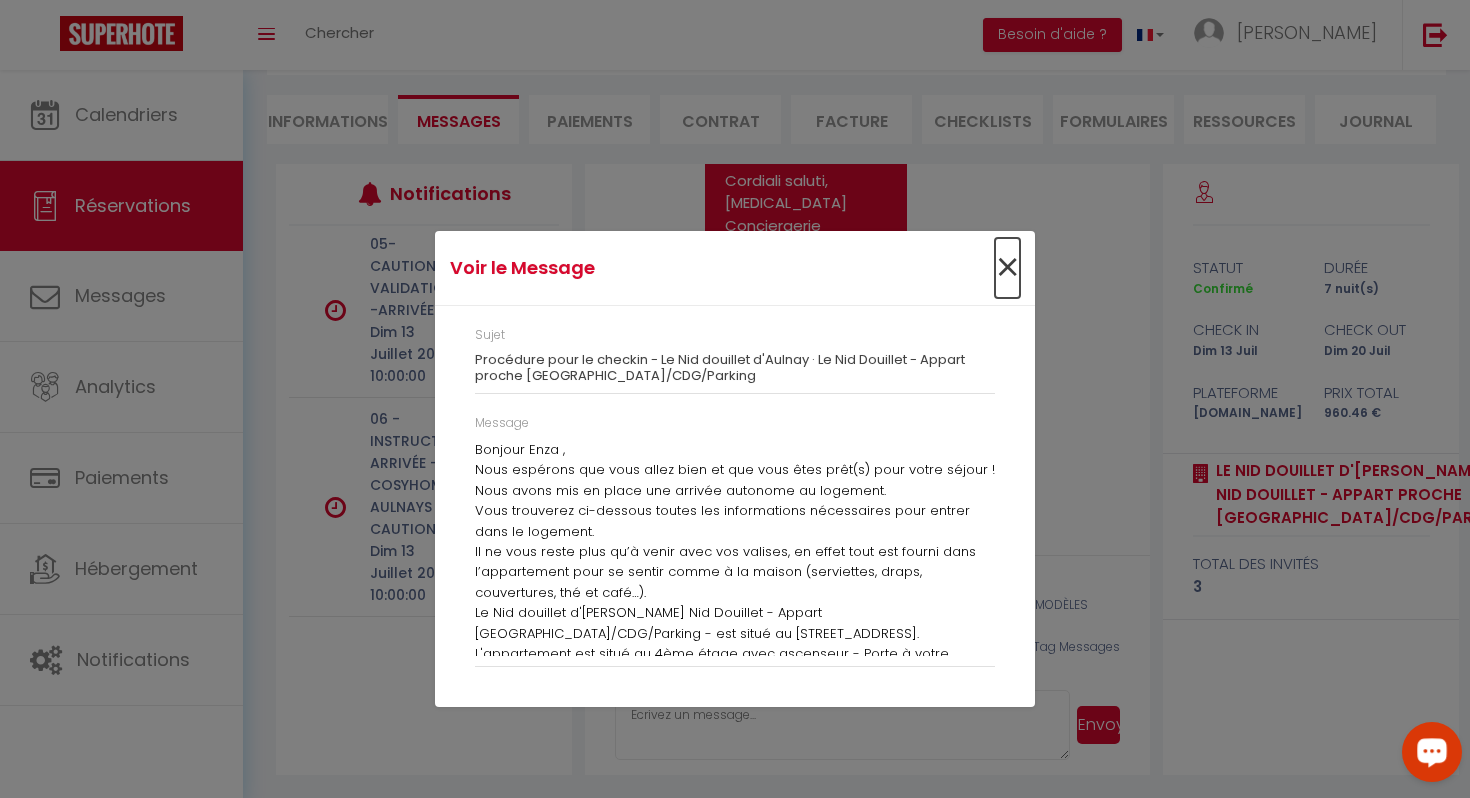 click on "×" at bounding box center (1007, 268) 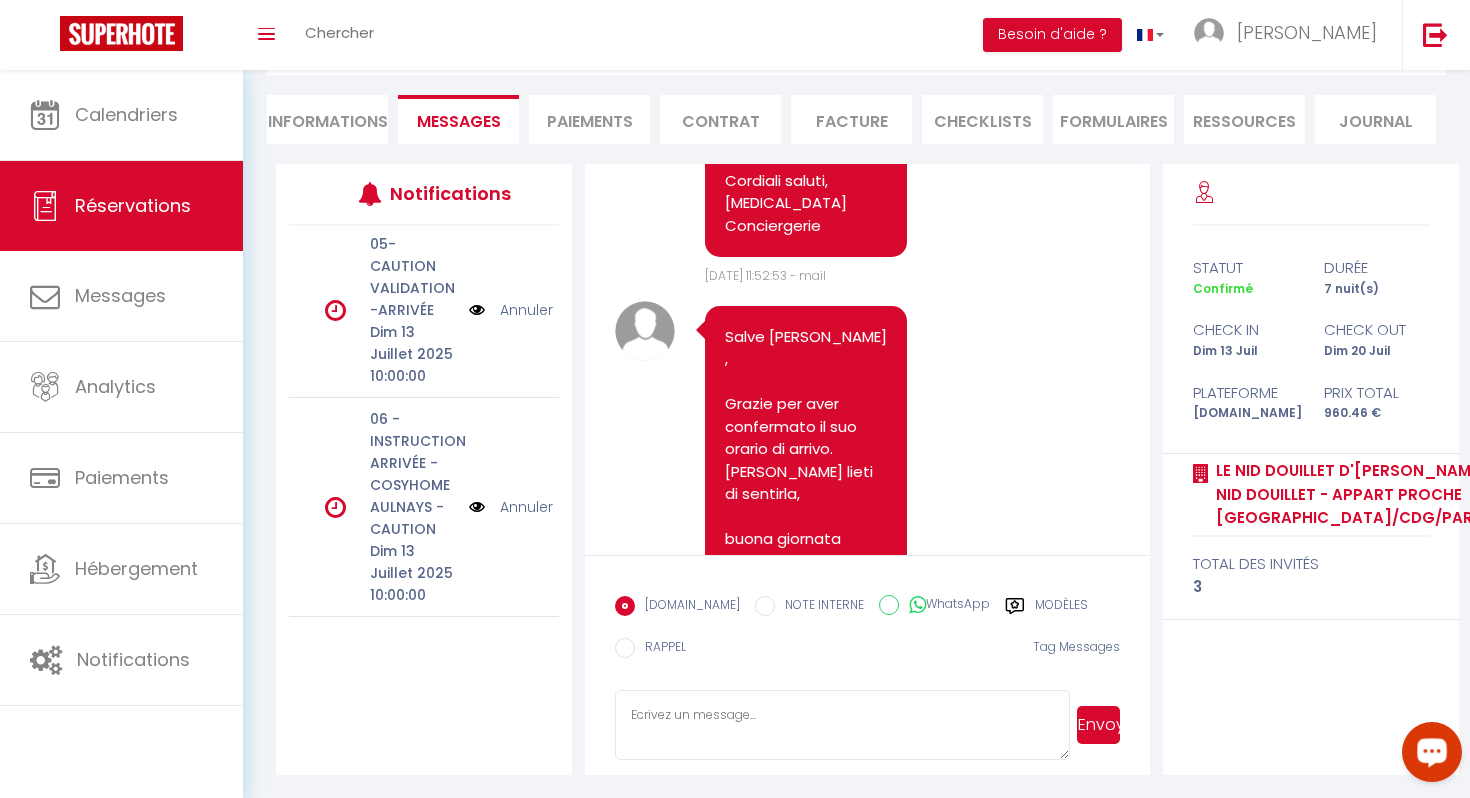 click on "Dim 13 Juillet 2025 10:00:00" at bounding box center (413, 354) 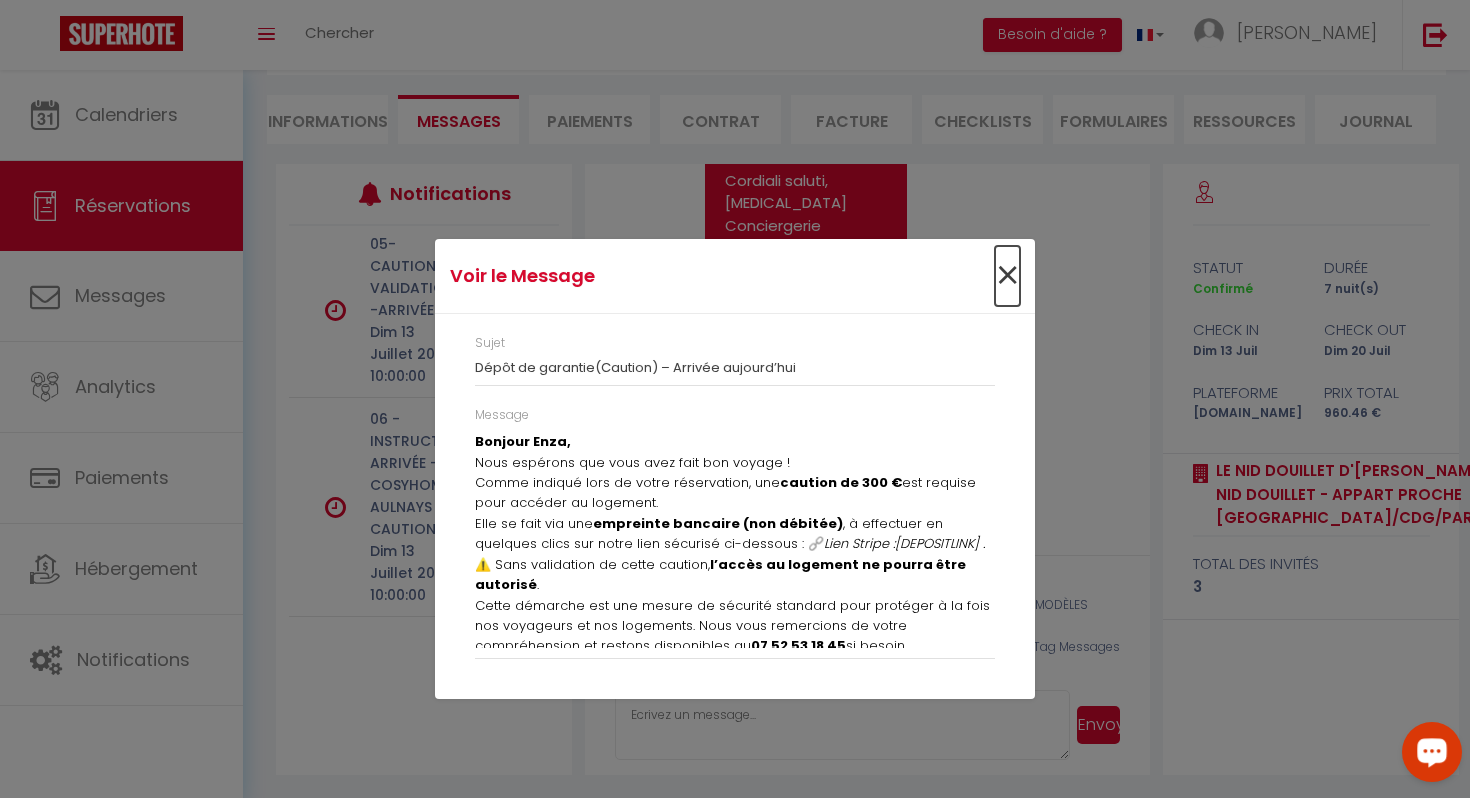 click on "×" at bounding box center [1007, 276] 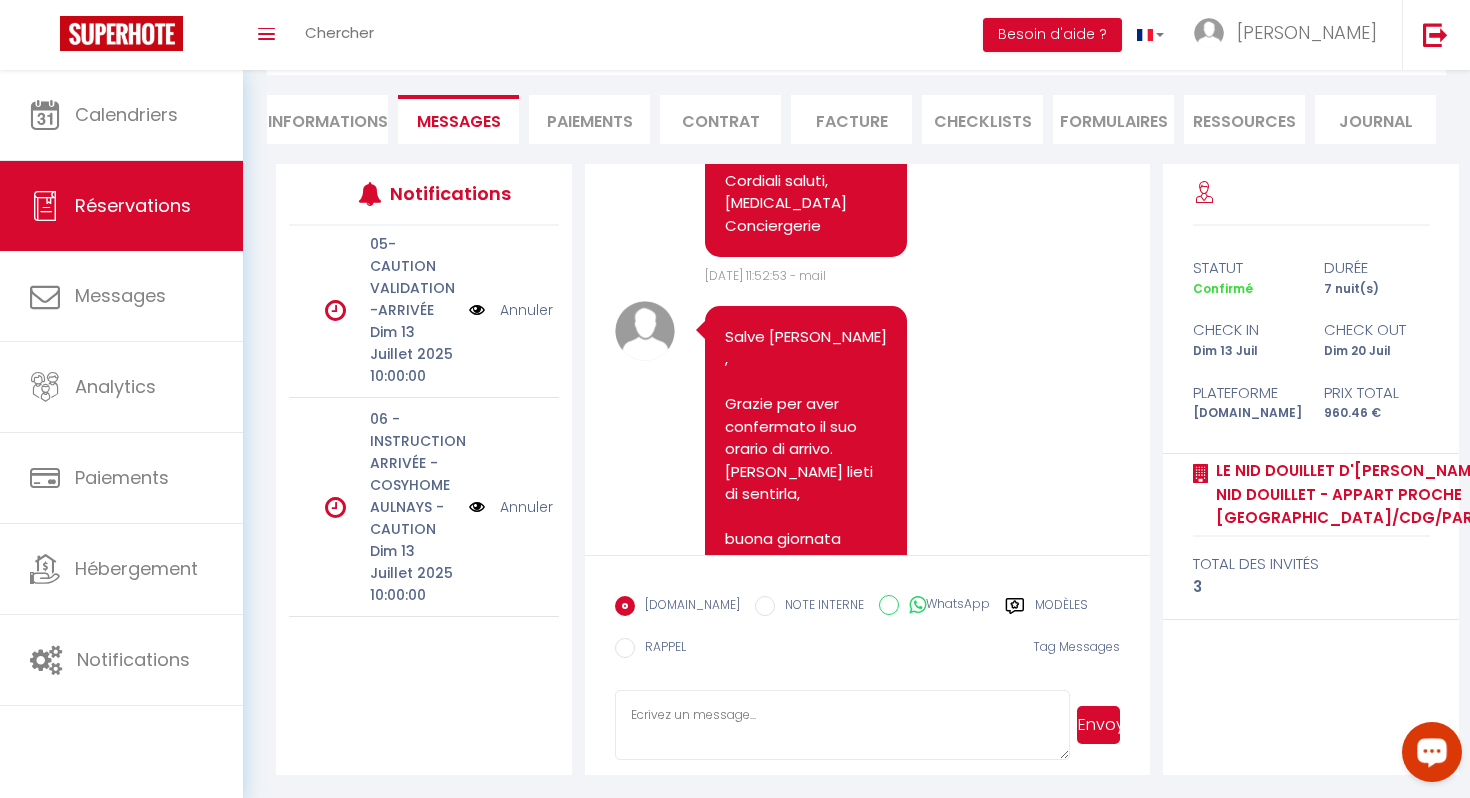 click on "05- CAUTION VALIDATION -ARRIVÉE" at bounding box center (413, 277) 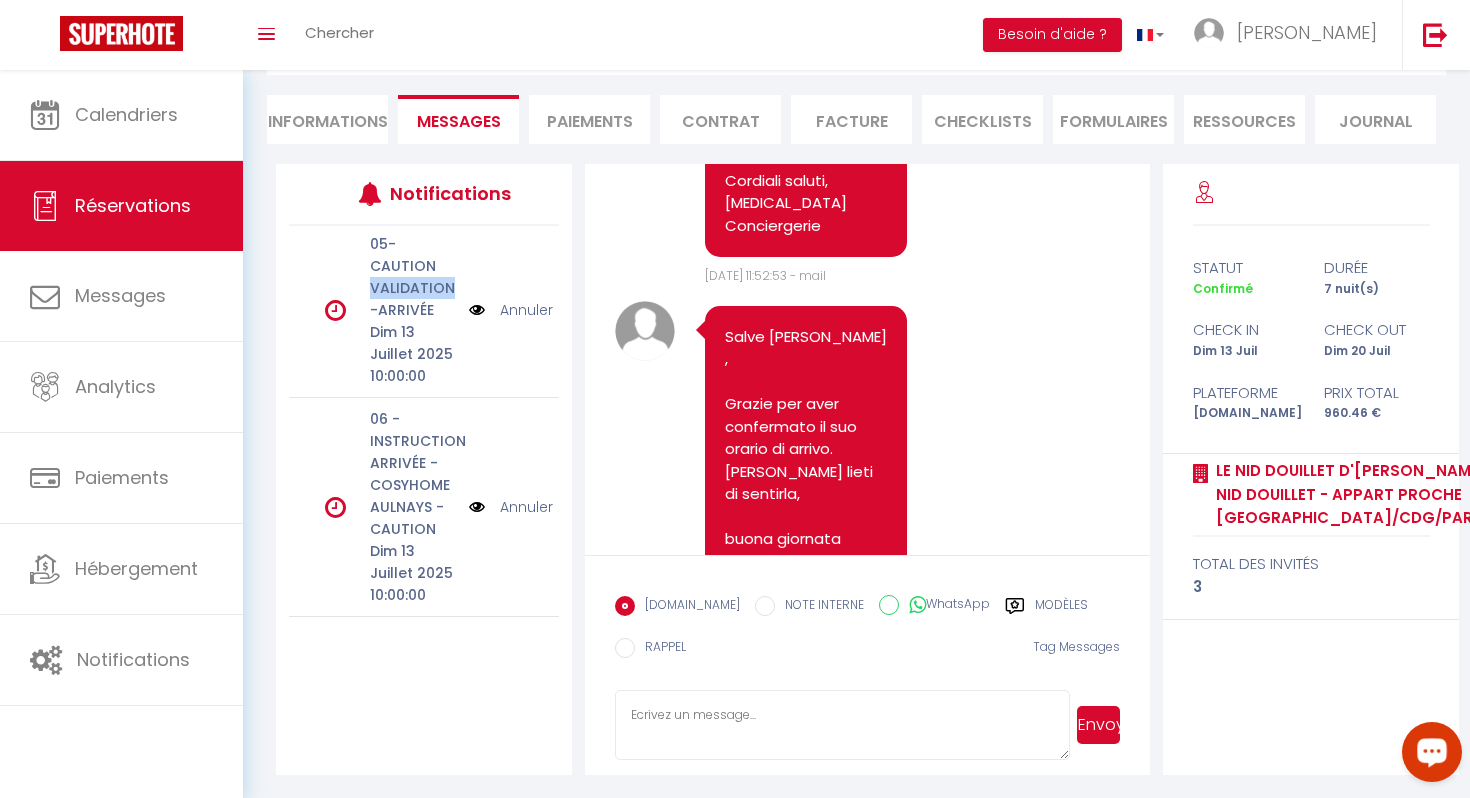 click on "05- CAUTION VALIDATION -ARRIVÉE" at bounding box center [413, 277] 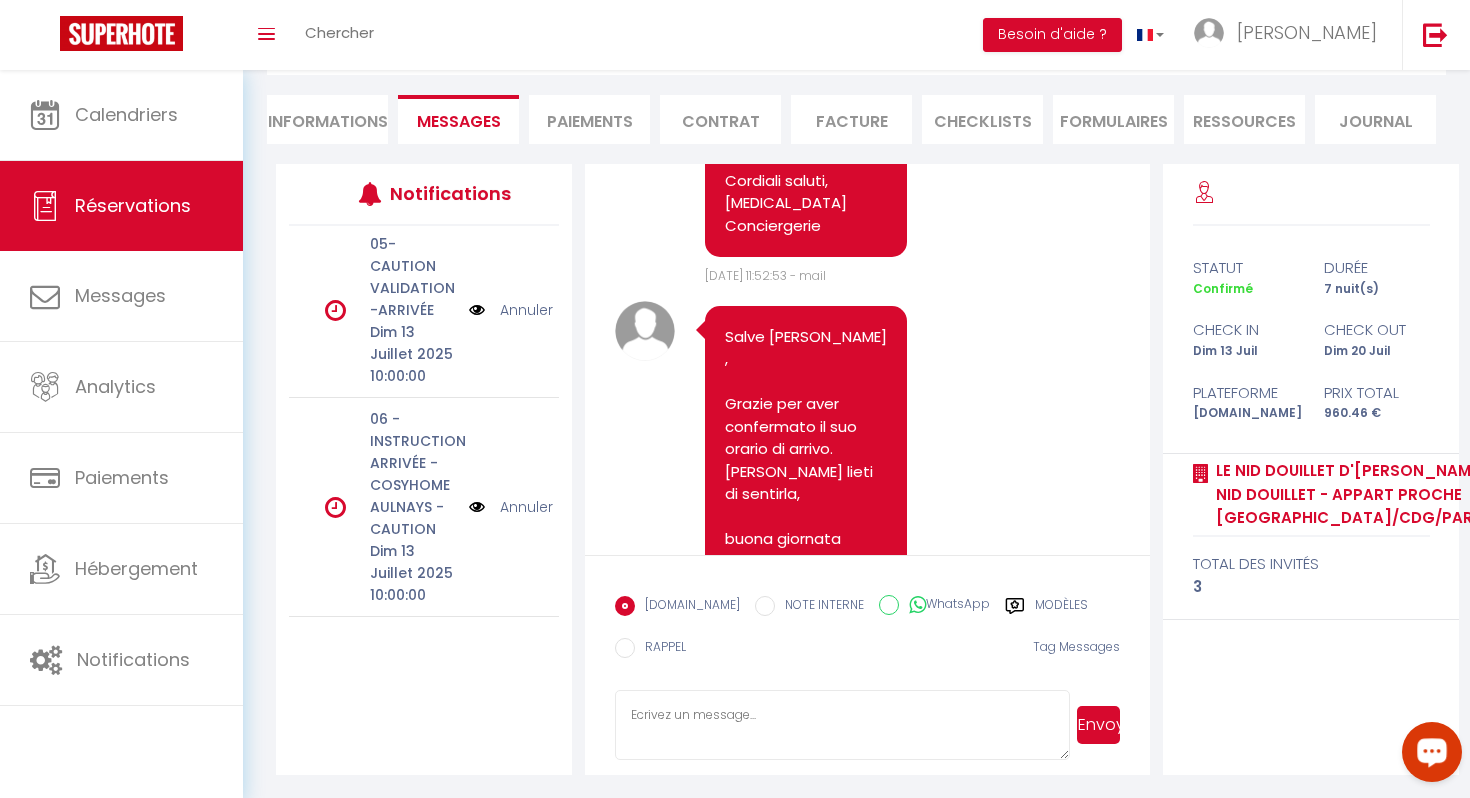 click on "Dim 13 Juillet 2025 10:00:00" at bounding box center [413, 354] 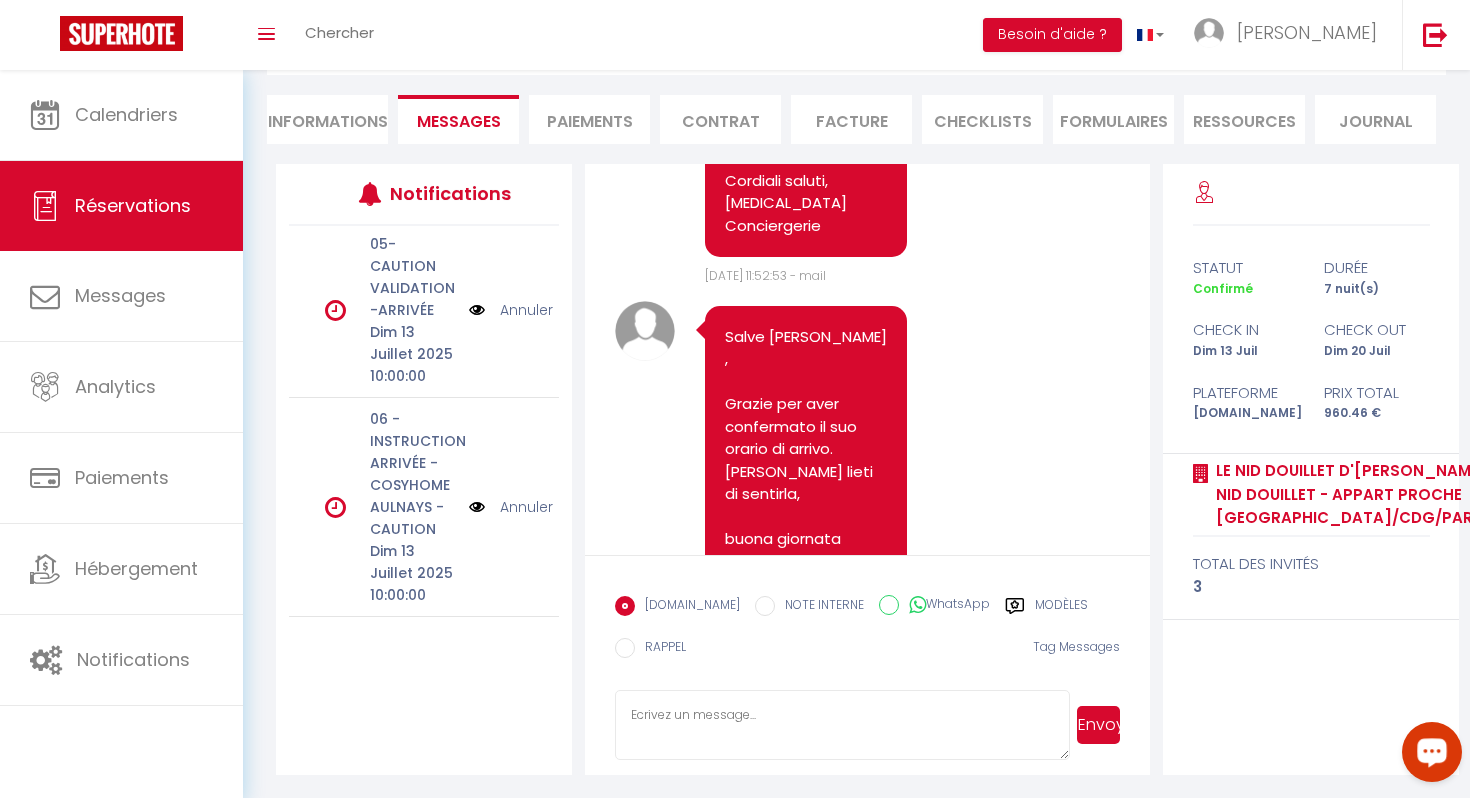 click on "Modèles" at bounding box center (1061, 608) 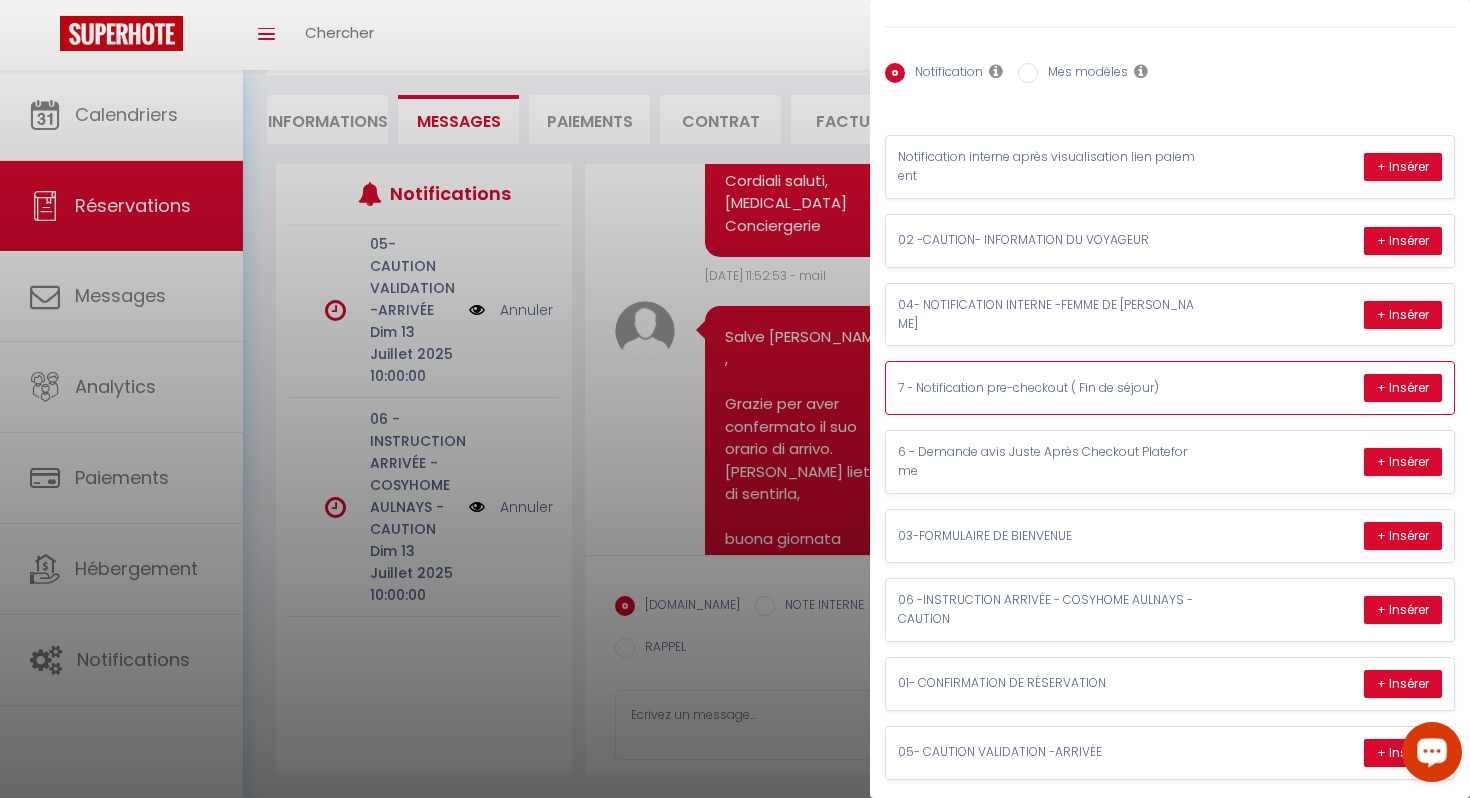 scroll, scrollTop: 76, scrollLeft: 0, axis: vertical 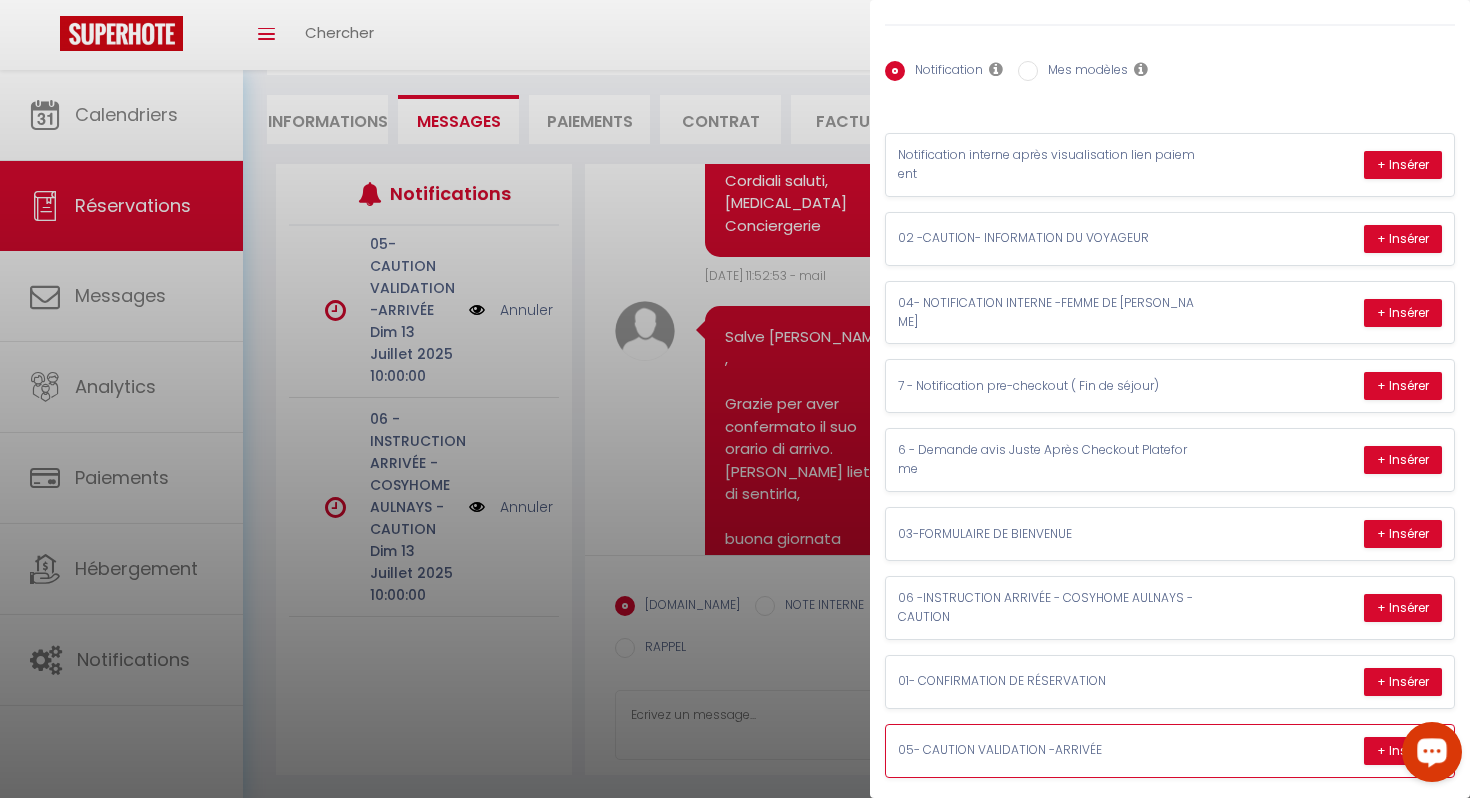 click on "05- CAUTION VALIDATION -ARRIVÉE" at bounding box center [1048, 750] 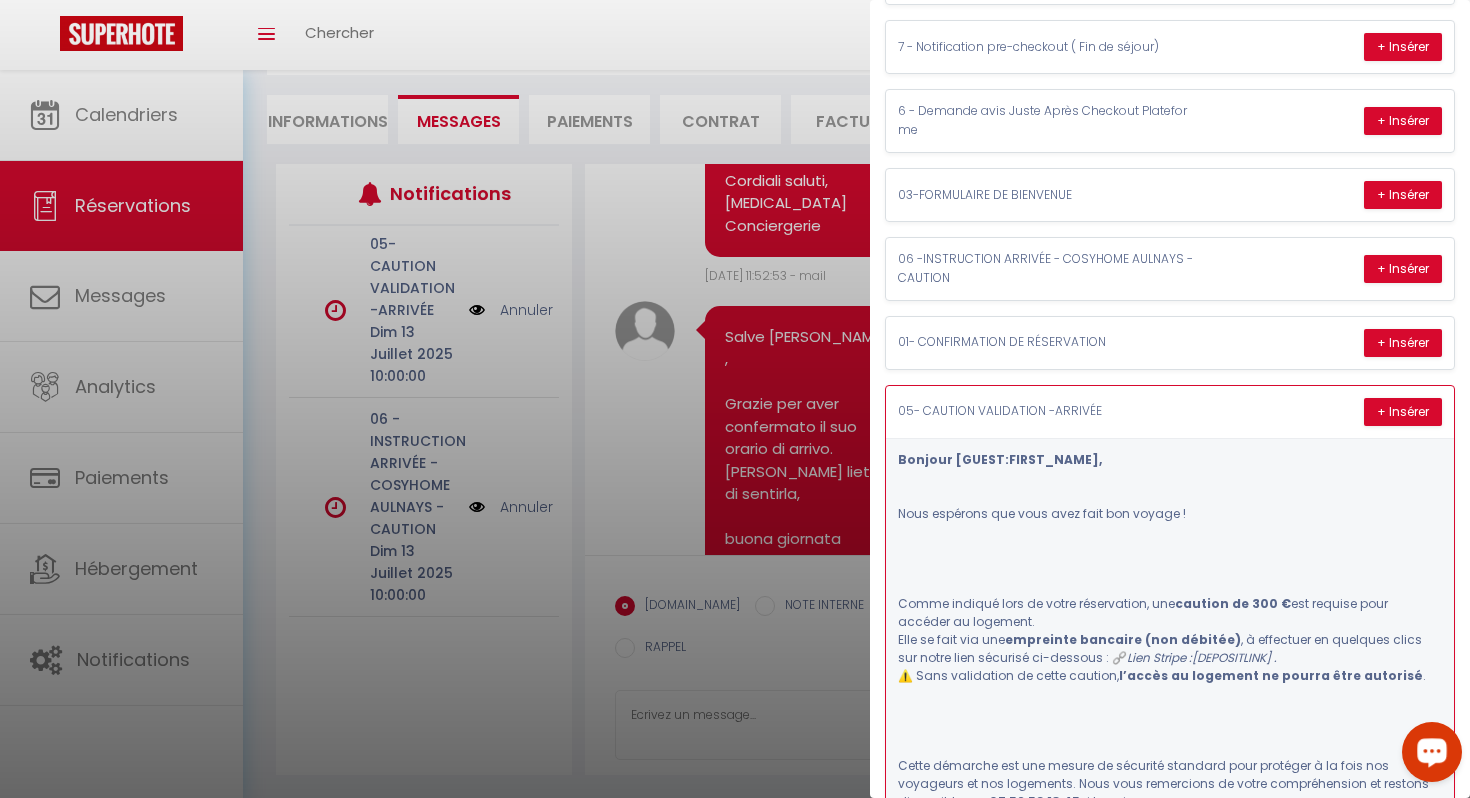 scroll, scrollTop: 421, scrollLeft: 0, axis: vertical 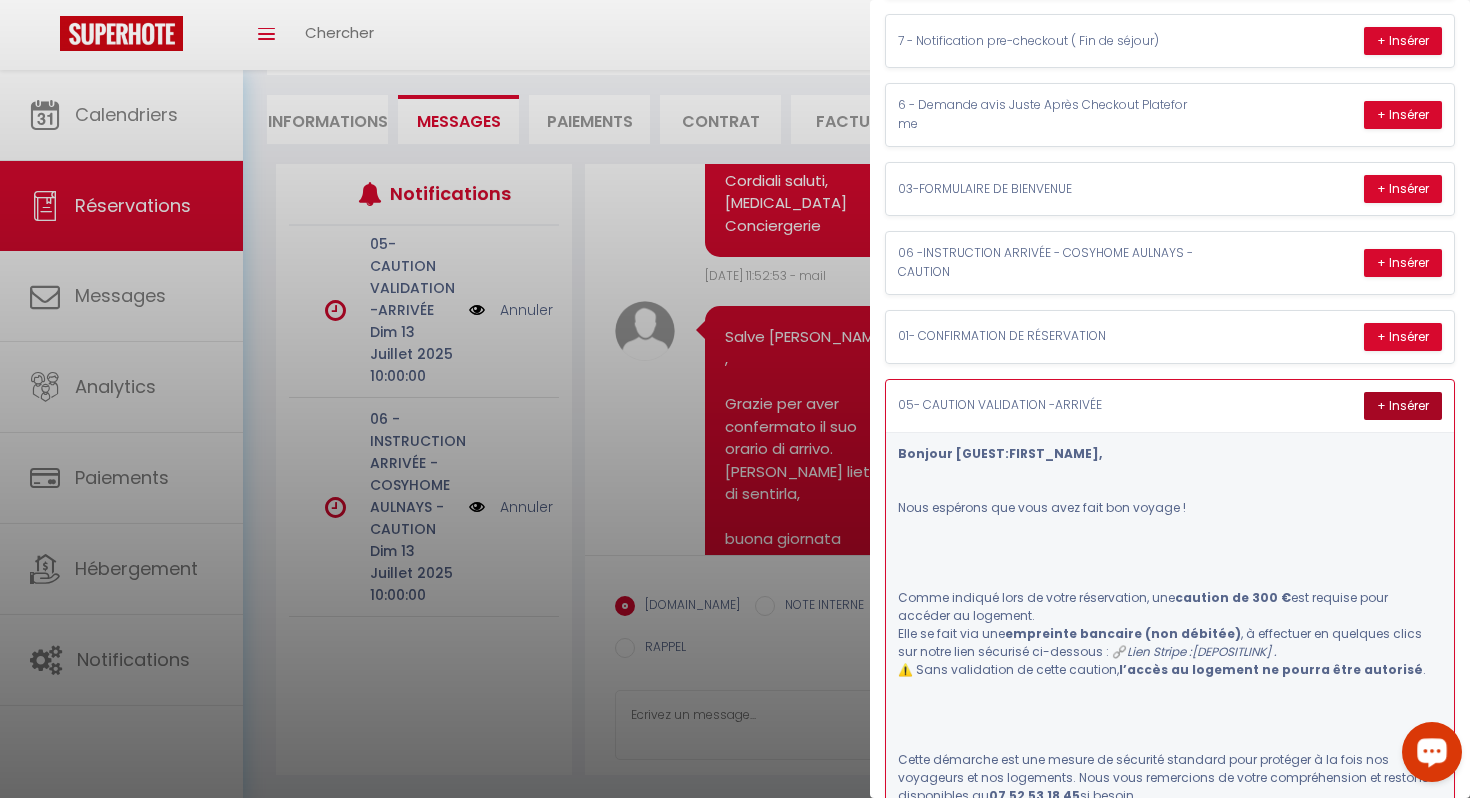 click on "+ Insérer" at bounding box center (1403, 406) 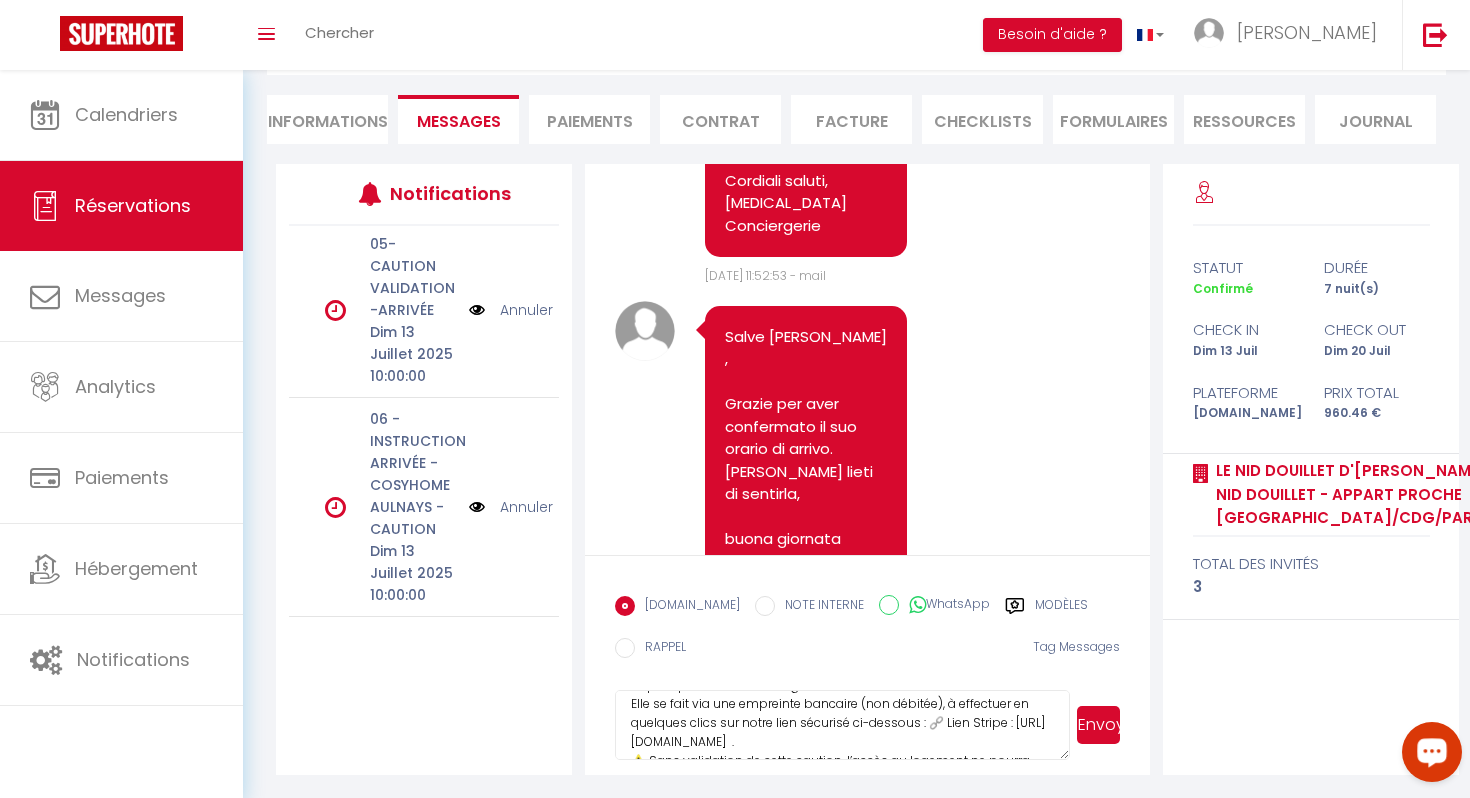scroll, scrollTop: 202, scrollLeft: 0, axis: vertical 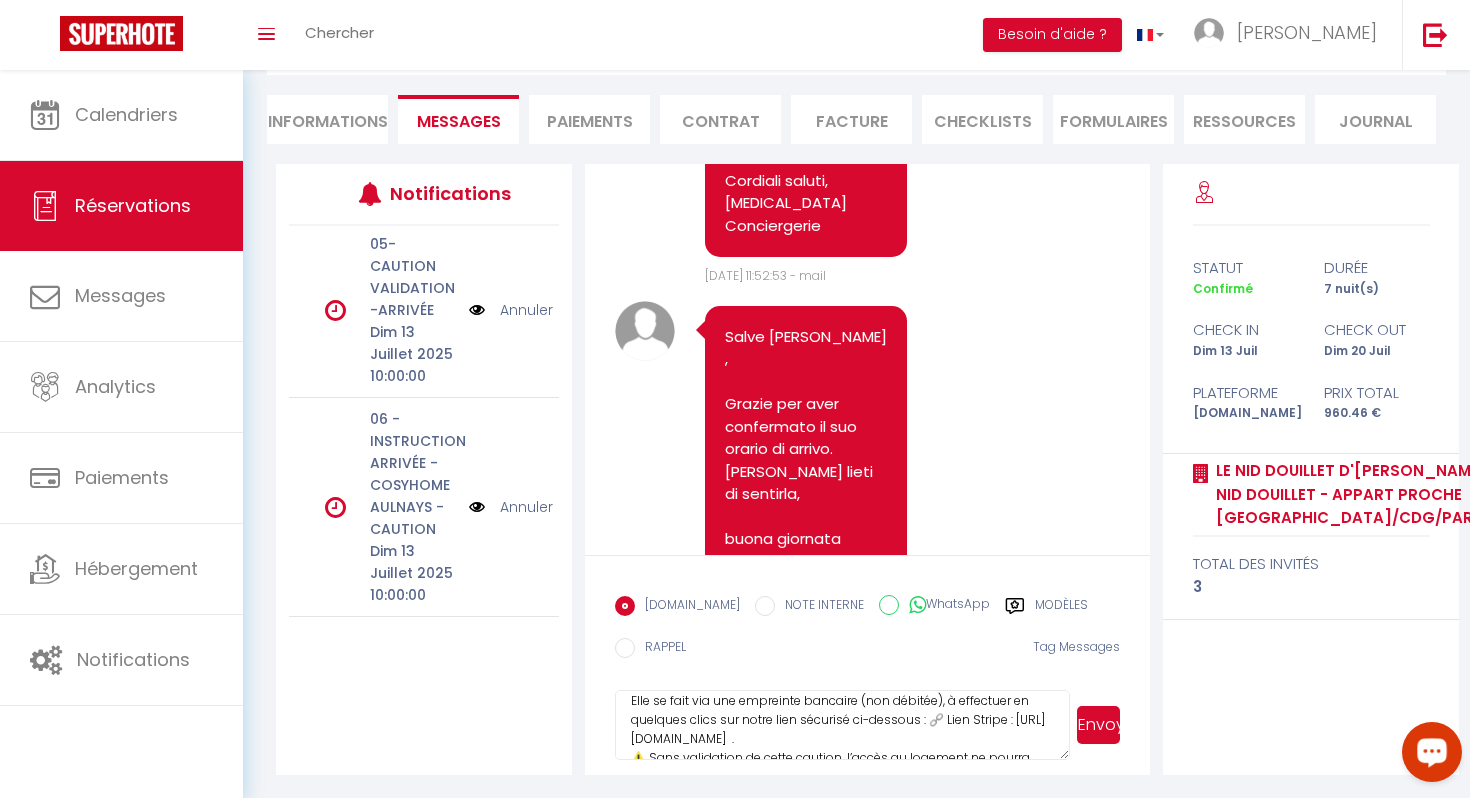 click on "Envoyer" at bounding box center [1098, 725] 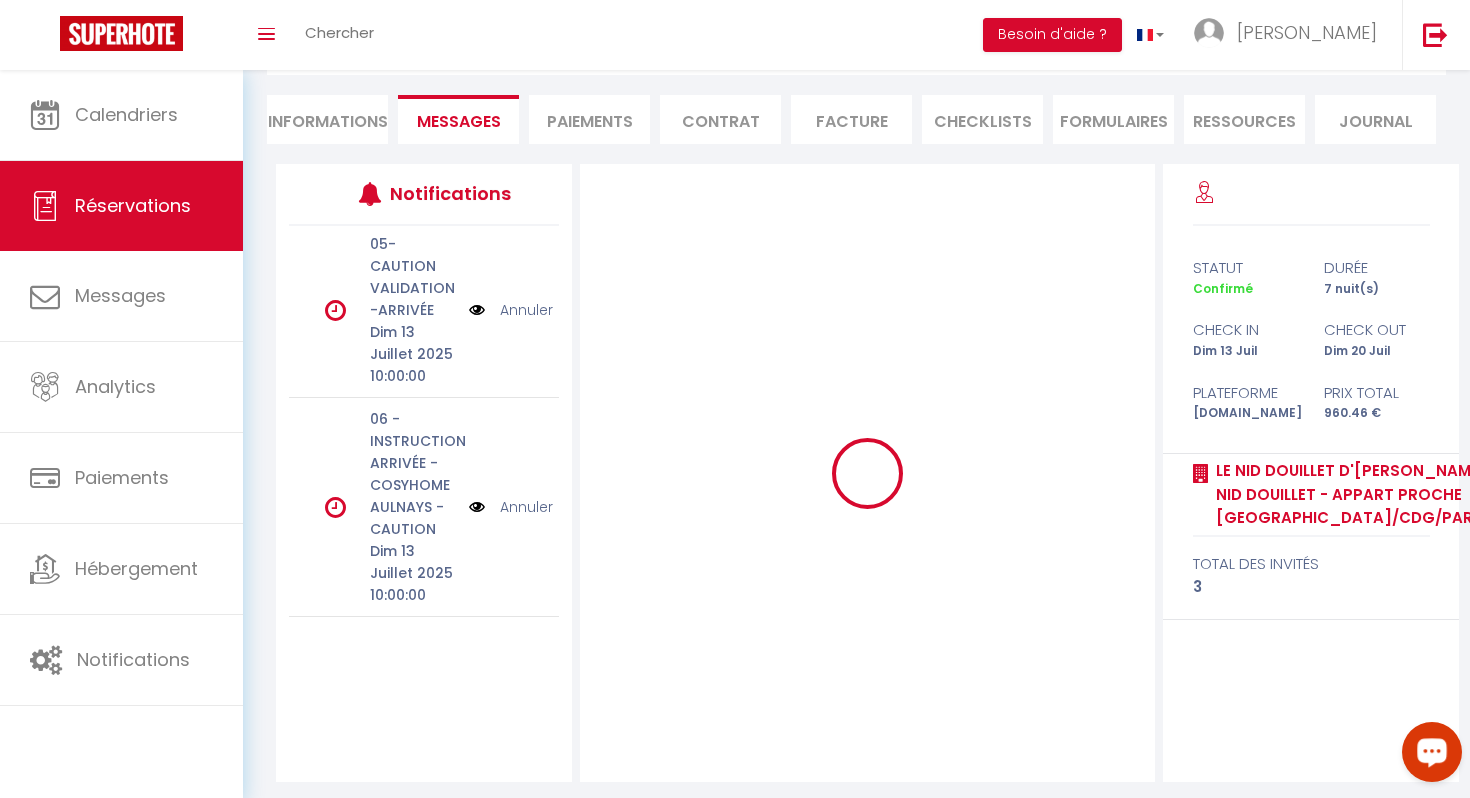 type 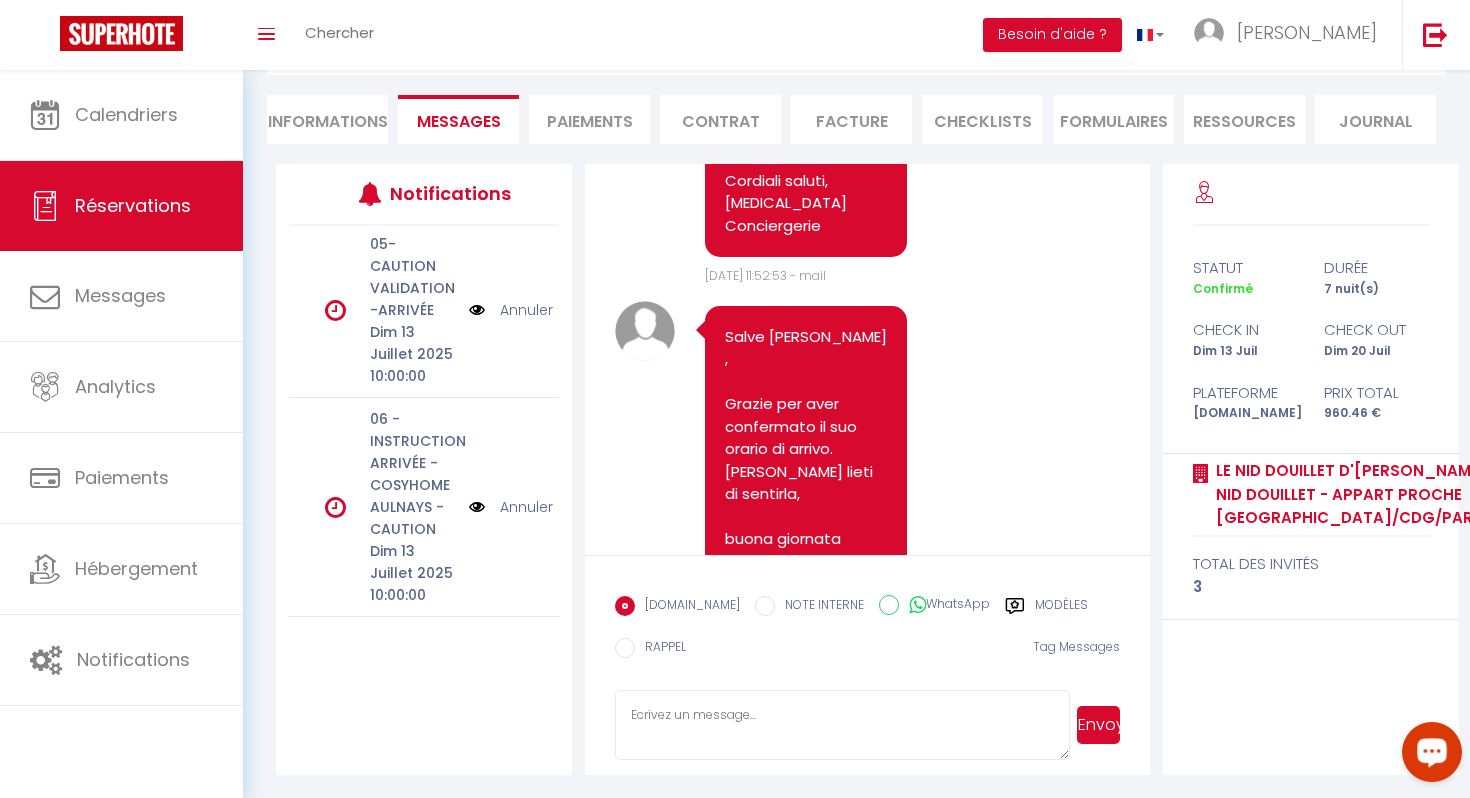scroll, scrollTop: 0, scrollLeft: 0, axis: both 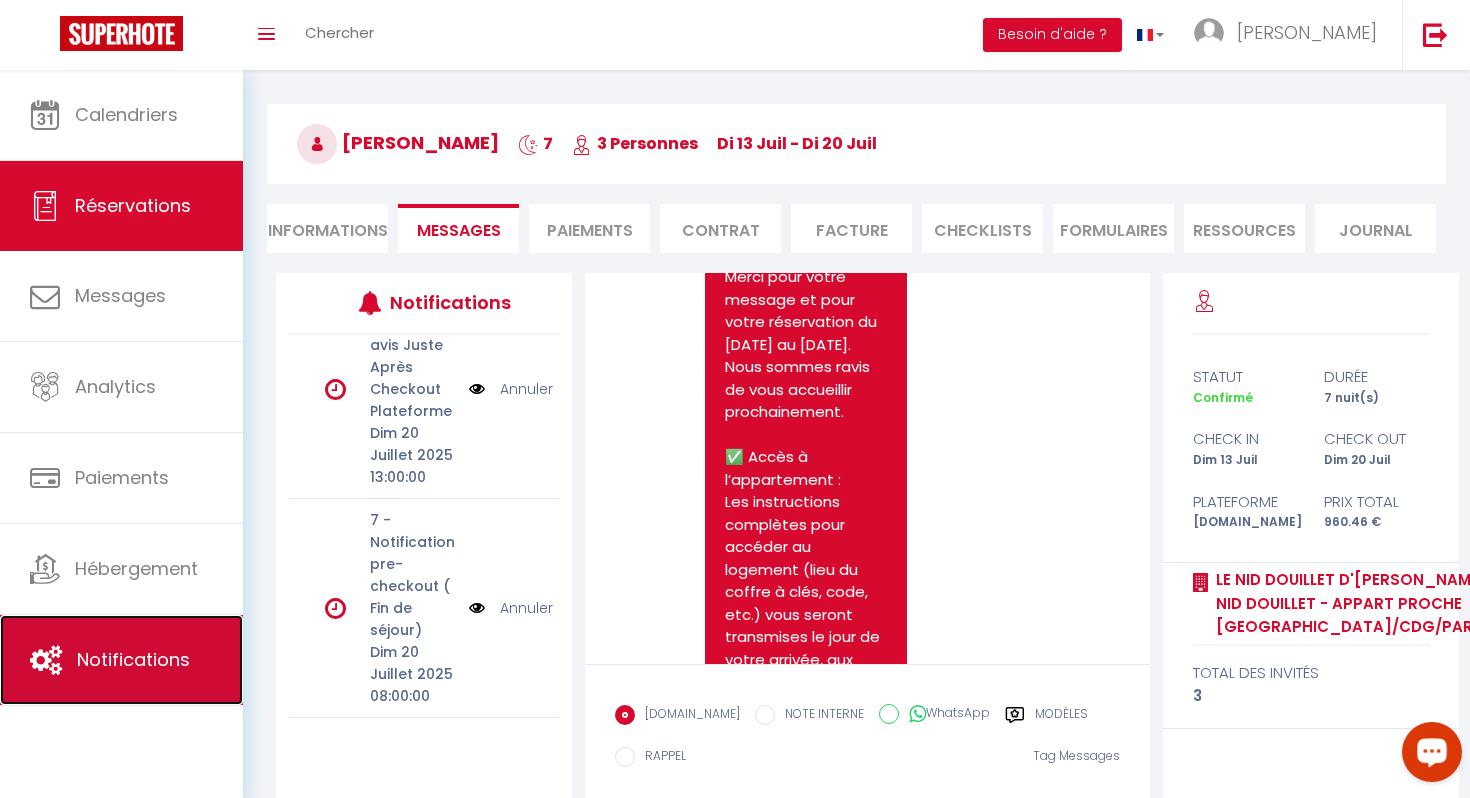 click on "Notifications" at bounding box center (133, 659) 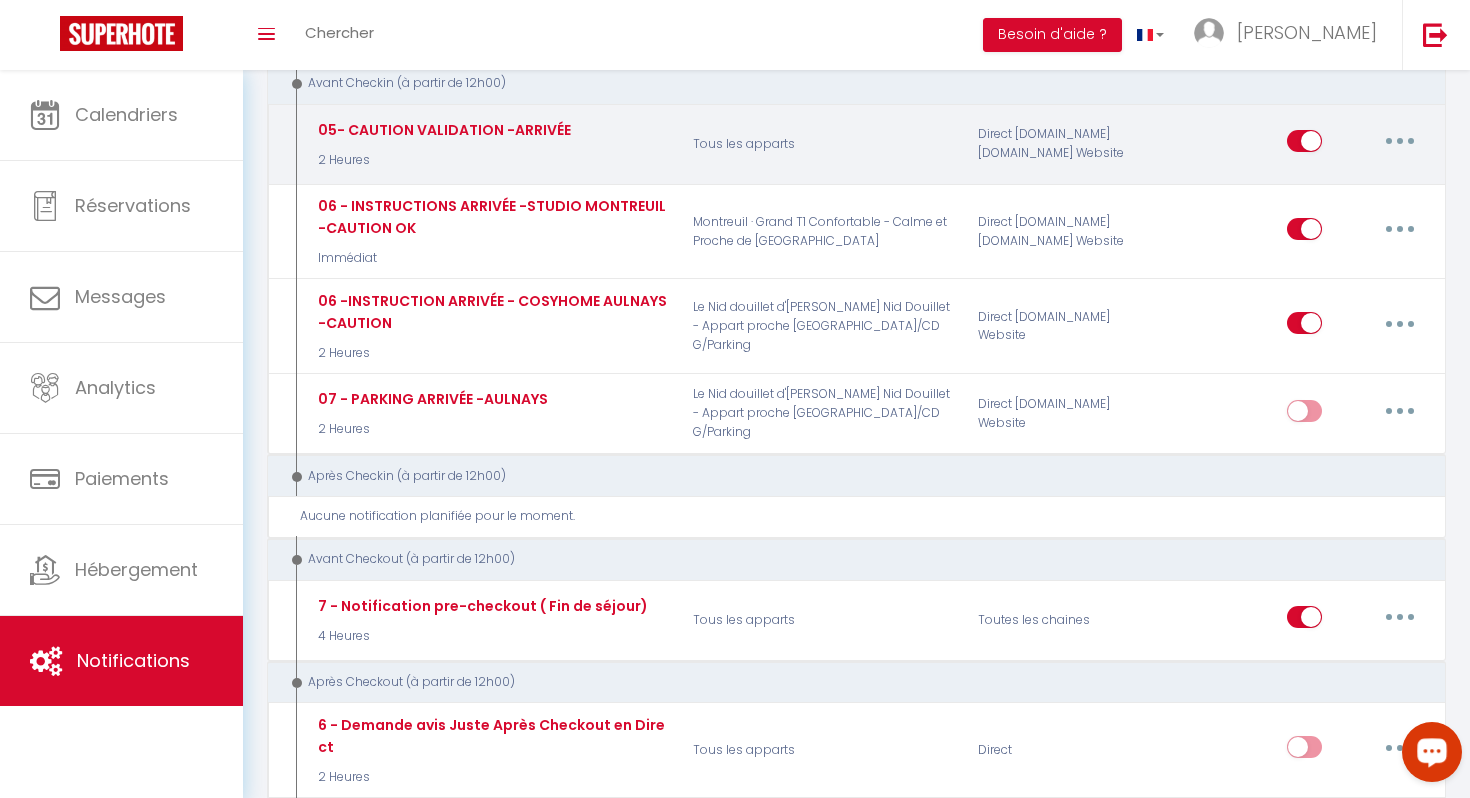 scroll, scrollTop: 705, scrollLeft: 0, axis: vertical 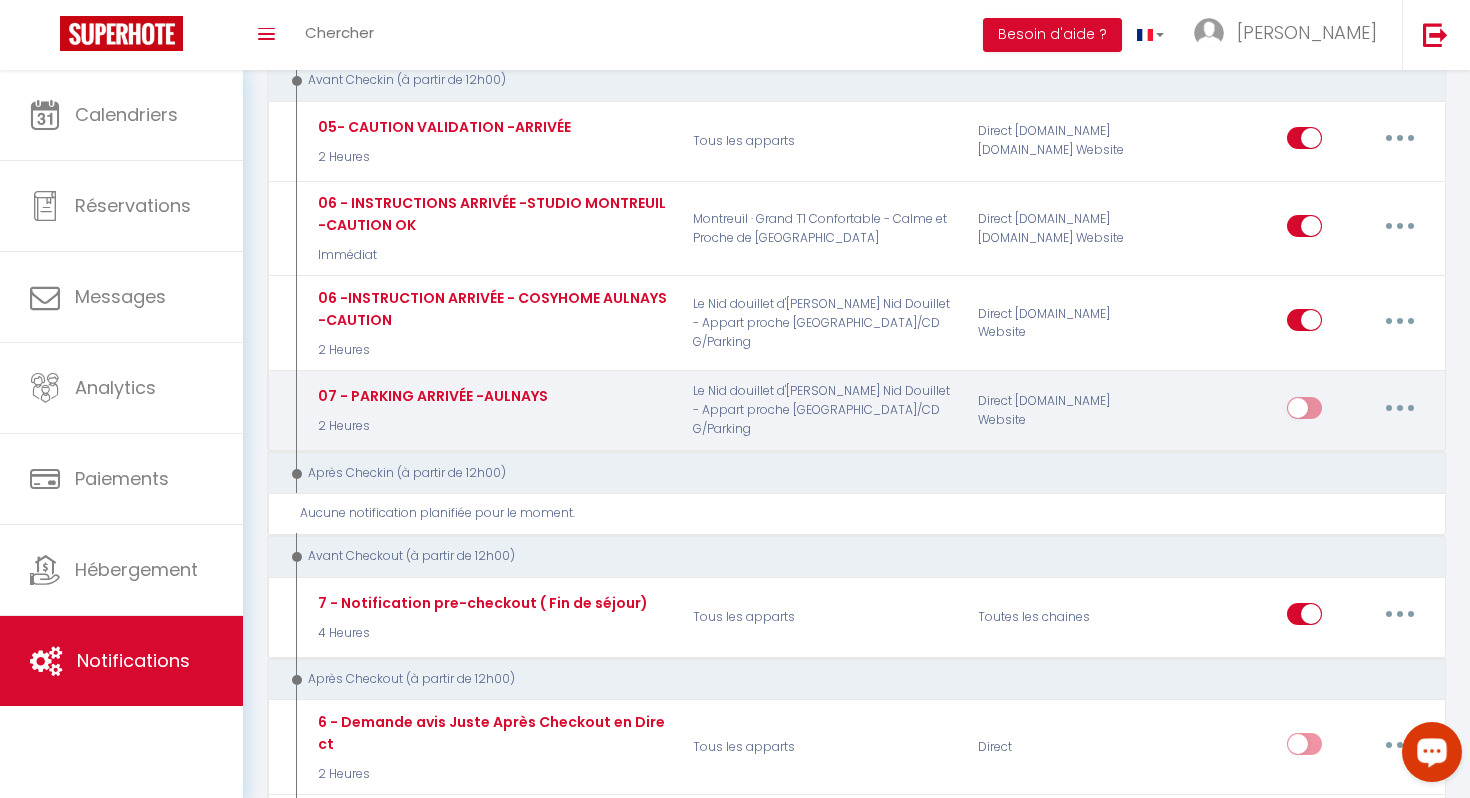 click at bounding box center [1400, 408] 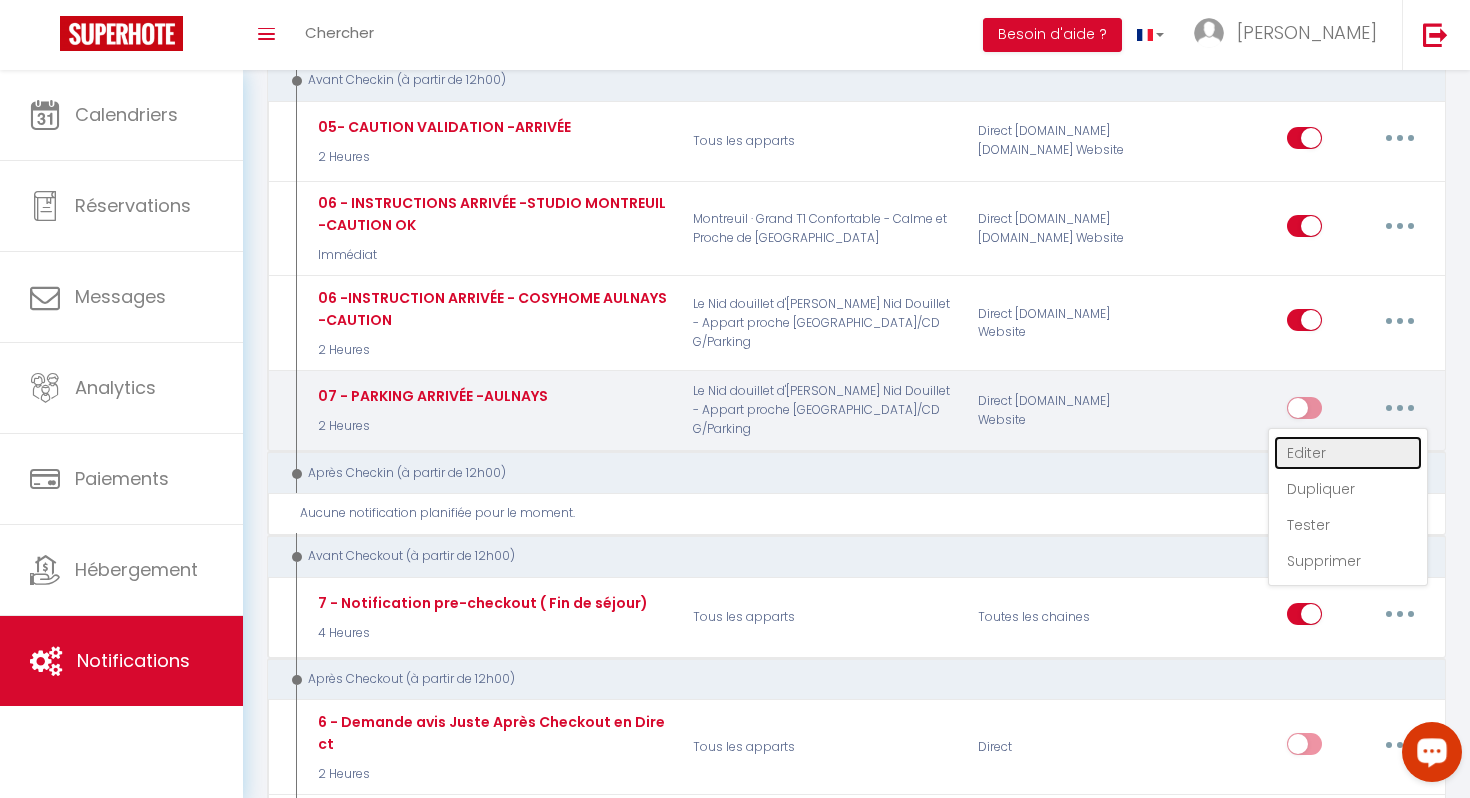 click on "Editer" at bounding box center (1348, 453) 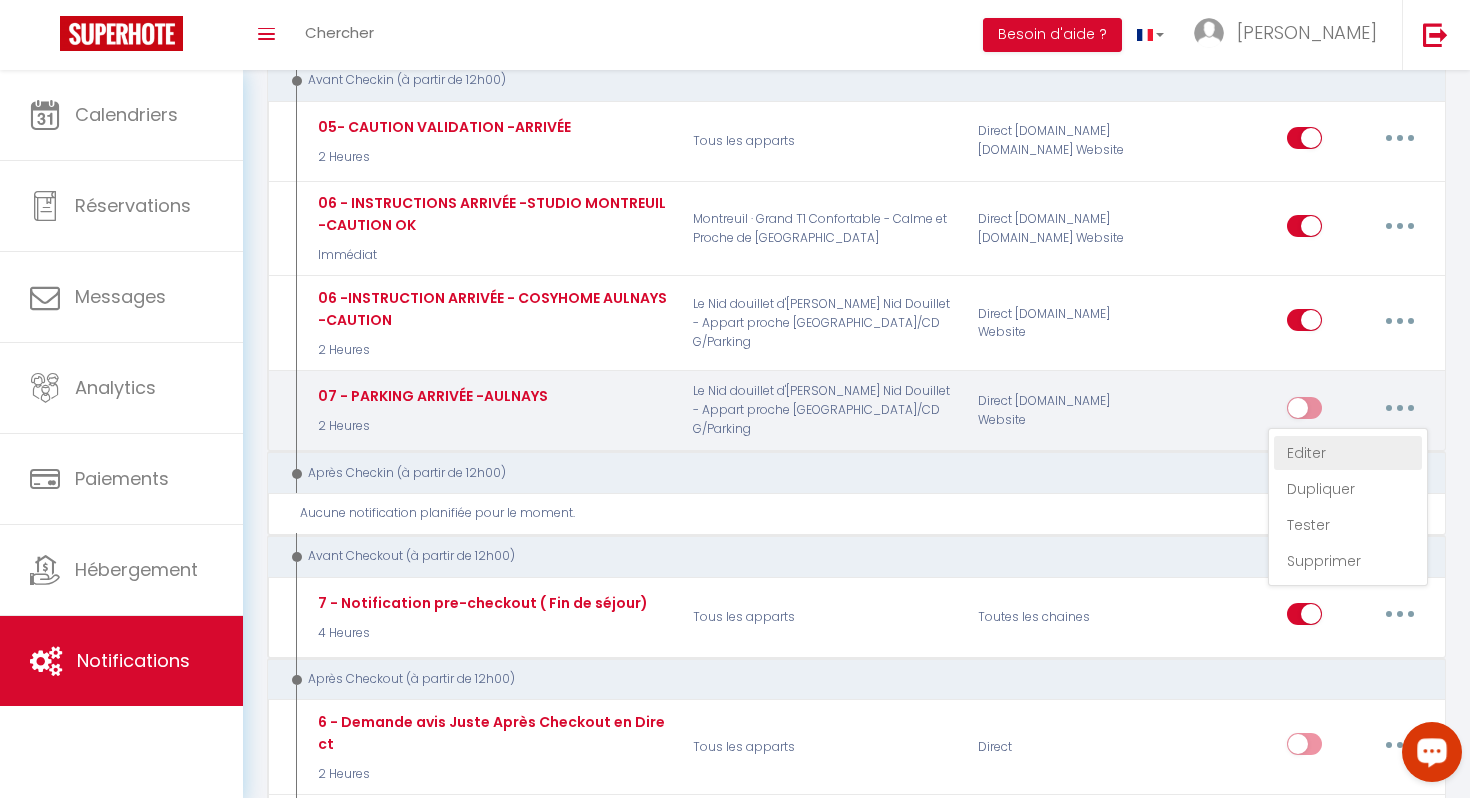 type on "07 - PARKING ARRIVÉE -AULNAYS" 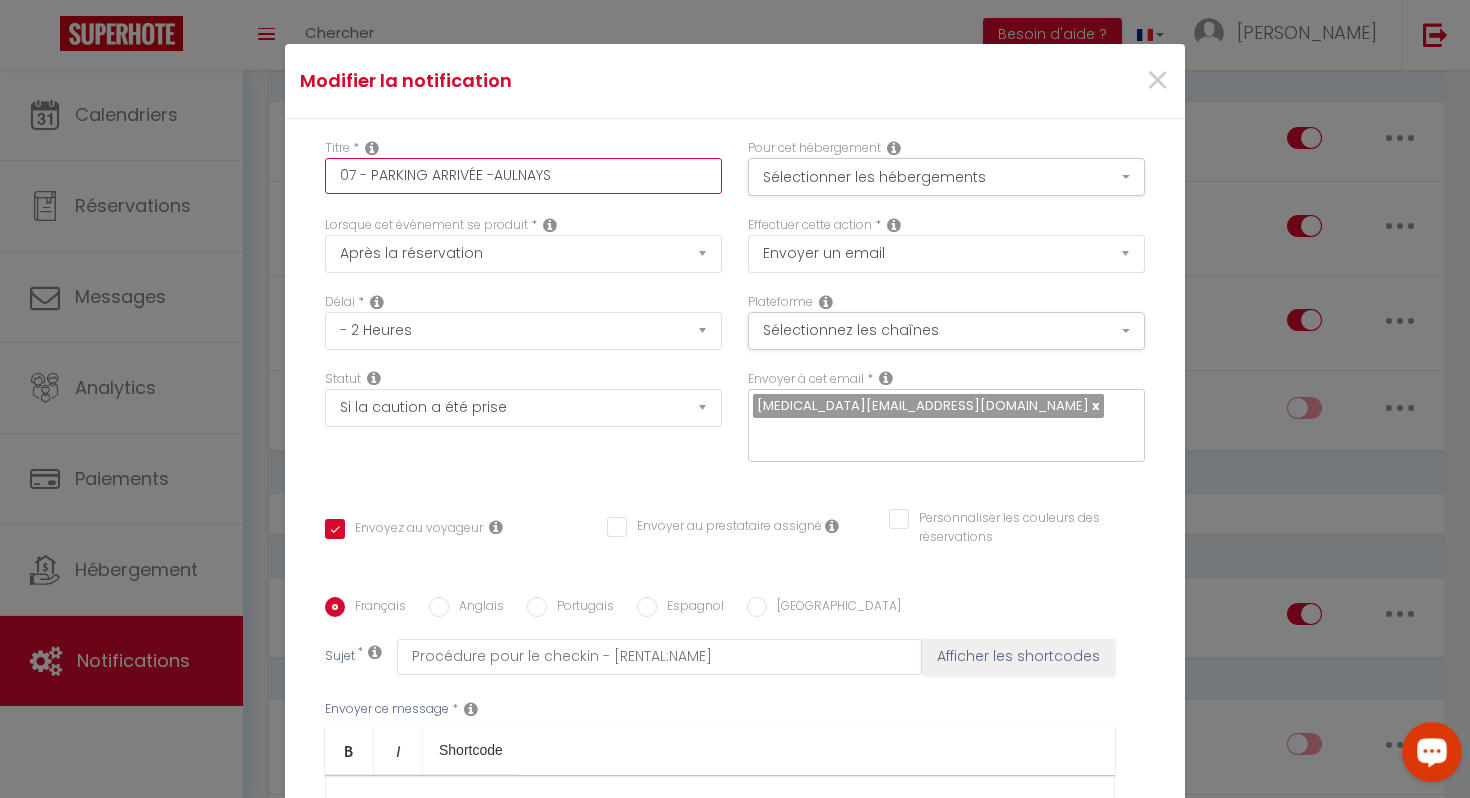 click on "07 - PARKING ARRIVÉE -AULNAYS" at bounding box center [523, 176] 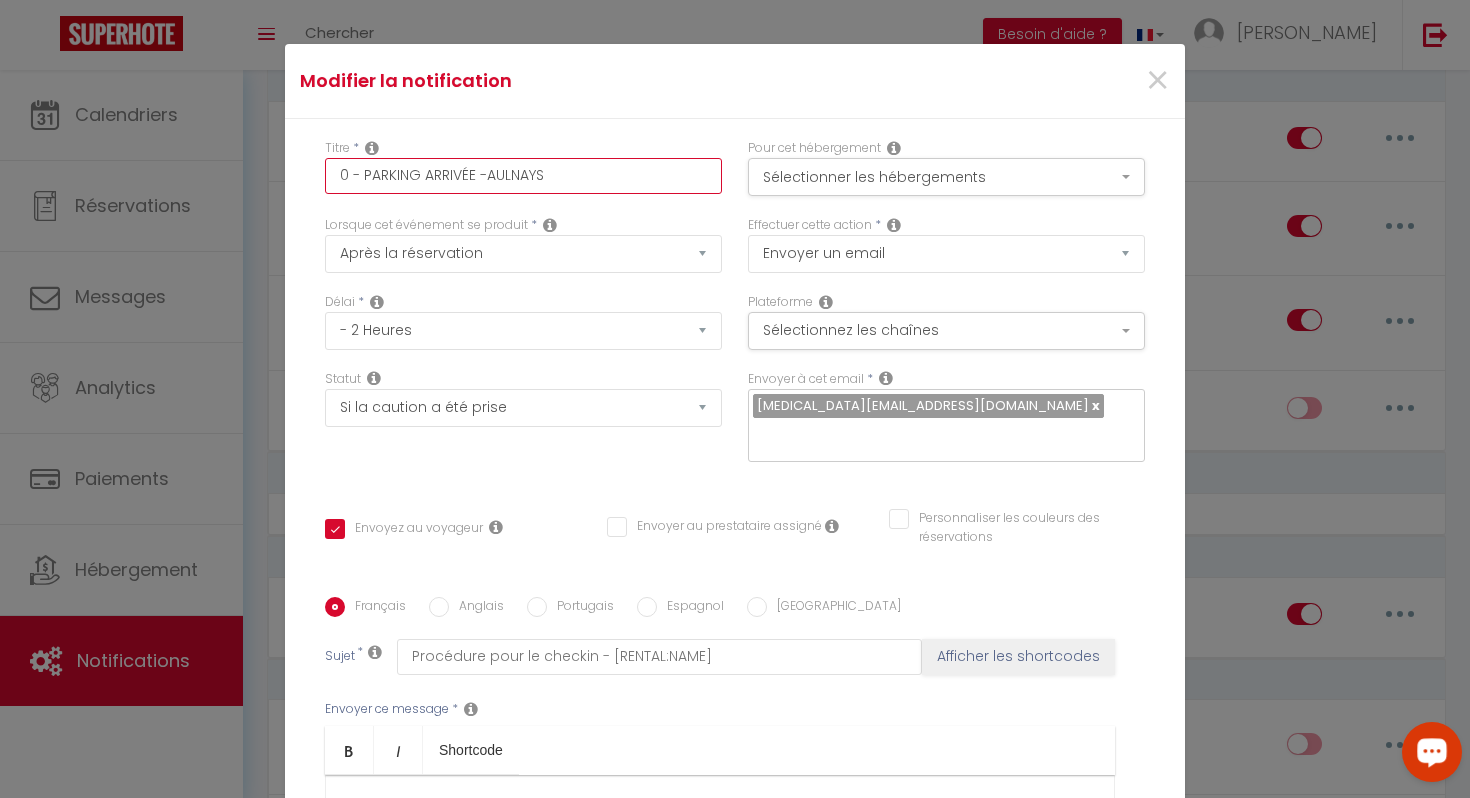 checkbox on "true" 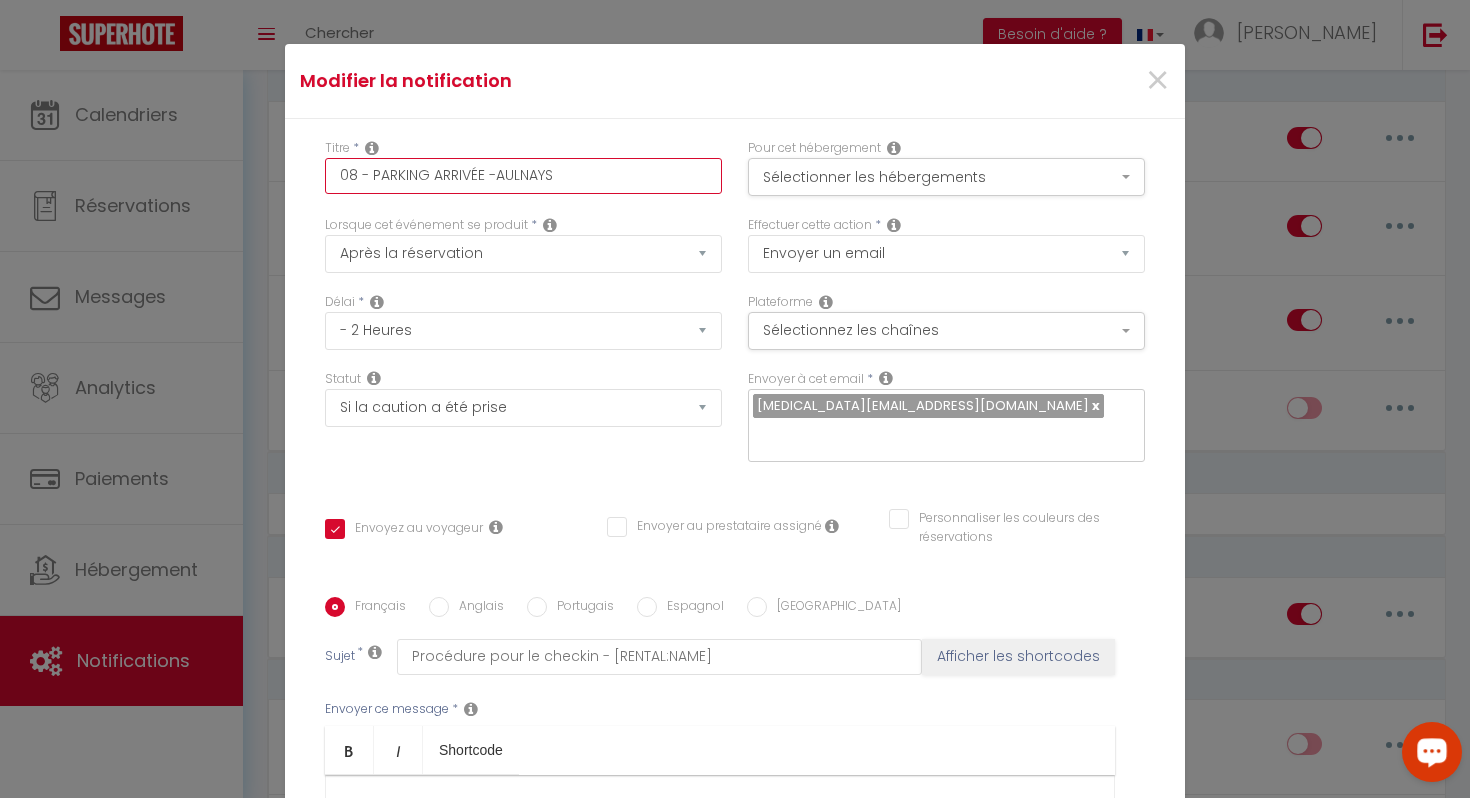checkbox on "true" 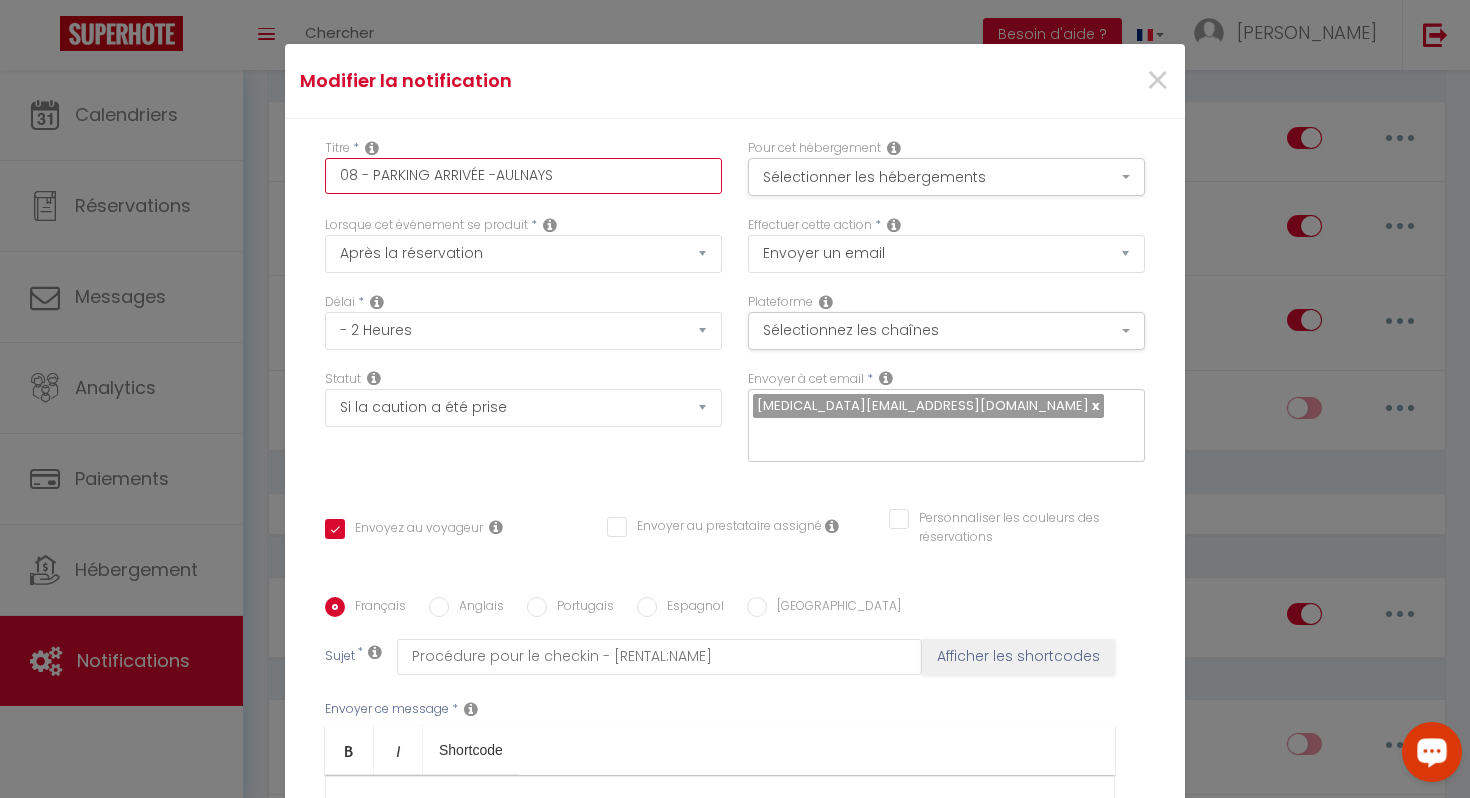 scroll, scrollTop: 295, scrollLeft: 0, axis: vertical 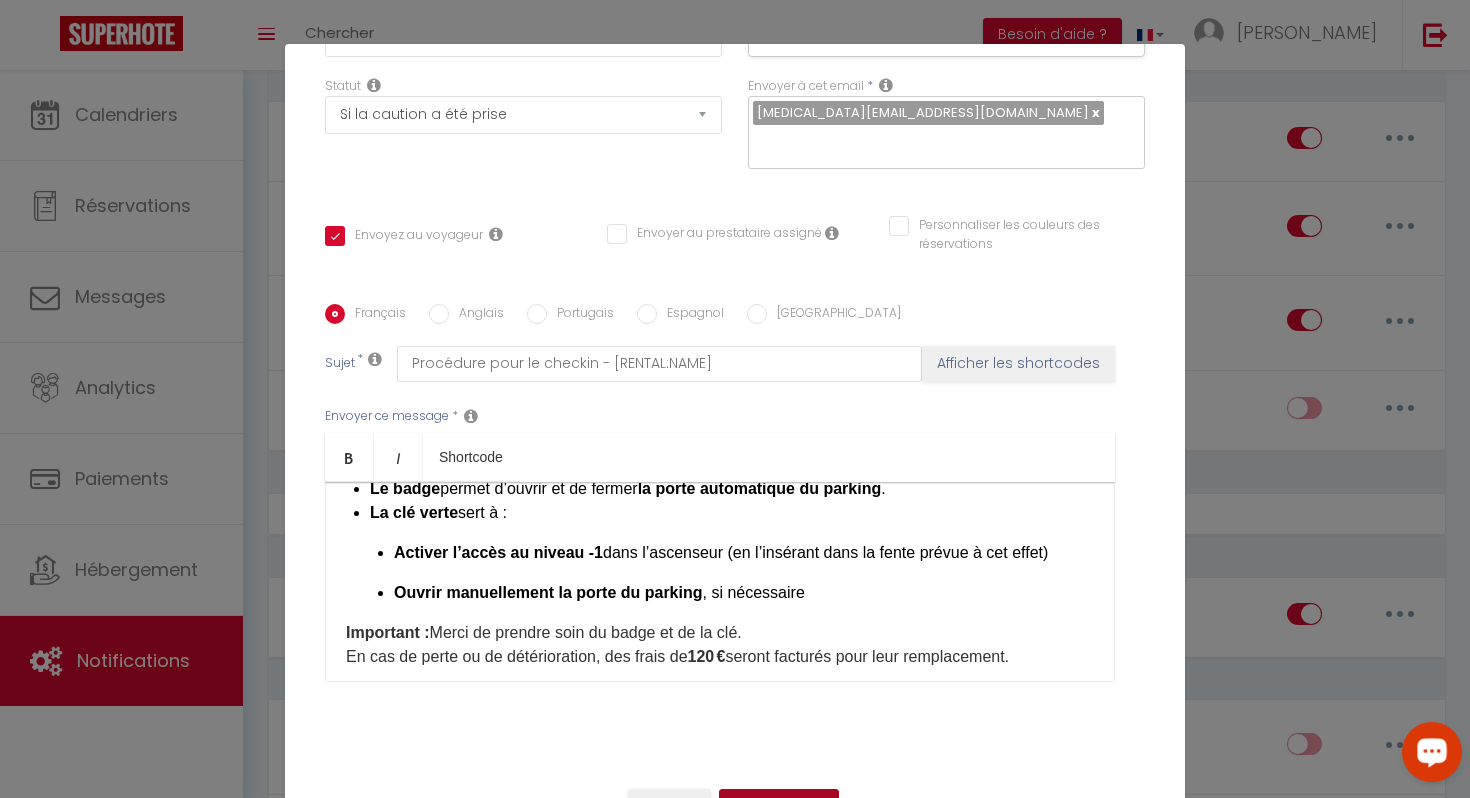 type on "08 - PARKING ARRIVÉE -AULNAYS" 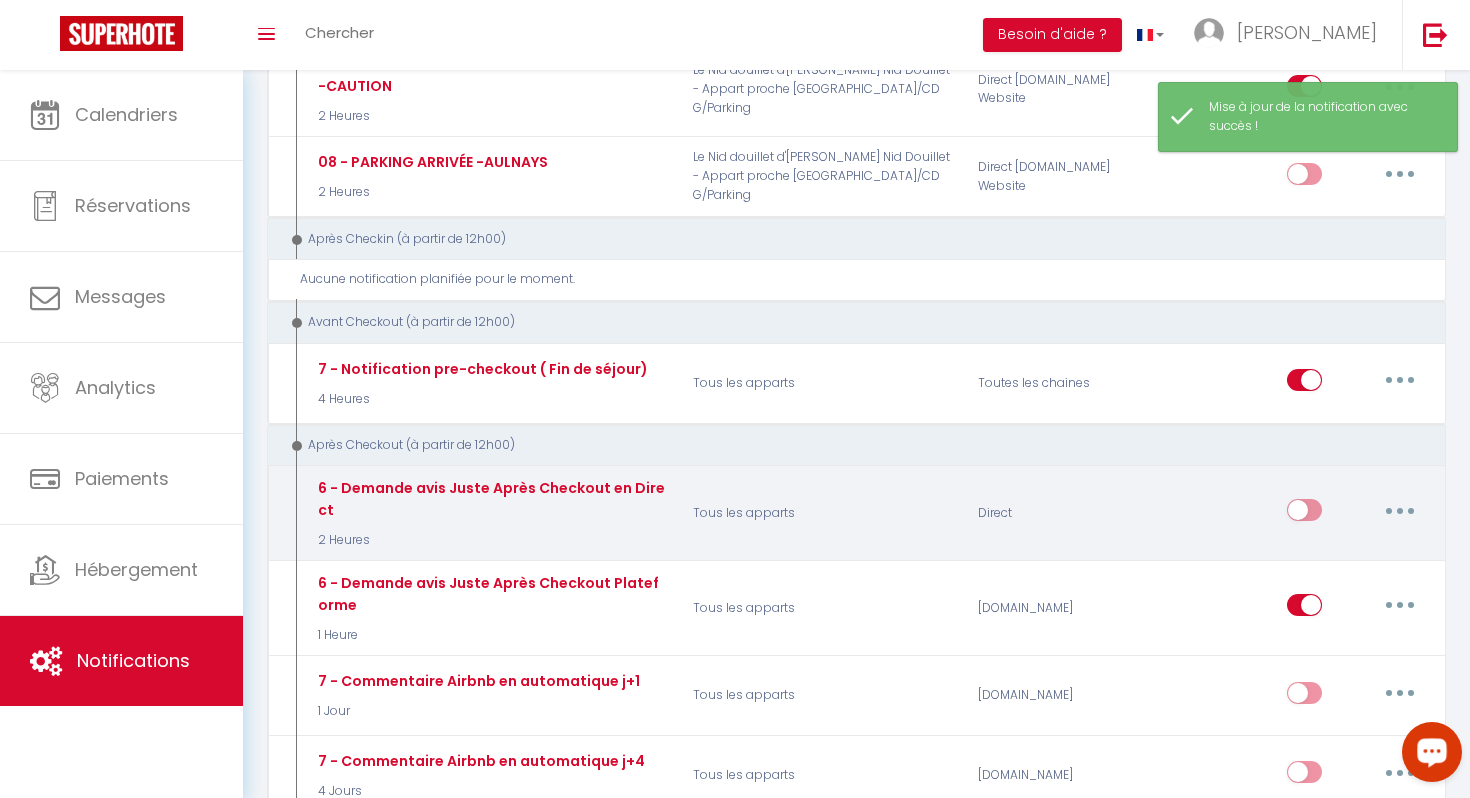 scroll, scrollTop: 943, scrollLeft: 0, axis: vertical 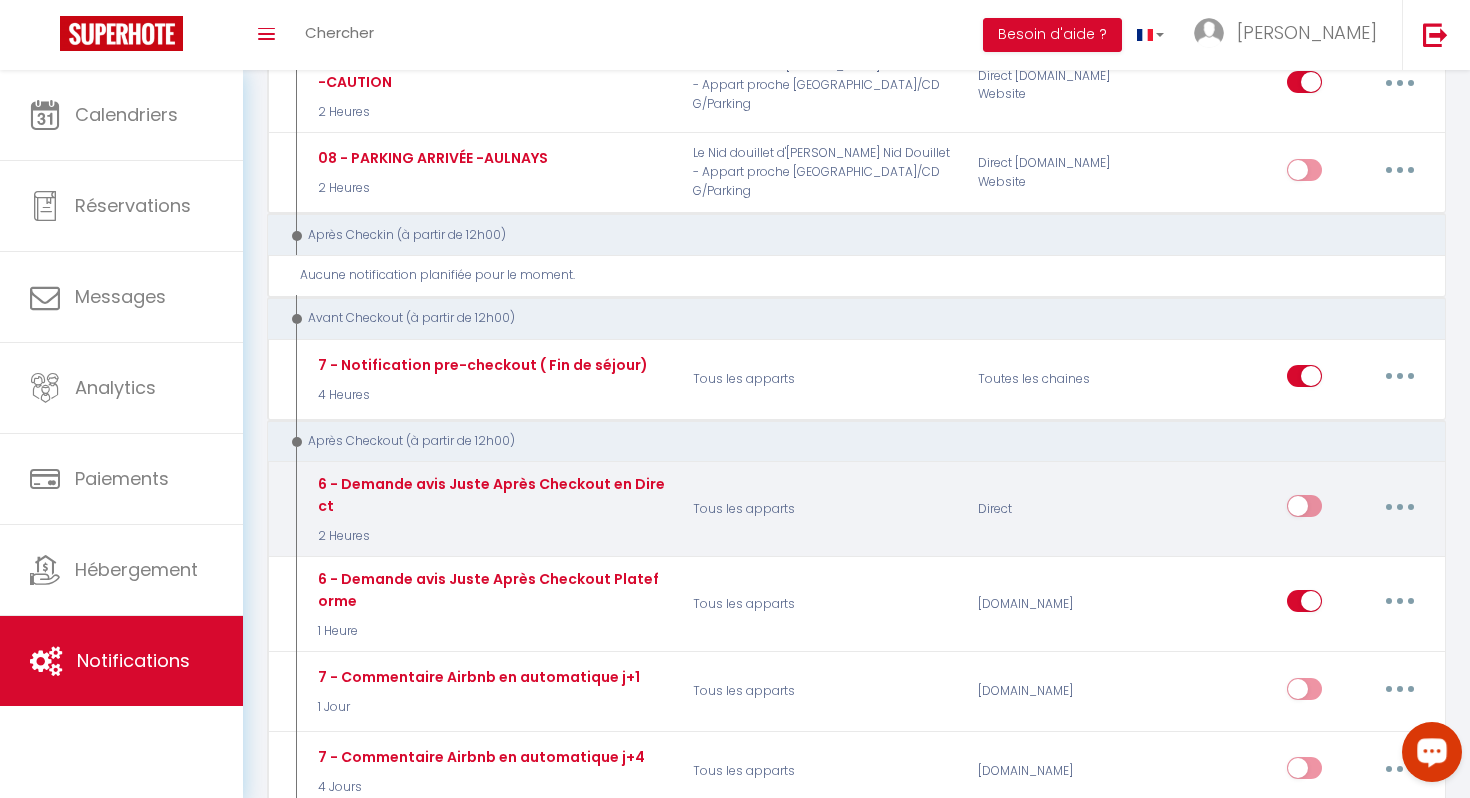 click at bounding box center [1400, 506] 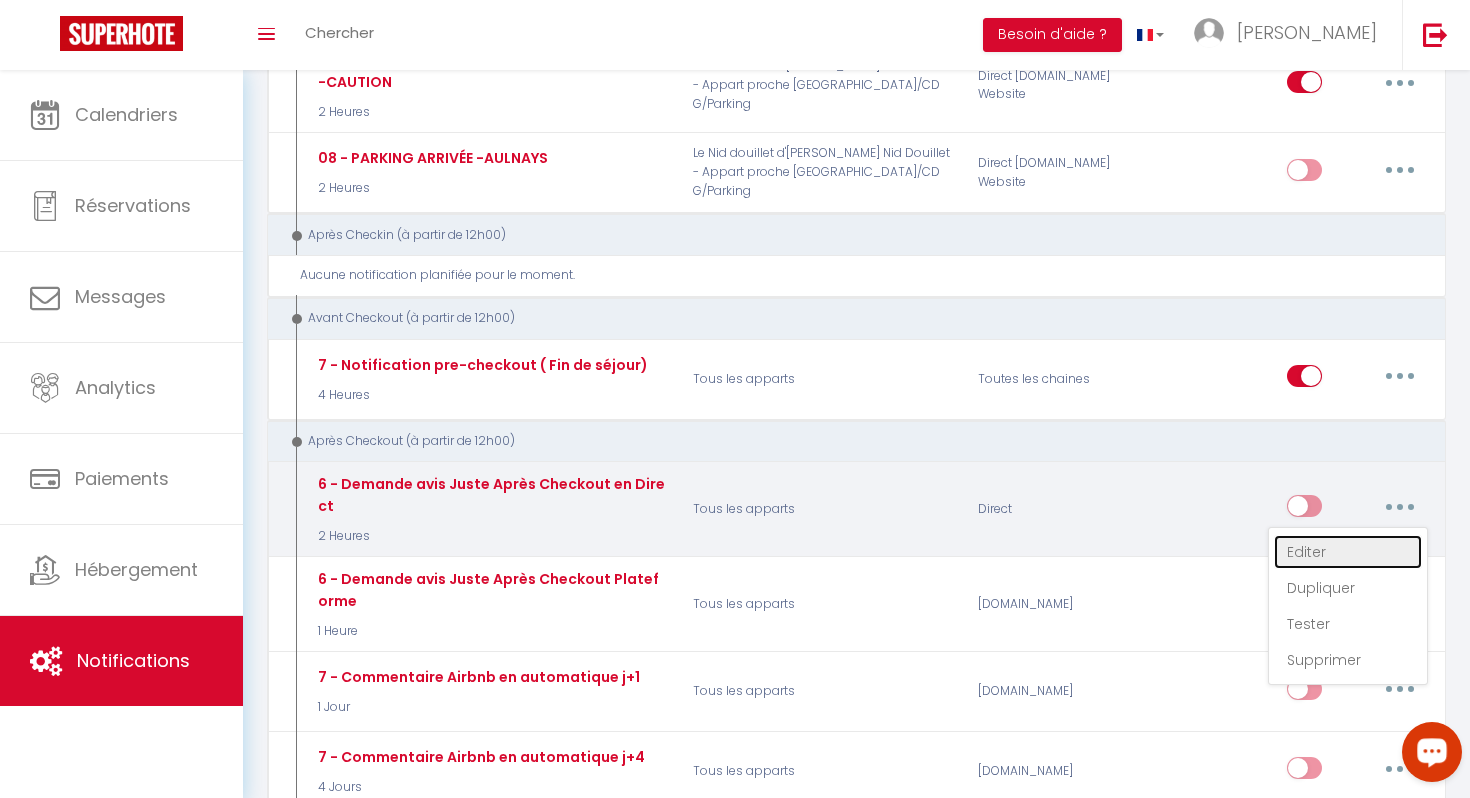 click on "Editer" at bounding box center (1348, 552) 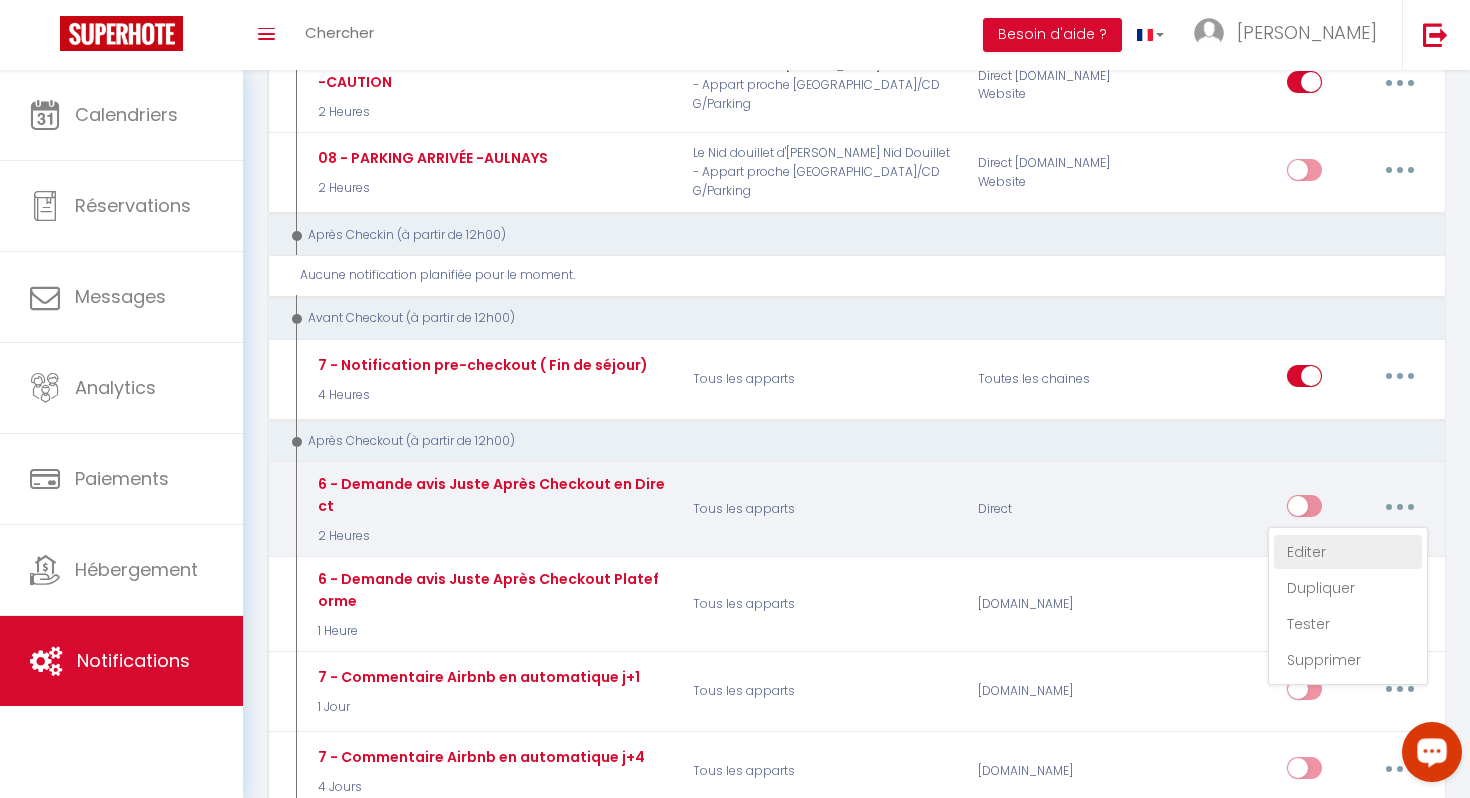 type on "6 - Demande avis Juste Après Checkout en Direct" 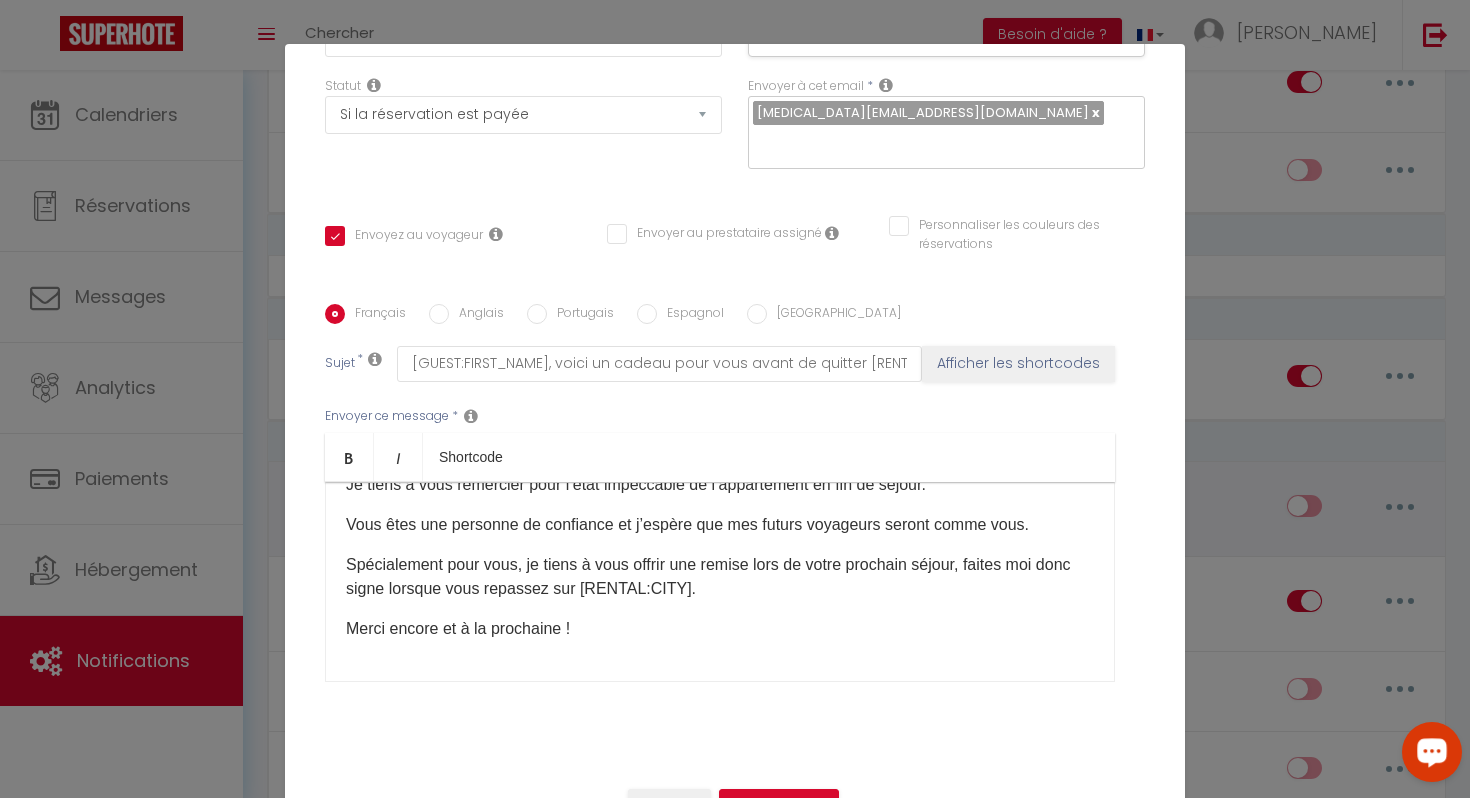 scroll, scrollTop: 110, scrollLeft: 0, axis: vertical 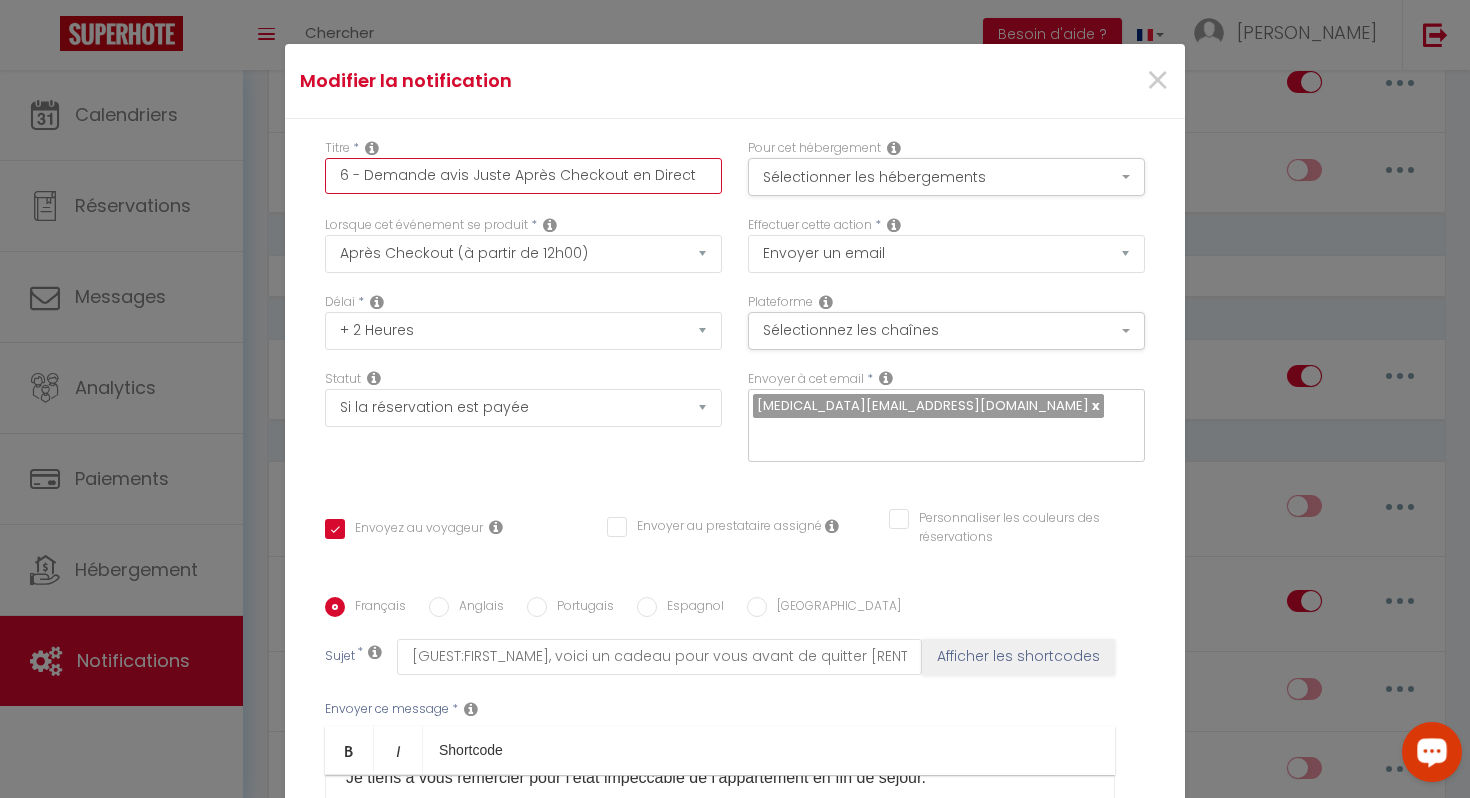 click on "6 - Demande avis Juste Après Checkout en Direct" at bounding box center [523, 176] 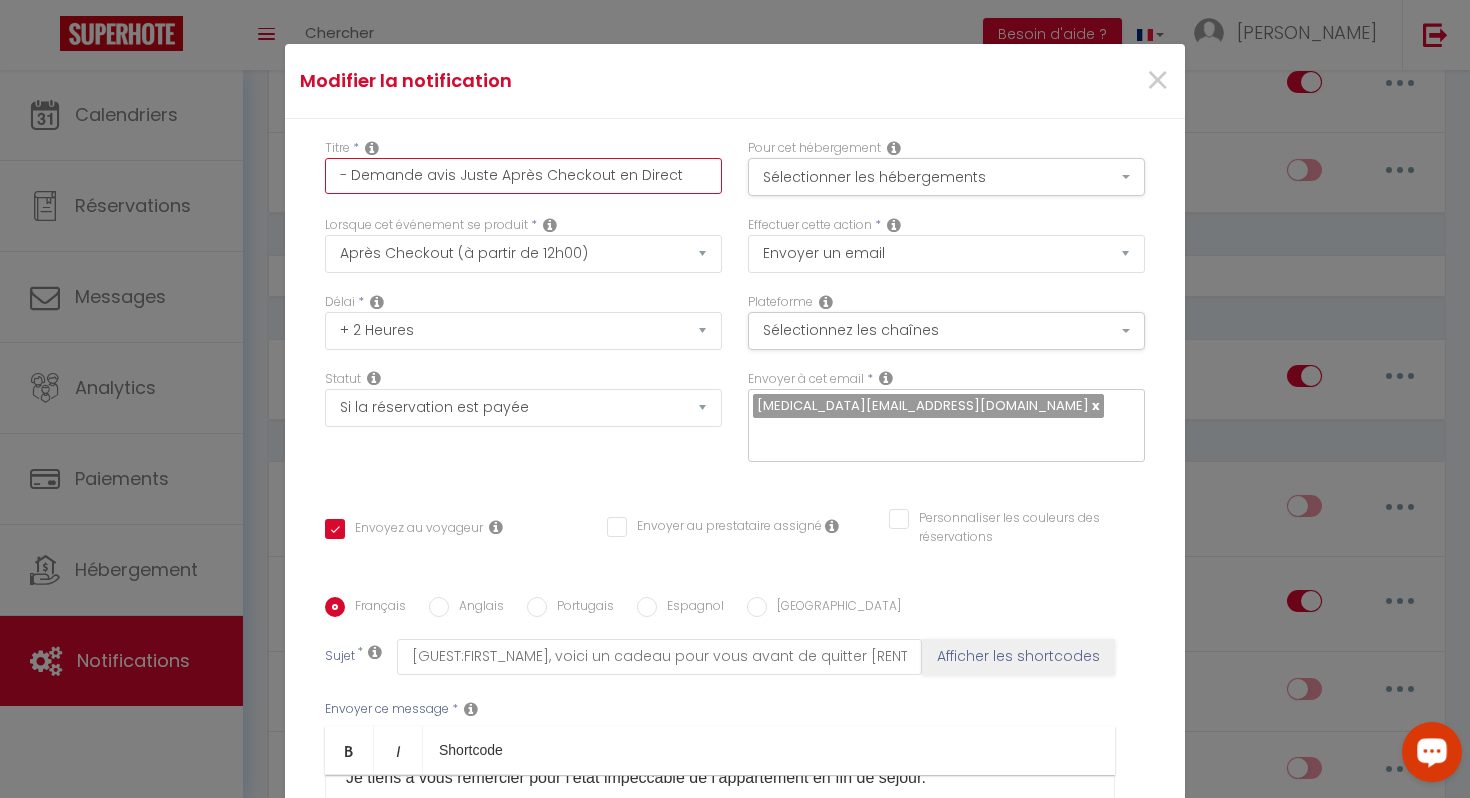 checkbox on "true" 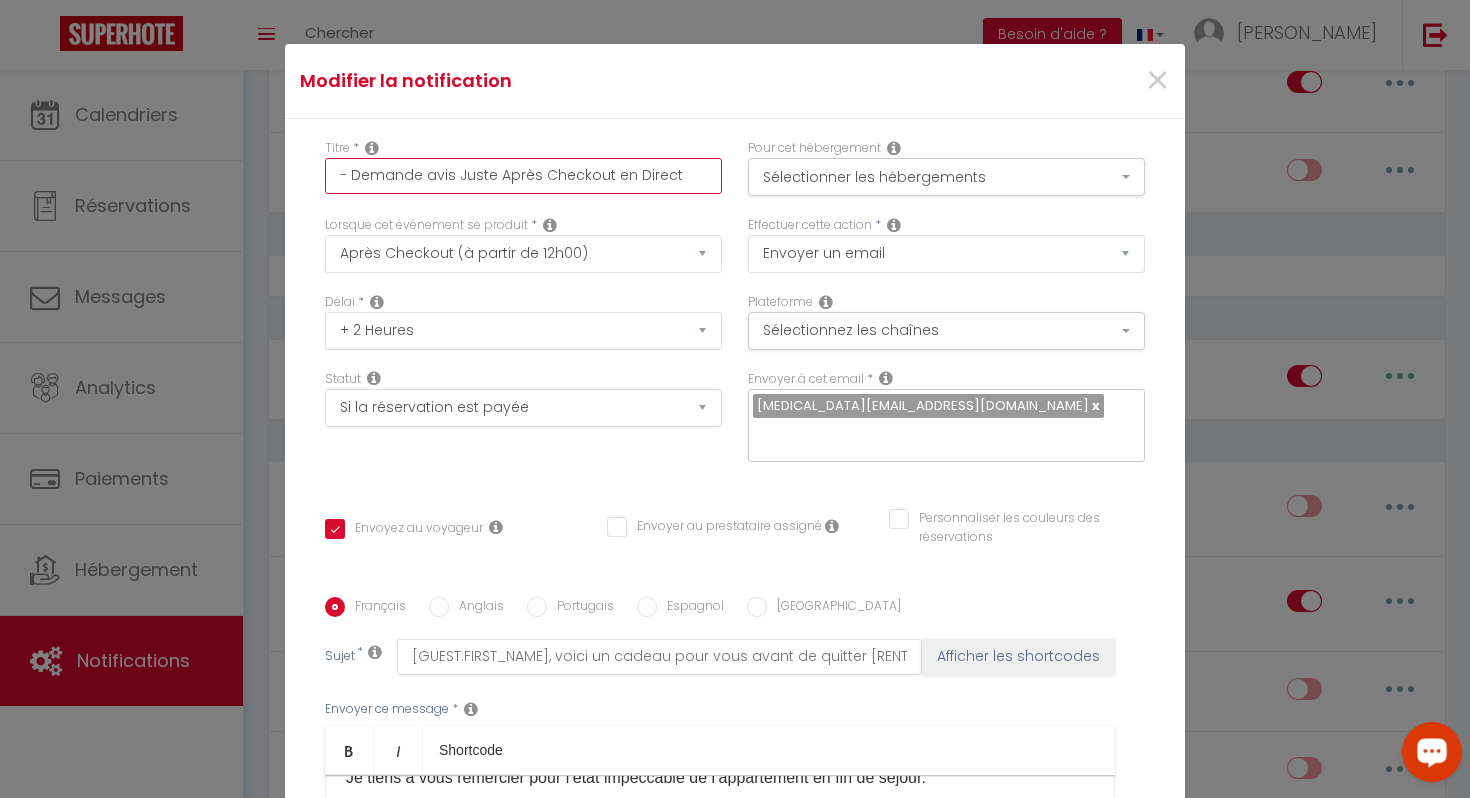 type on "1 - Demande avis Juste Après Checkout en Direct" 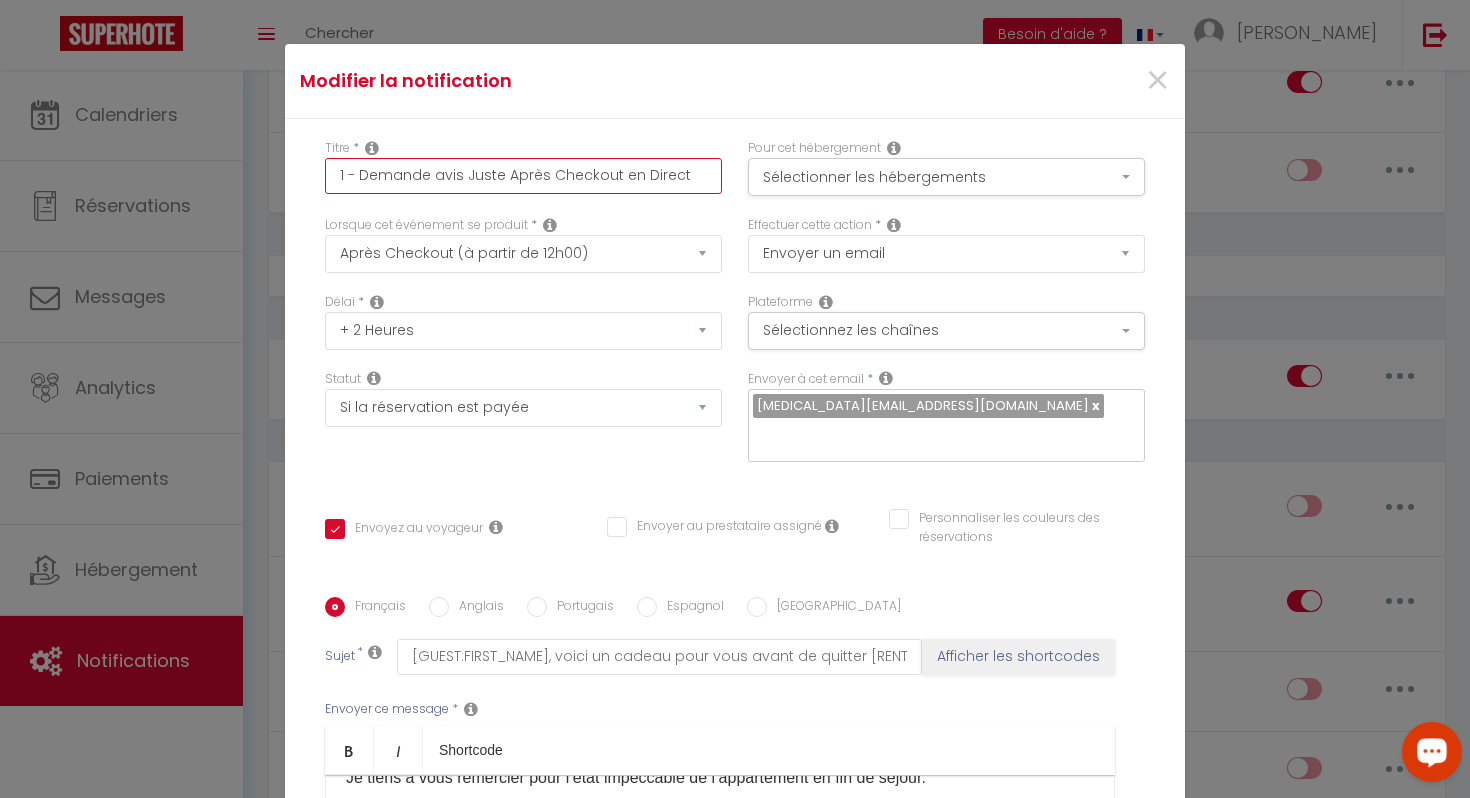 checkbox on "true" 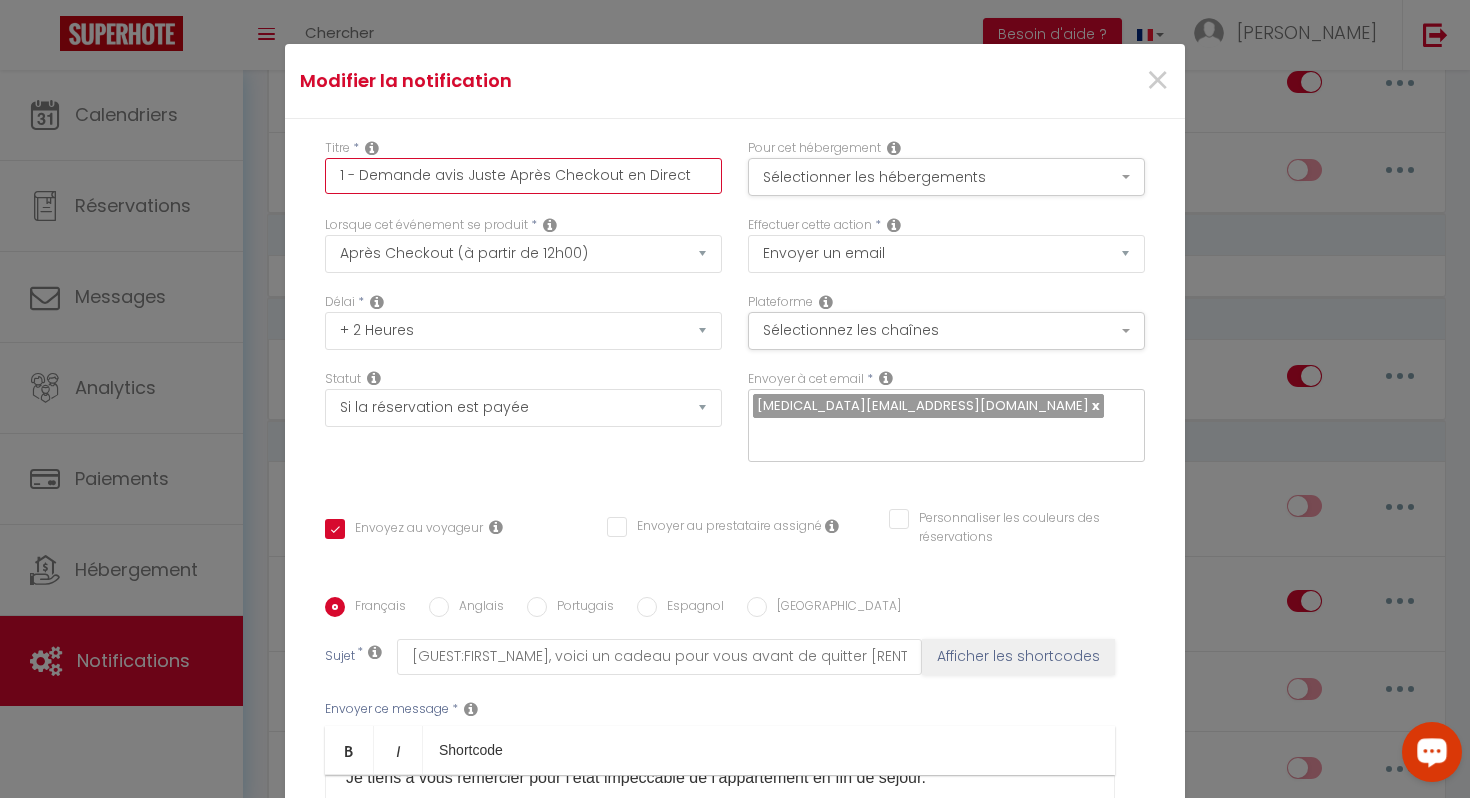 type on "10 - Demande avis Juste Après Checkout en Direct" 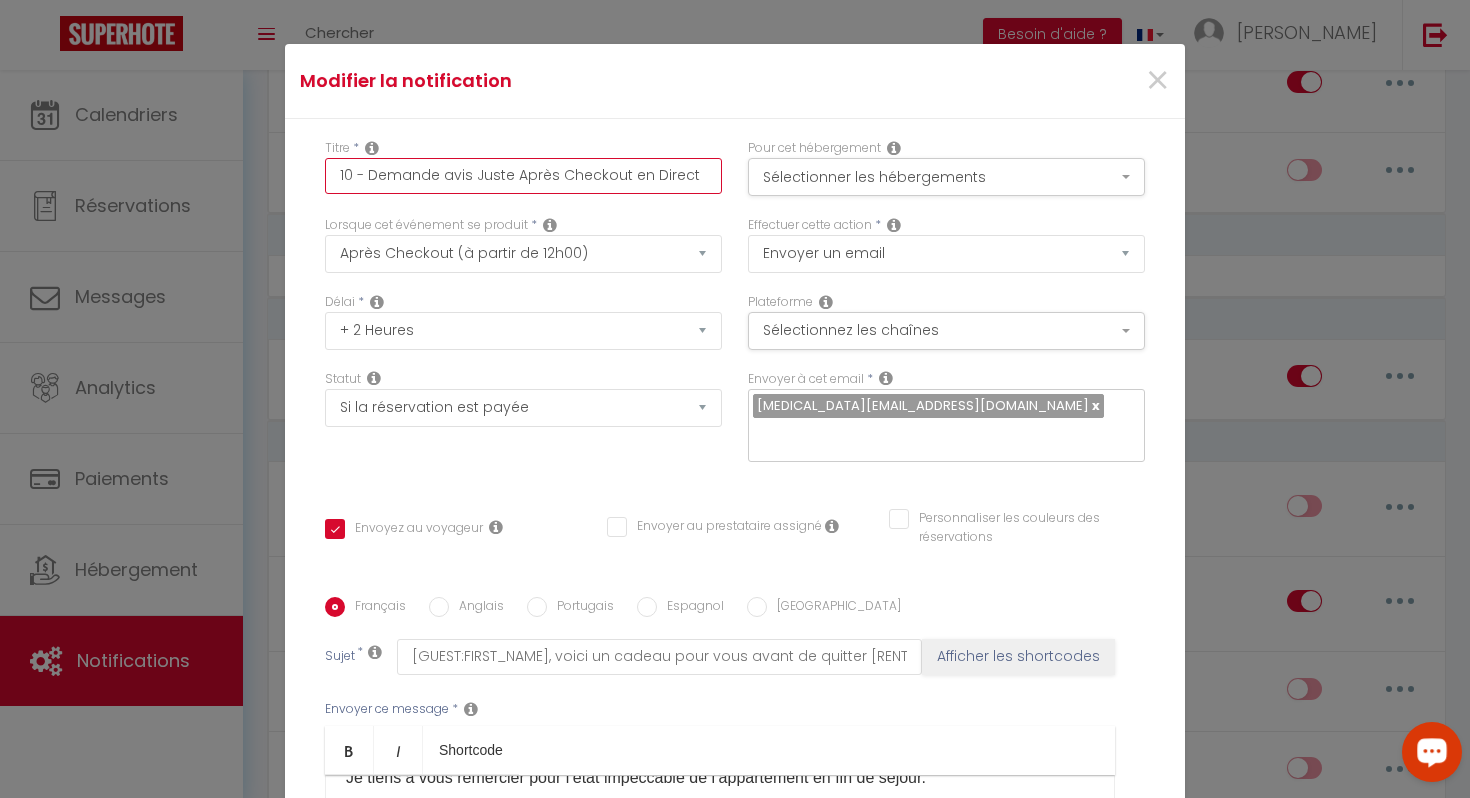 checkbox on "true" 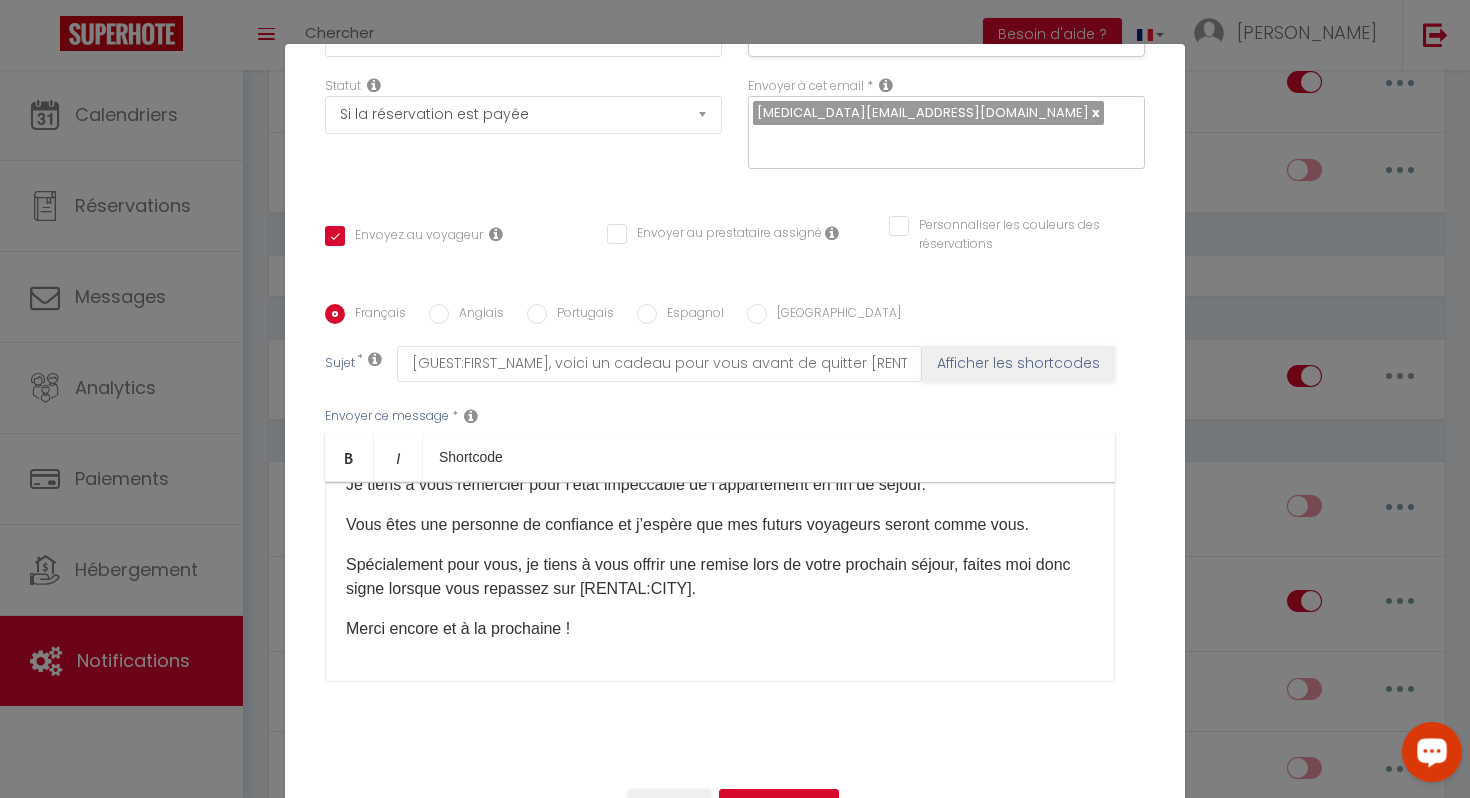 scroll, scrollTop: 88, scrollLeft: 0, axis: vertical 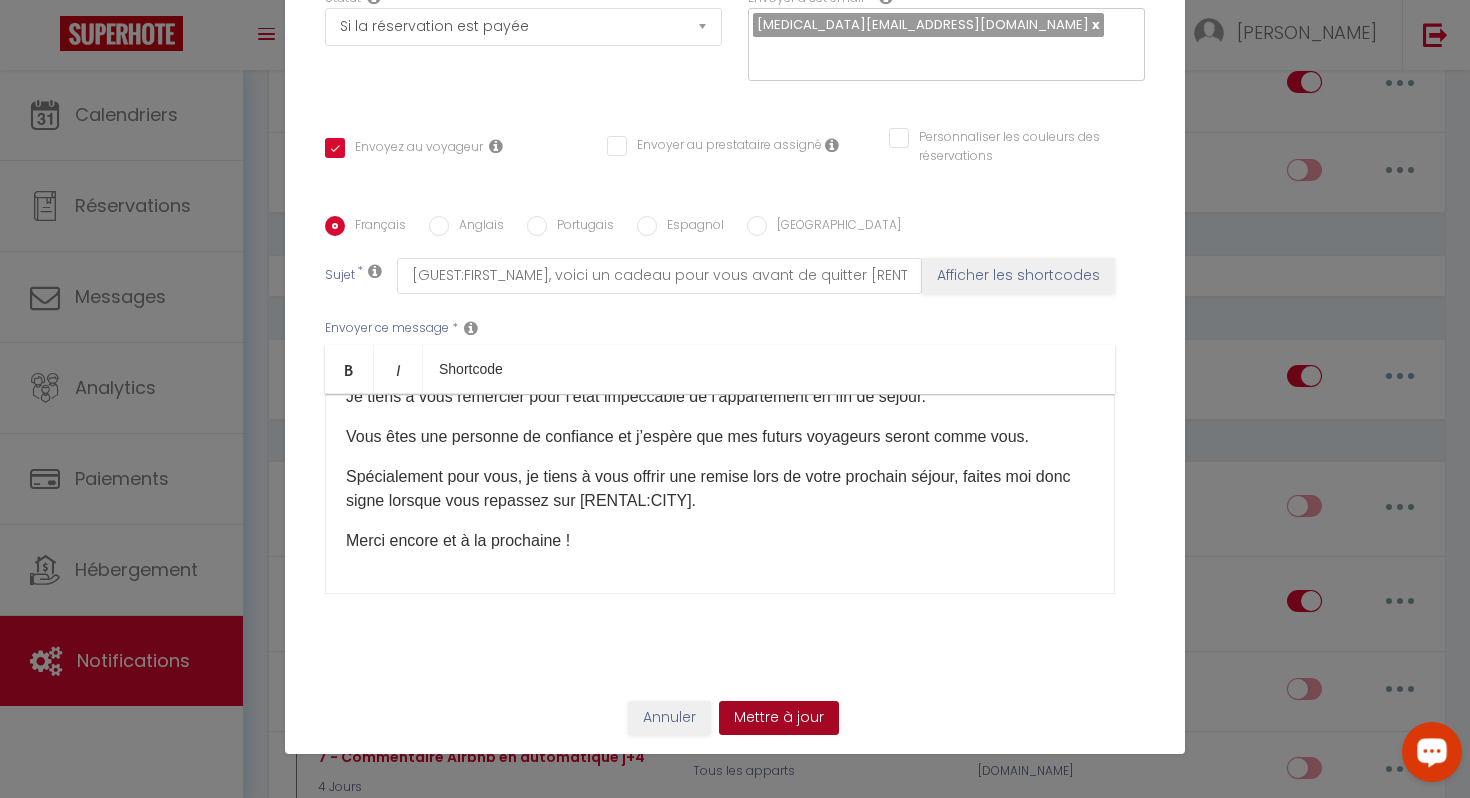 type on "10 - Demande avis Juste Après Checkout en Direct" 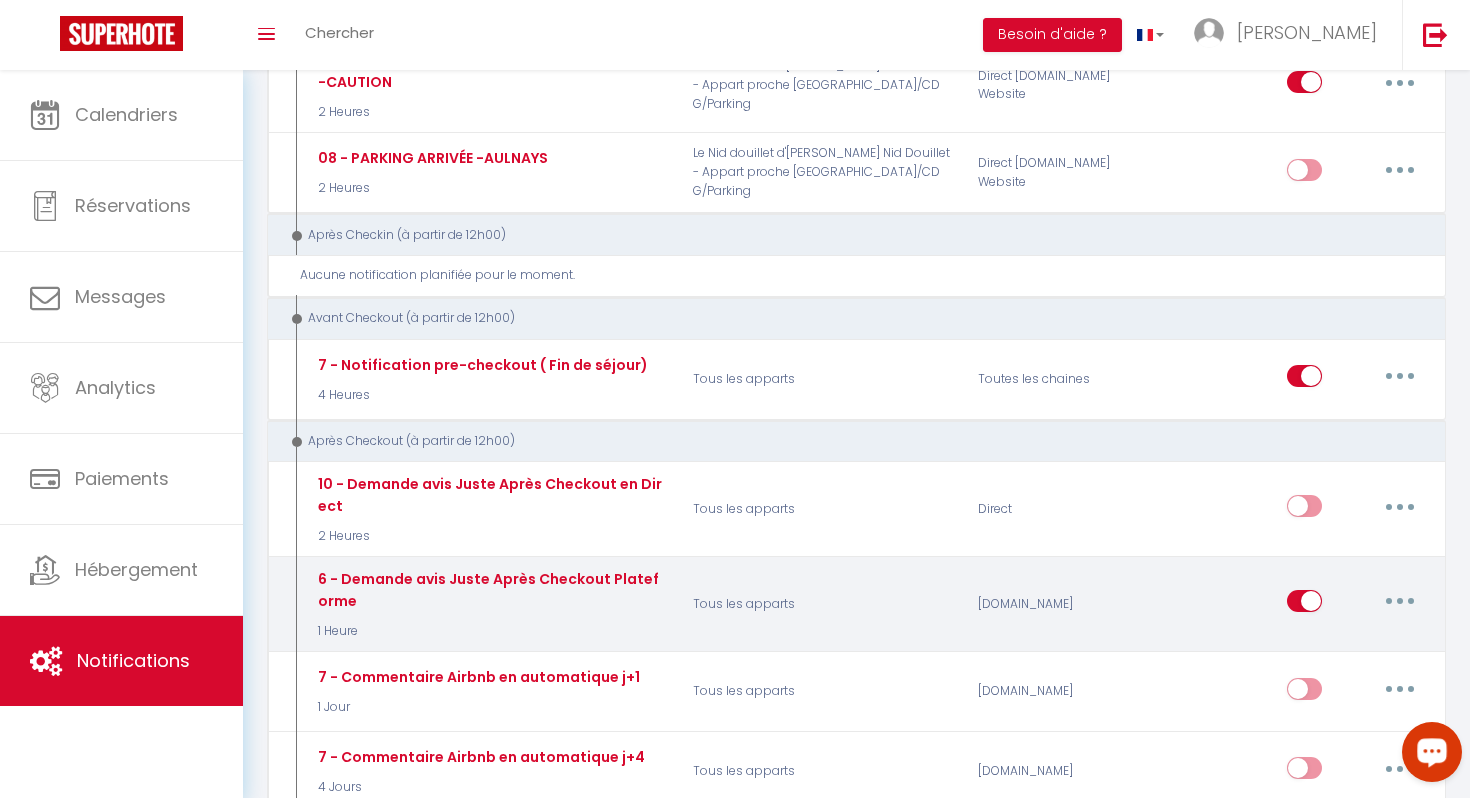 click at bounding box center [1400, 601] 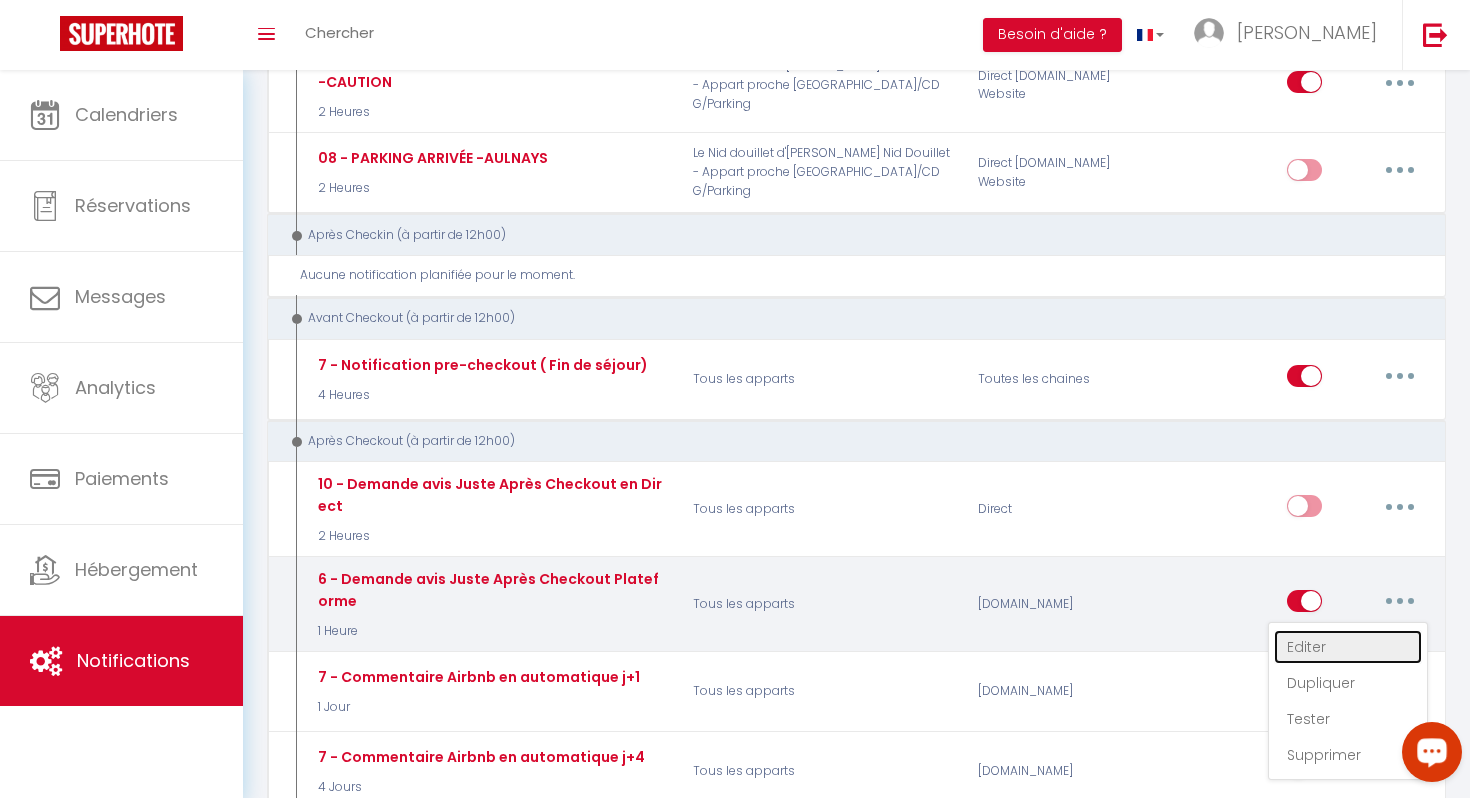 click on "Editer" at bounding box center (1348, 647) 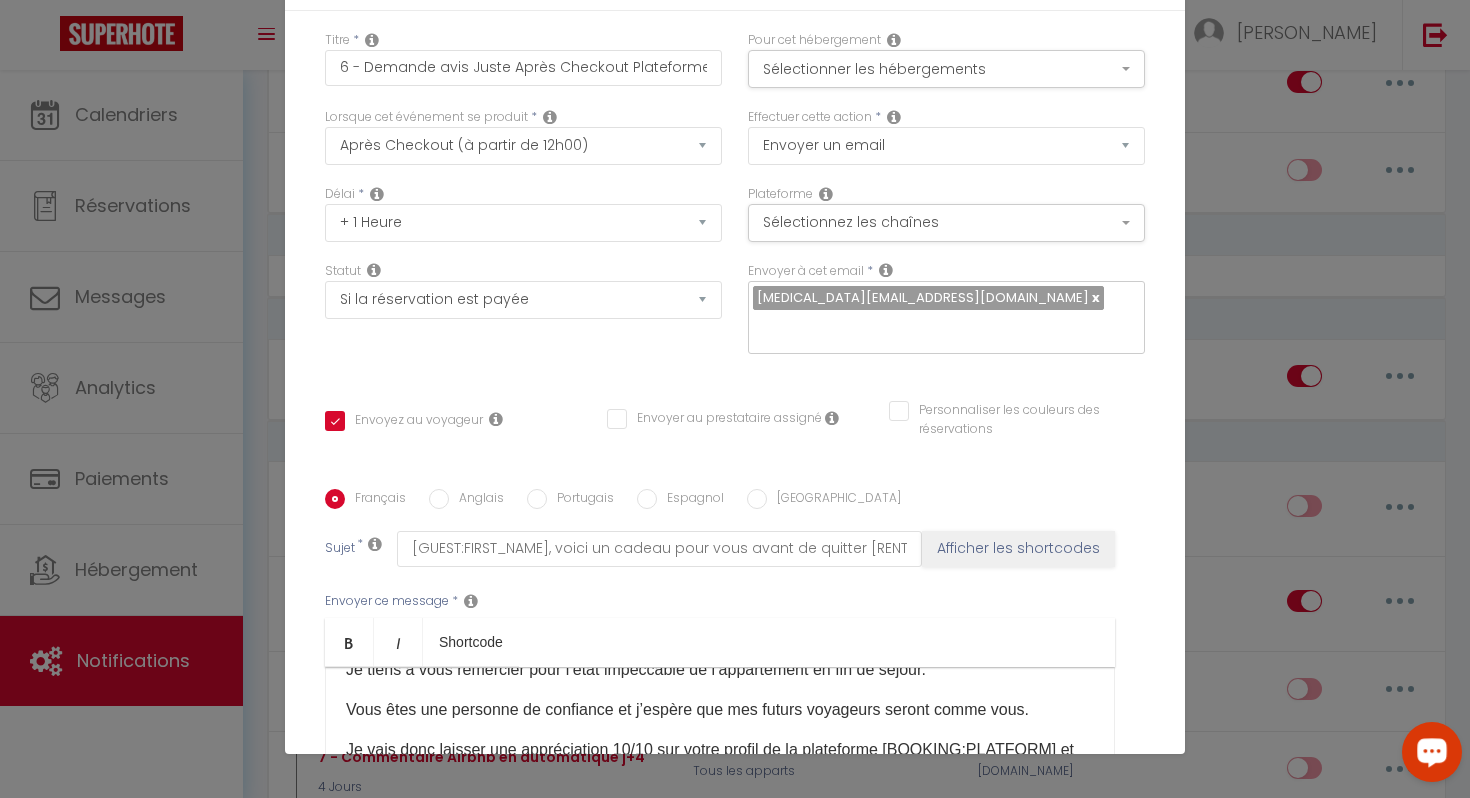 scroll, scrollTop: 0, scrollLeft: 0, axis: both 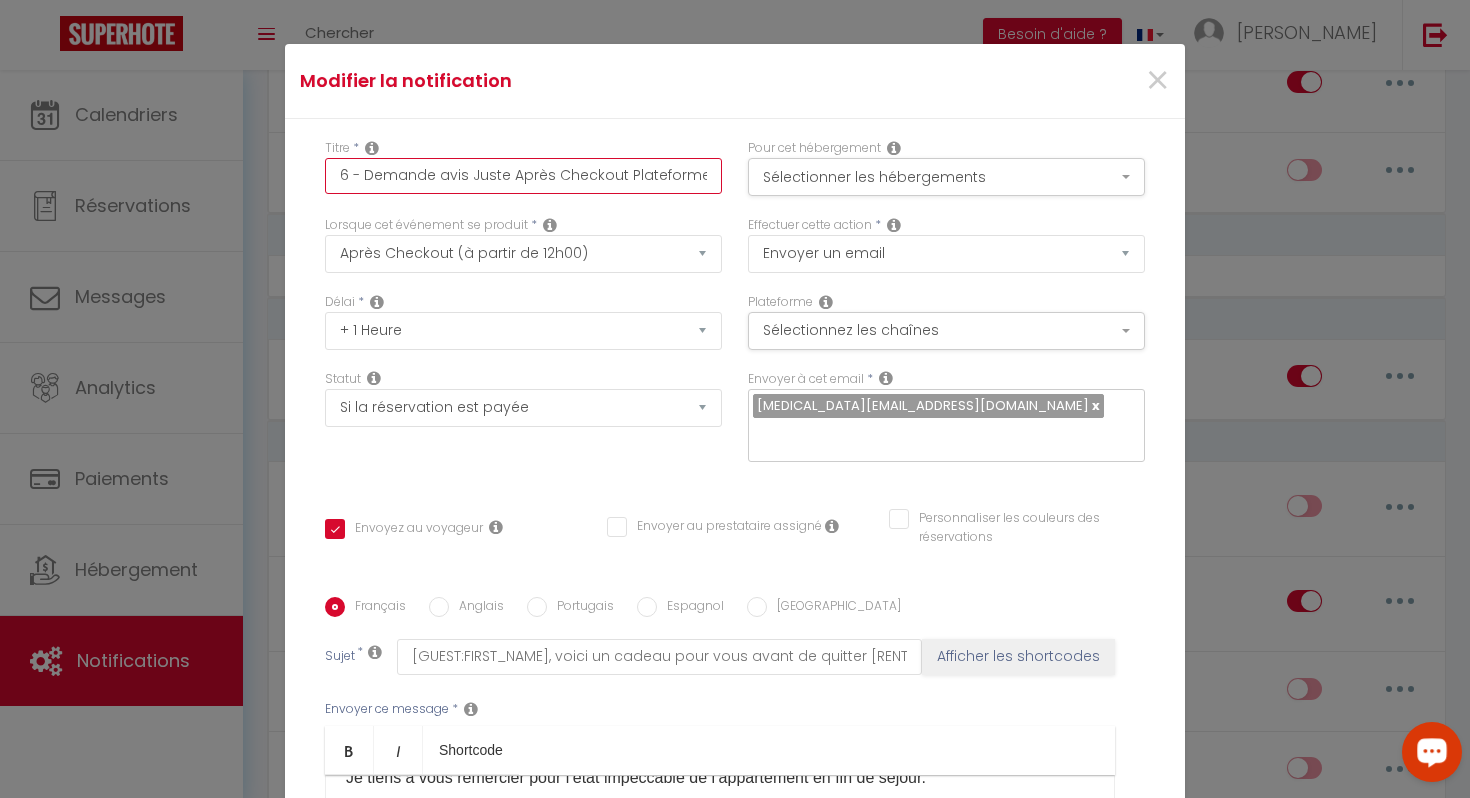 click on "6 - Demande avis Juste Après Checkout Plateforme" at bounding box center [523, 176] 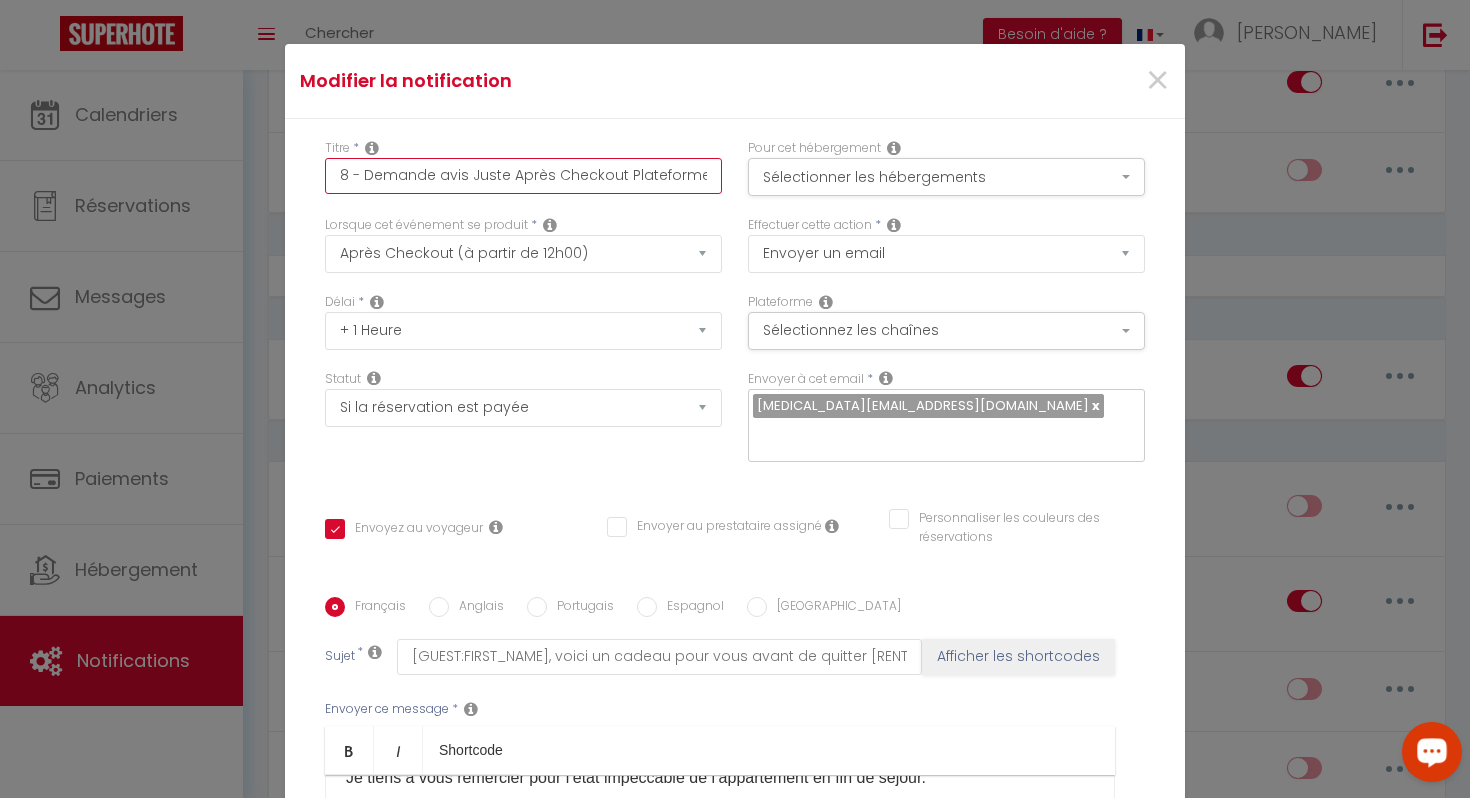 scroll, scrollTop: 88, scrollLeft: 0, axis: vertical 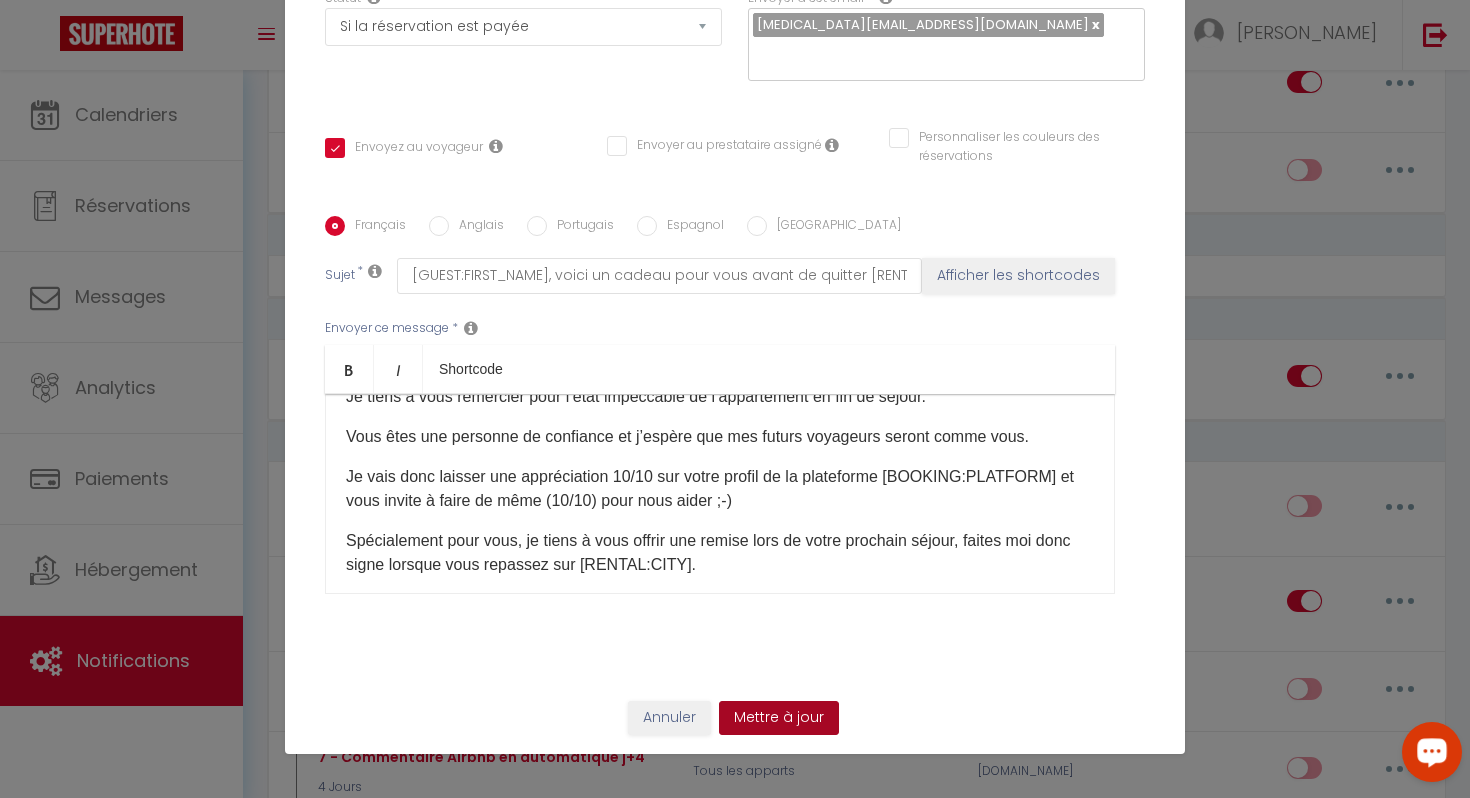 click on "Mettre à jour" at bounding box center [779, 718] 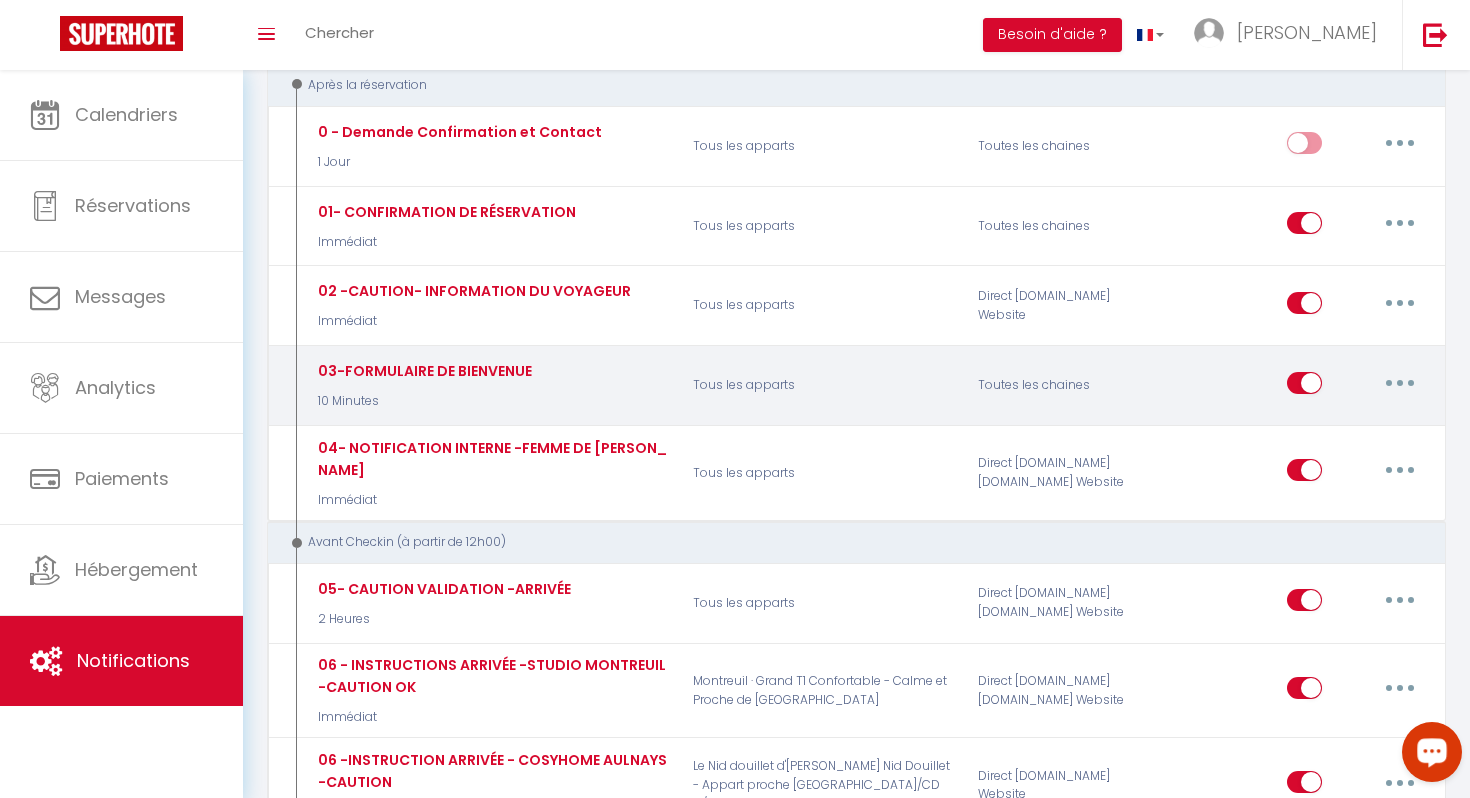 scroll, scrollTop: 234, scrollLeft: 0, axis: vertical 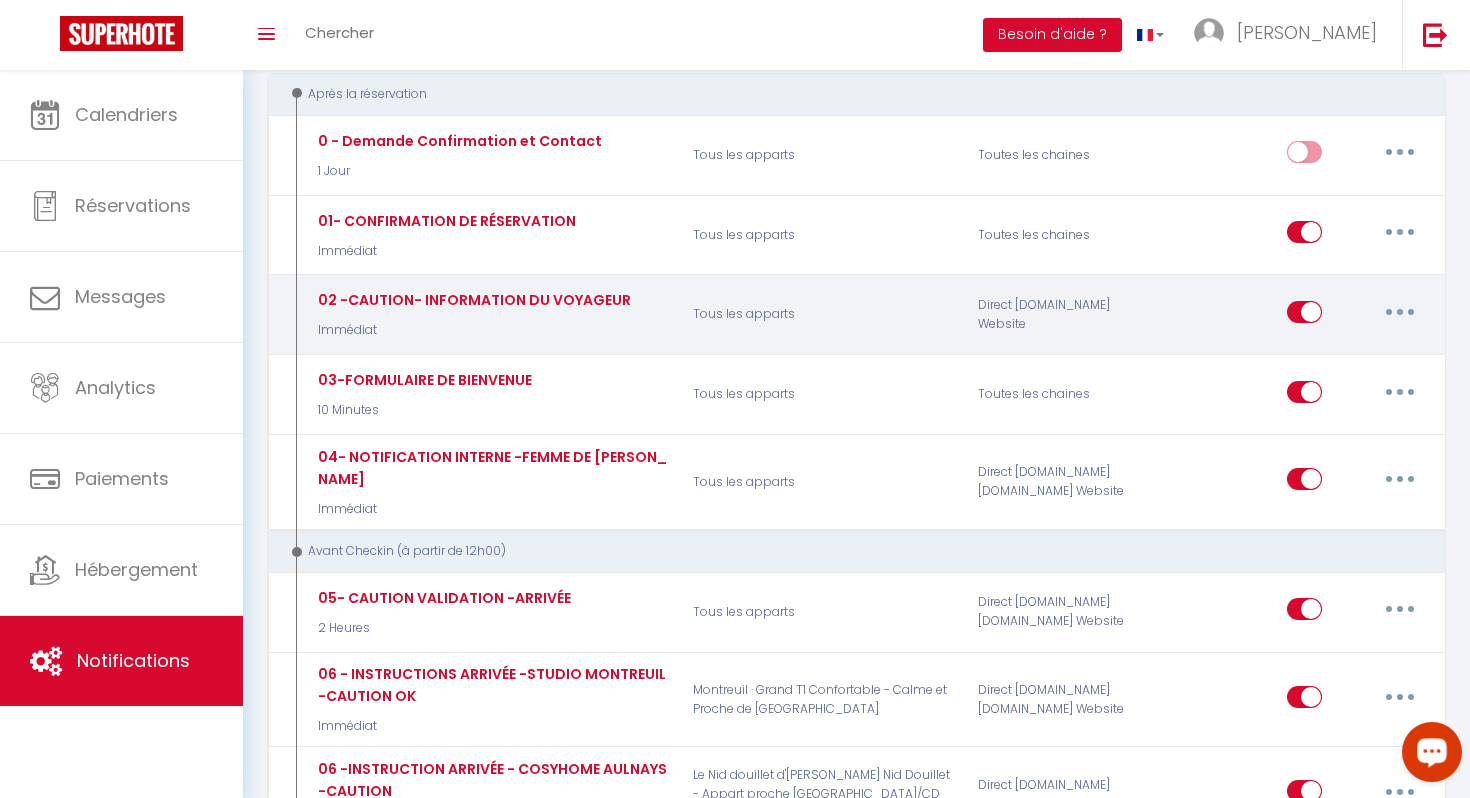click on "02 -CAUTION- INFORMATION DU VOYAGEUR" at bounding box center [457, 141] 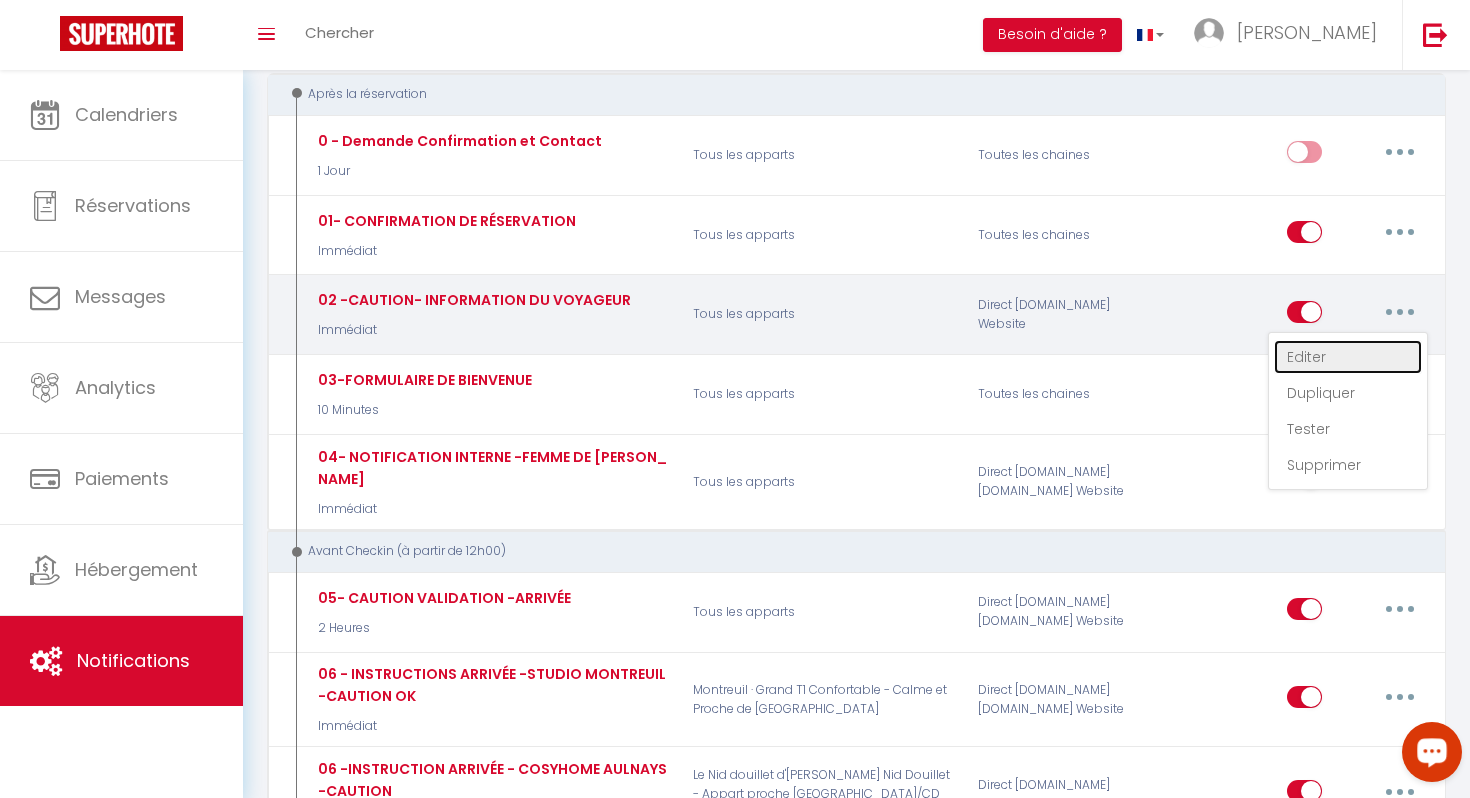 click on "Editer" at bounding box center (1348, 357) 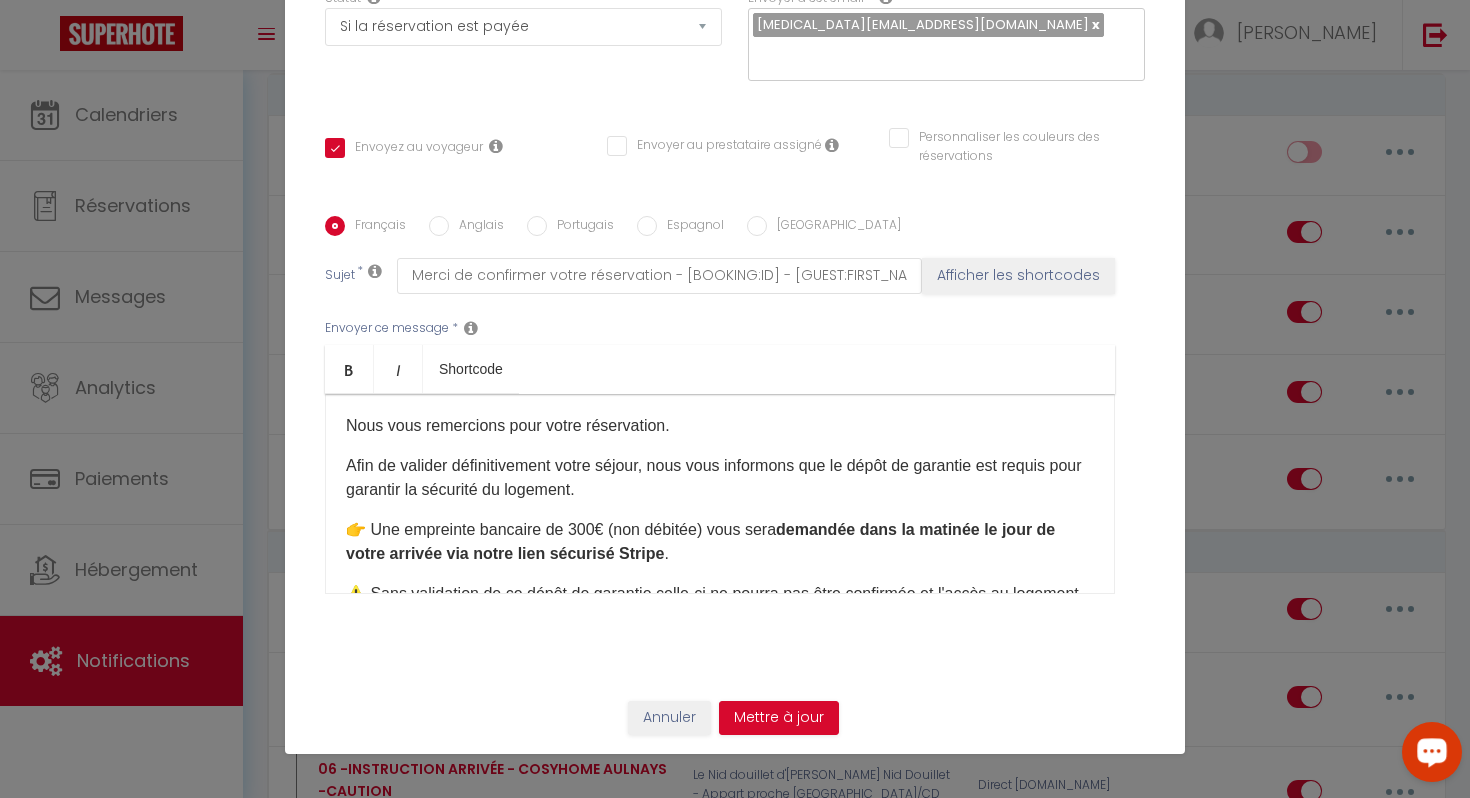 scroll, scrollTop: 0, scrollLeft: 0, axis: both 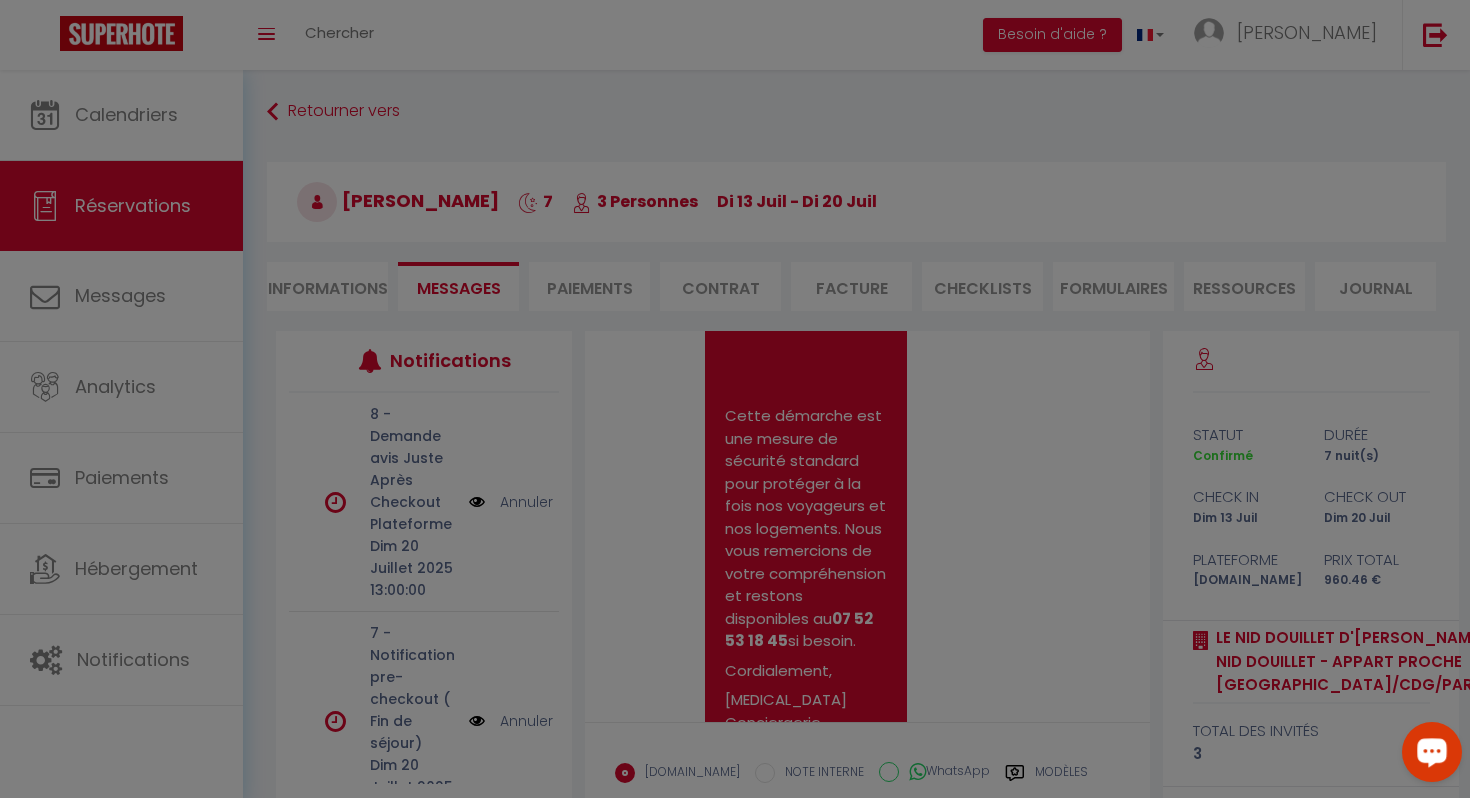 click at bounding box center (735, 399) 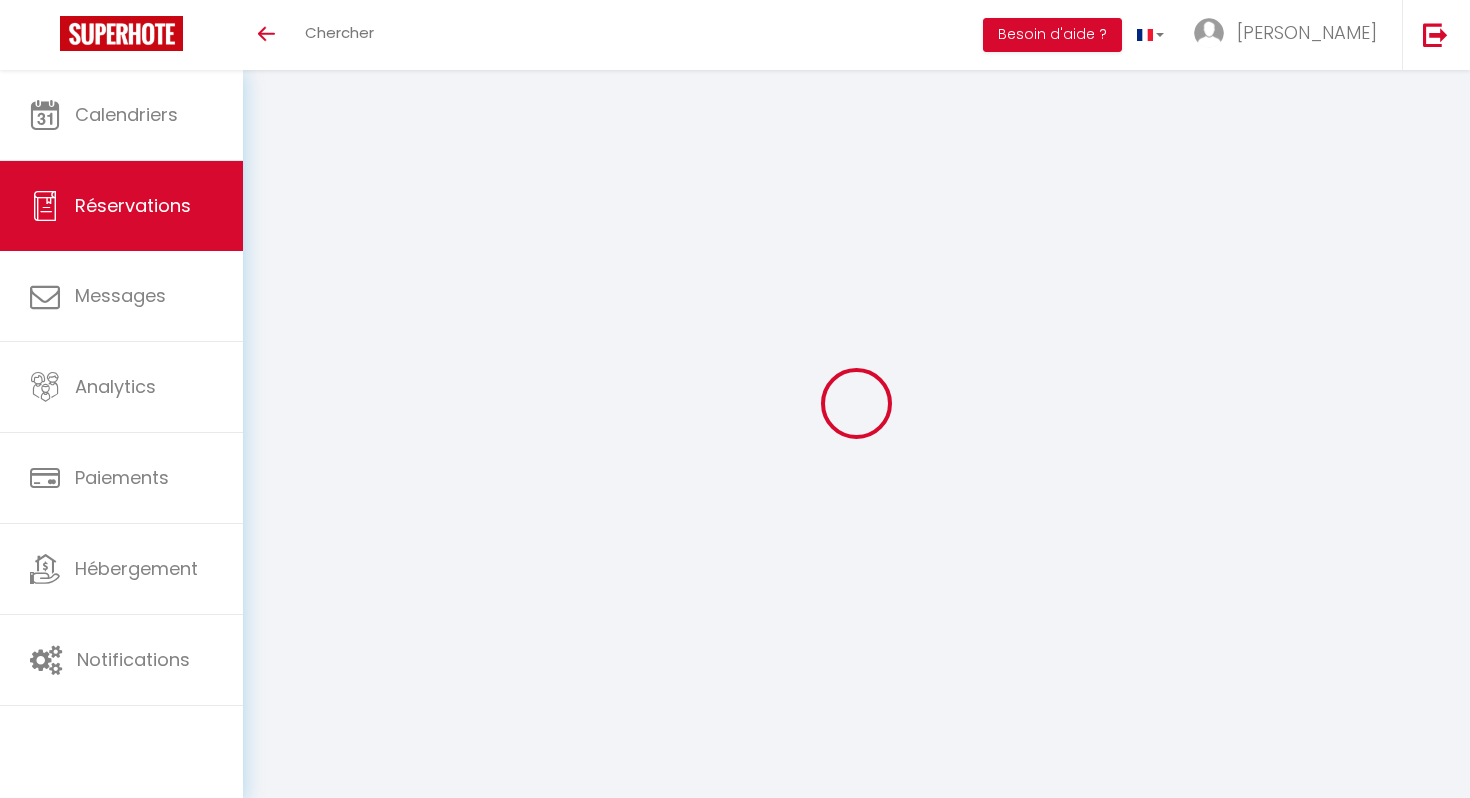 scroll, scrollTop: 0, scrollLeft: 0, axis: both 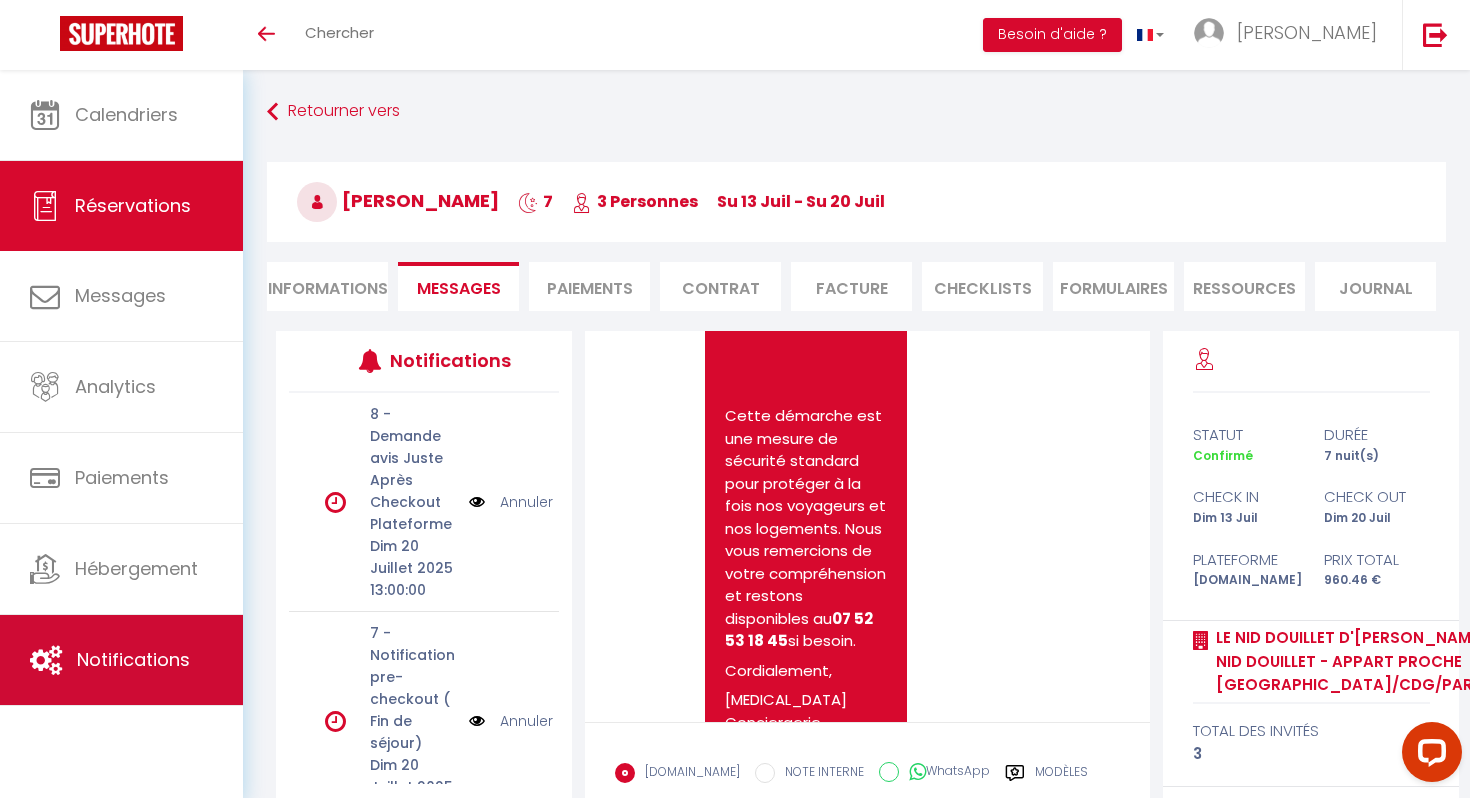 click on "Notifications" at bounding box center (121, 660) 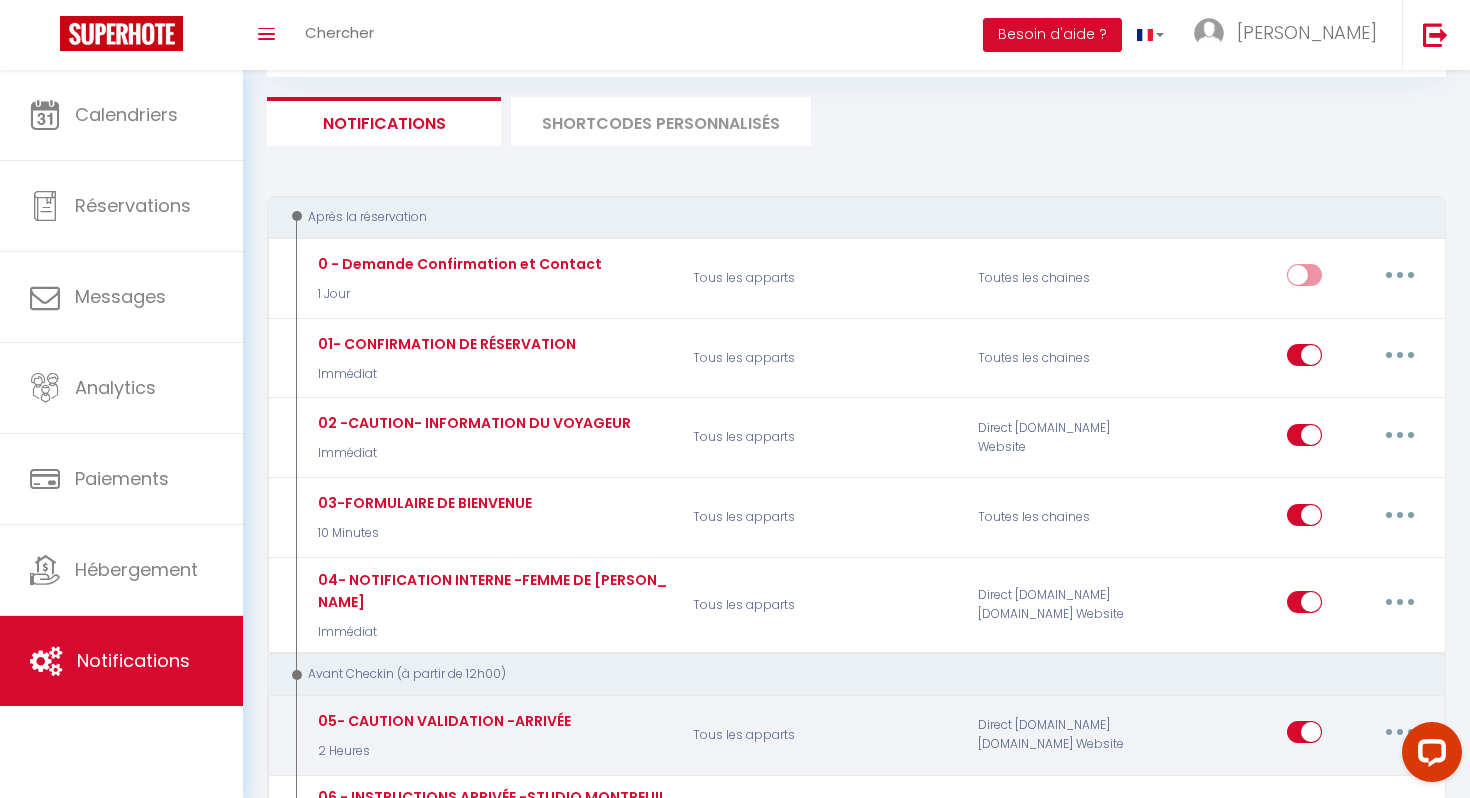 scroll, scrollTop: 0, scrollLeft: 0, axis: both 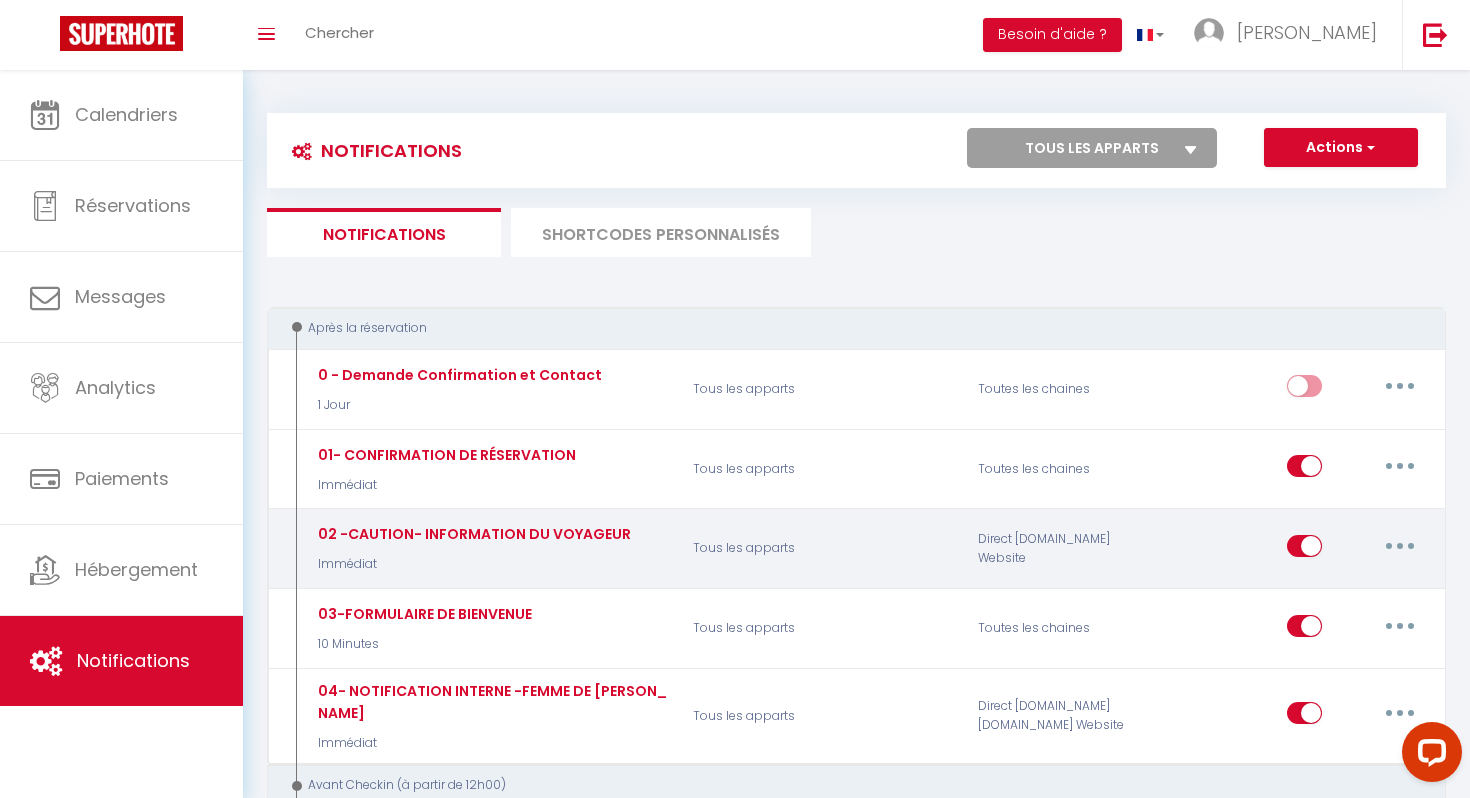 click at bounding box center [1400, 546] 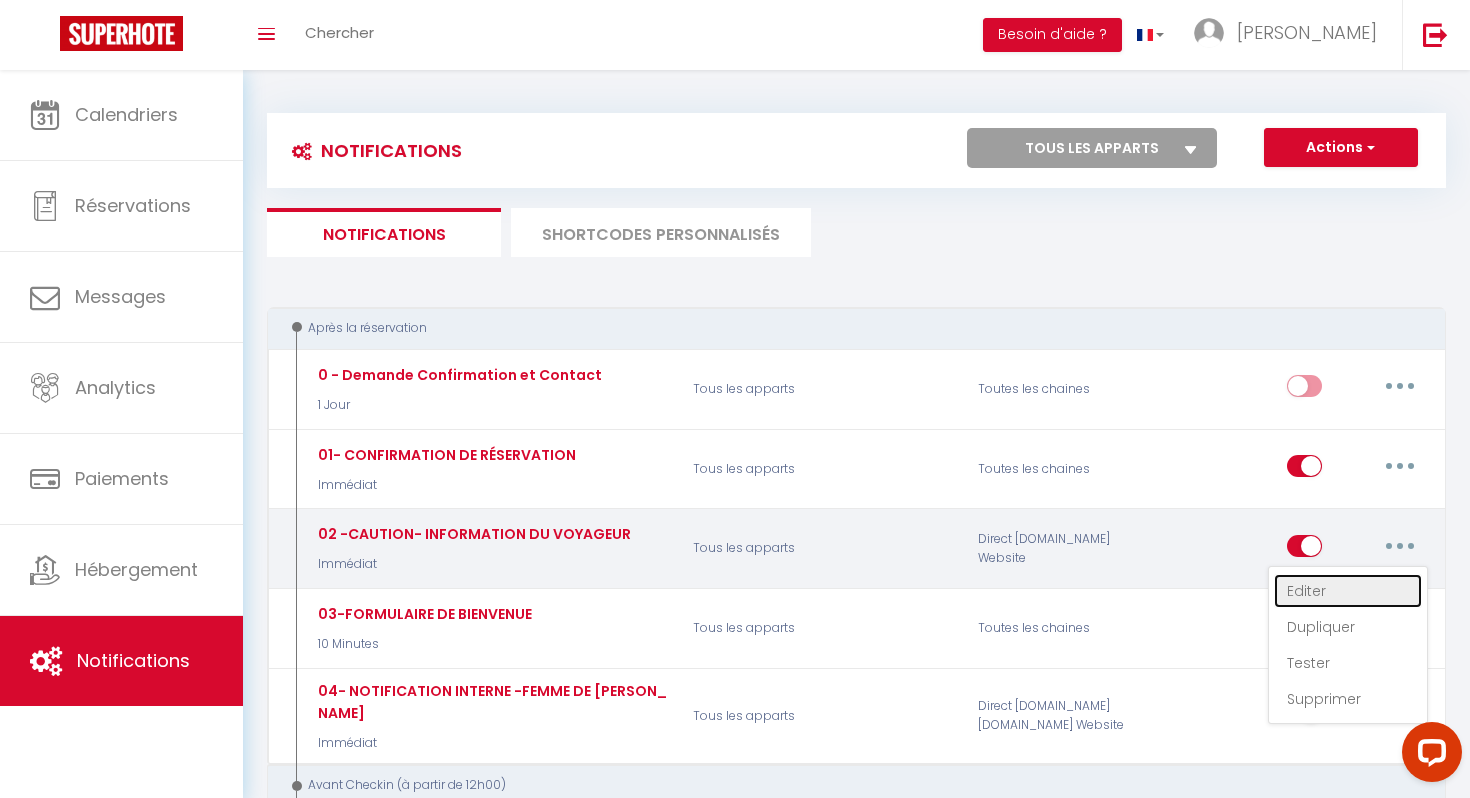 click on "Editer" at bounding box center (1348, 591) 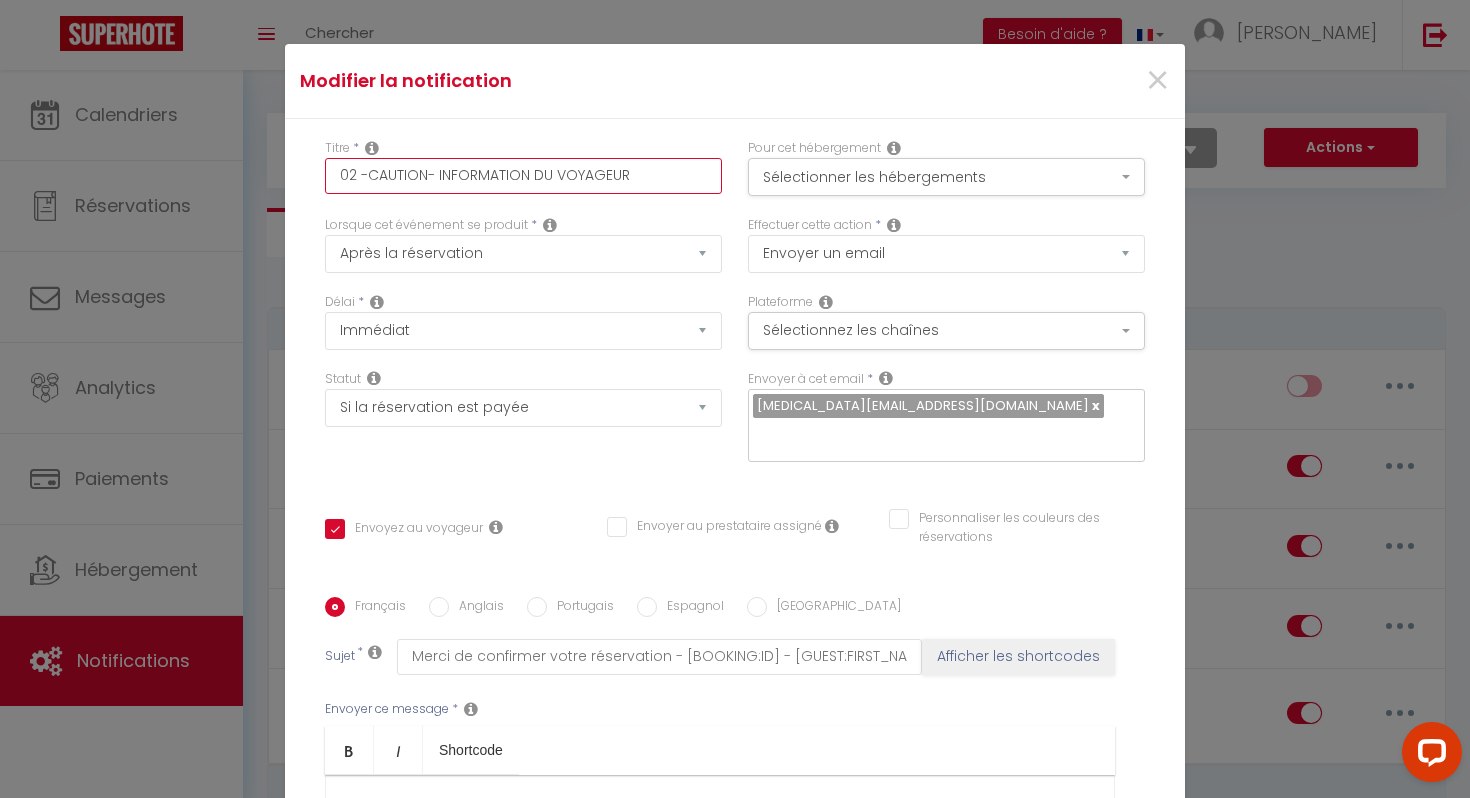 drag, startPoint x: 436, startPoint y: 181, endPoint x: 367, endPoint y: 173, distance: 69.46222 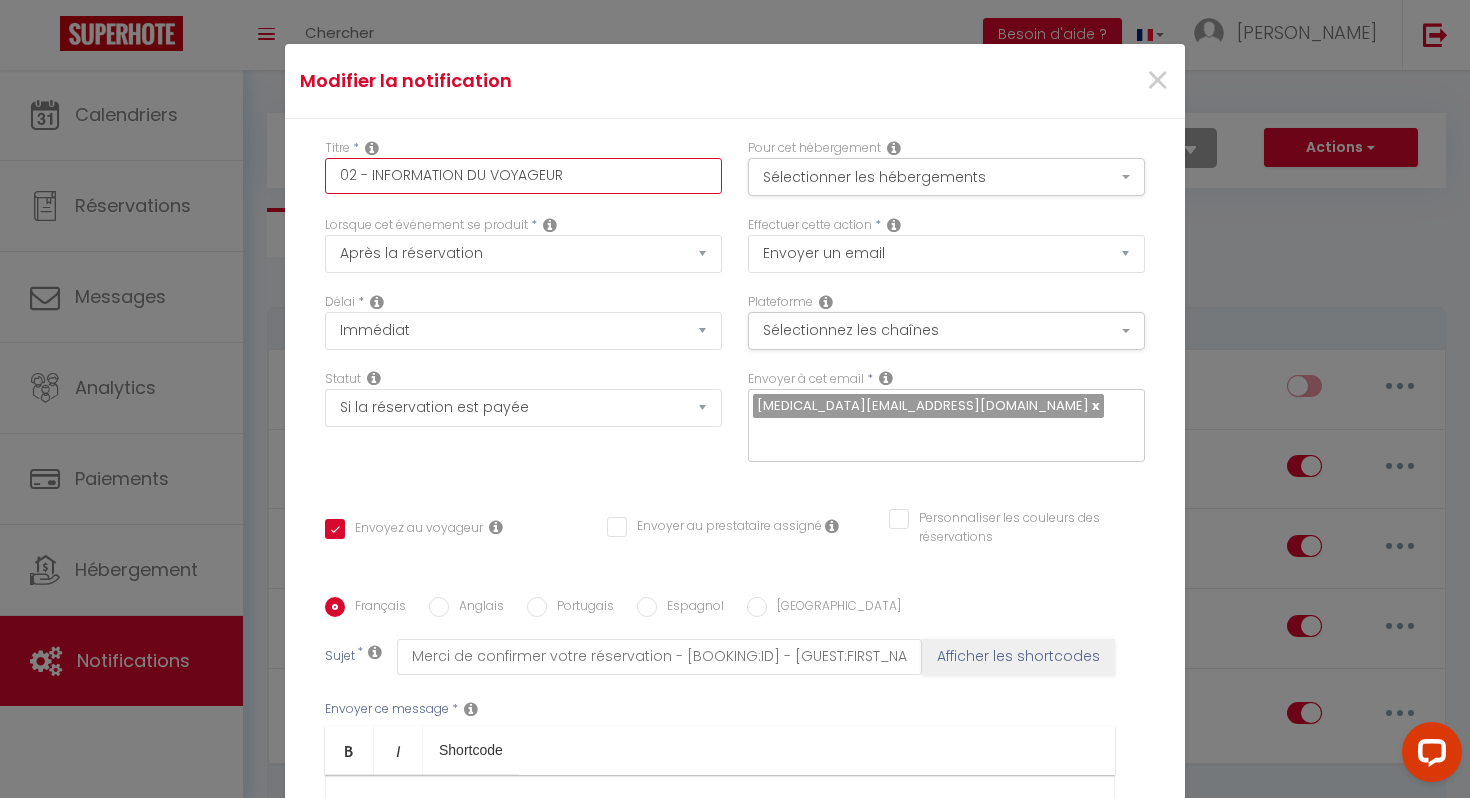 checkbox on "true" 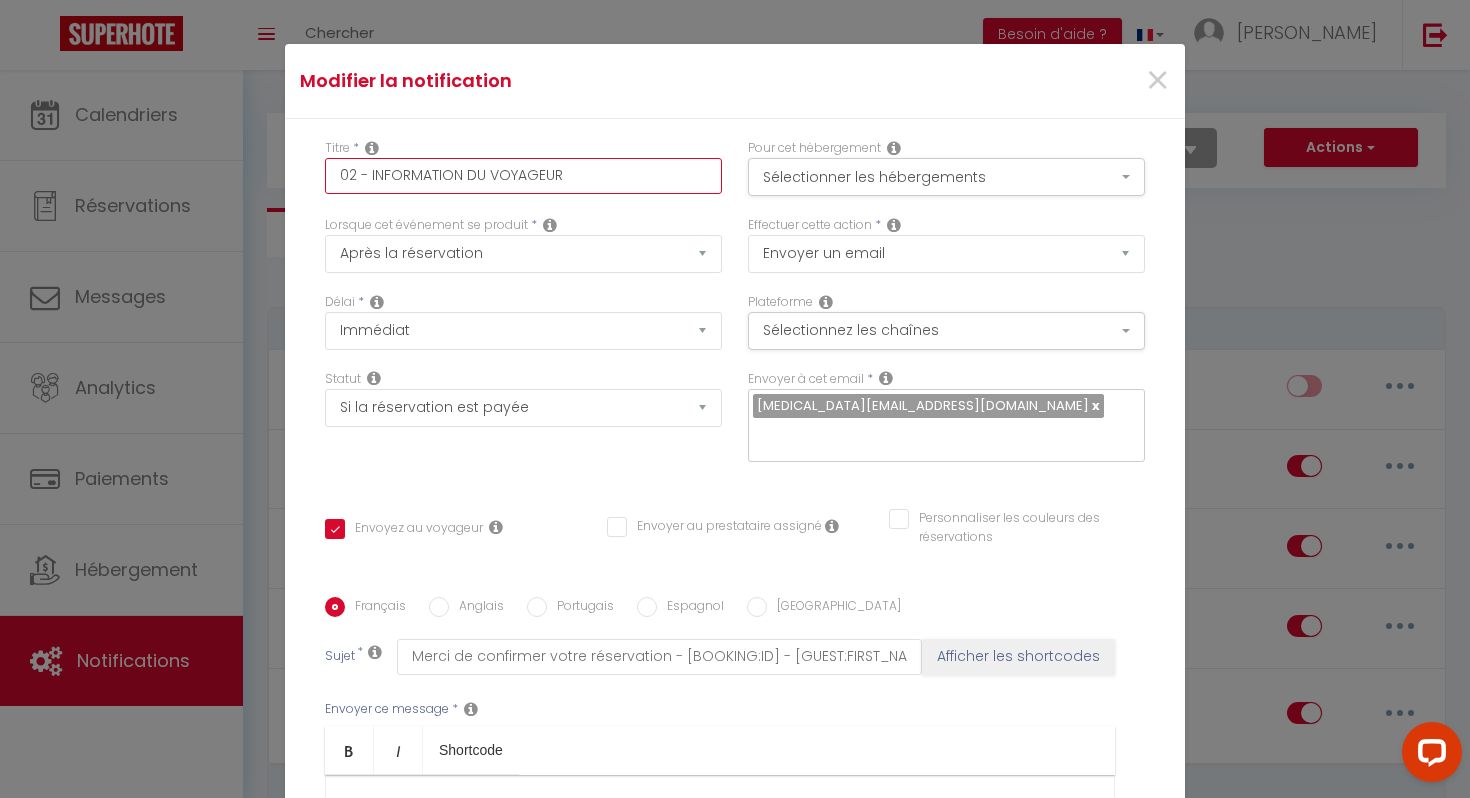 click on "02 - INFORMATION DU VOYAGEUR" at bounding box center (523, 176) 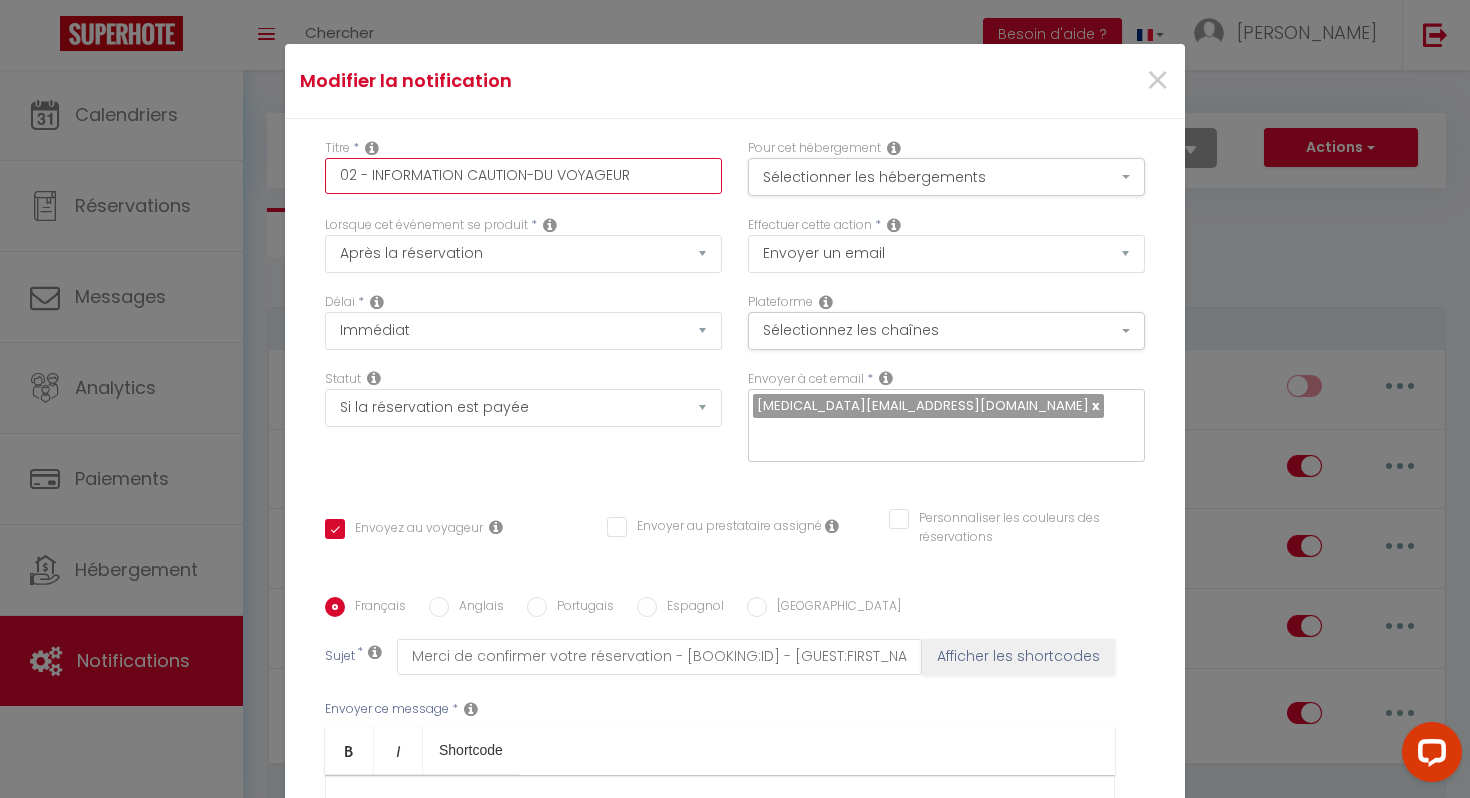 checkbox on "true" 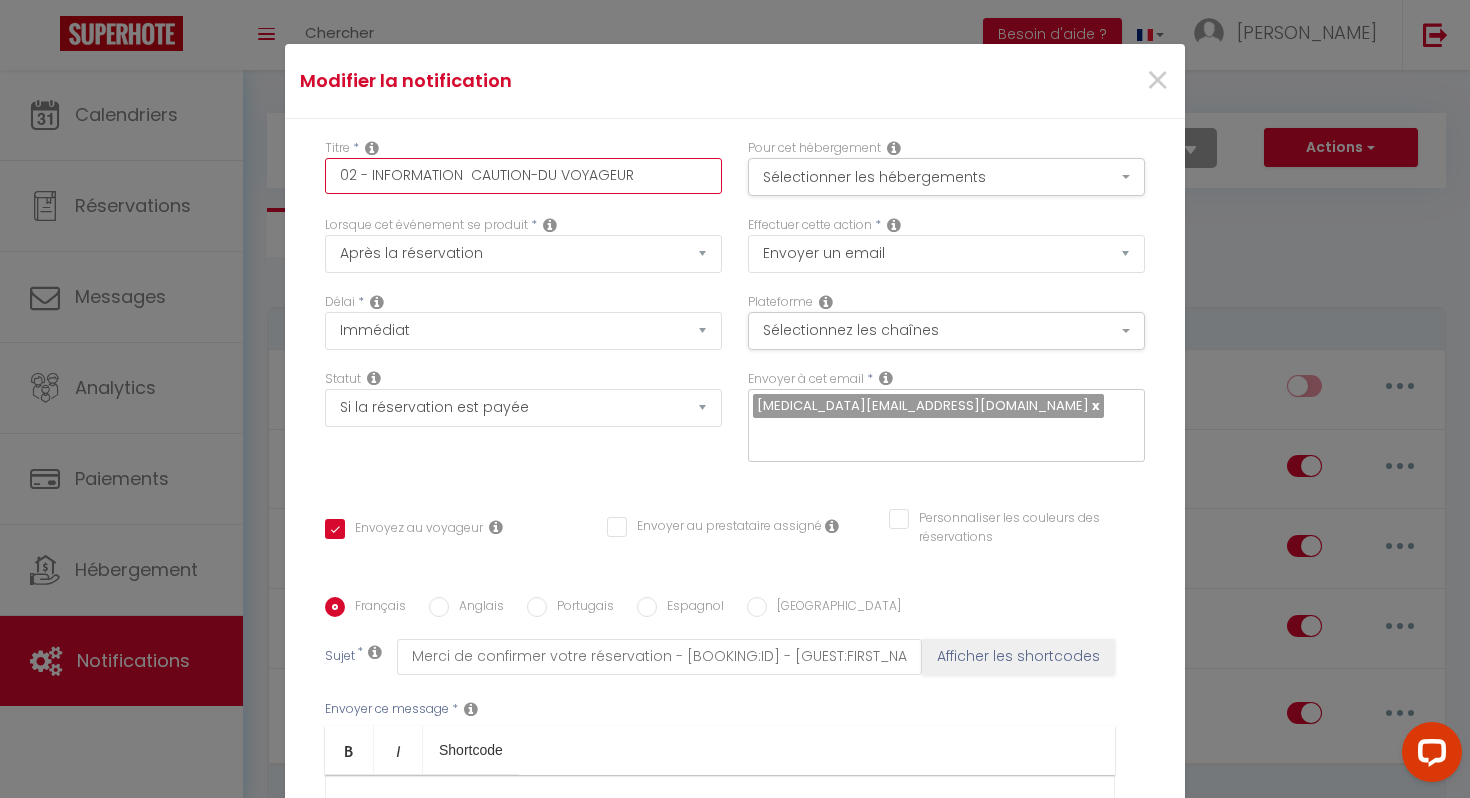 checkbox on "true" 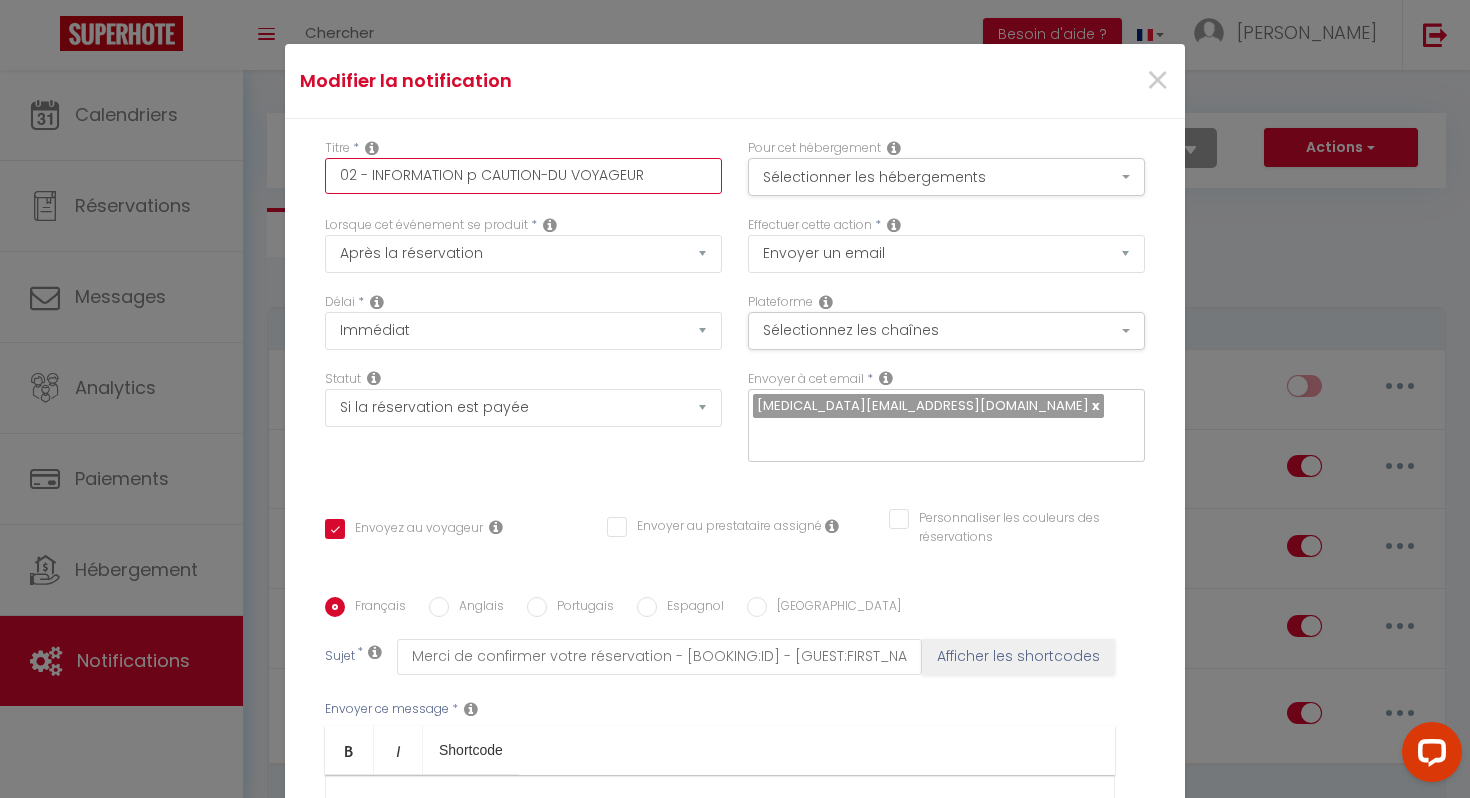 checkbox on "true" 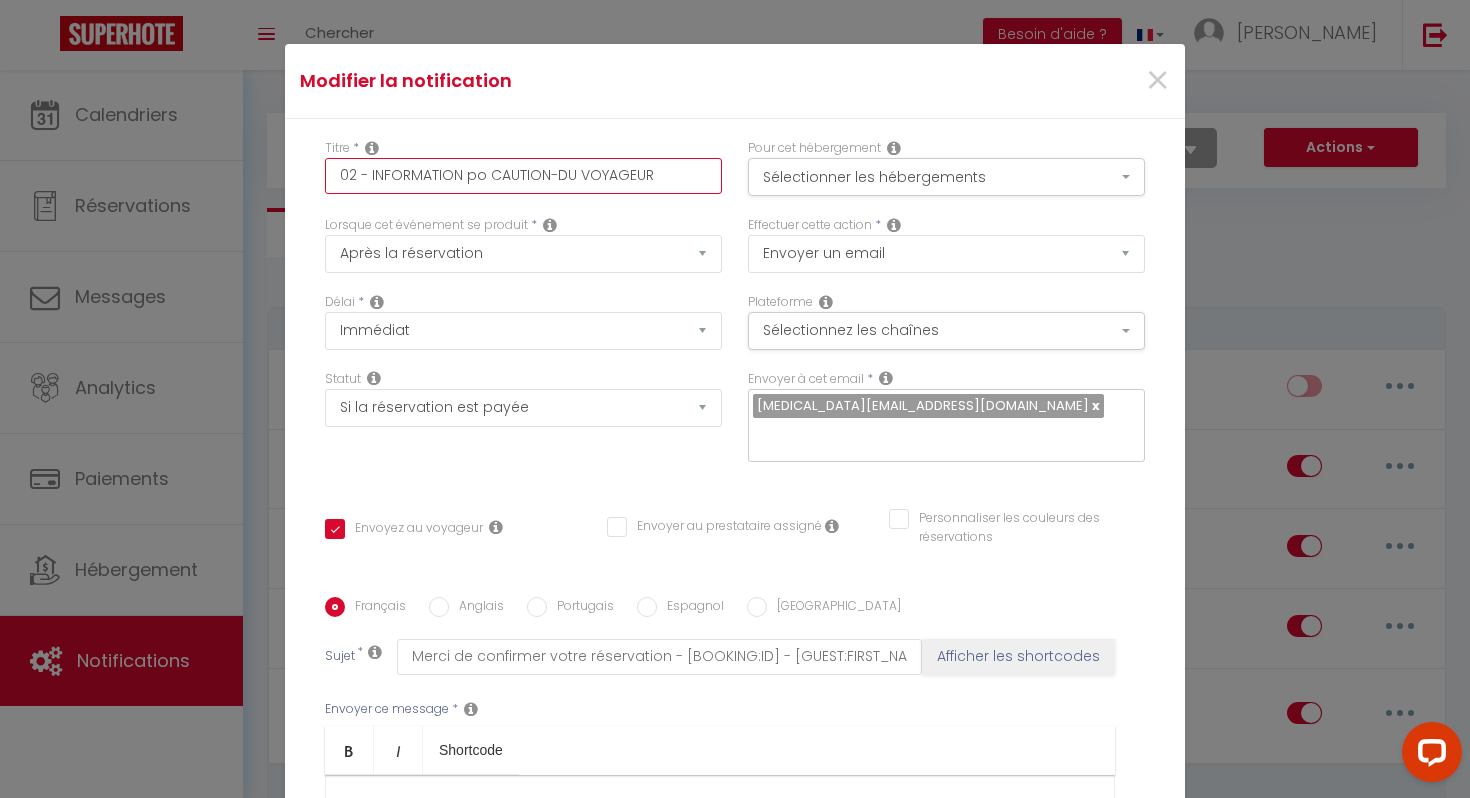 checkbox on "true" 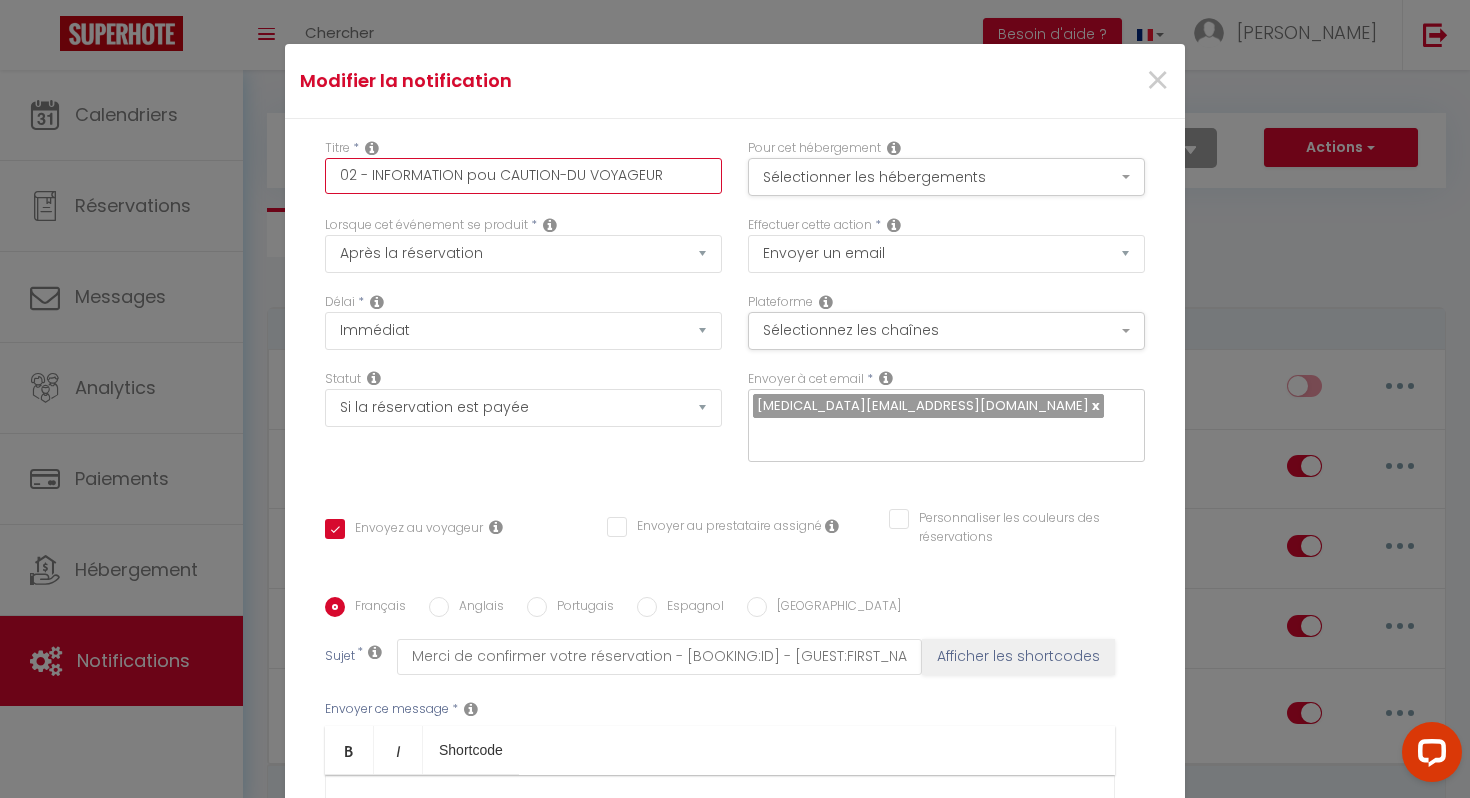 checkbox on "true" 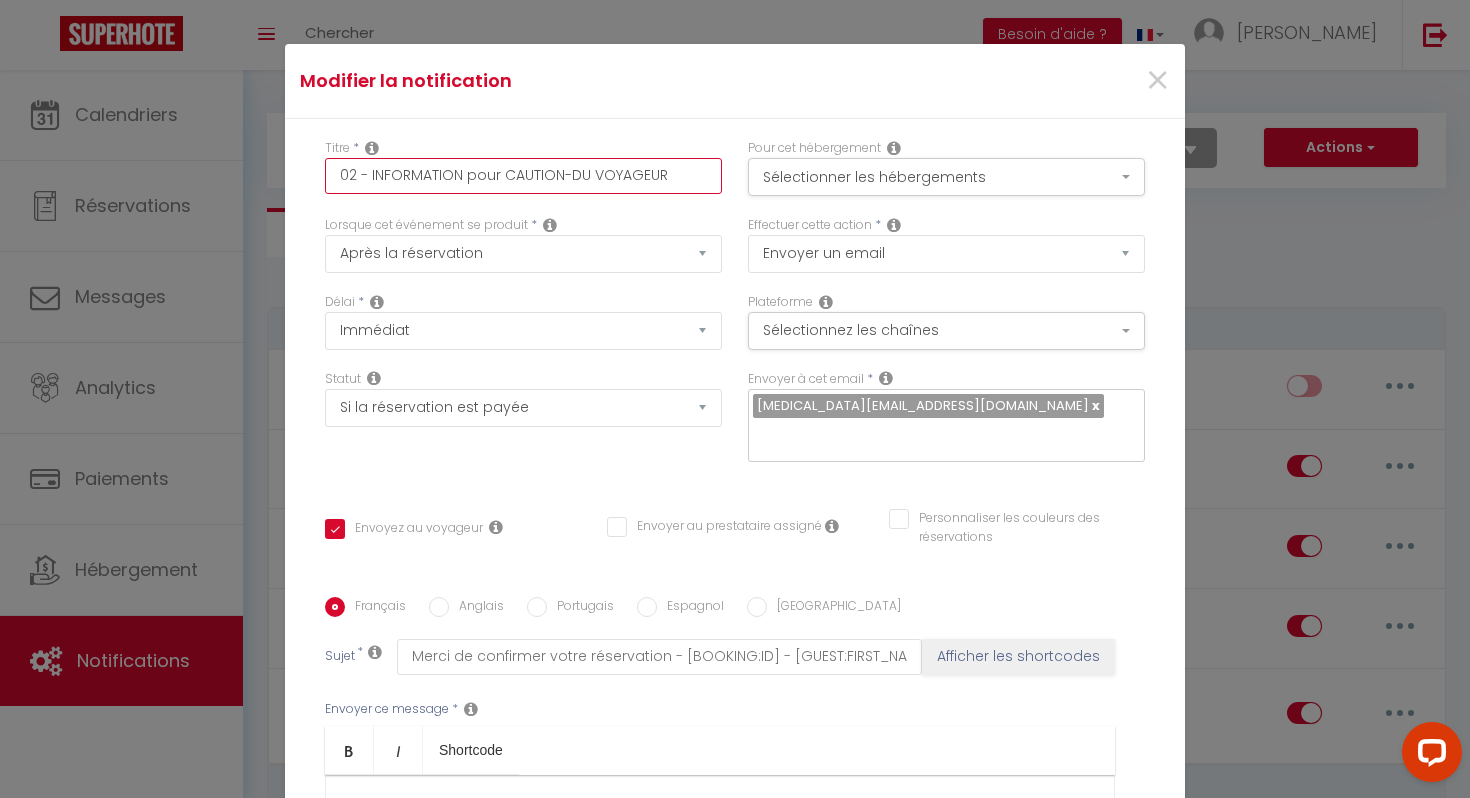 checkbox on "true" 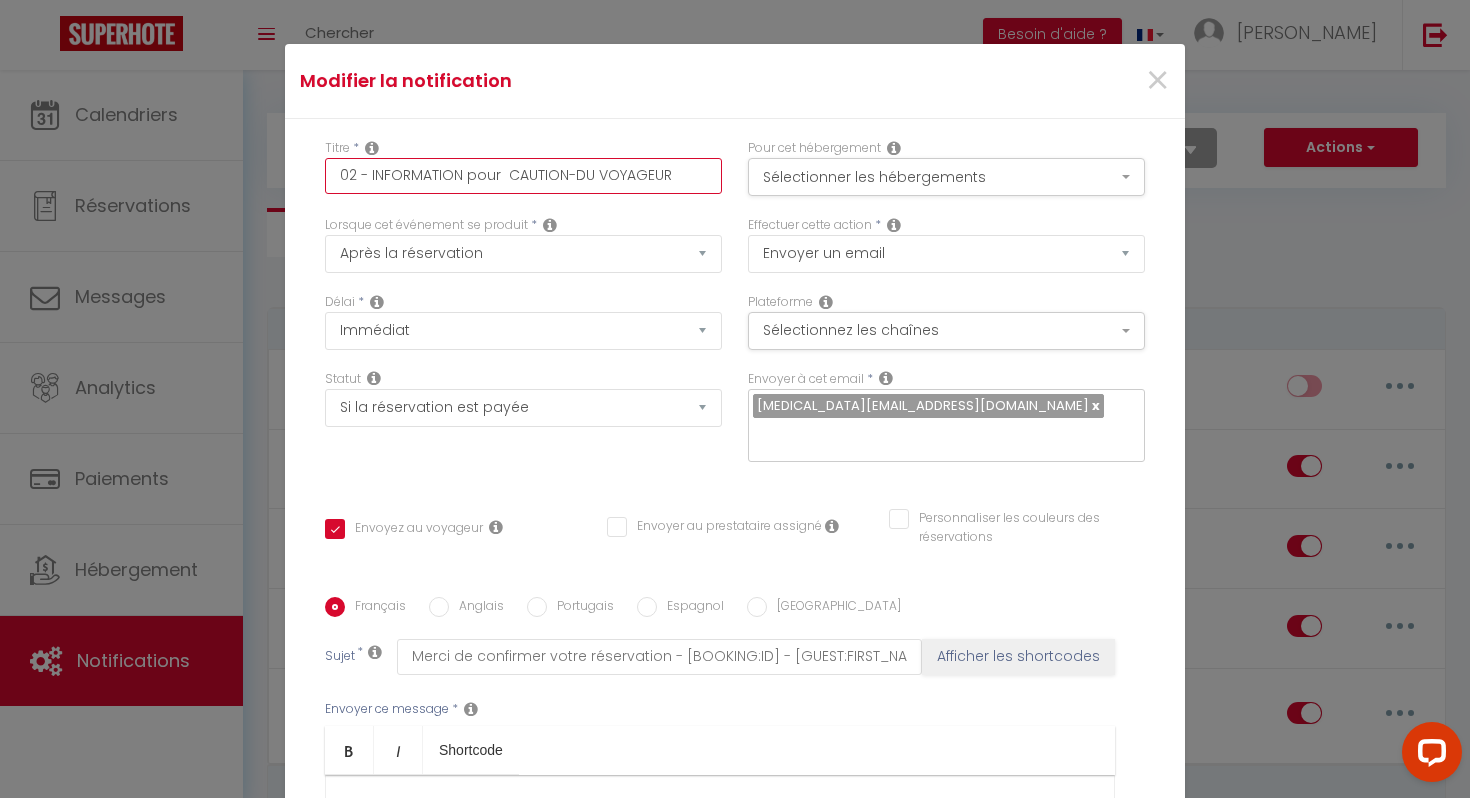 checkbox on "true" 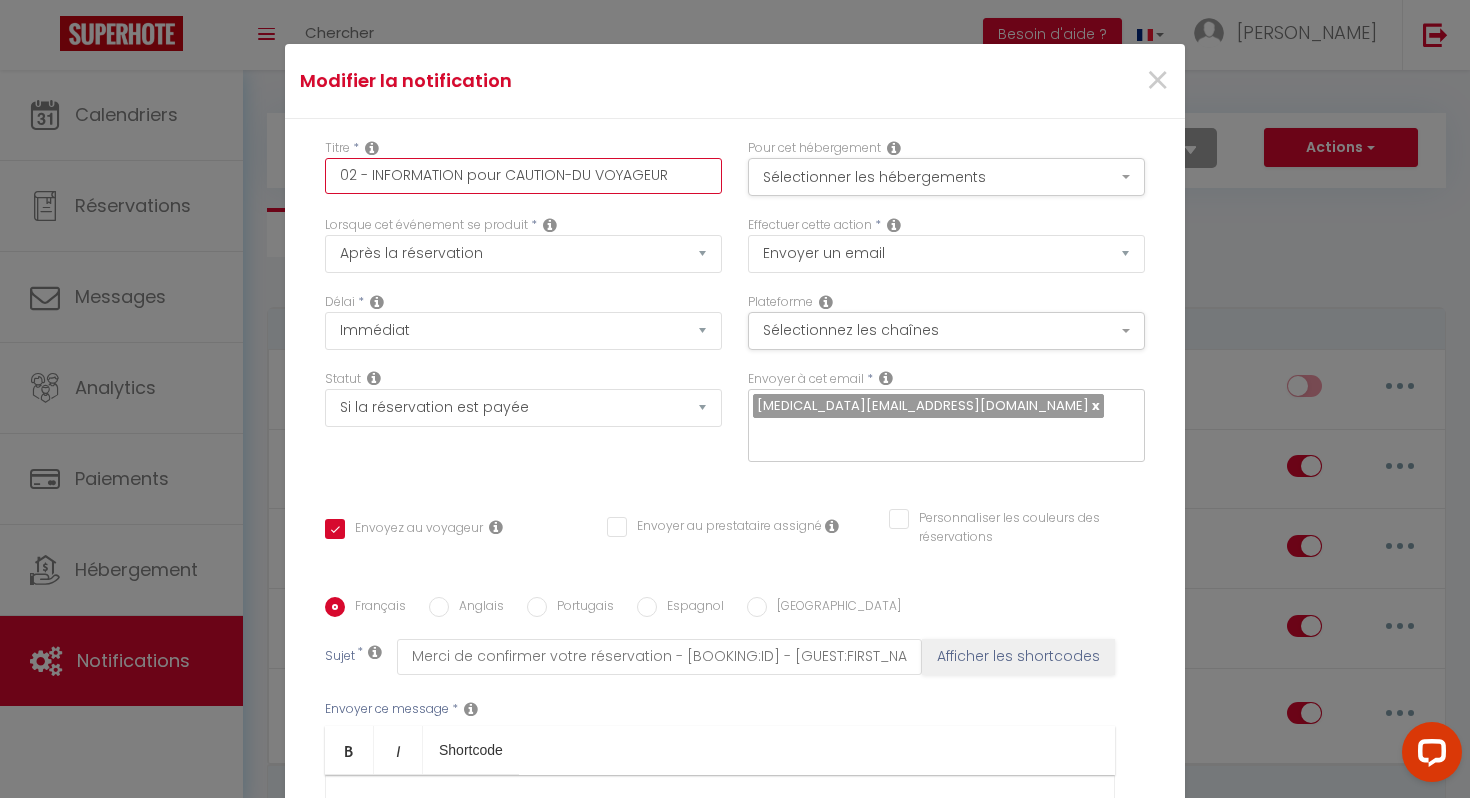 checkbox on "true" 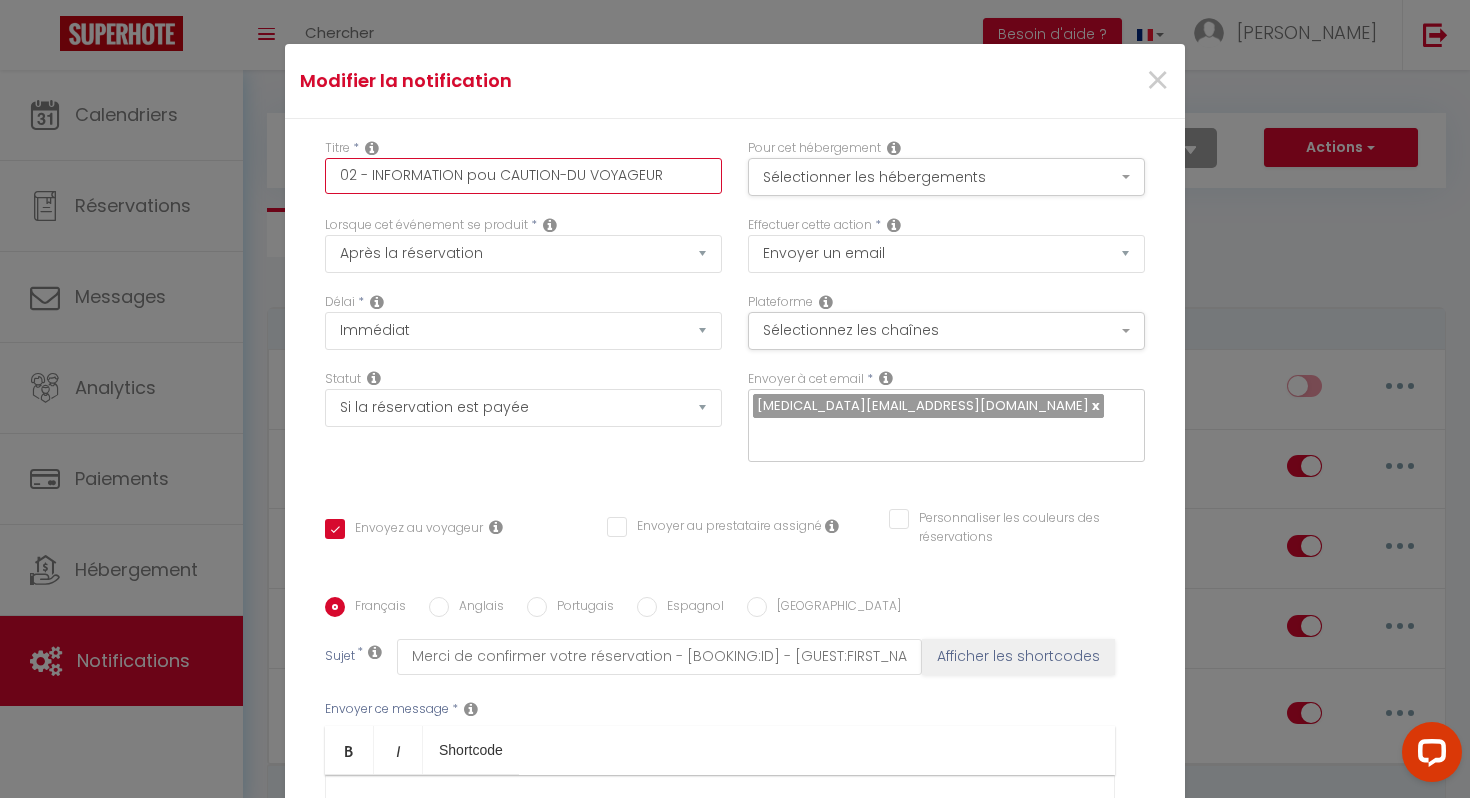 checkbox on "true" 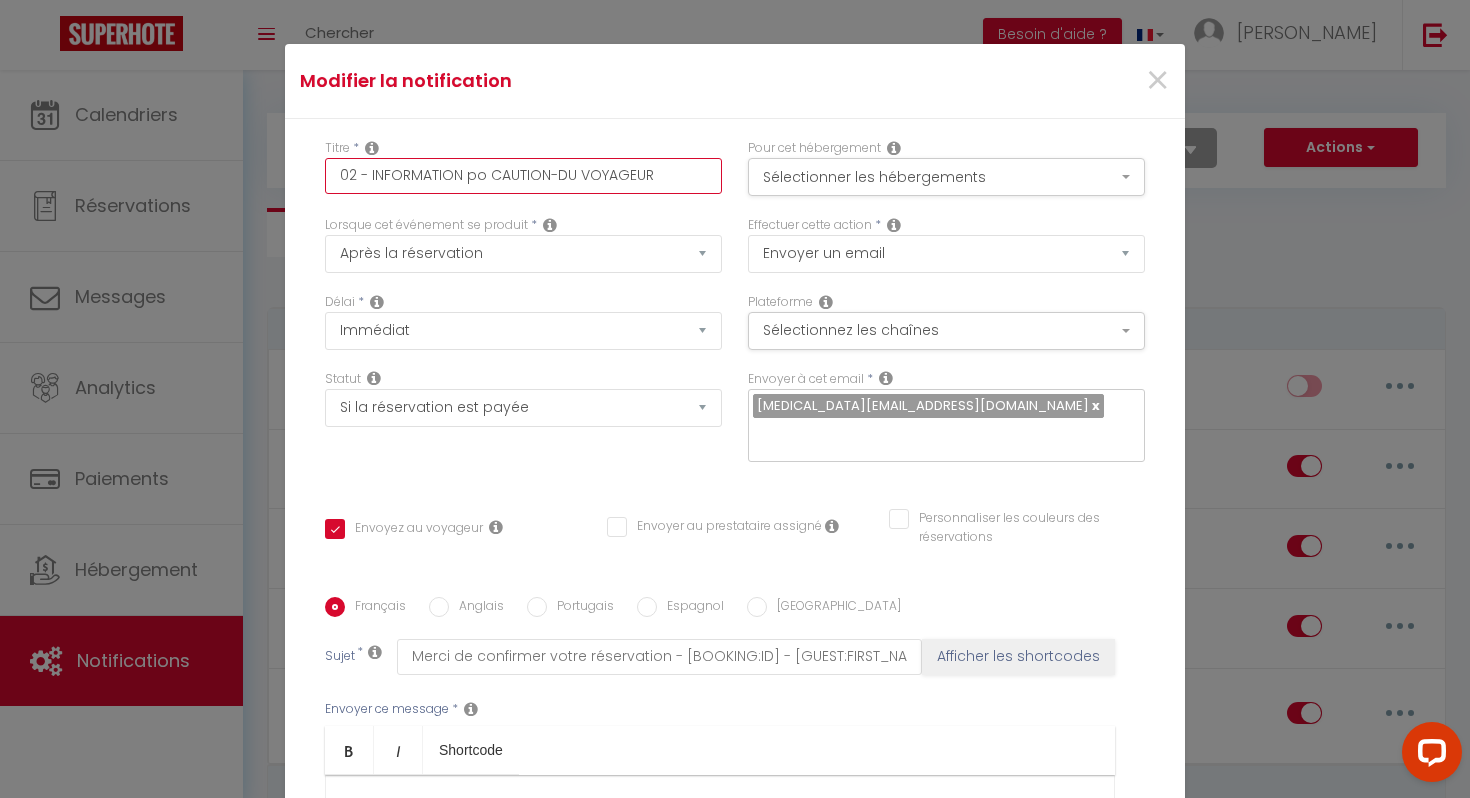 checkbox on "true" 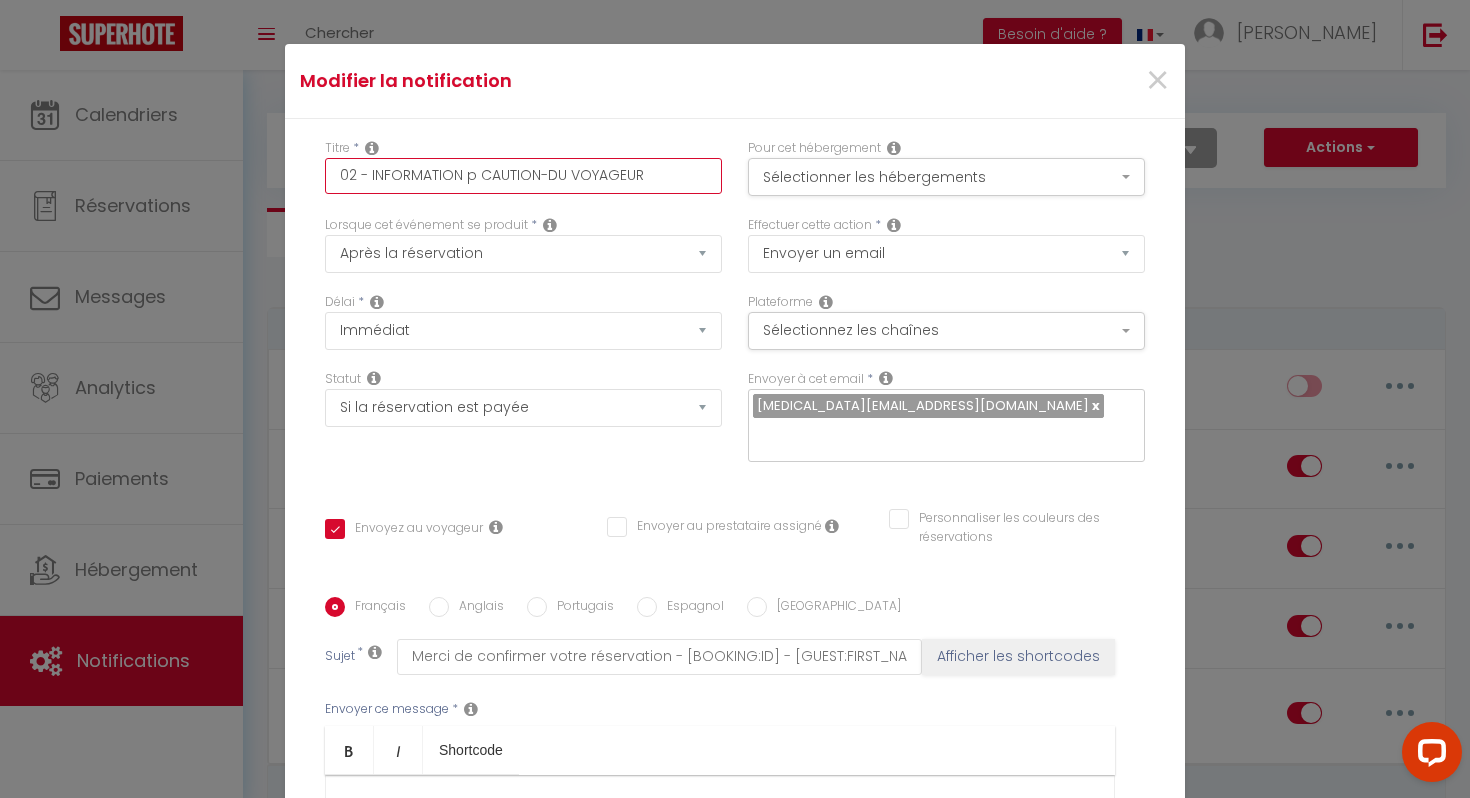 checkbox on "true" 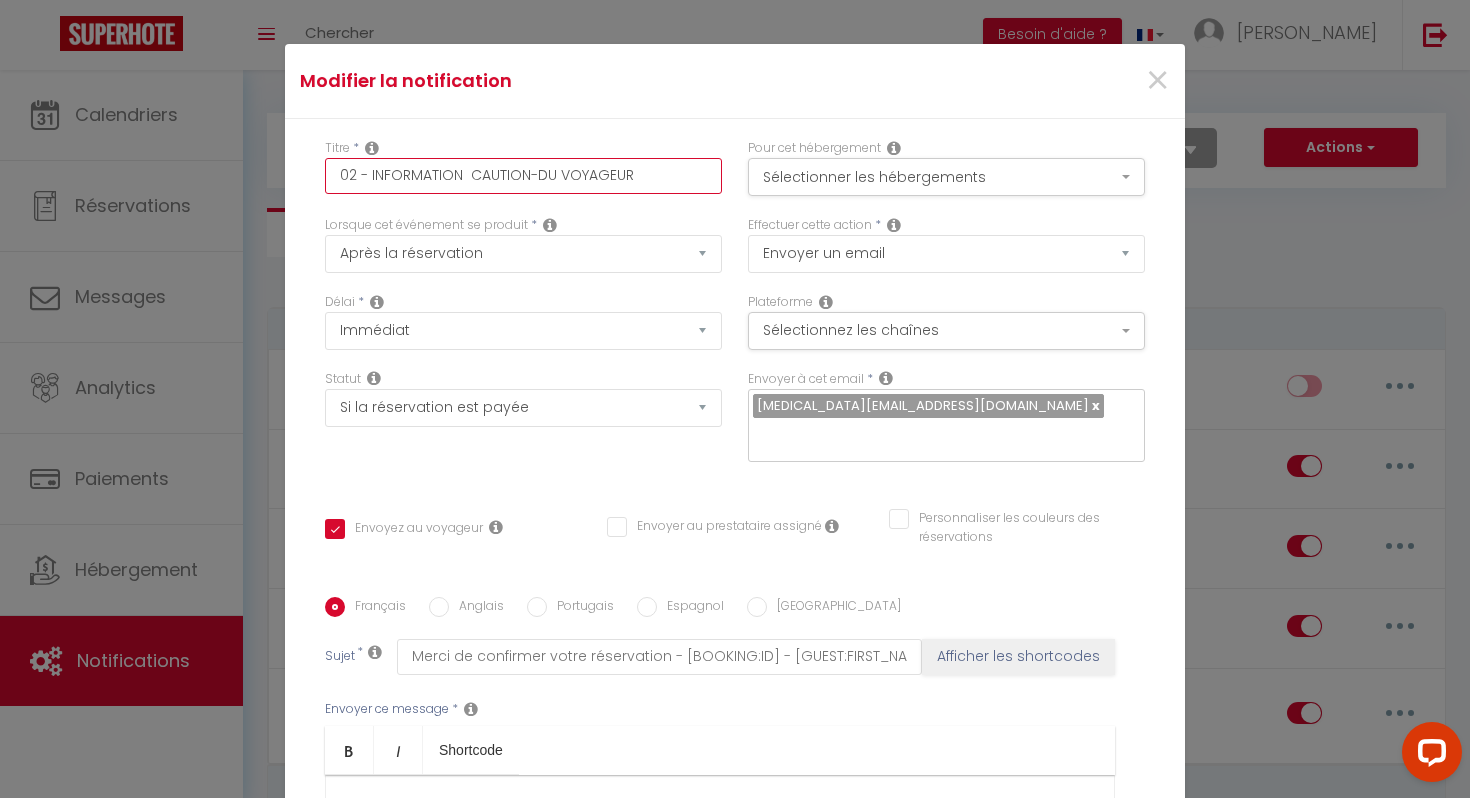 checkbox on "true" 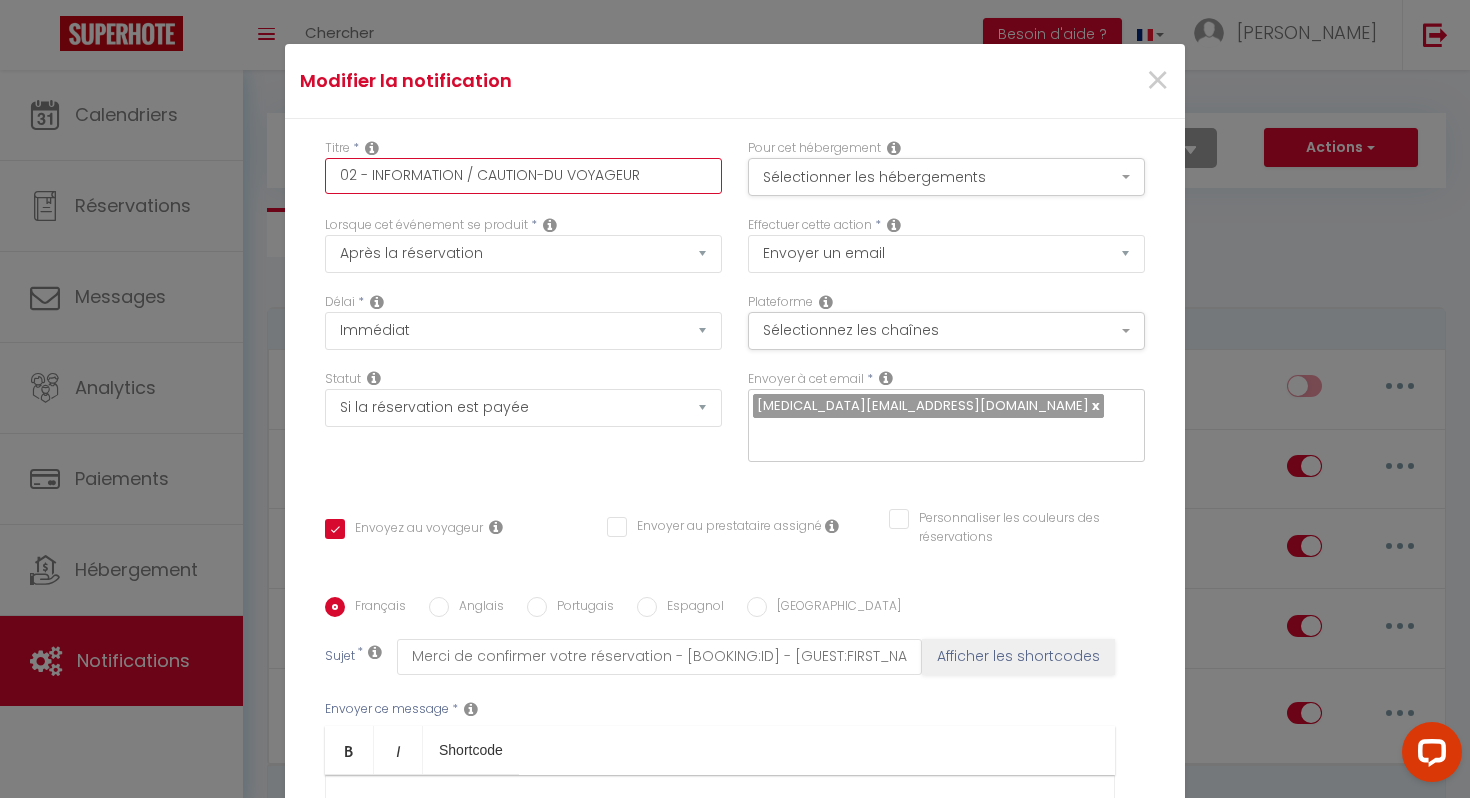 checkbox on "true" 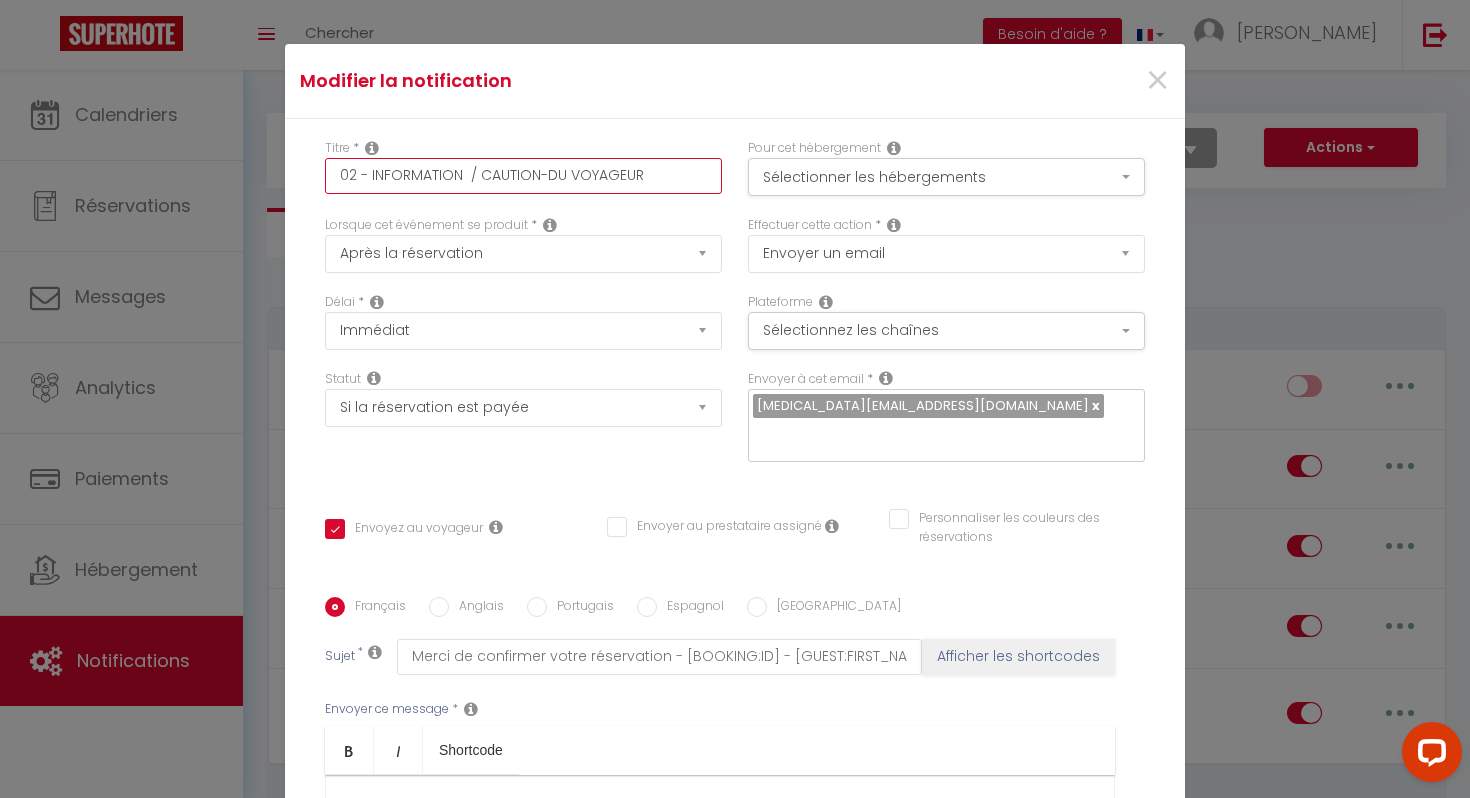 checkbox on "true" 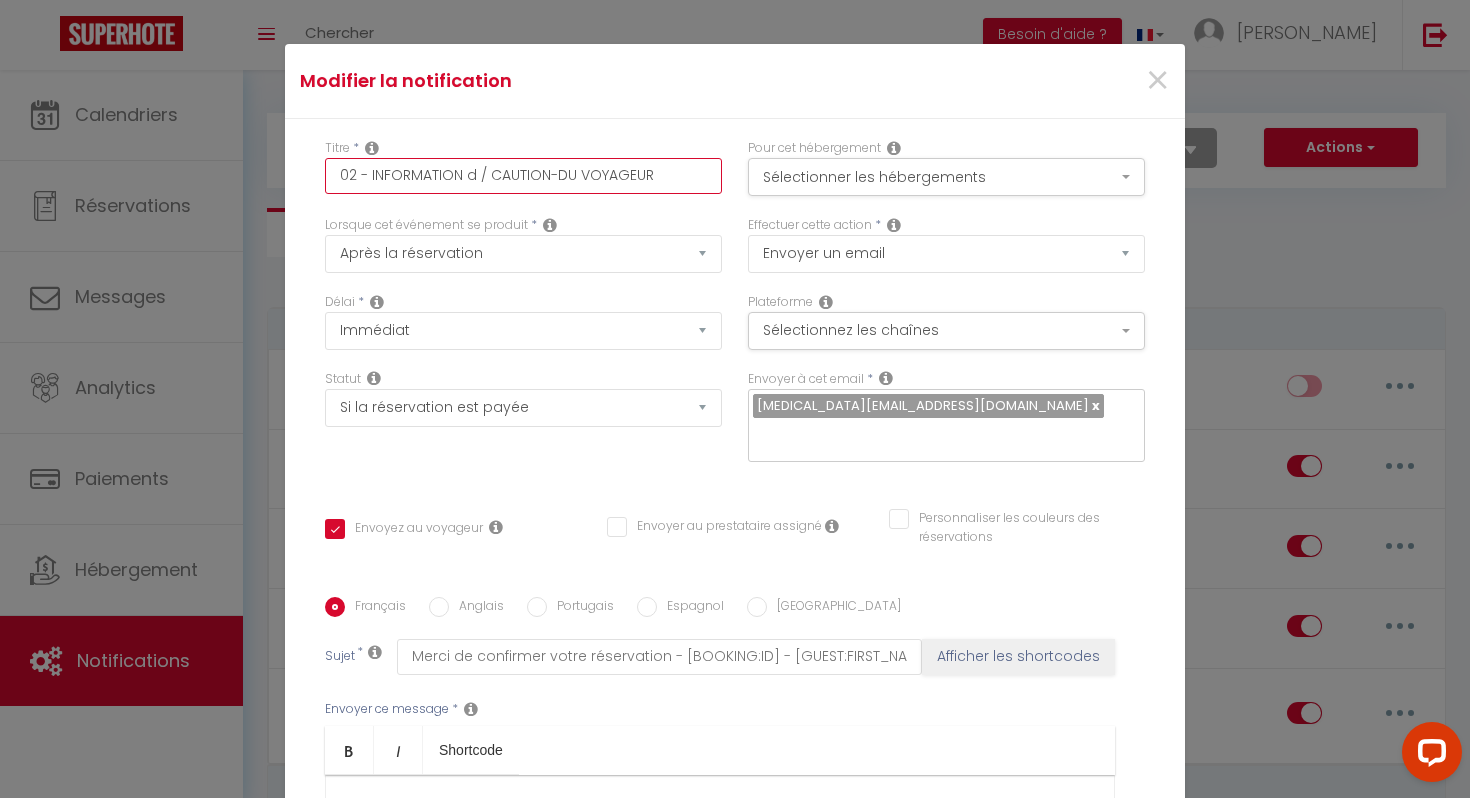 checkbox on "true" 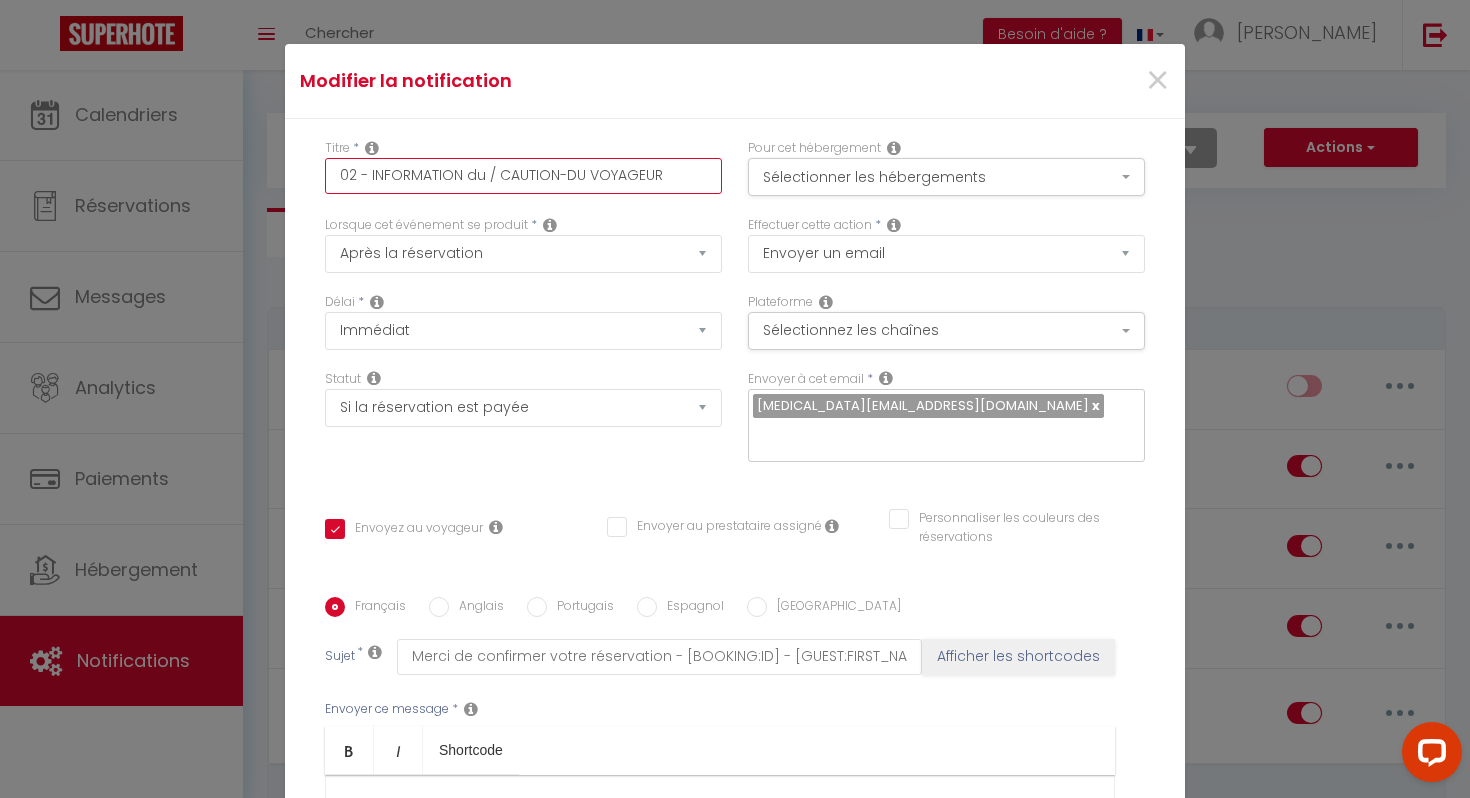 checkbox on "true" 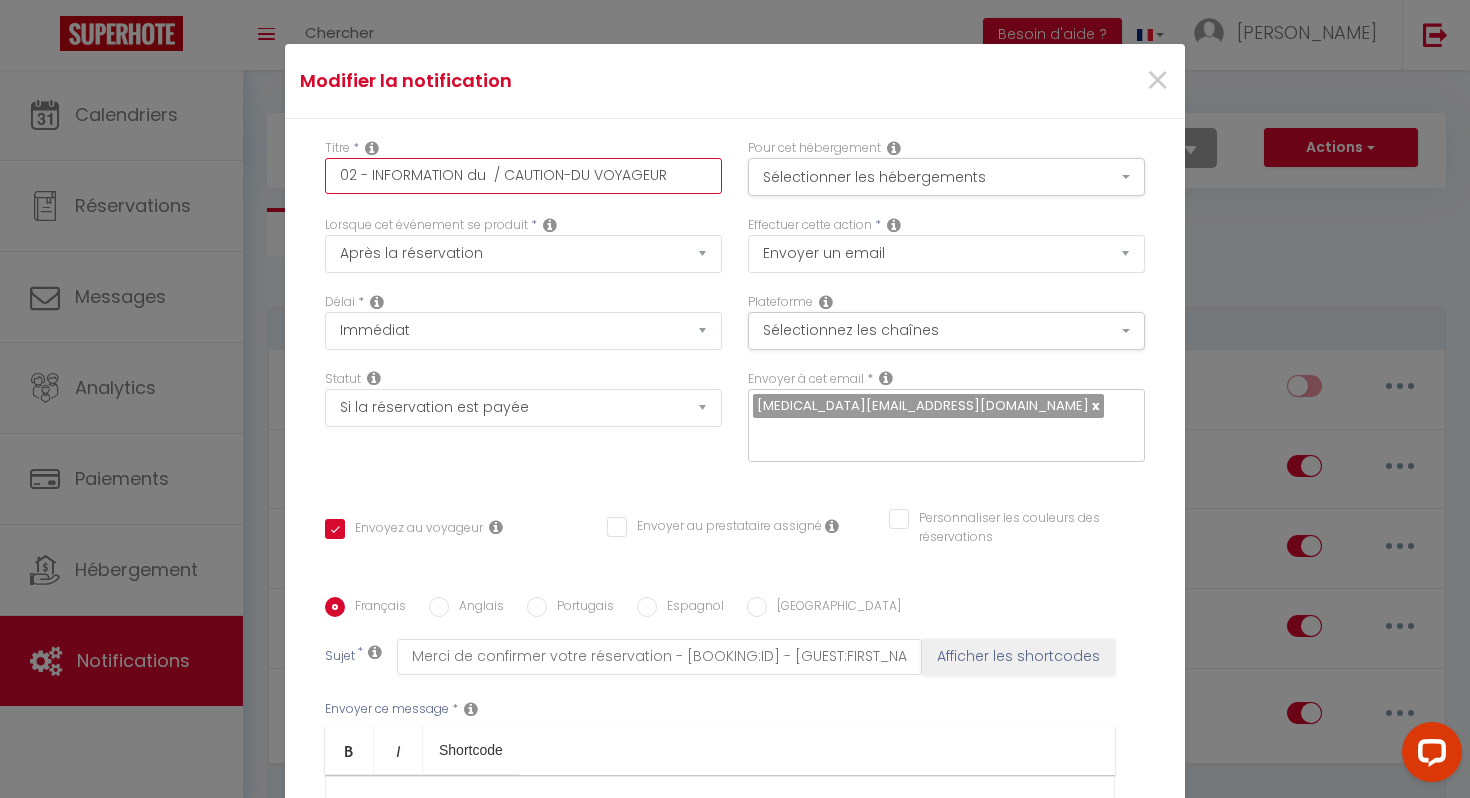 checkbox on "true" 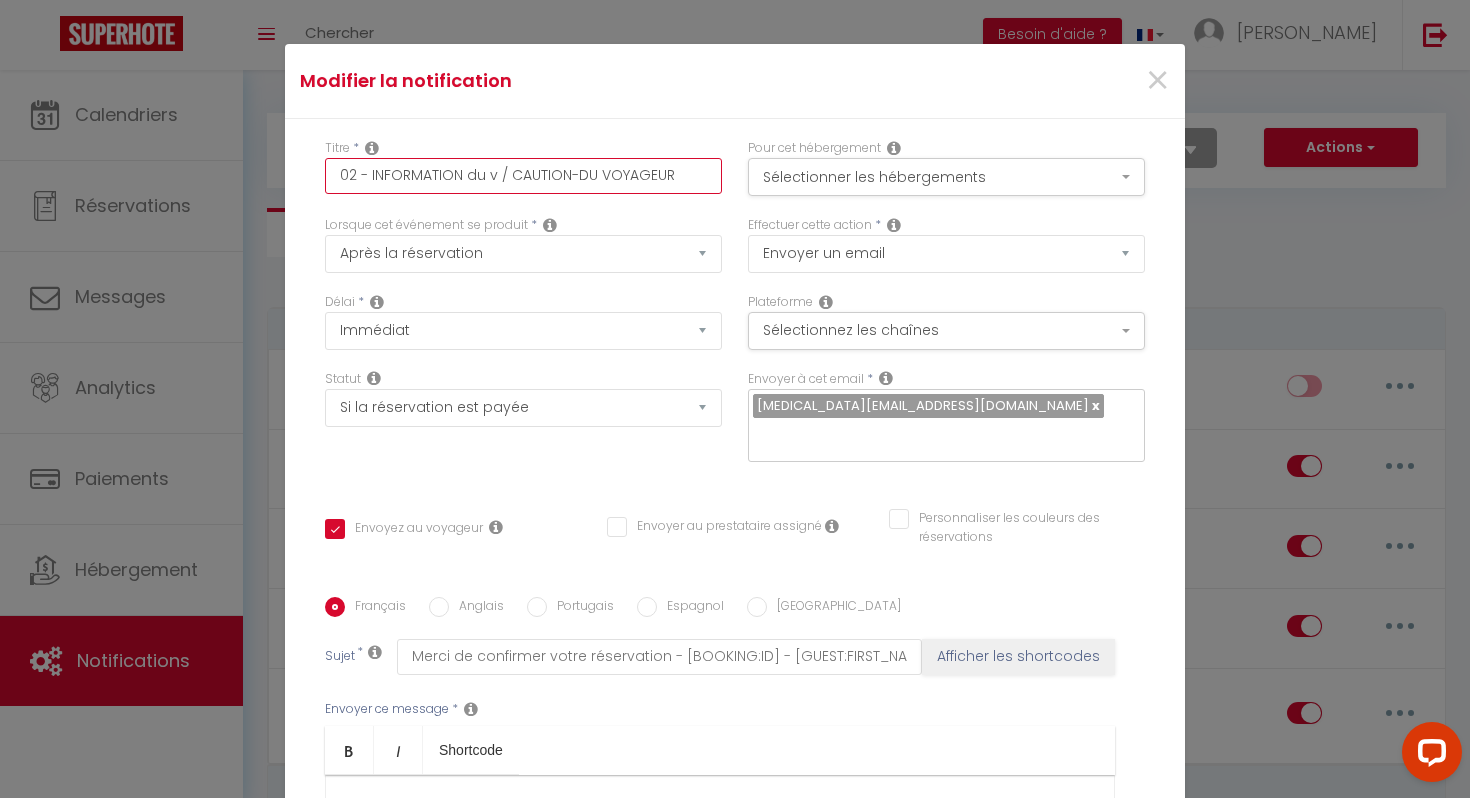 checkbox on "true" 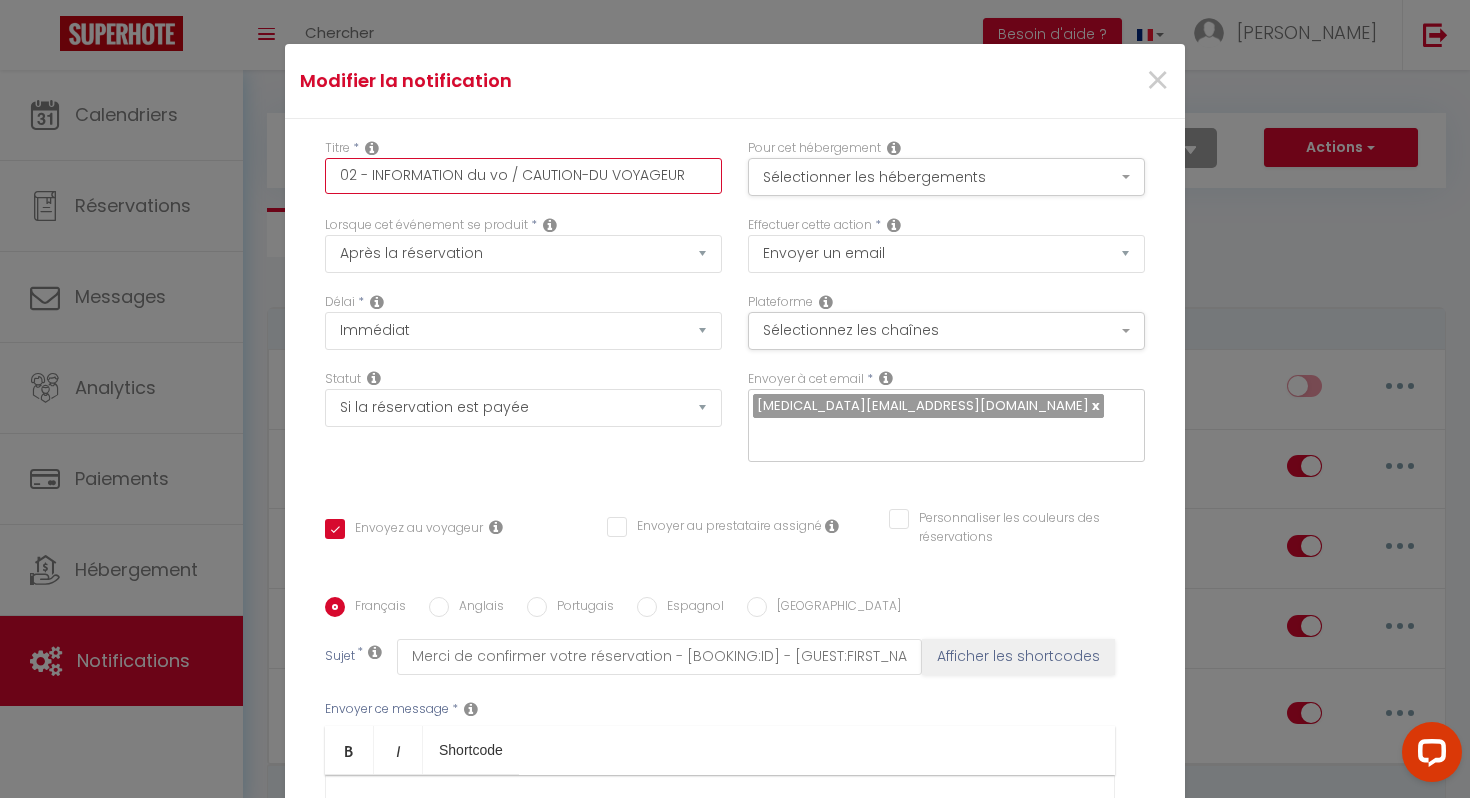 checkbox on "true" 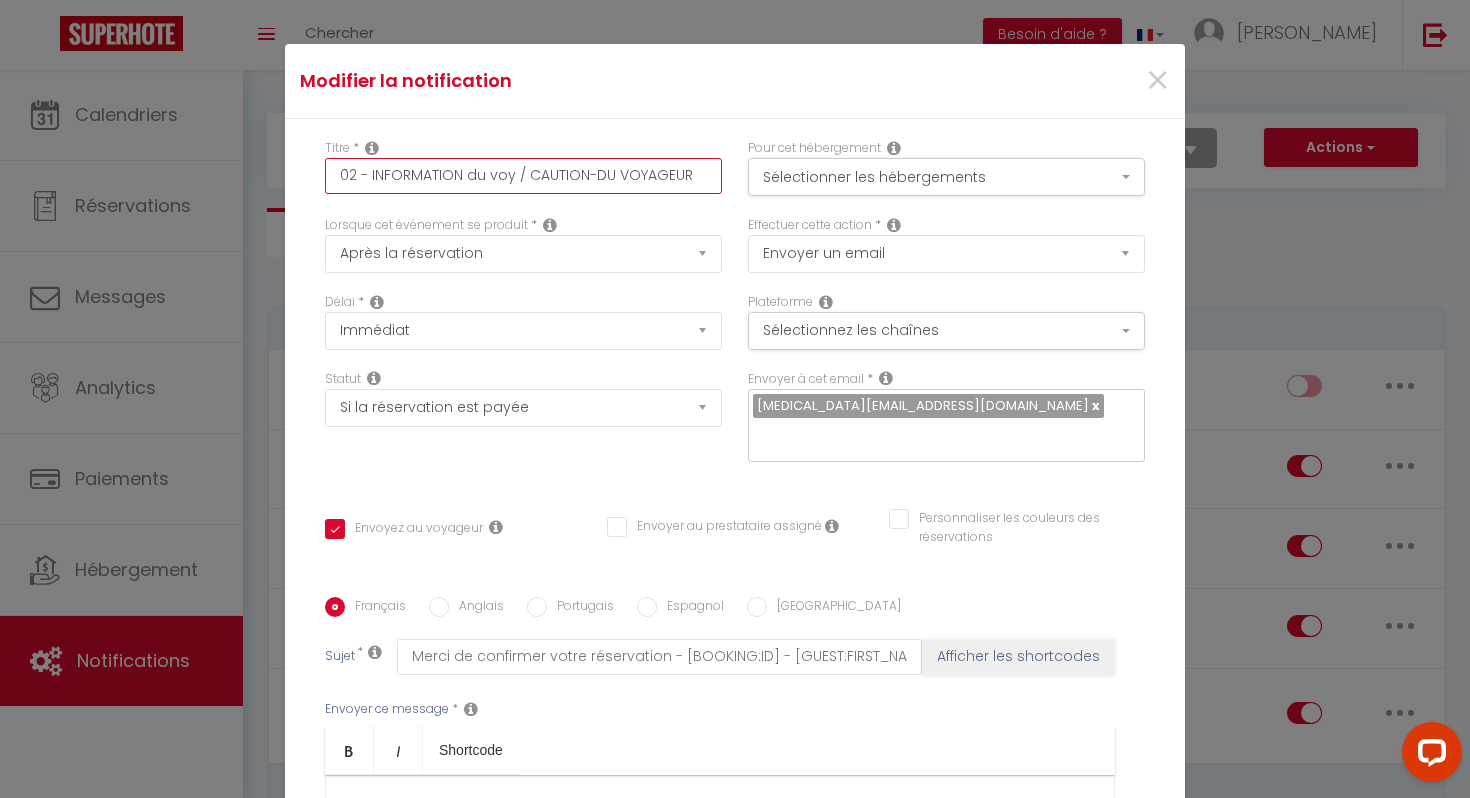 checkbox on "true" 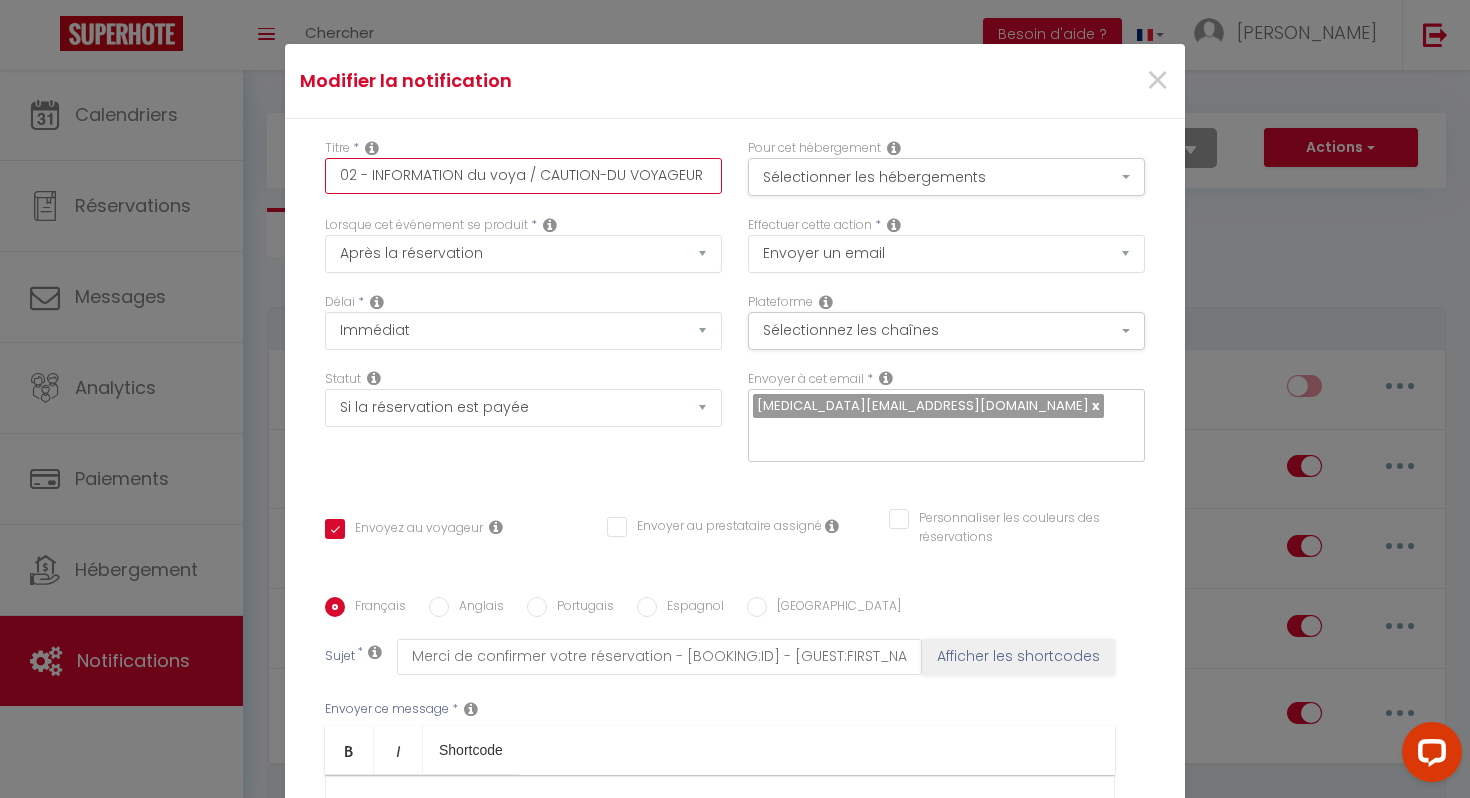 checkbox on "true" 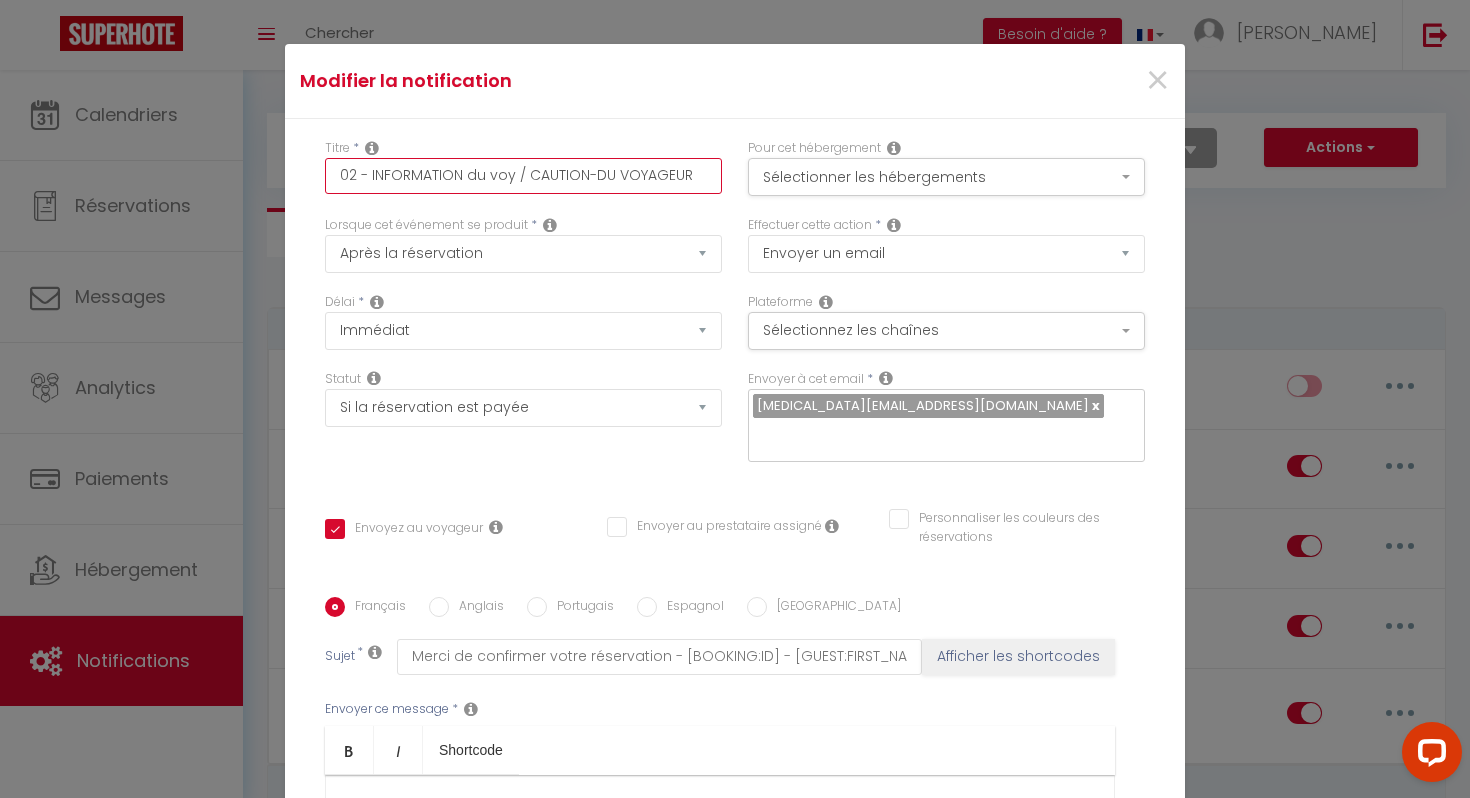 checkbox on "true" 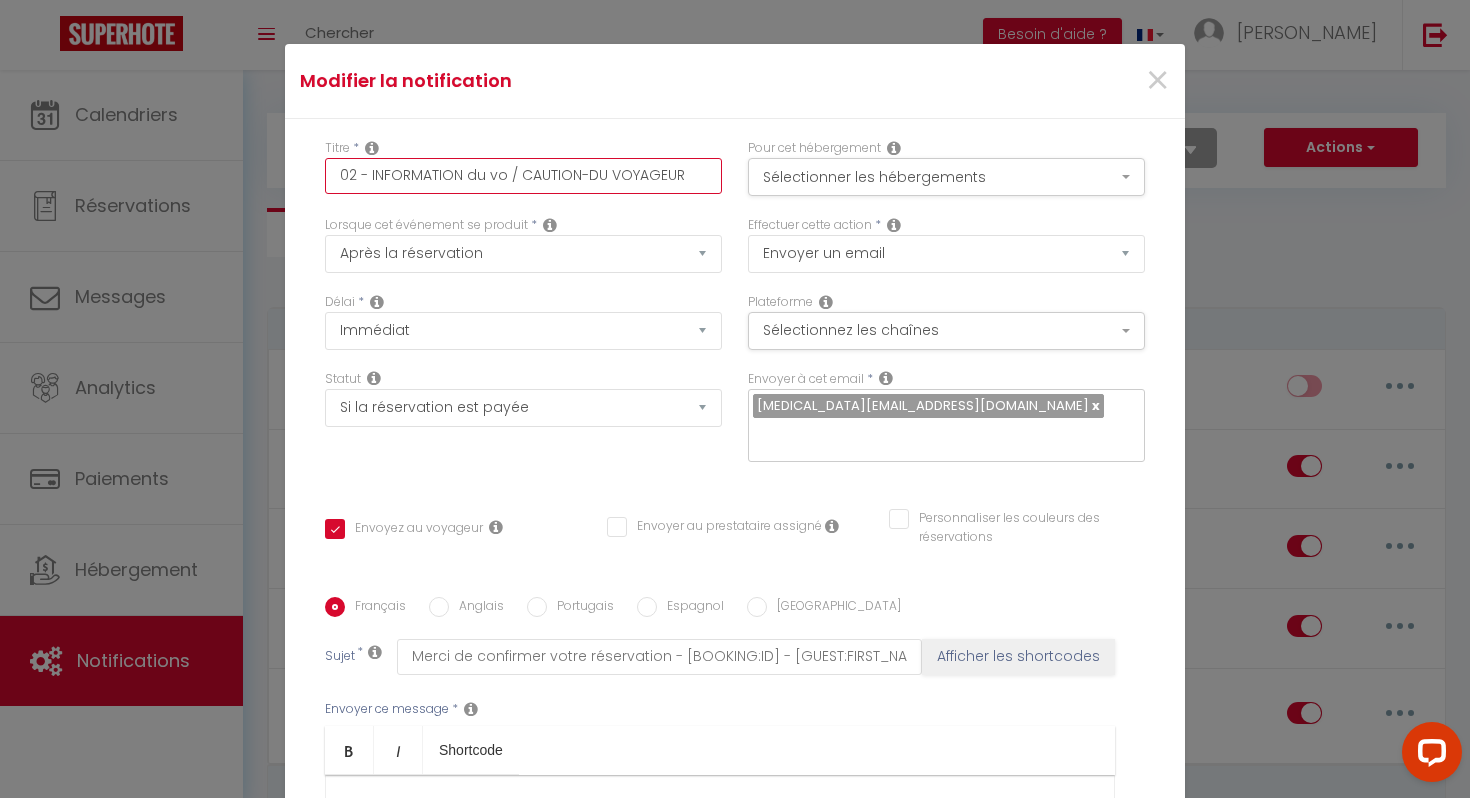 checkbox on "true" 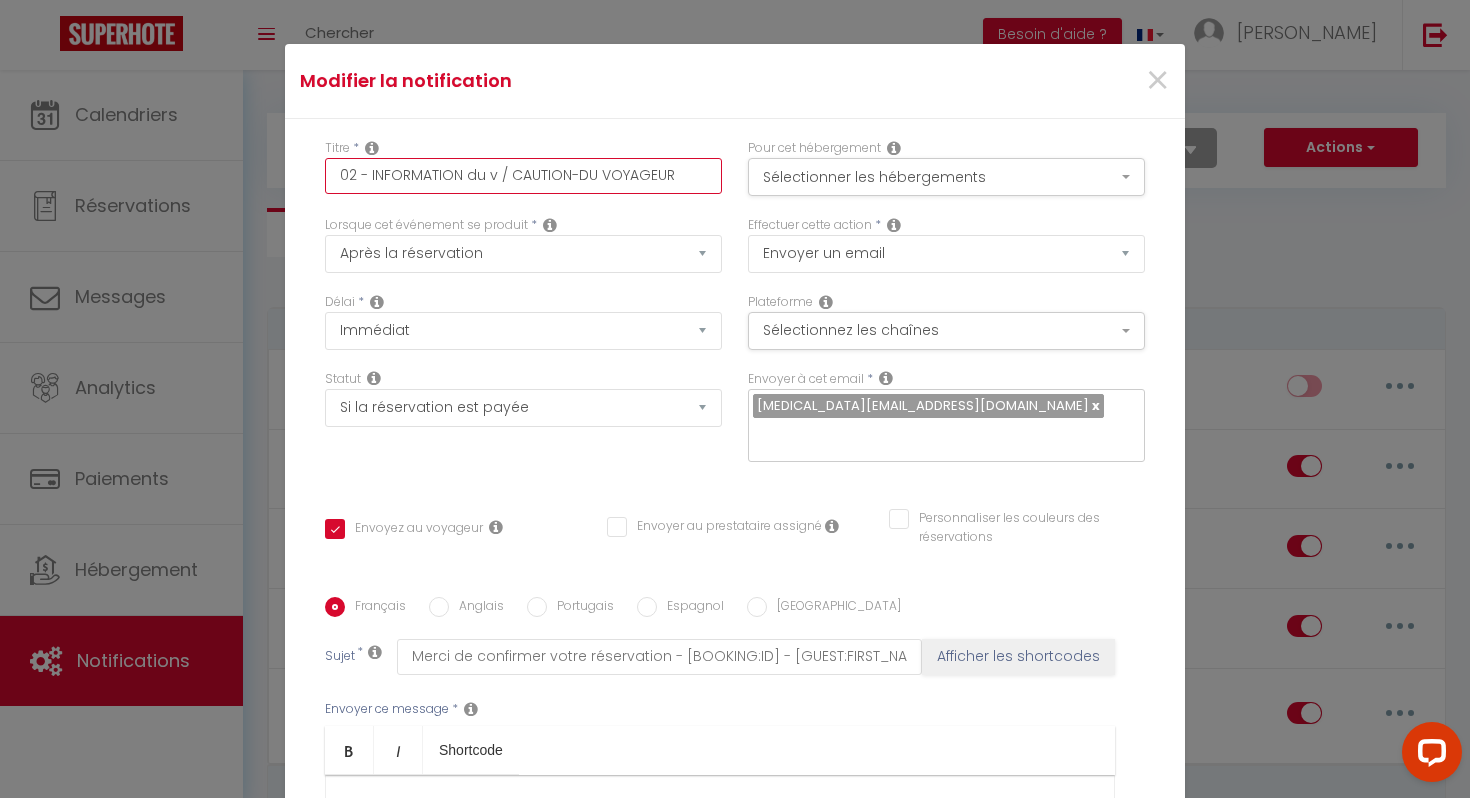 checkbox on "true" 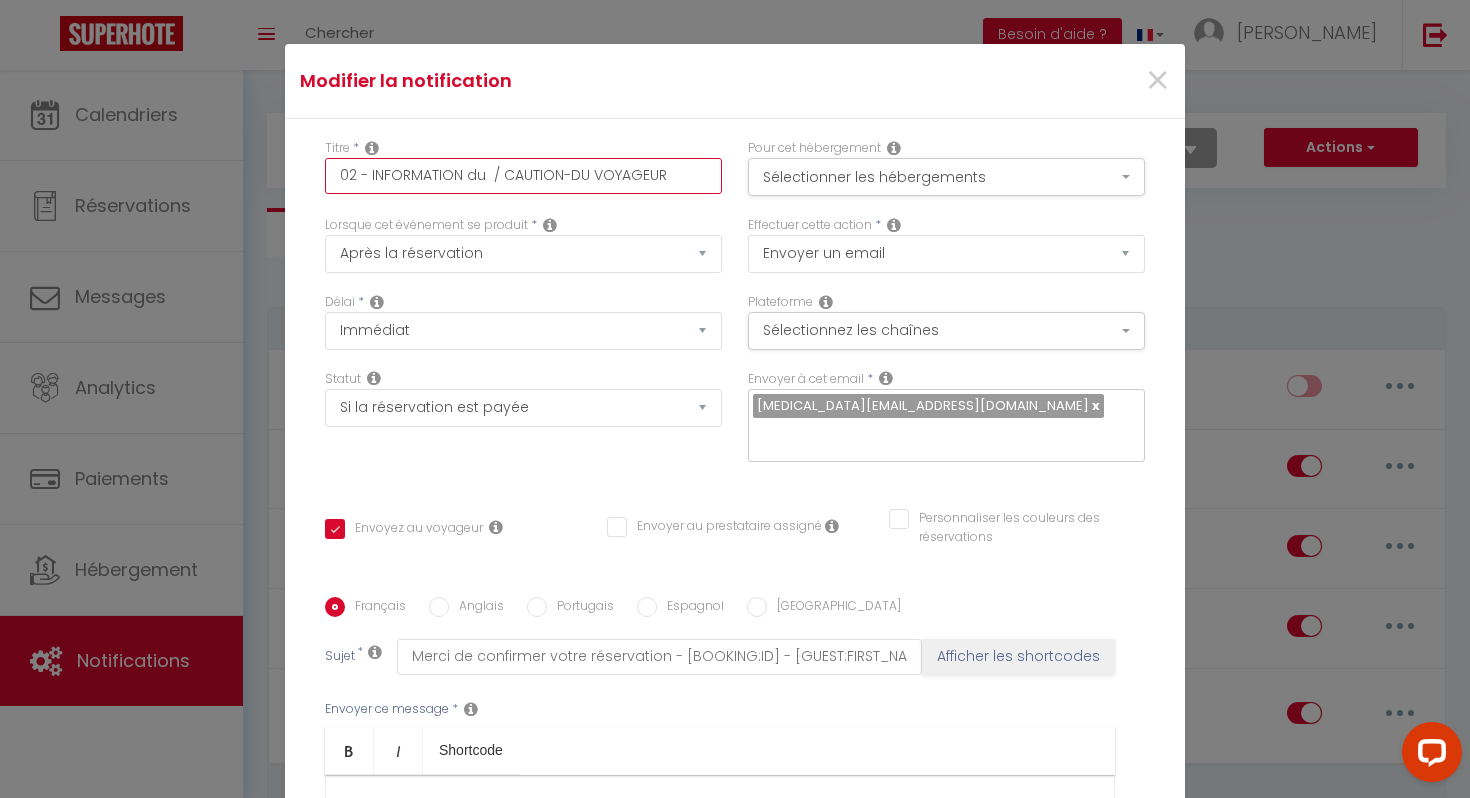 checkbox on "true" 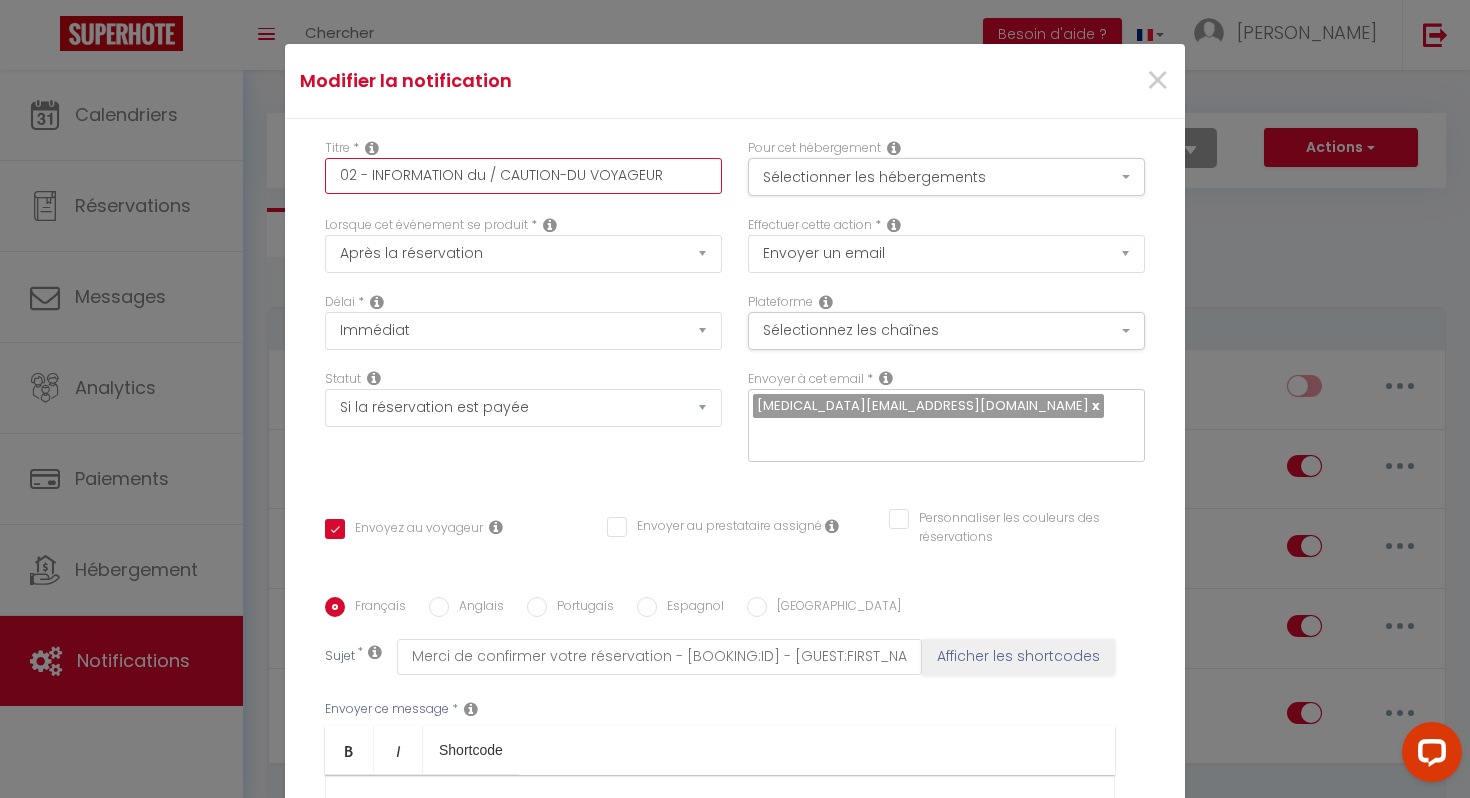 checkbox on "true" 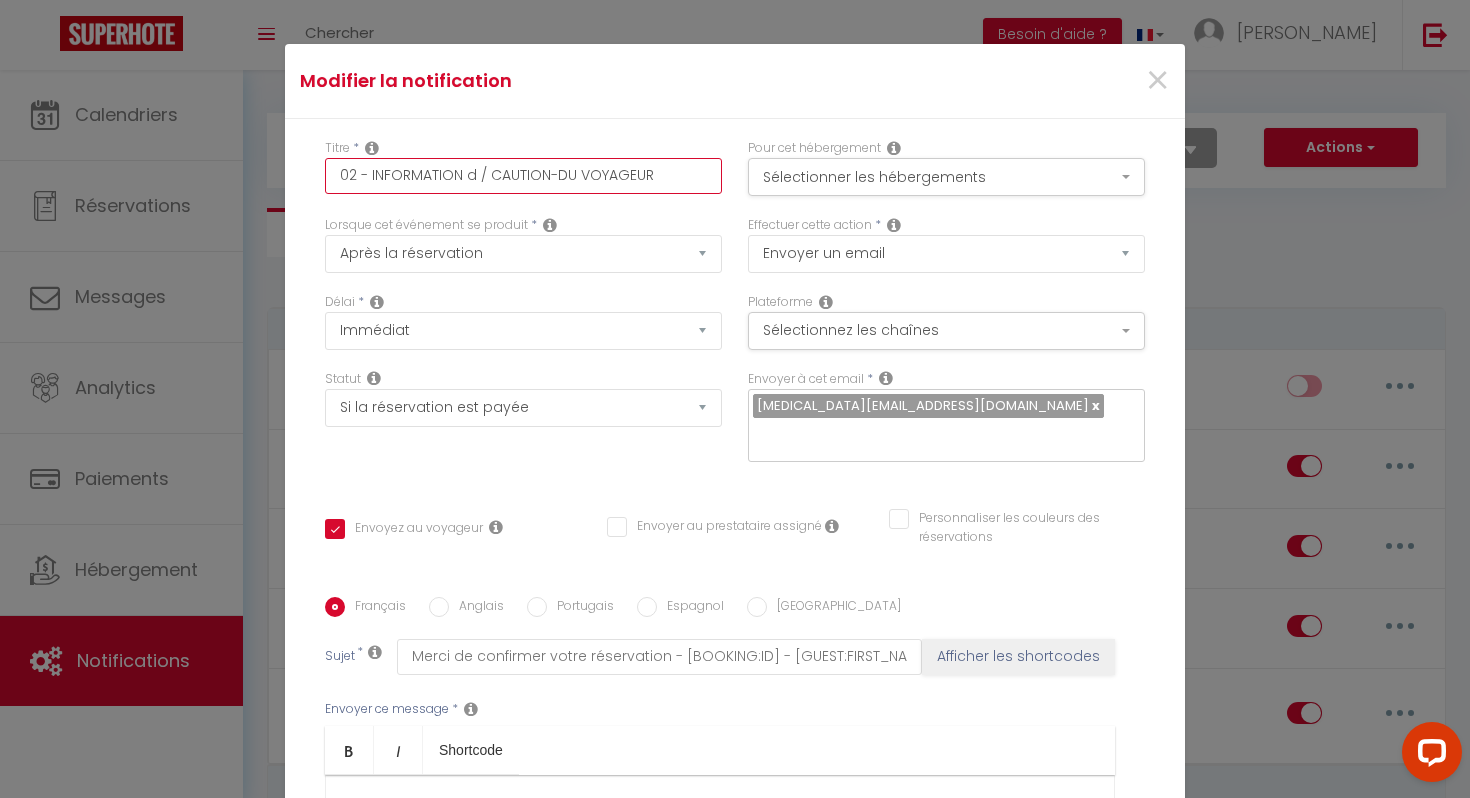 checkbox on "true" 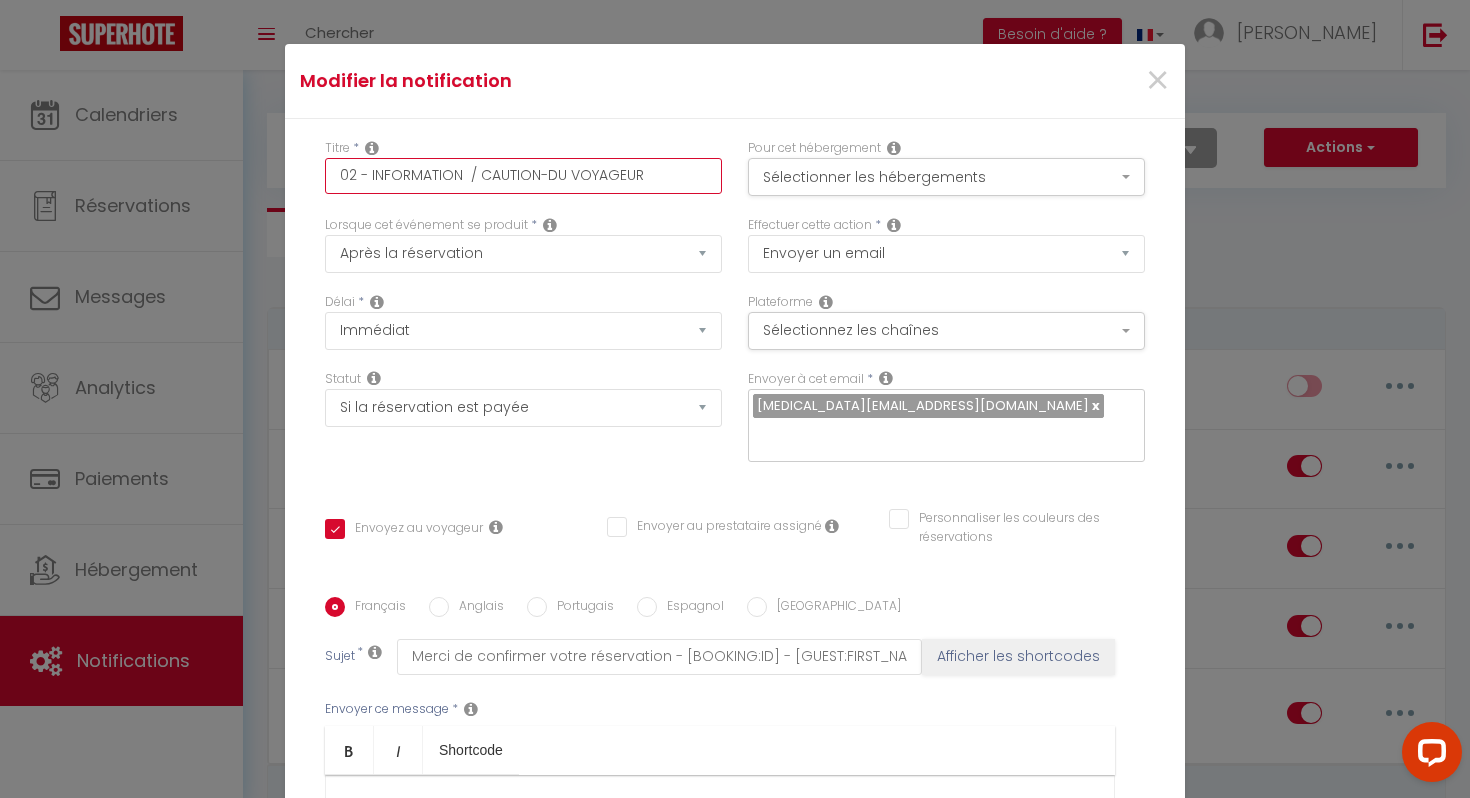 checkbox on "true" 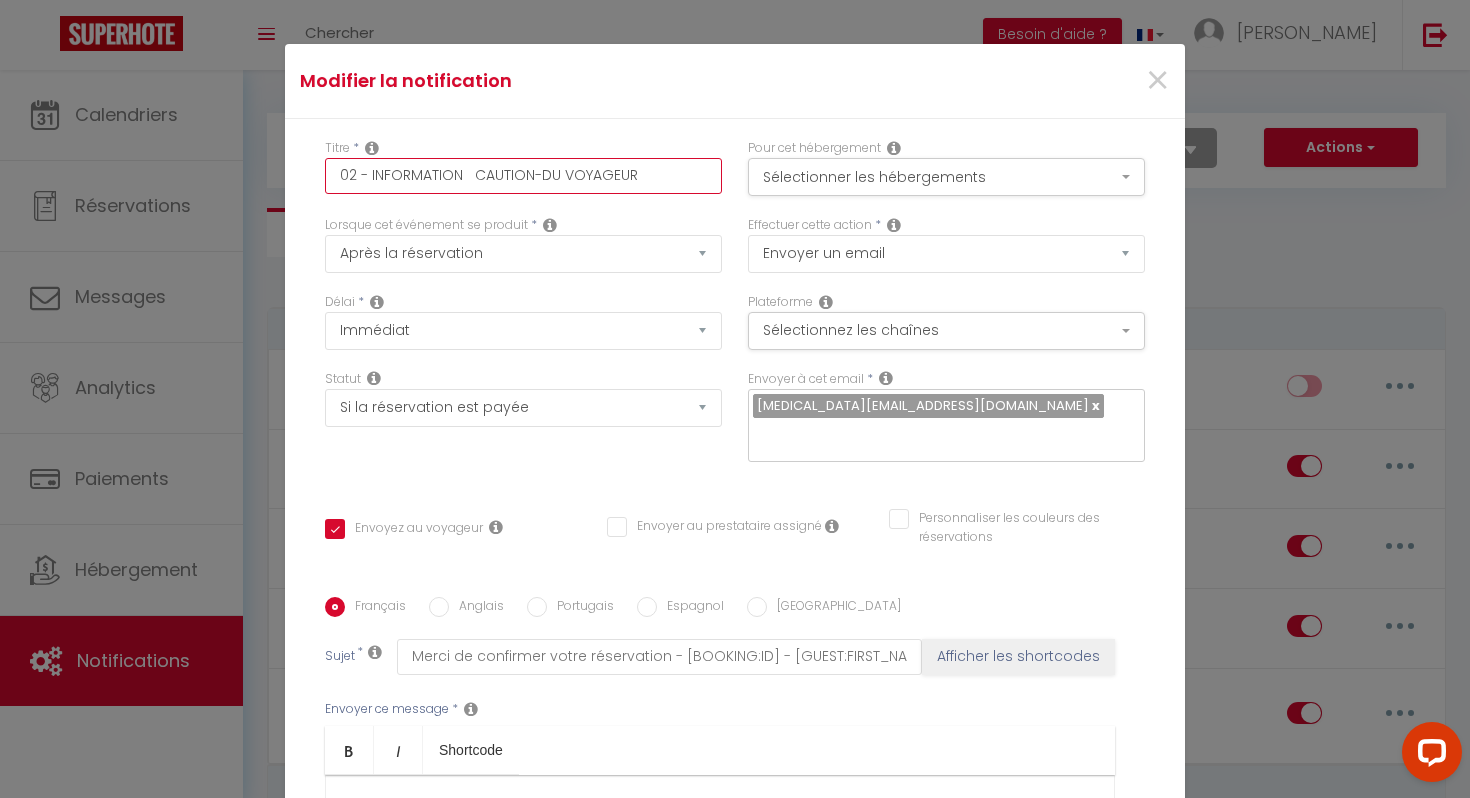 checkbox on "true" 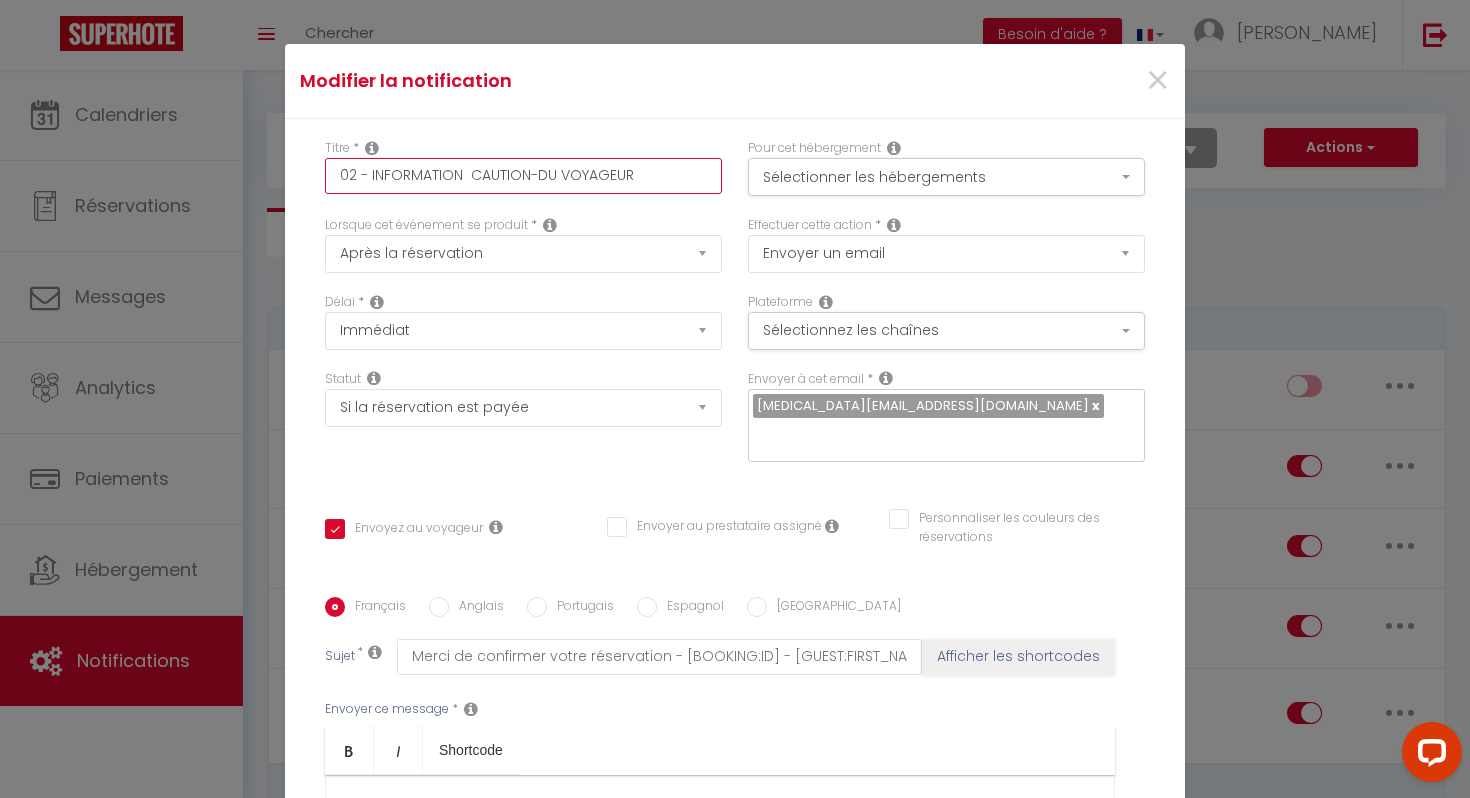 checkbox on "true" 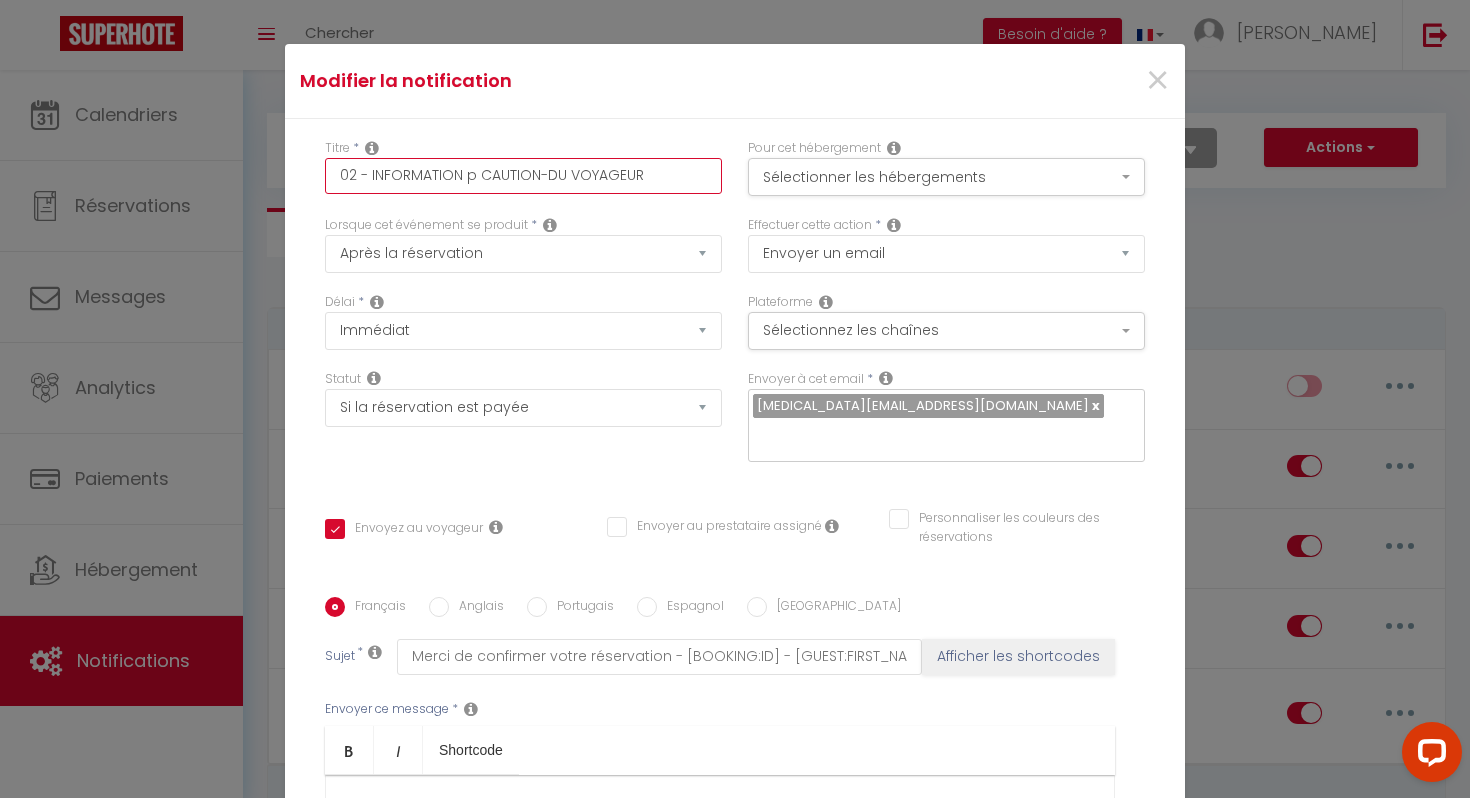 checkbox on "true" 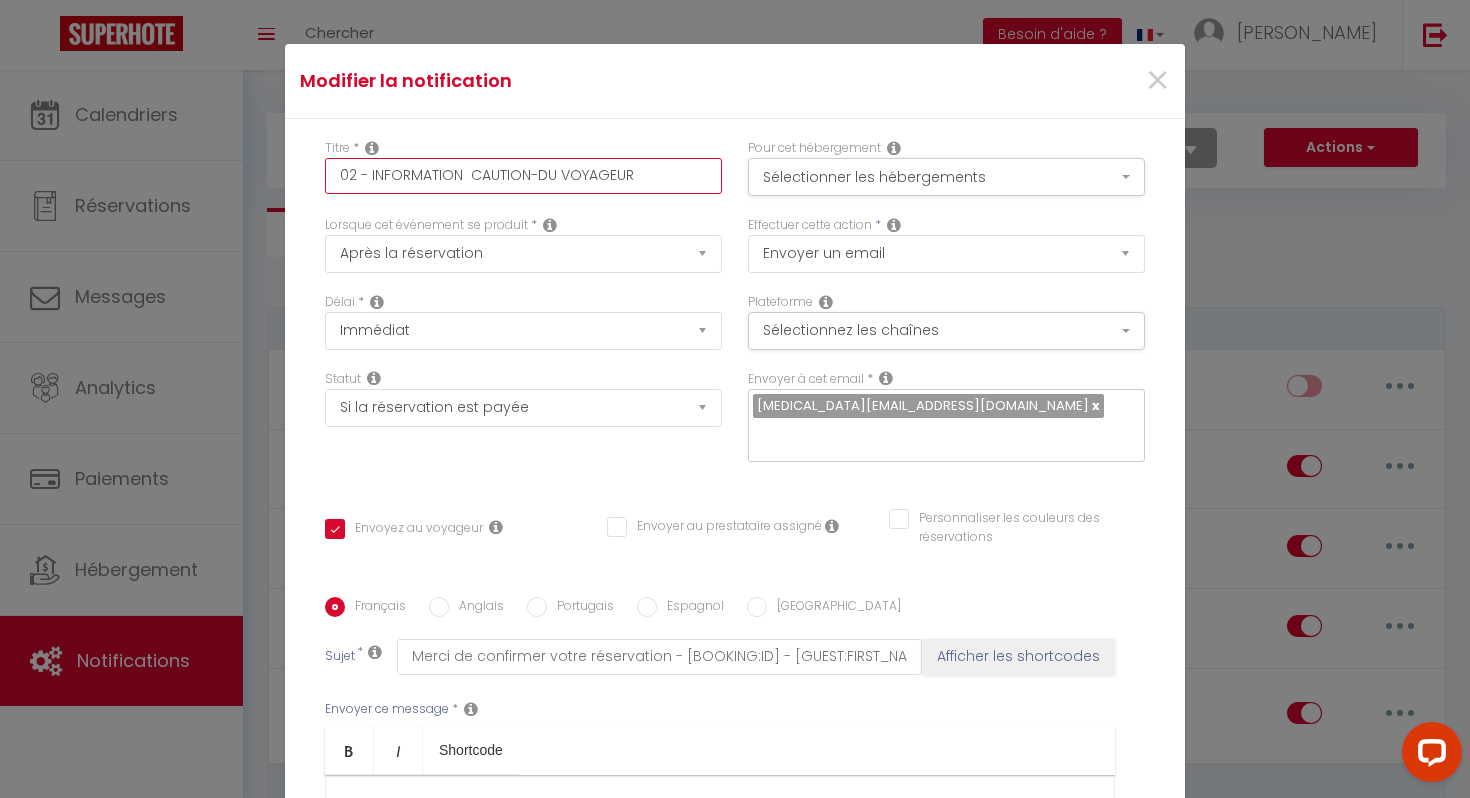 checkbox on "true" 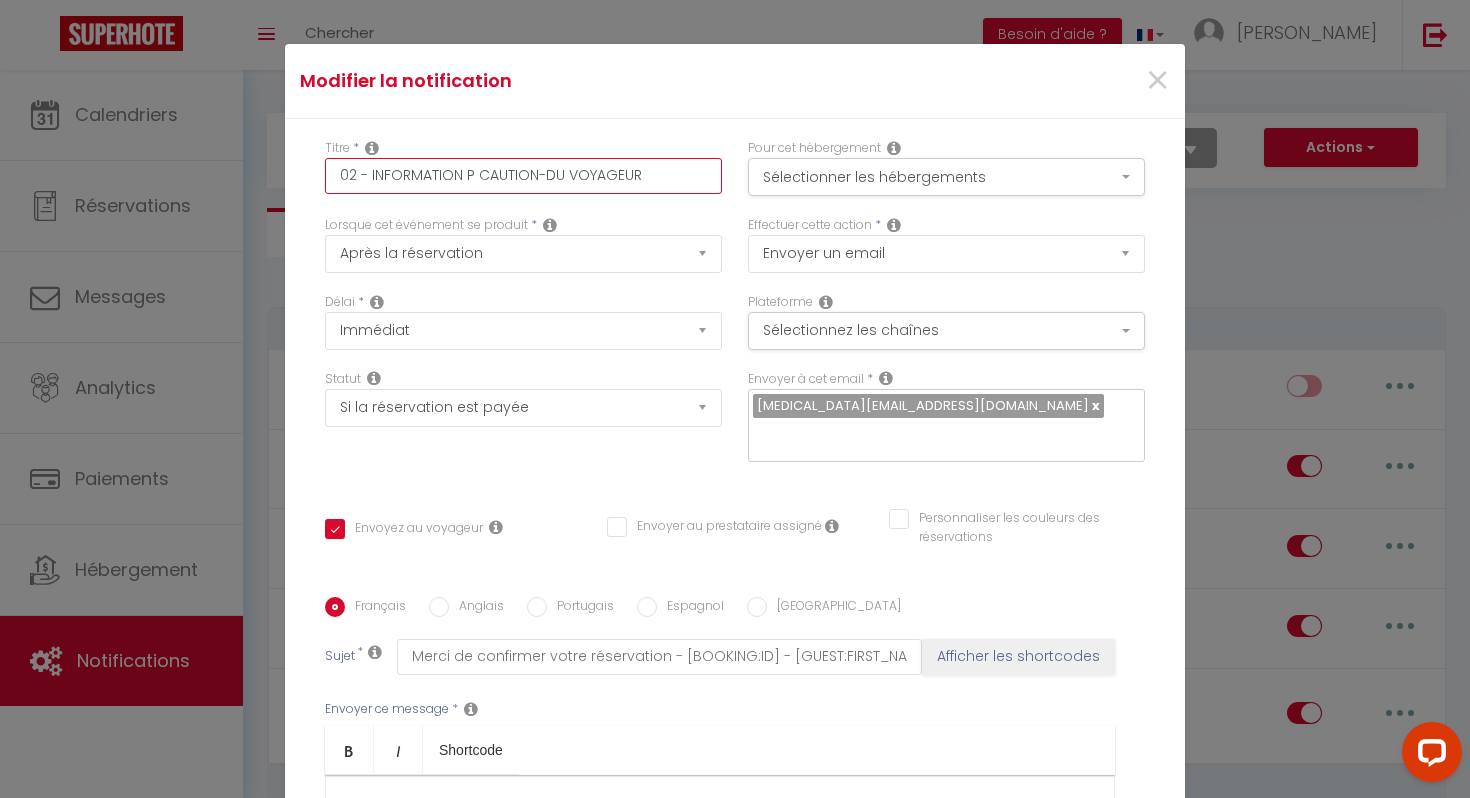 checkbox on "true" 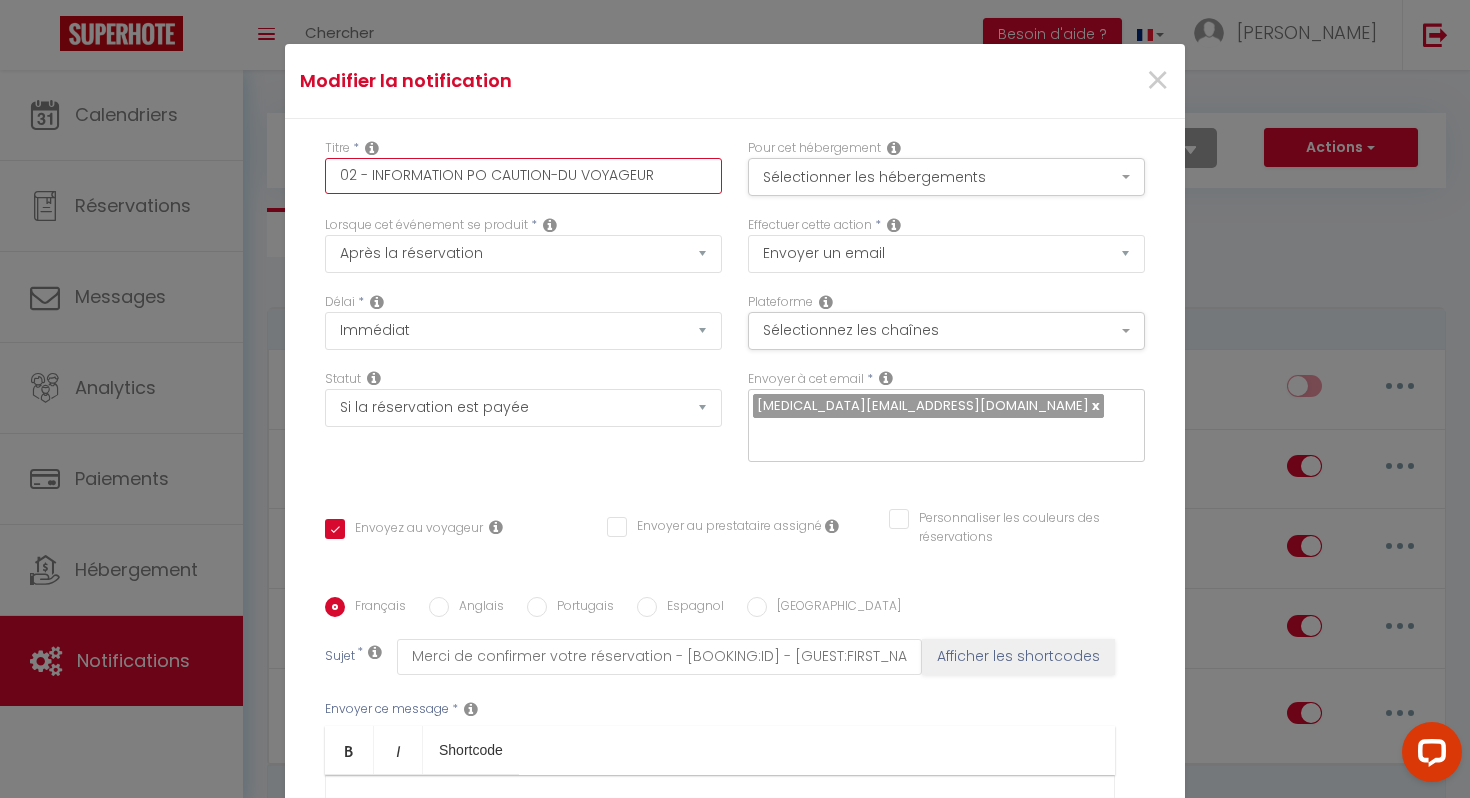 checkbox on "true" 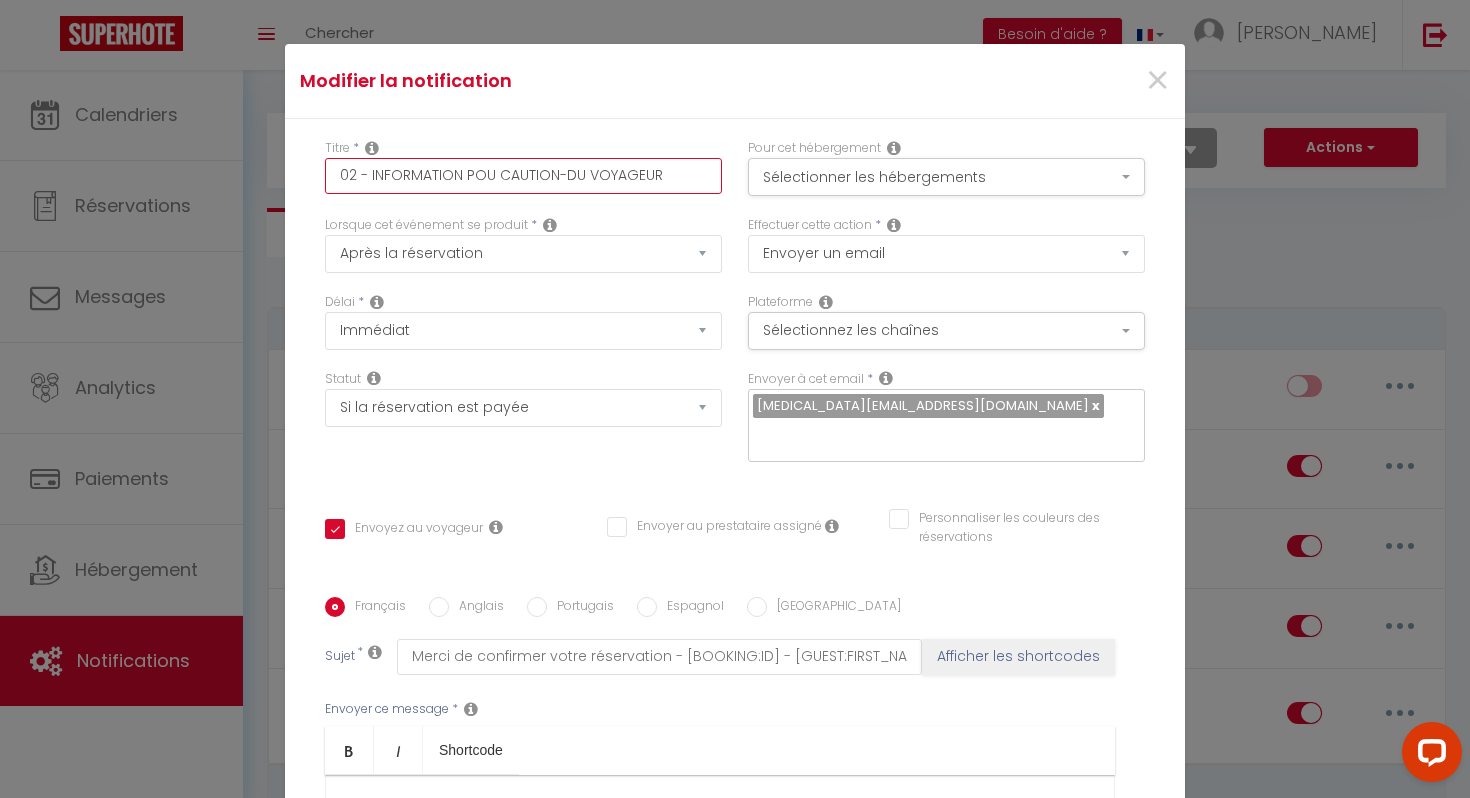 checkbox on "true" 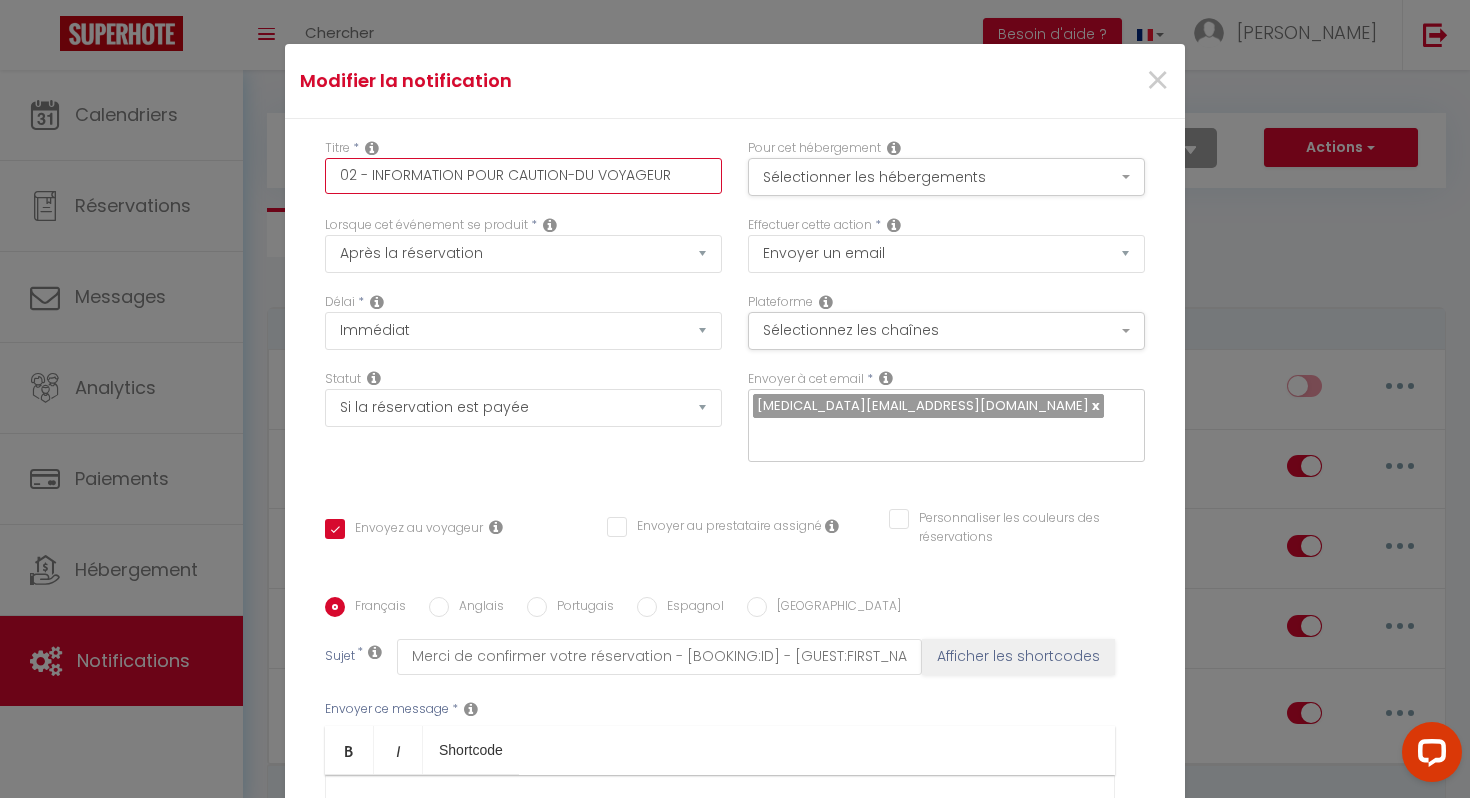 checkbox on "true" 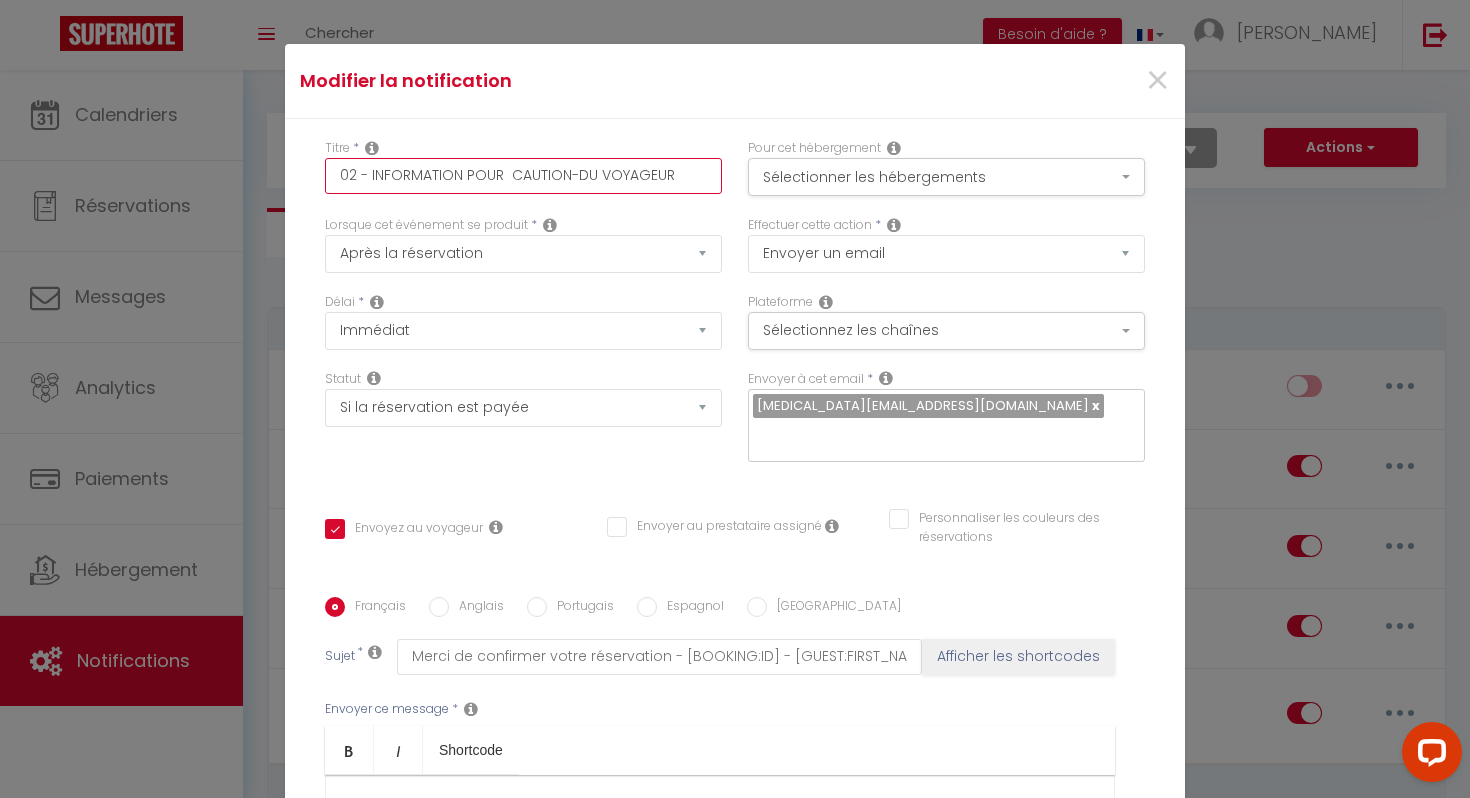 checkbox on "true" 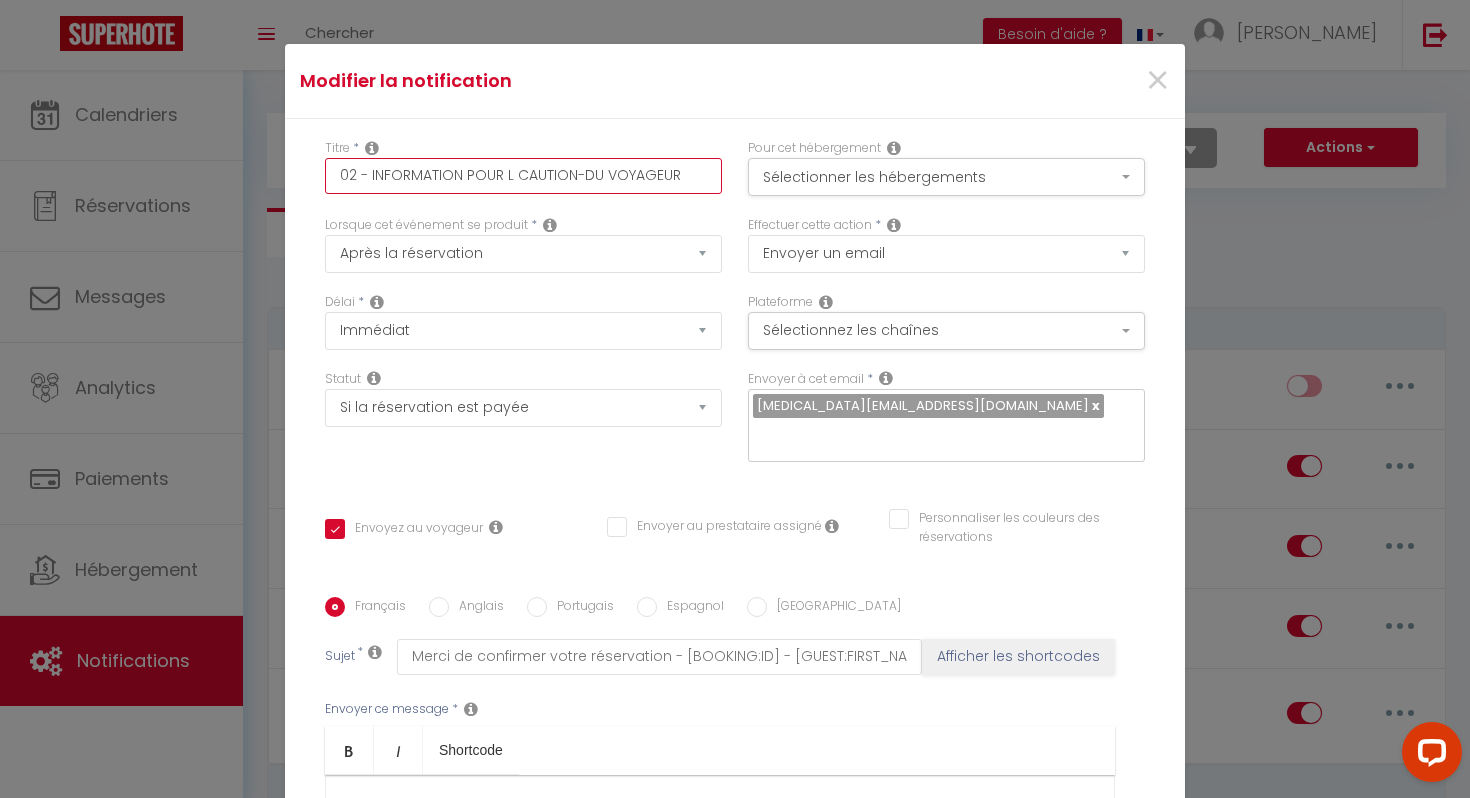 checkbox on "true" 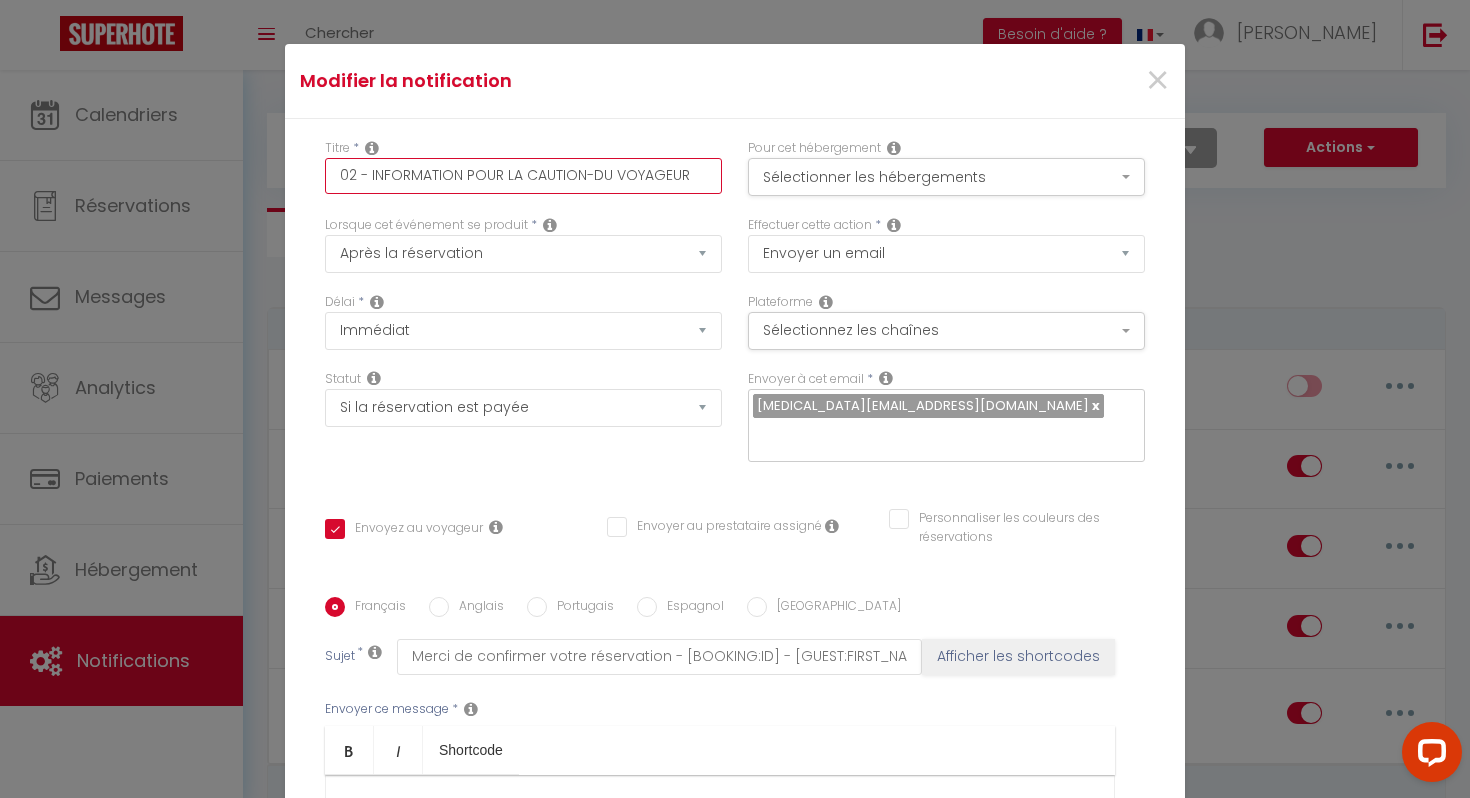 checkbox on "true" 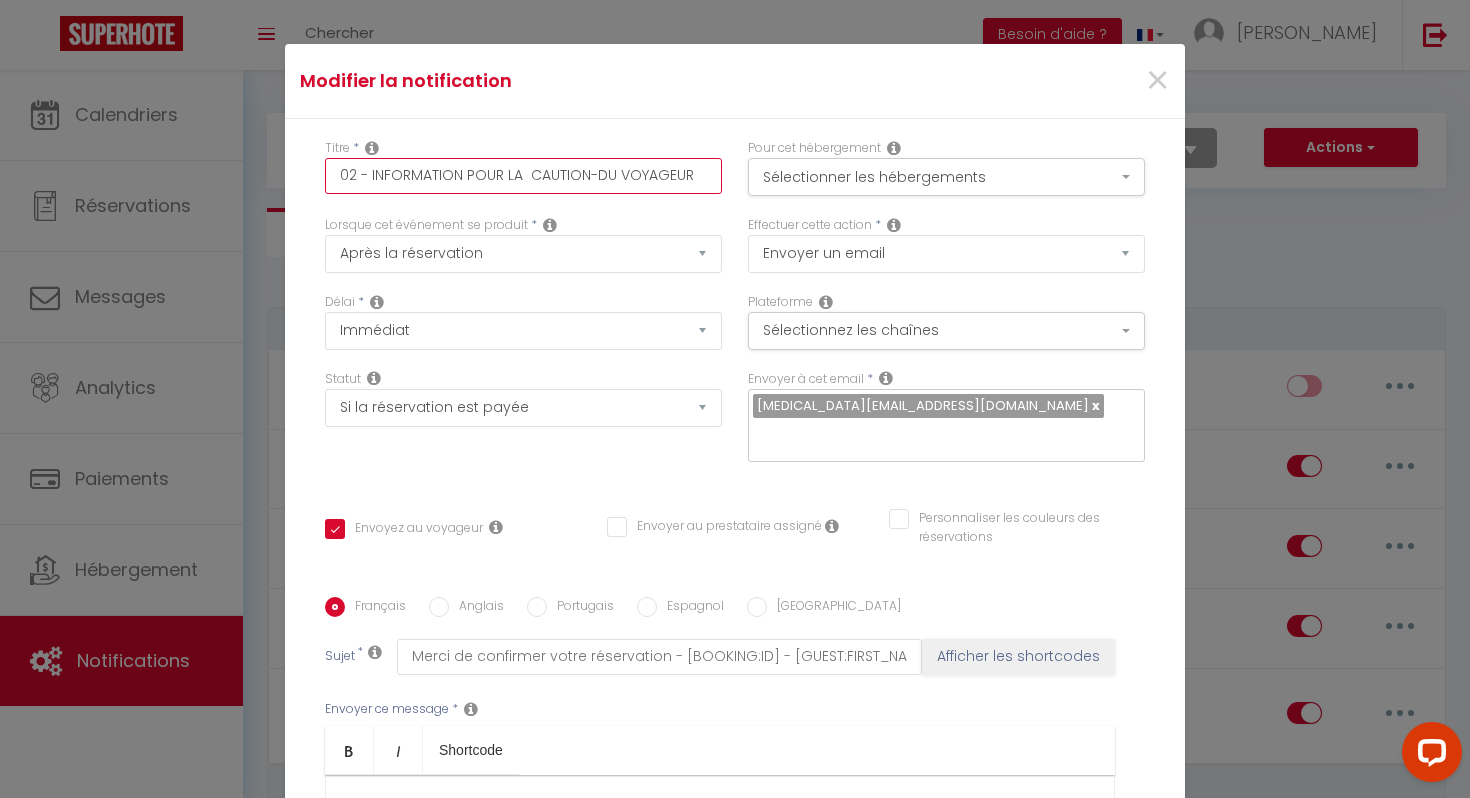 checkbox on "true" 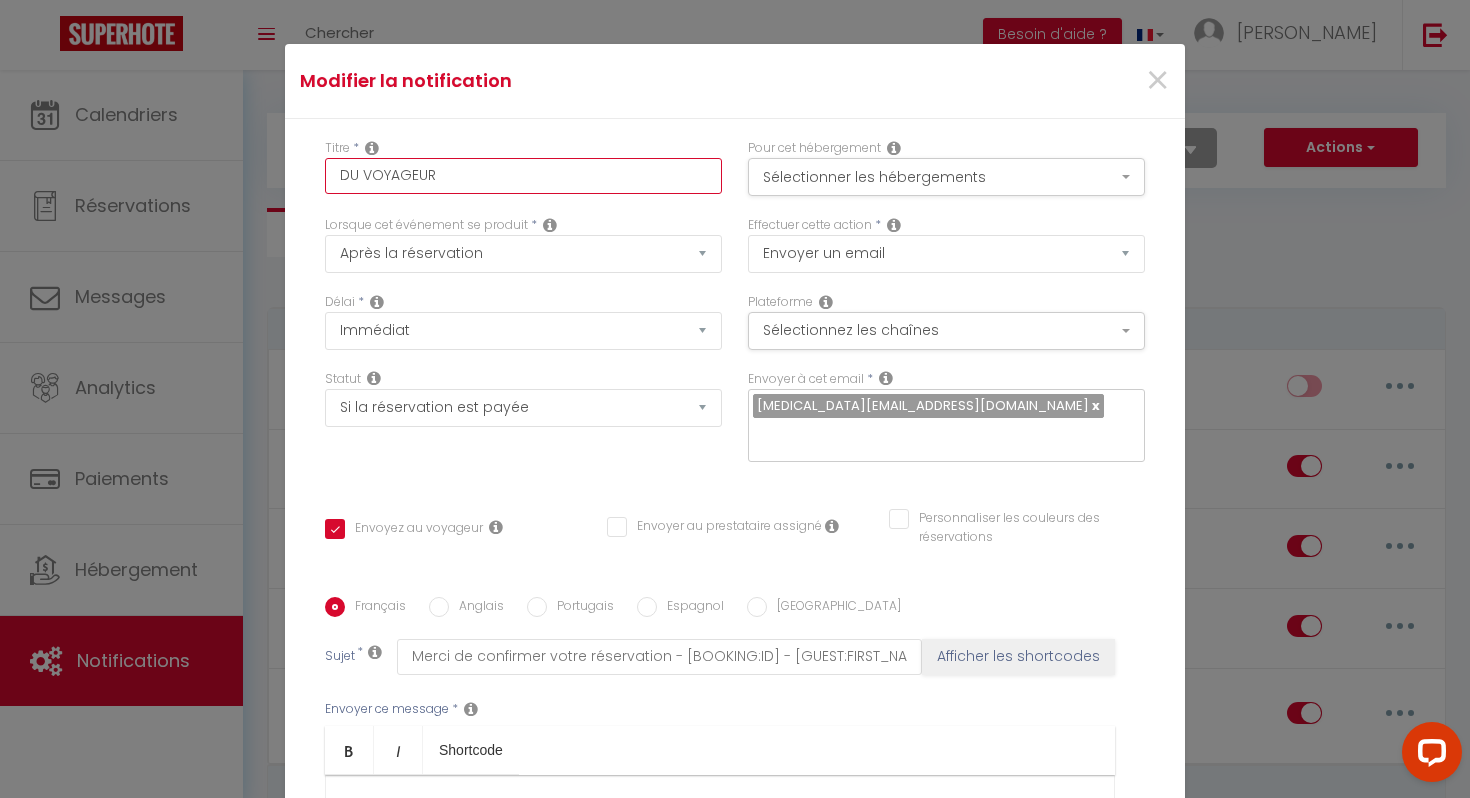 checkbox on "true" 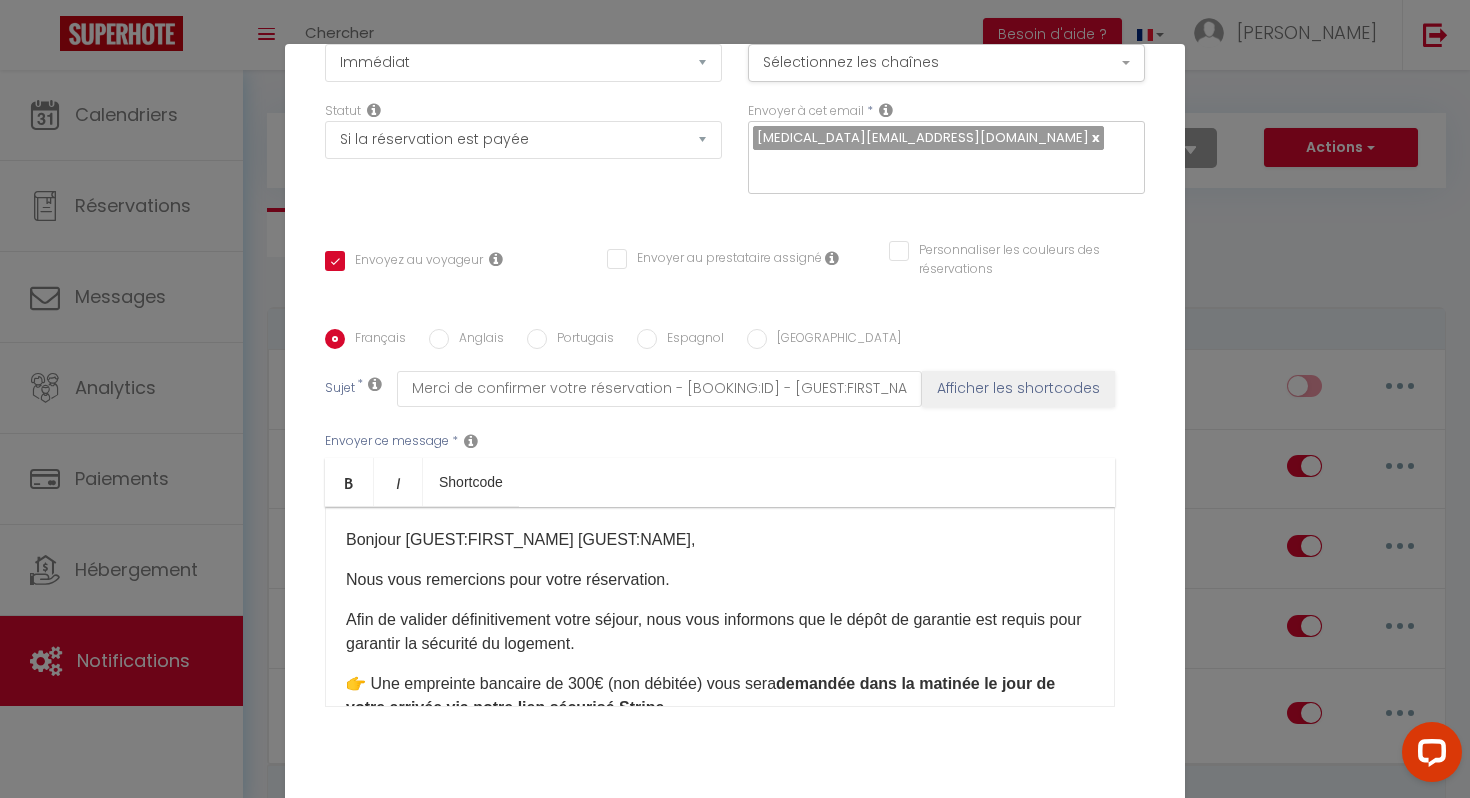 scroll, scrollTop: 295, scrollLeft: 0, axis: vertical 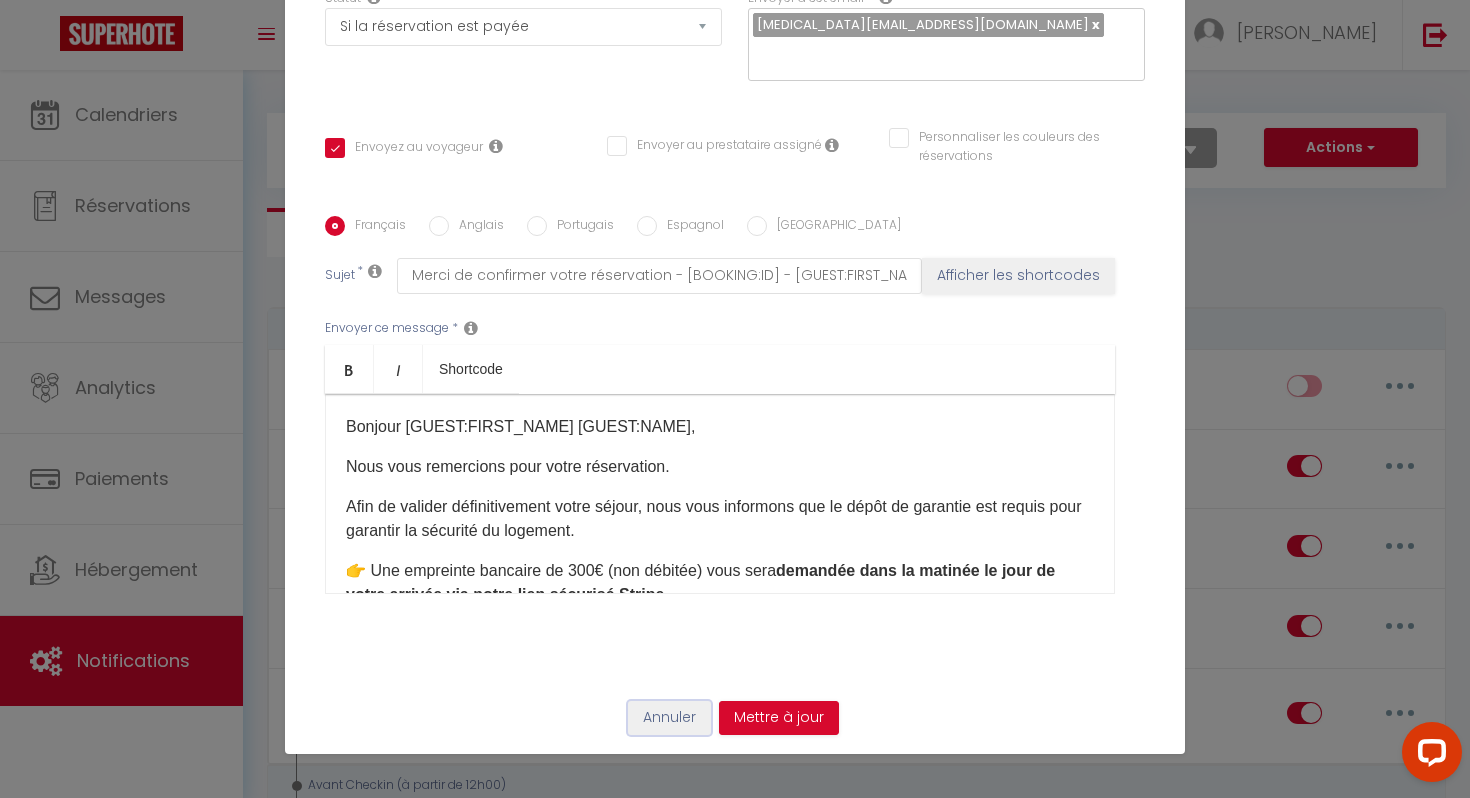 click on "Annuler" at bounding box center (669, 718) 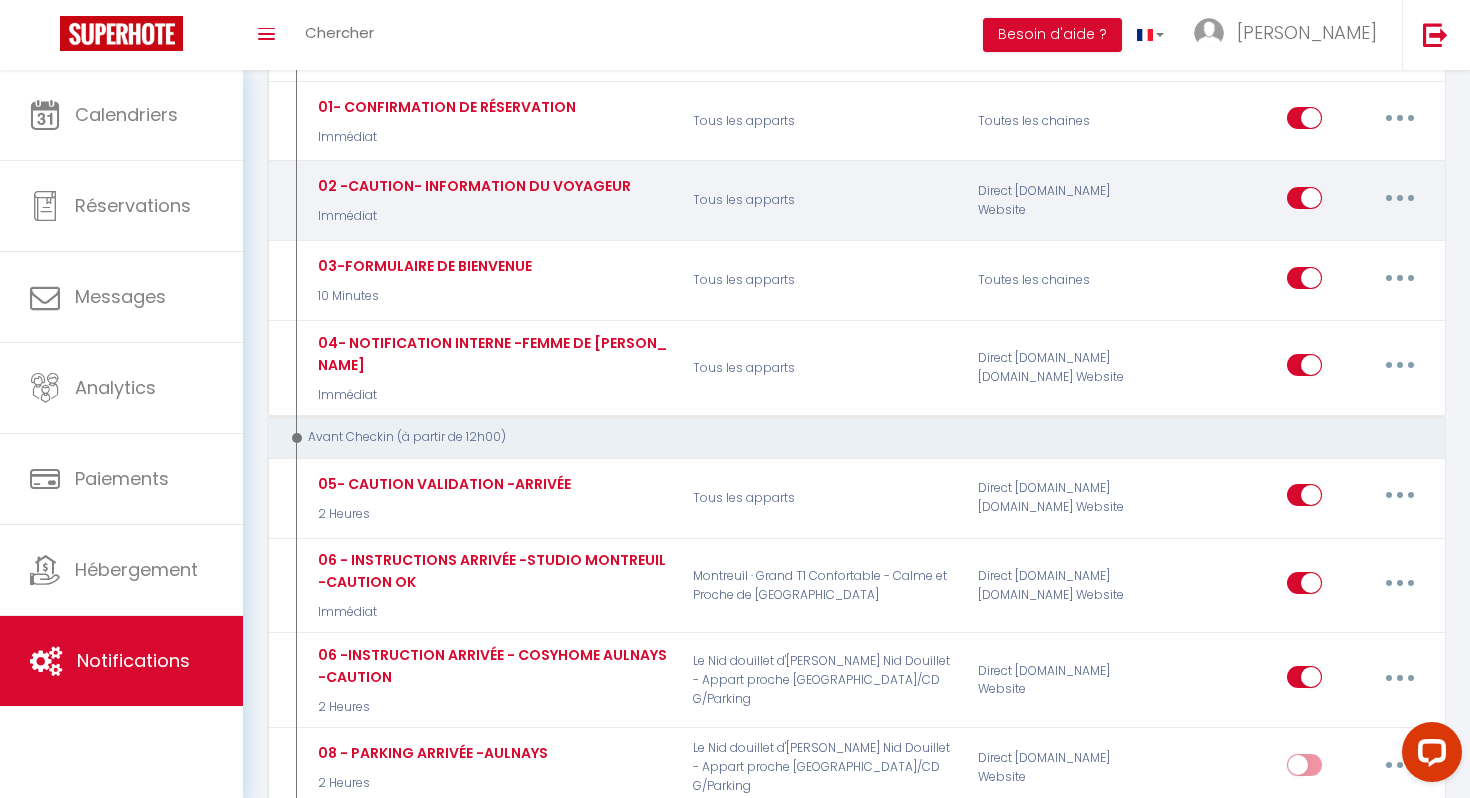 scroll, scrollTop: 370, scrollLeft: 0, axis: vertical 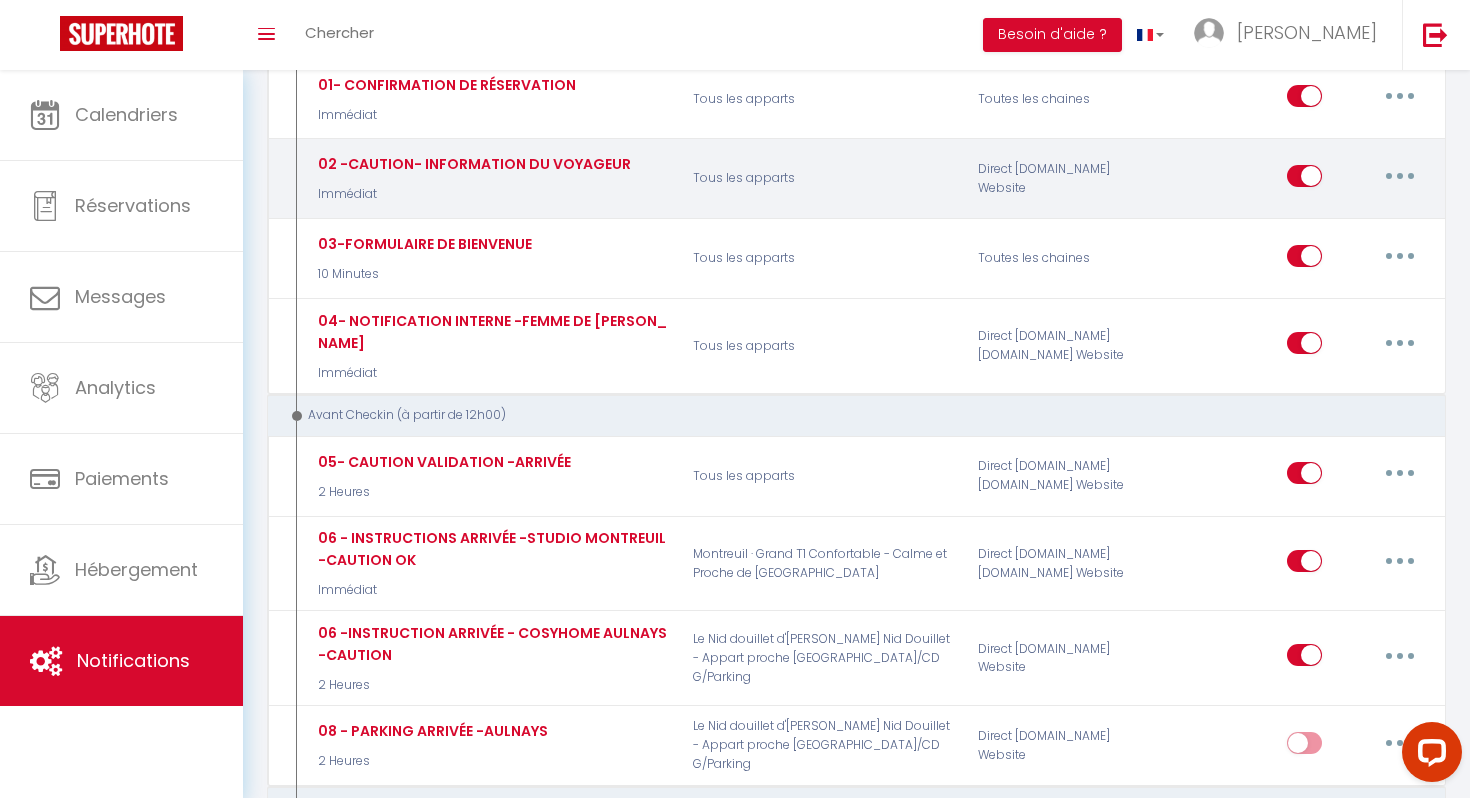 click at bounding box center (1400, 176) 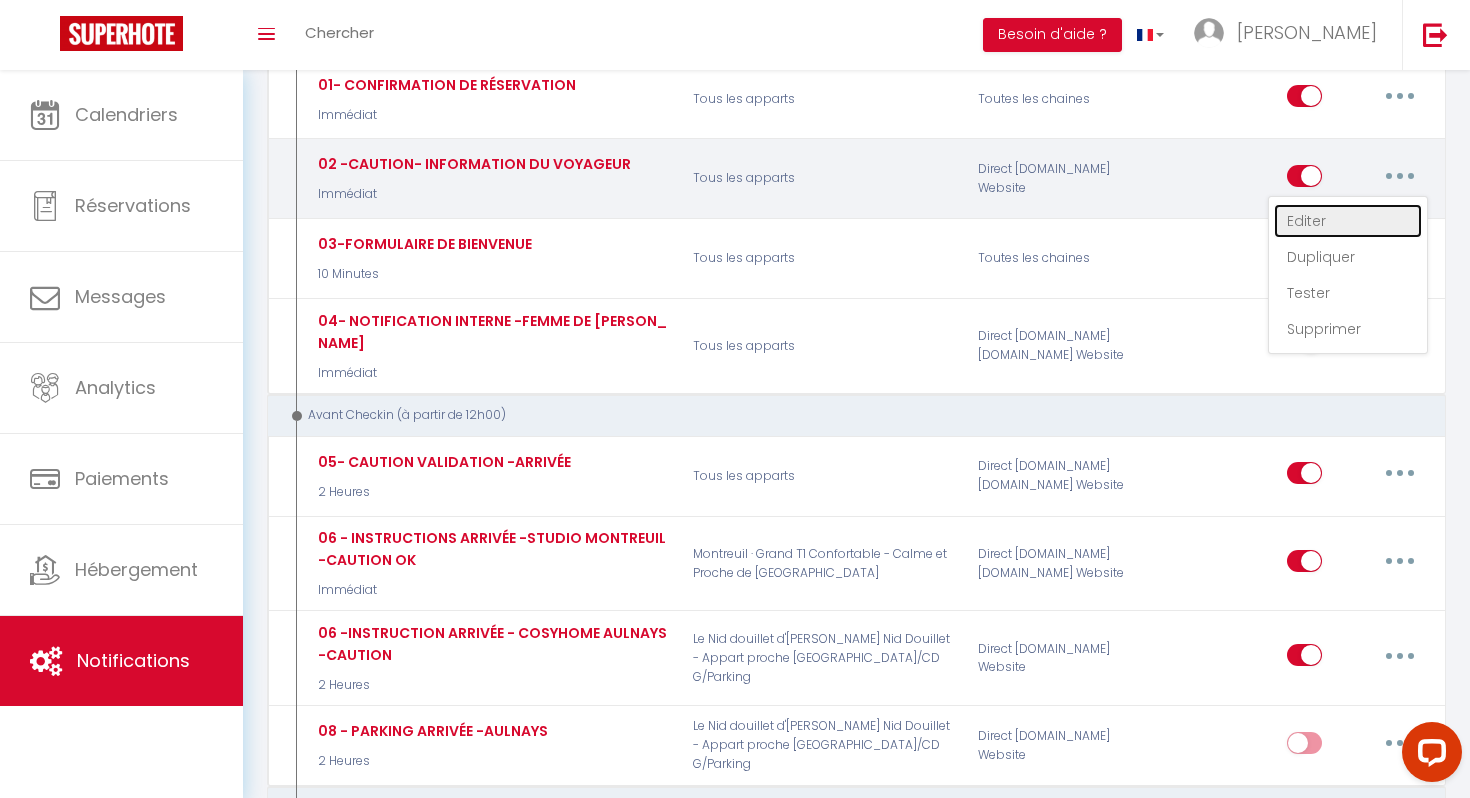 click on "Editer" at bounding box center [1348, 221] 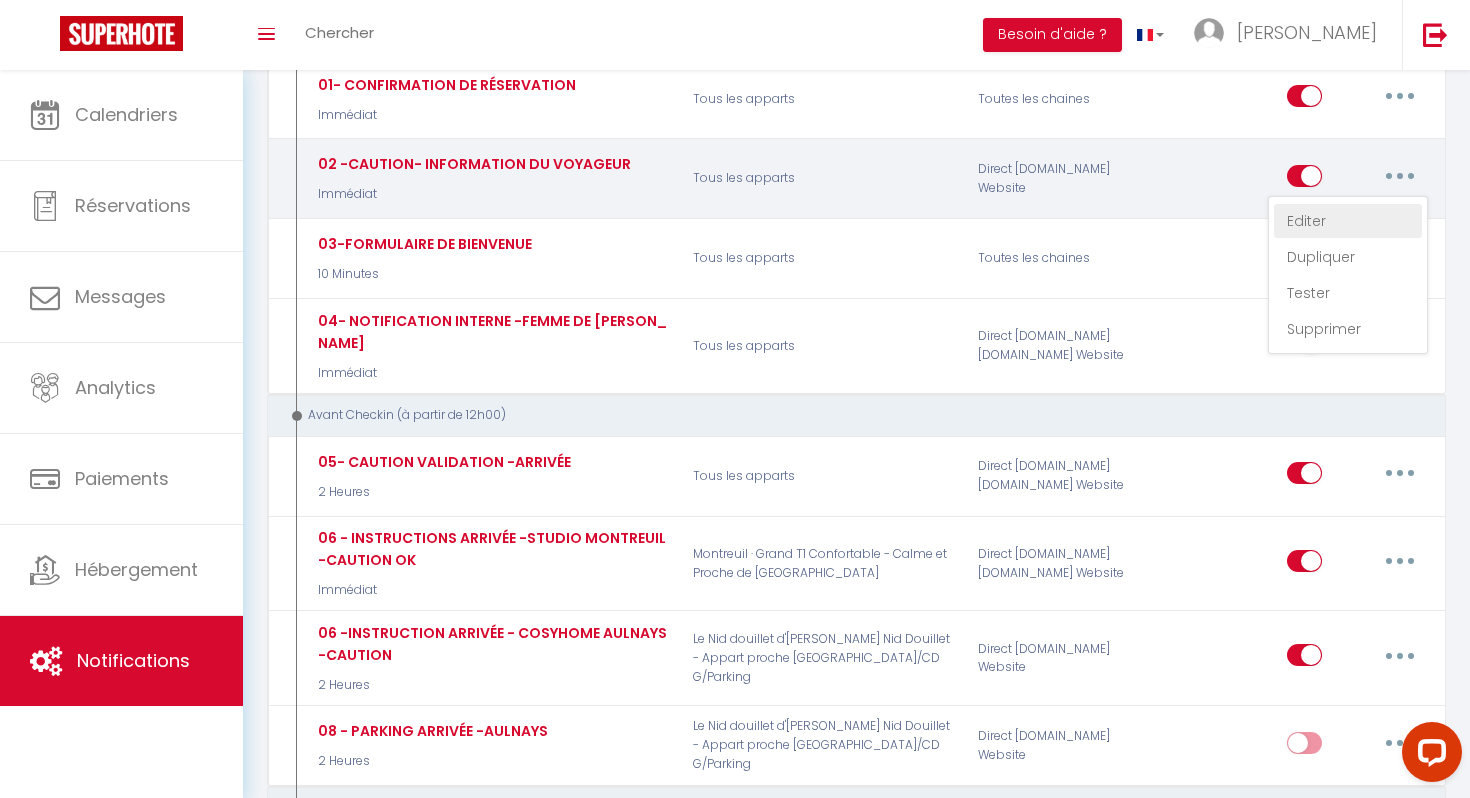 checkbox on "true" 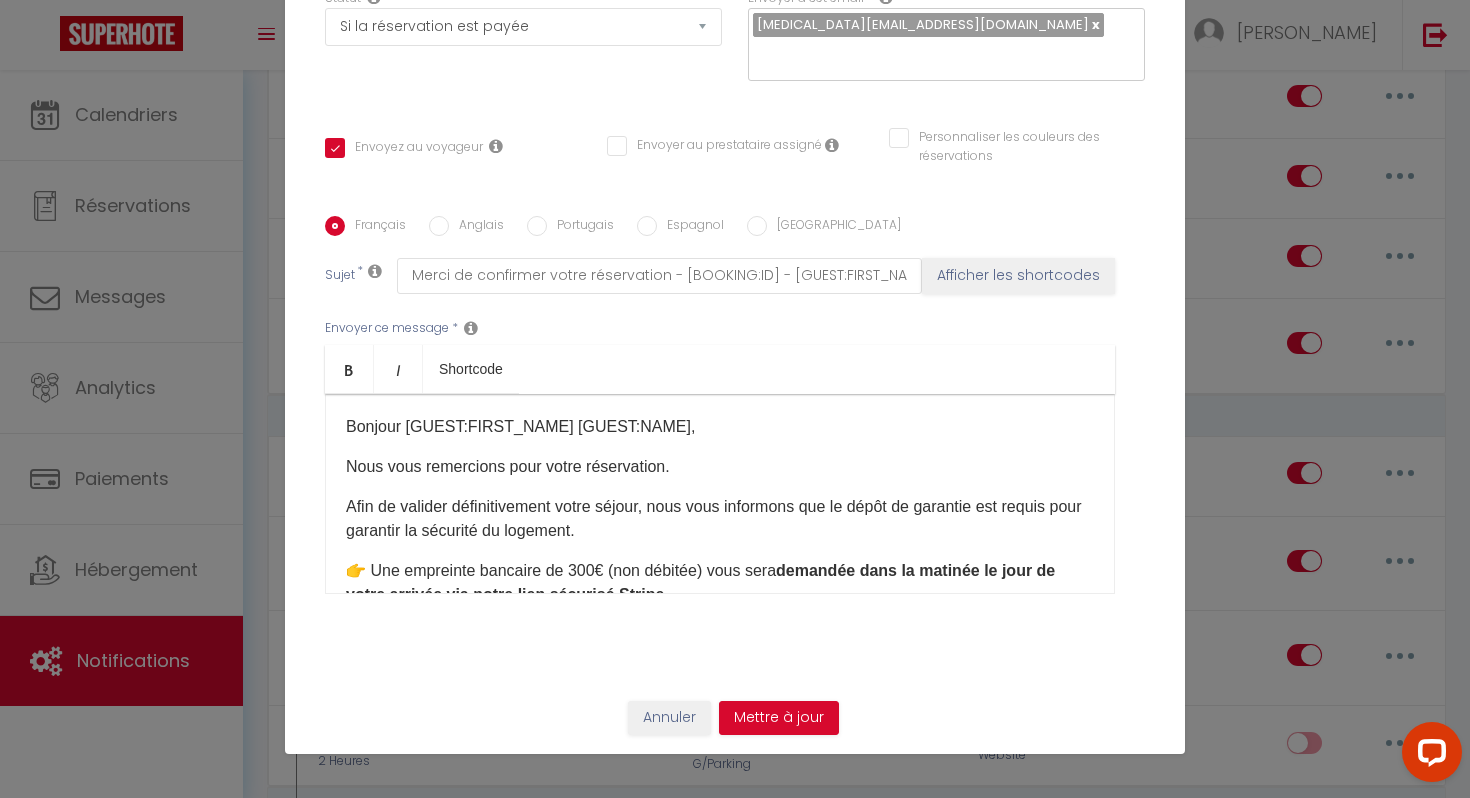 scroll, scrollTop: 0, scrollLeft: 0, axis: both 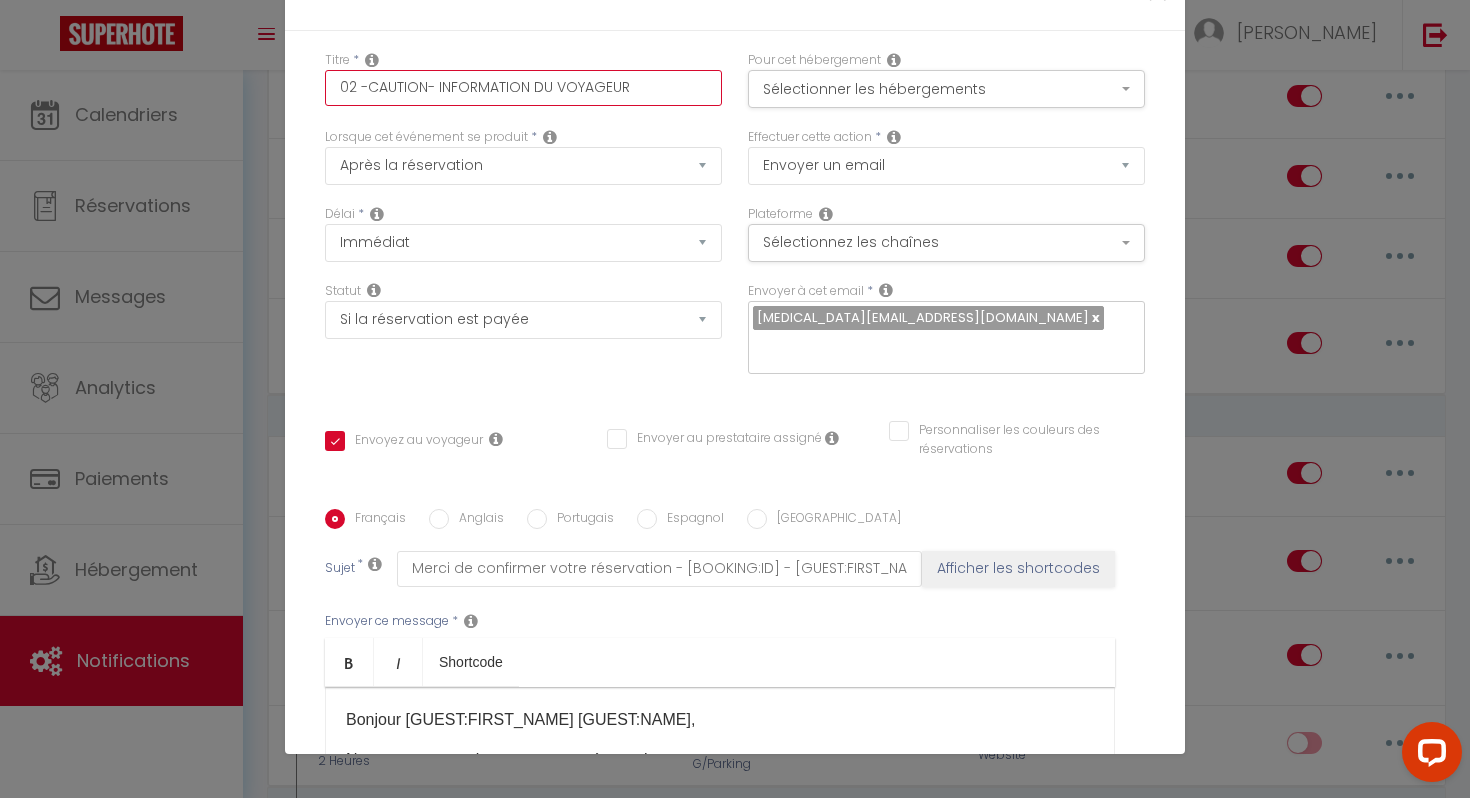 drag, startPoint x: 436, startPoint y: 89, endPoint x: 368, endPoint y: 93, distance: 68.117546 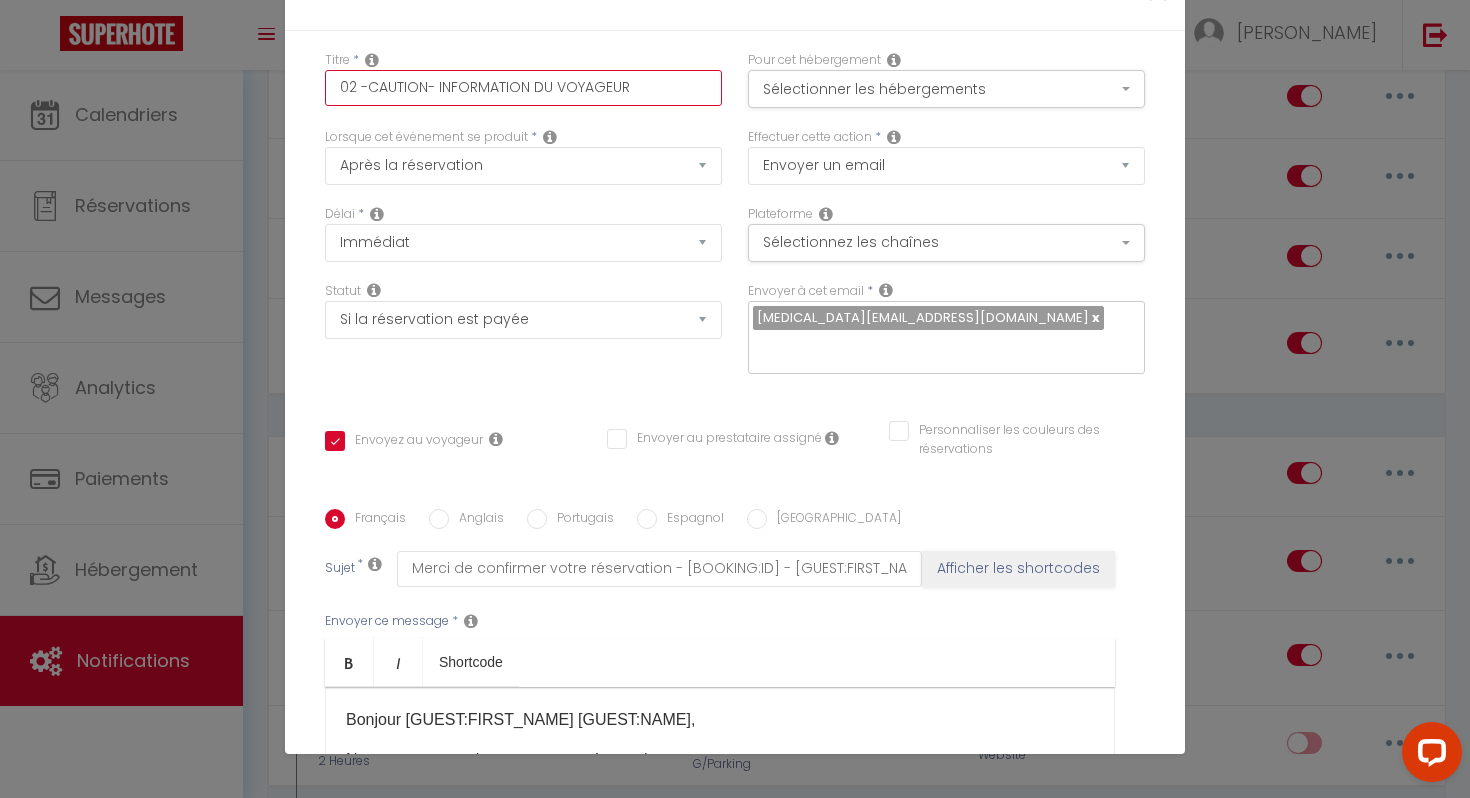 type on "02 - INFORMATION DU VOYAGEUR" 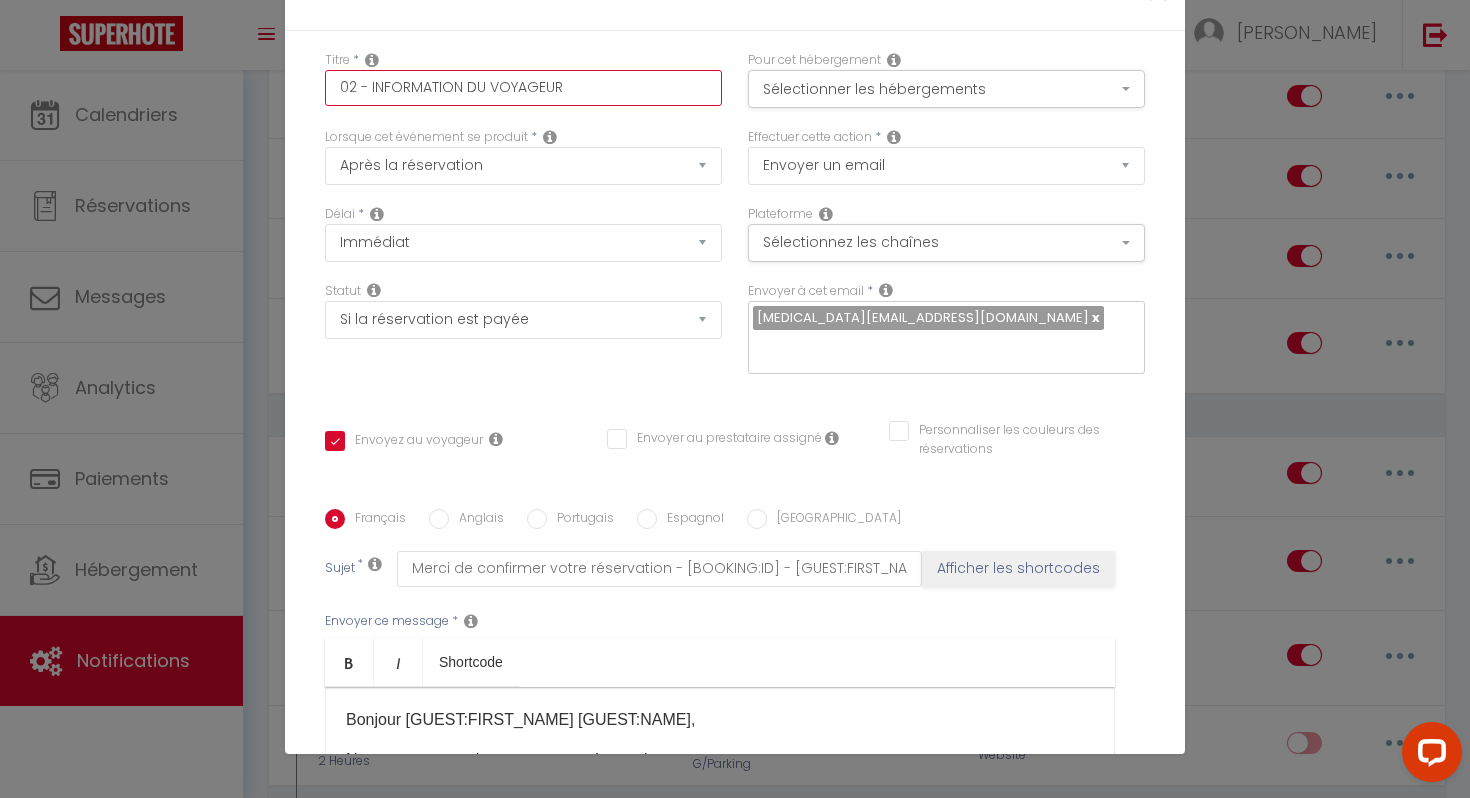 checkbox on "true" 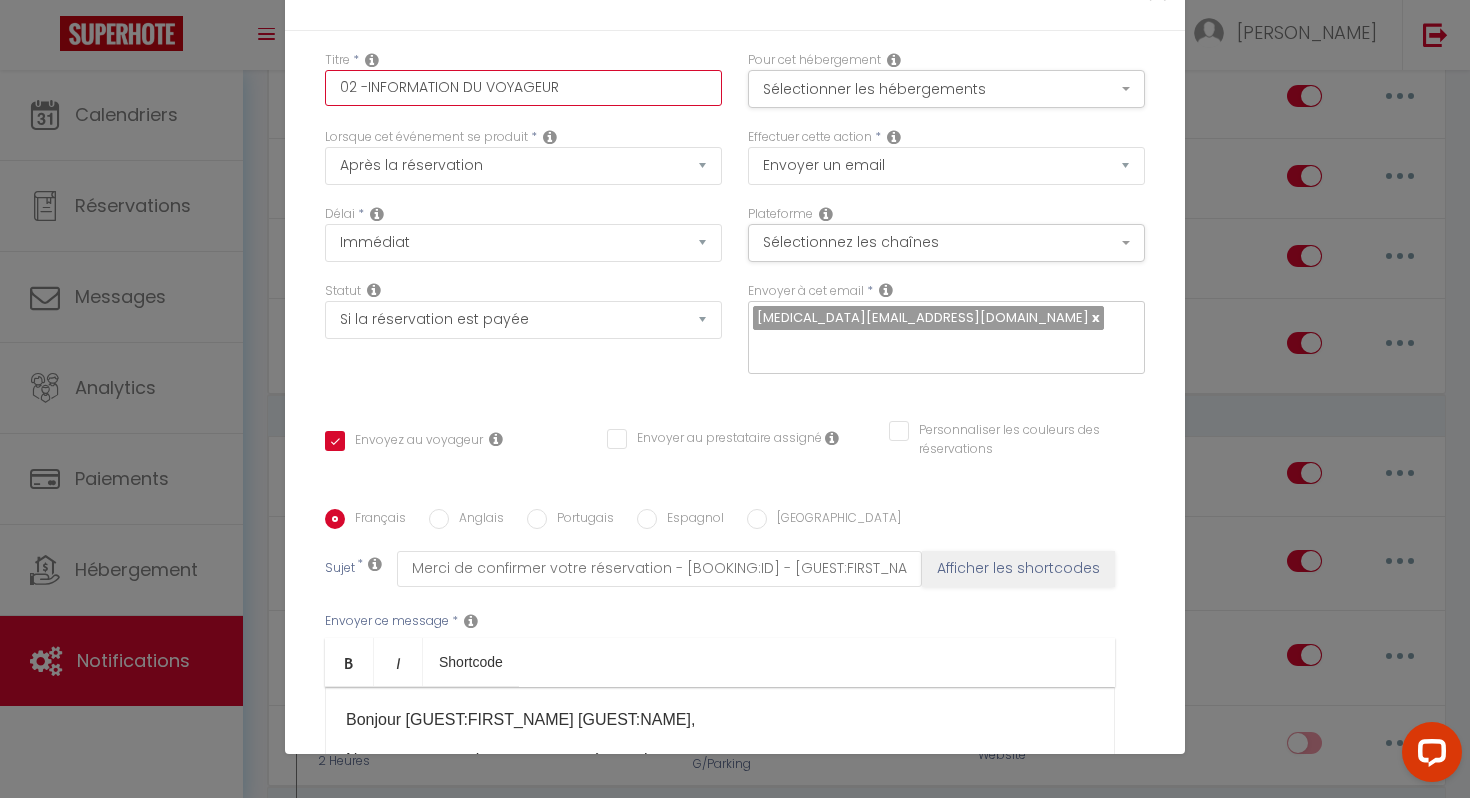 checkbox on "true" 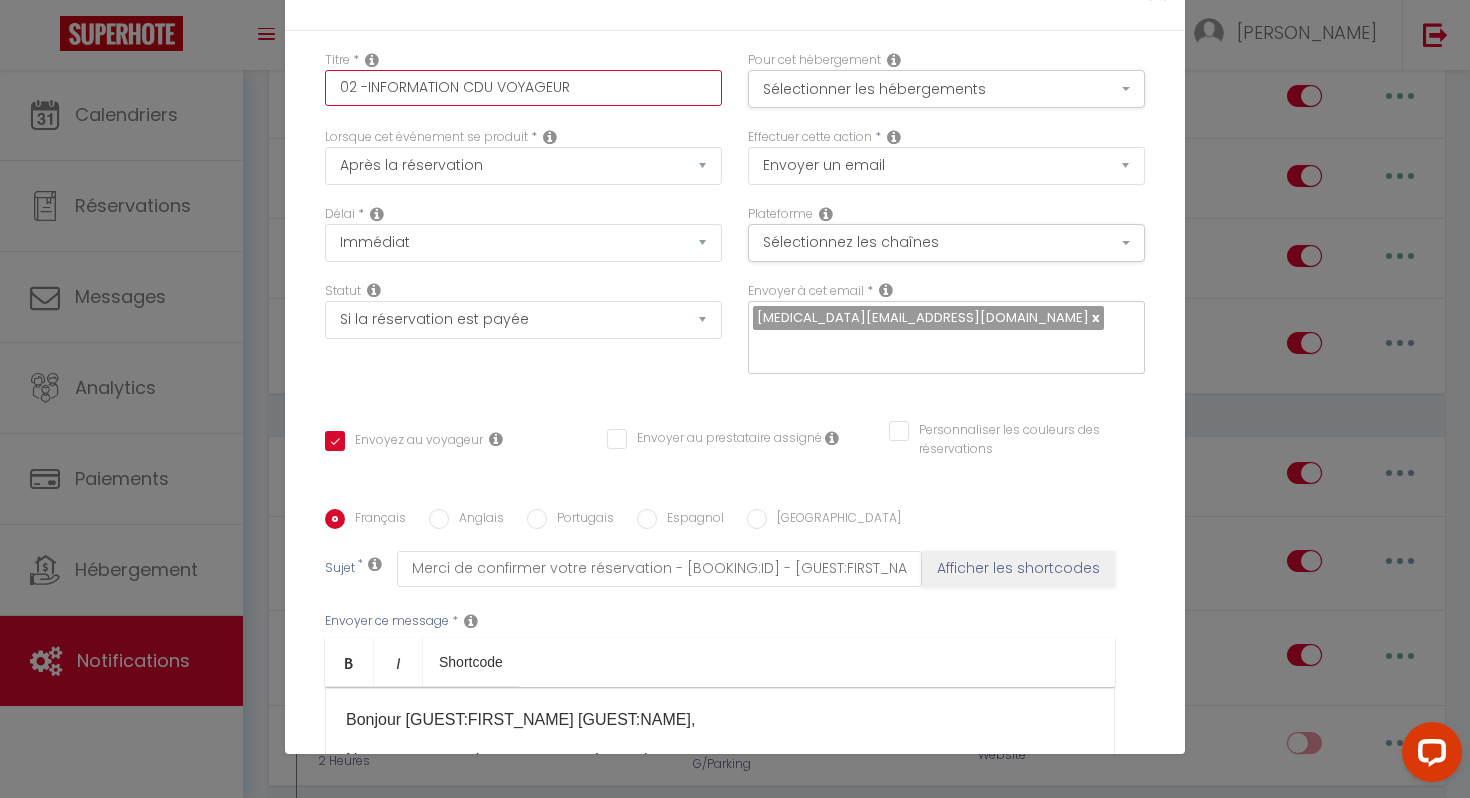 checkbox on "true" 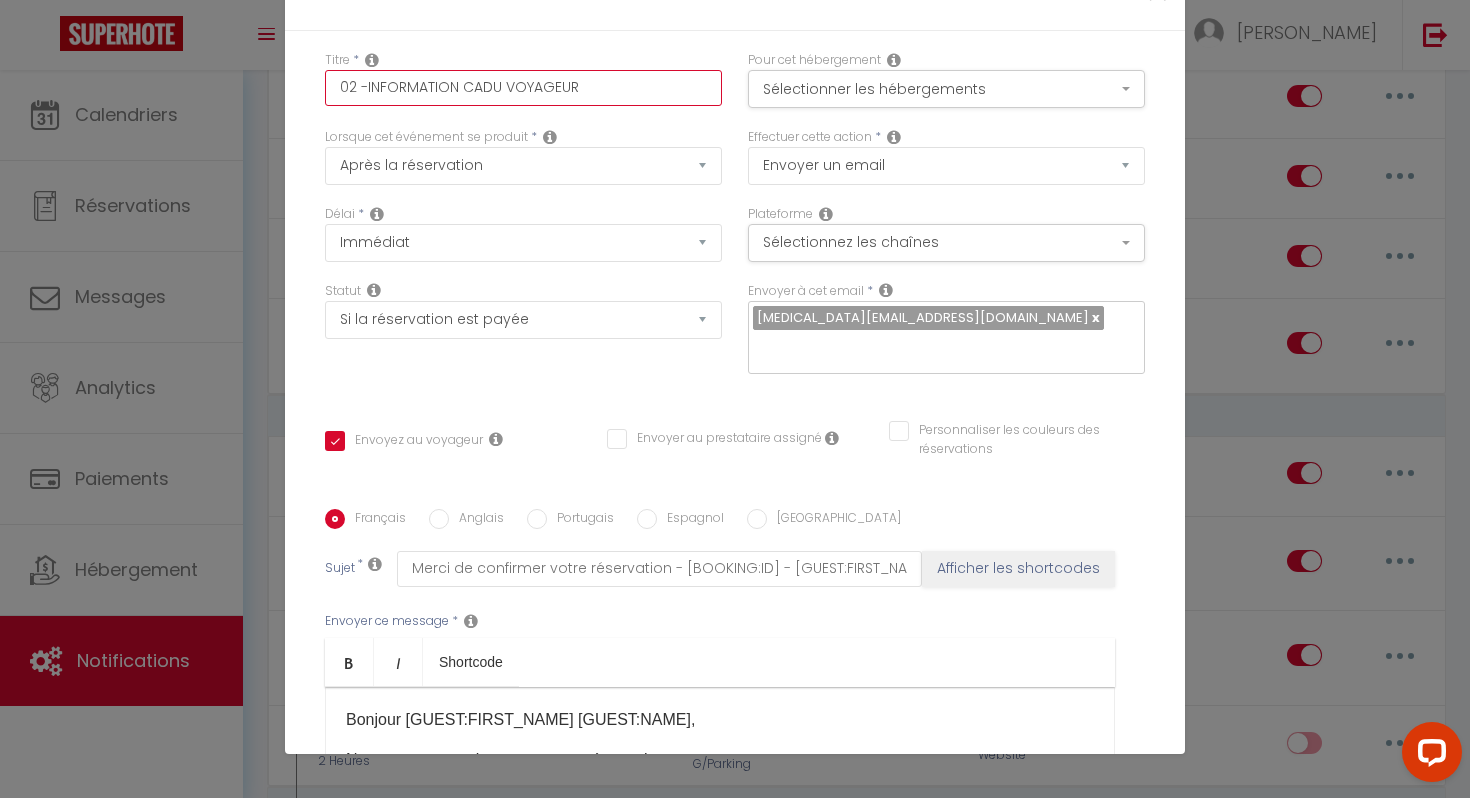 checkbox on "true" 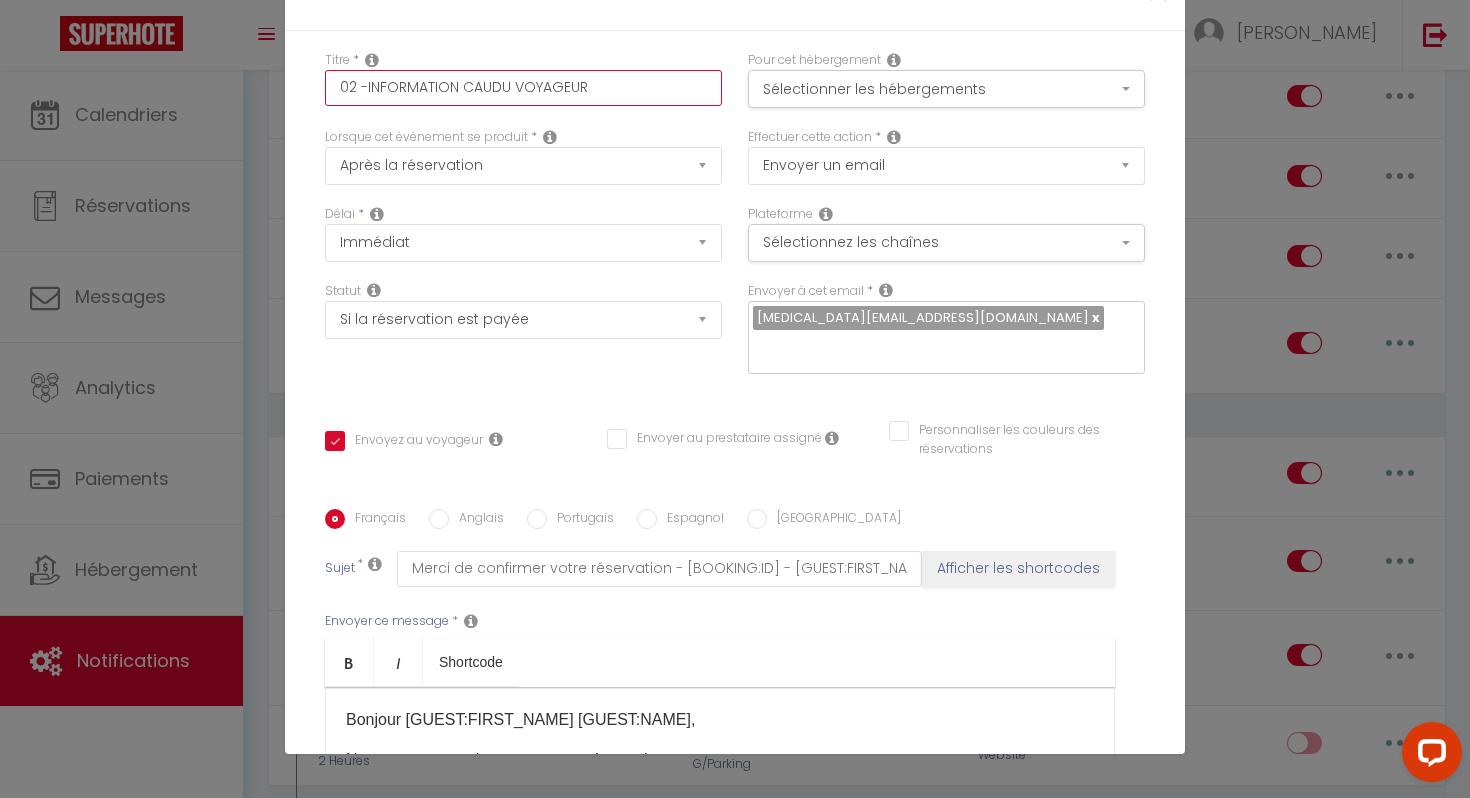 checkbox on "true" 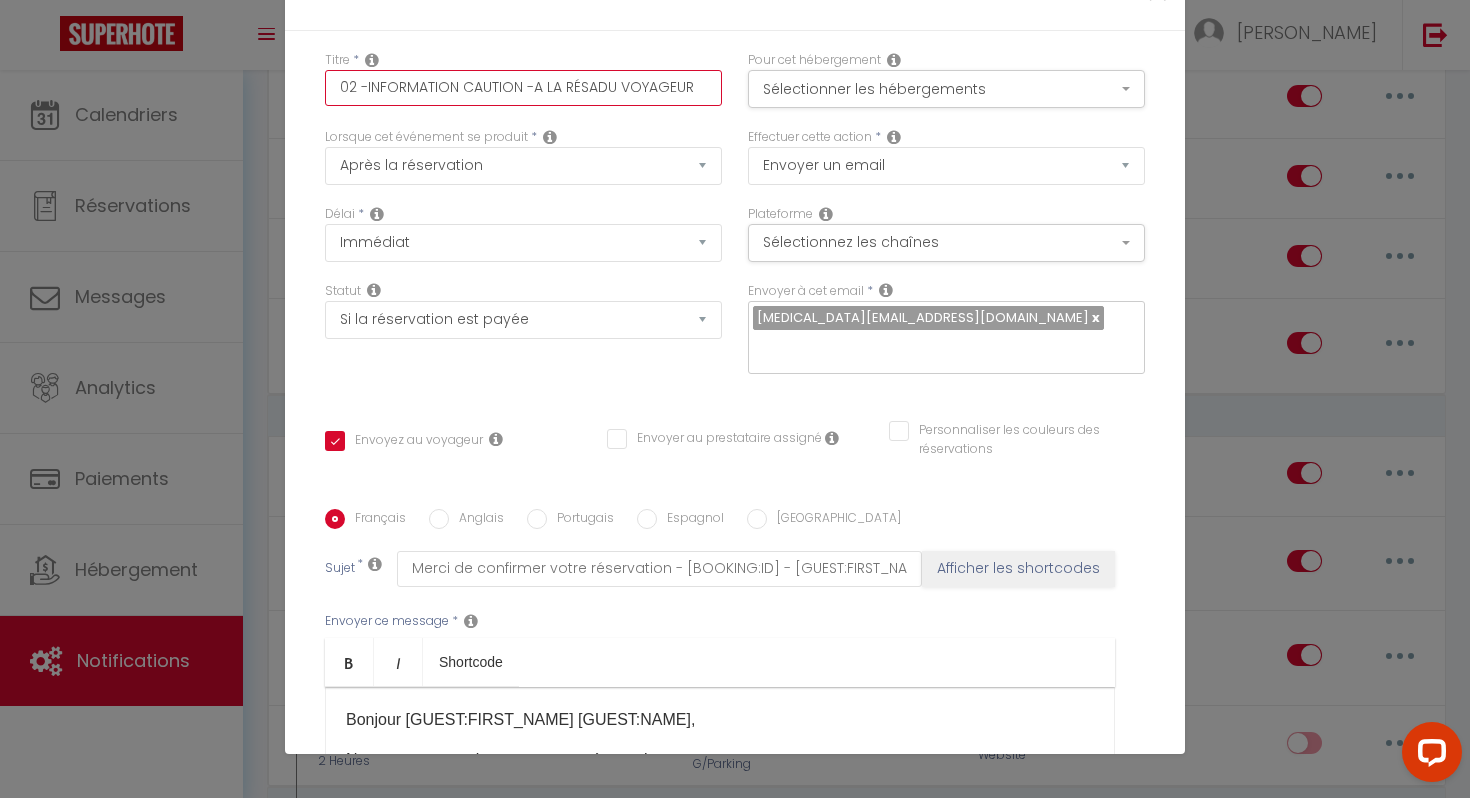 click on "02 -INFORMATION CAUTION -A LA RÉSADU VOYAGEUR" at bounding box center (523, 88) 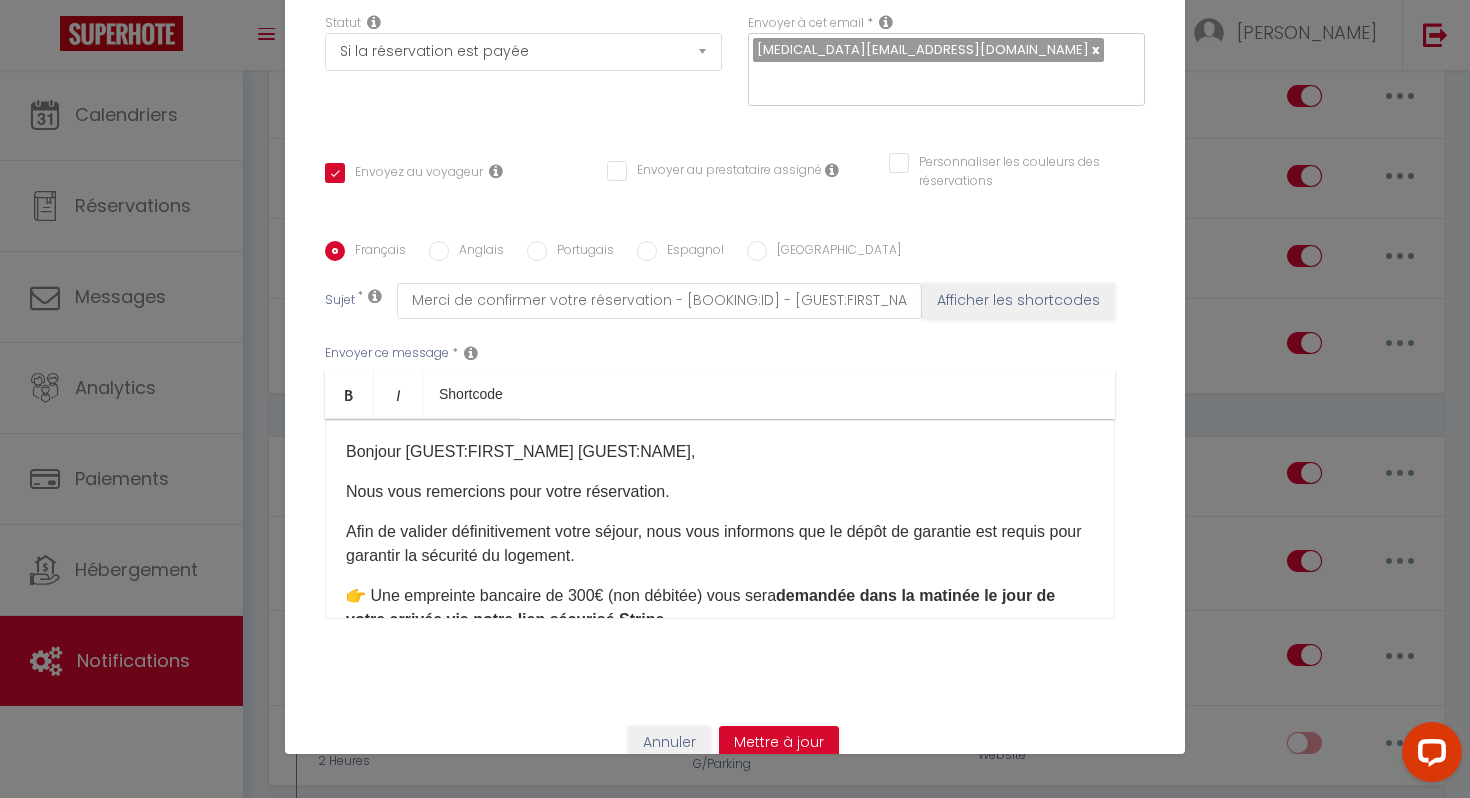 scroll, scrollTop: 295, scrollLeft: 0, axis: vertical 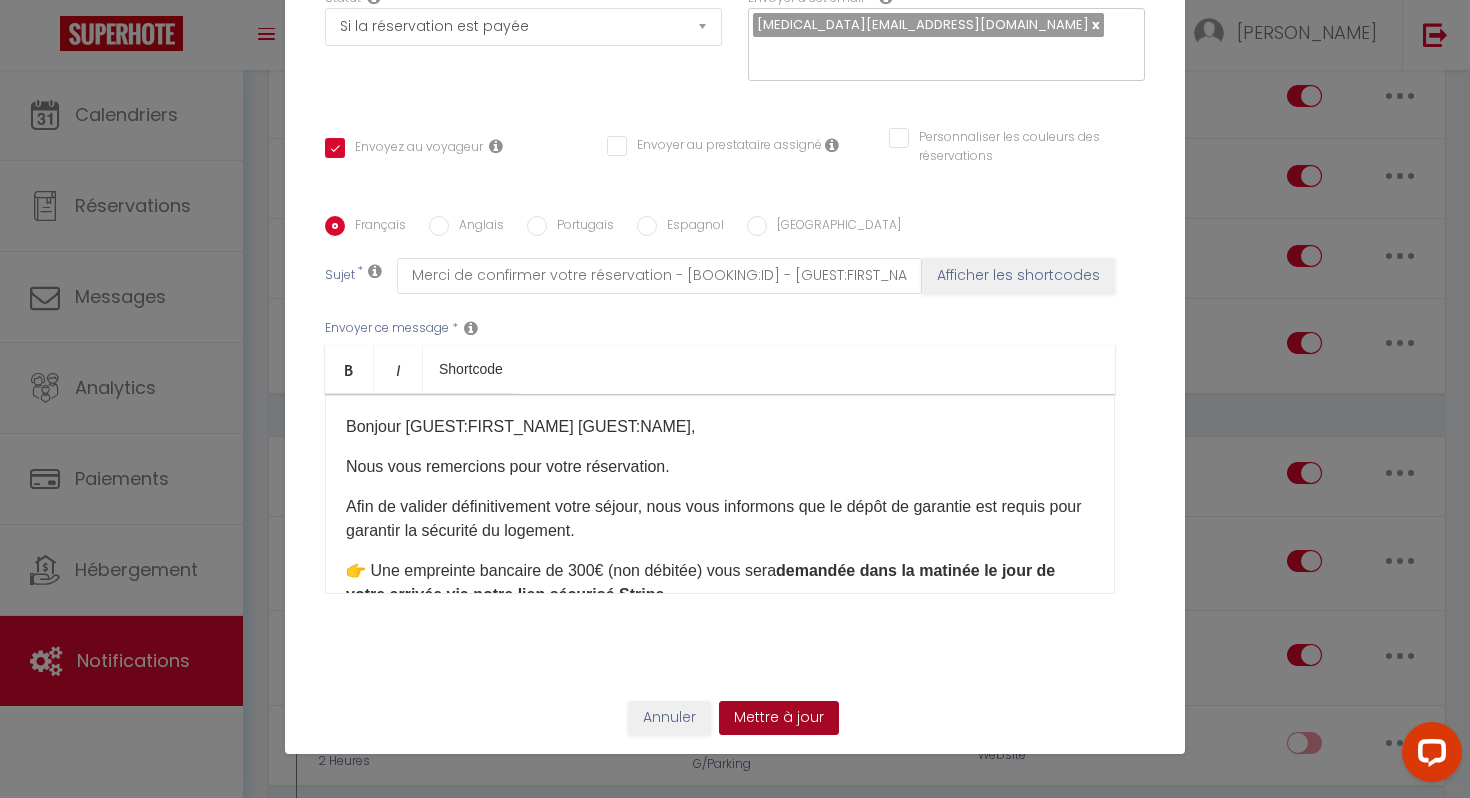 click on "Mettre à jour" at bounding box center [779, 718] 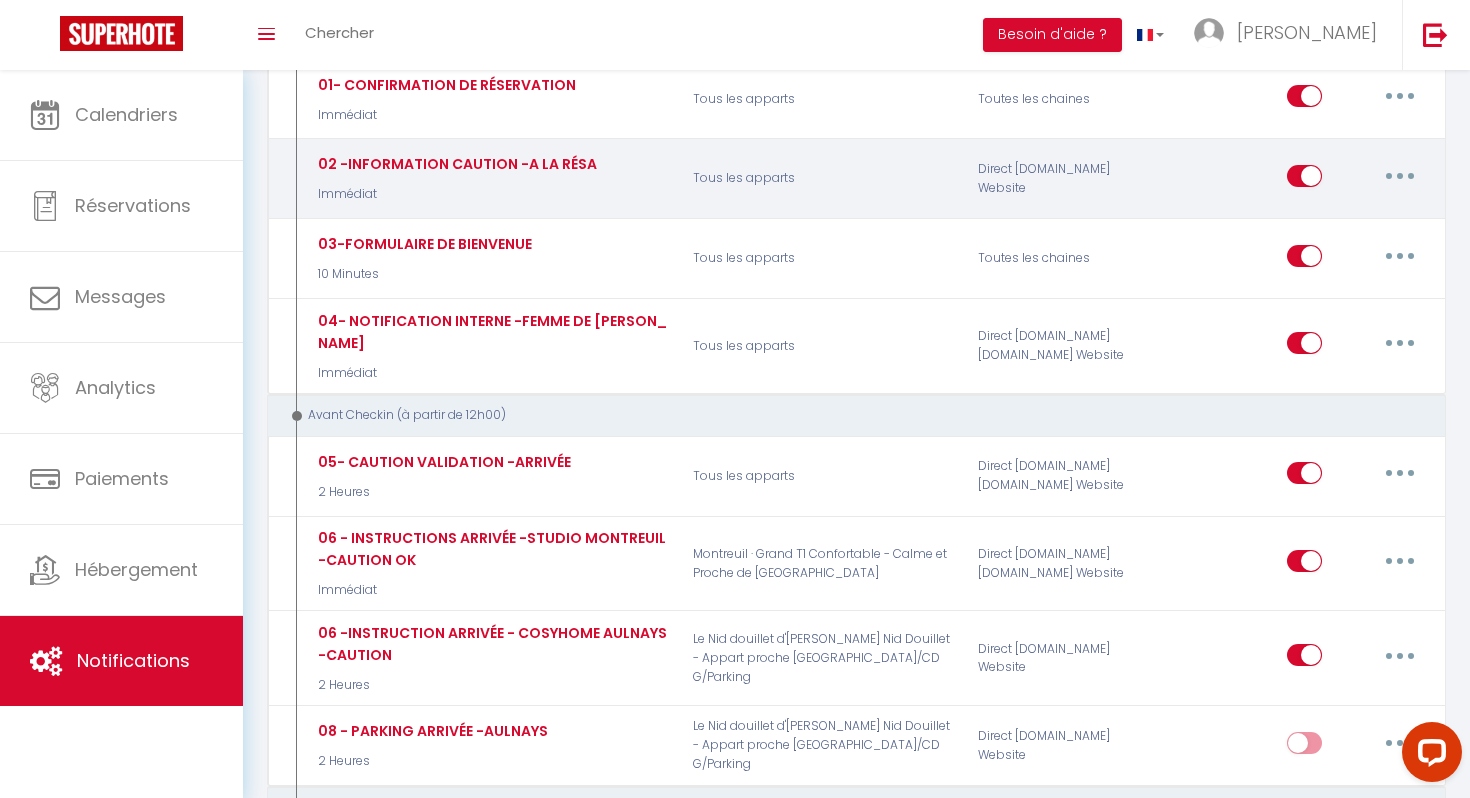click at bounding box center [1400, 176] 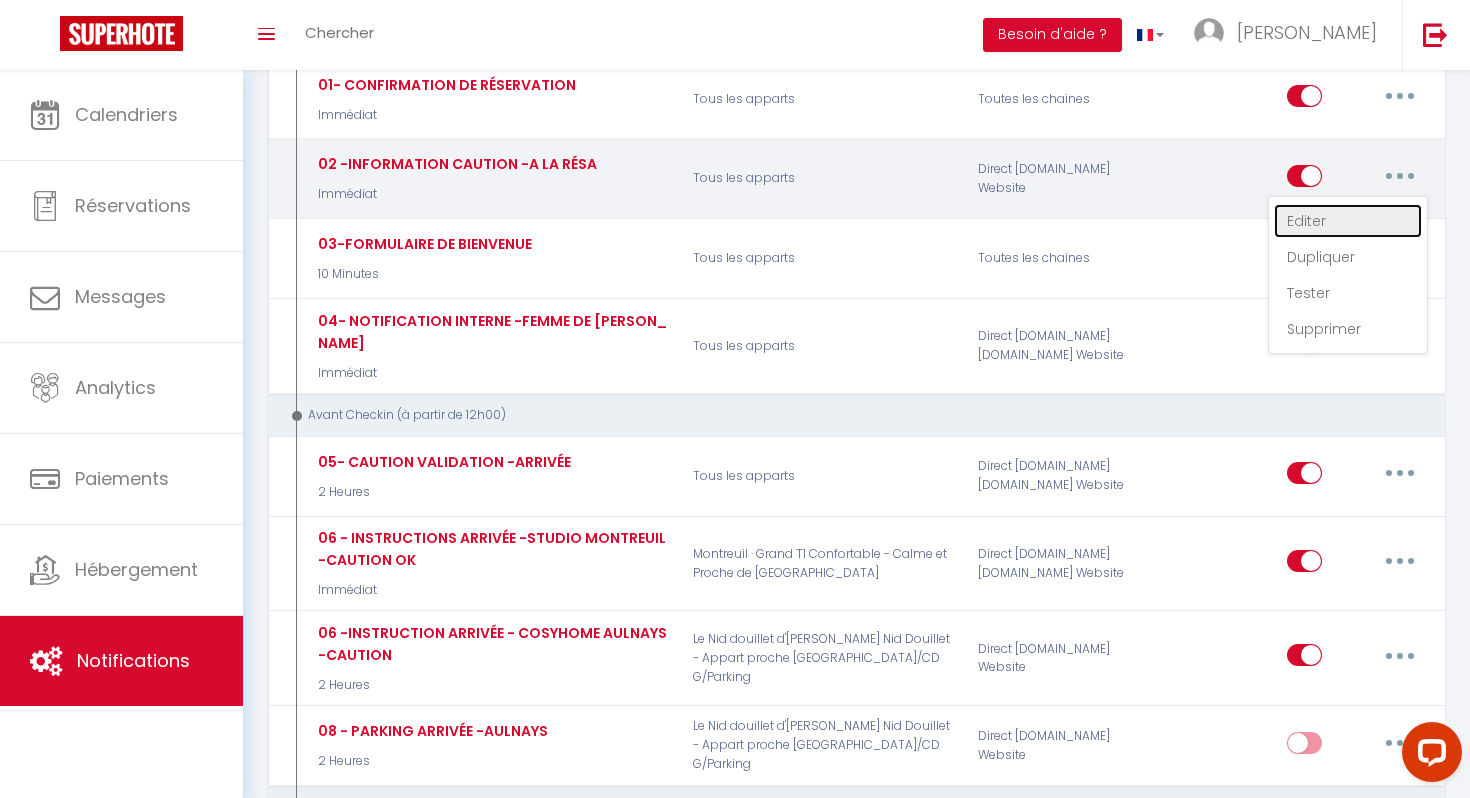 click on "Editer" at bounding box center [1348, 221] 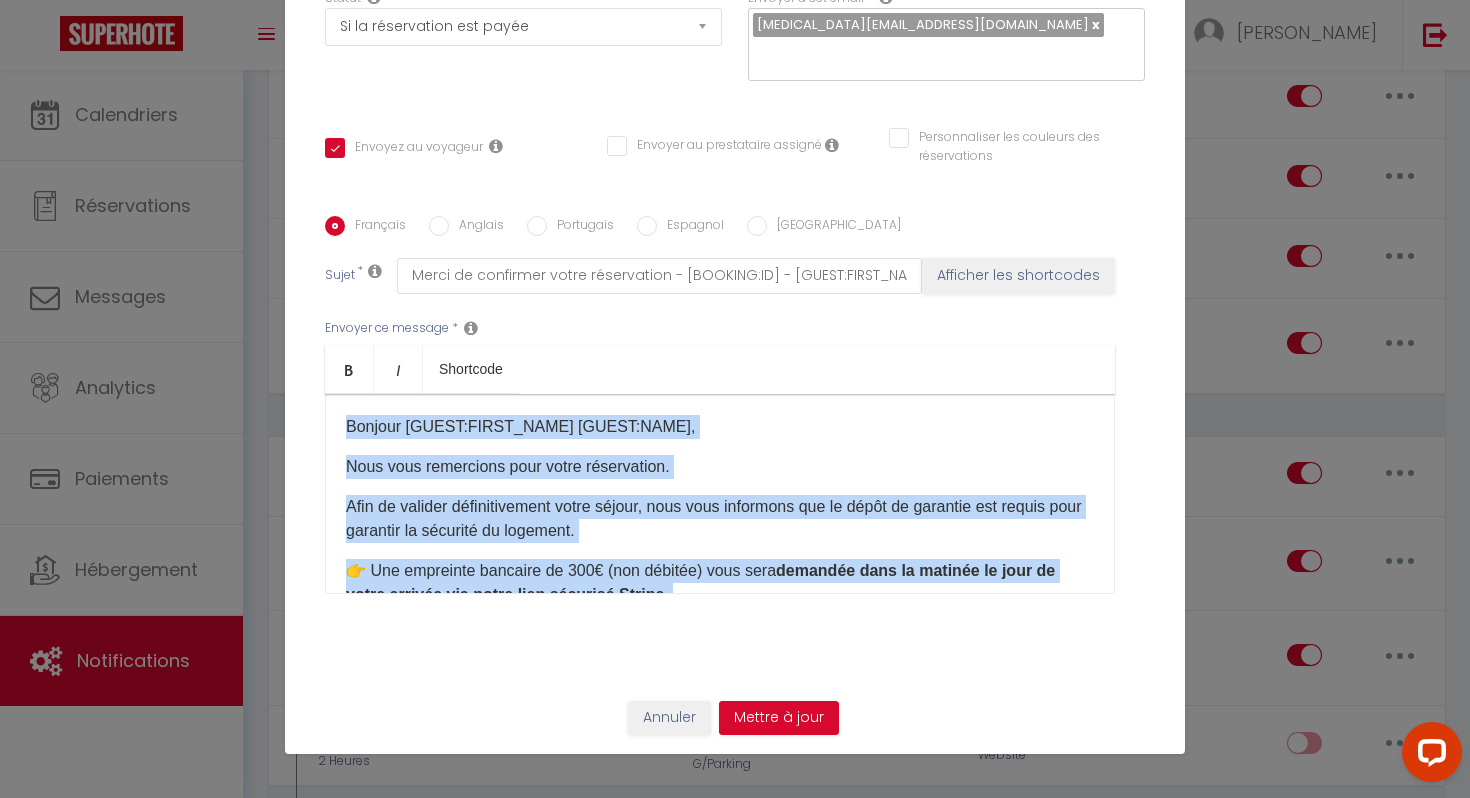 scroll, scrollTop: 302, scrollLeft: 0, axis: vertical 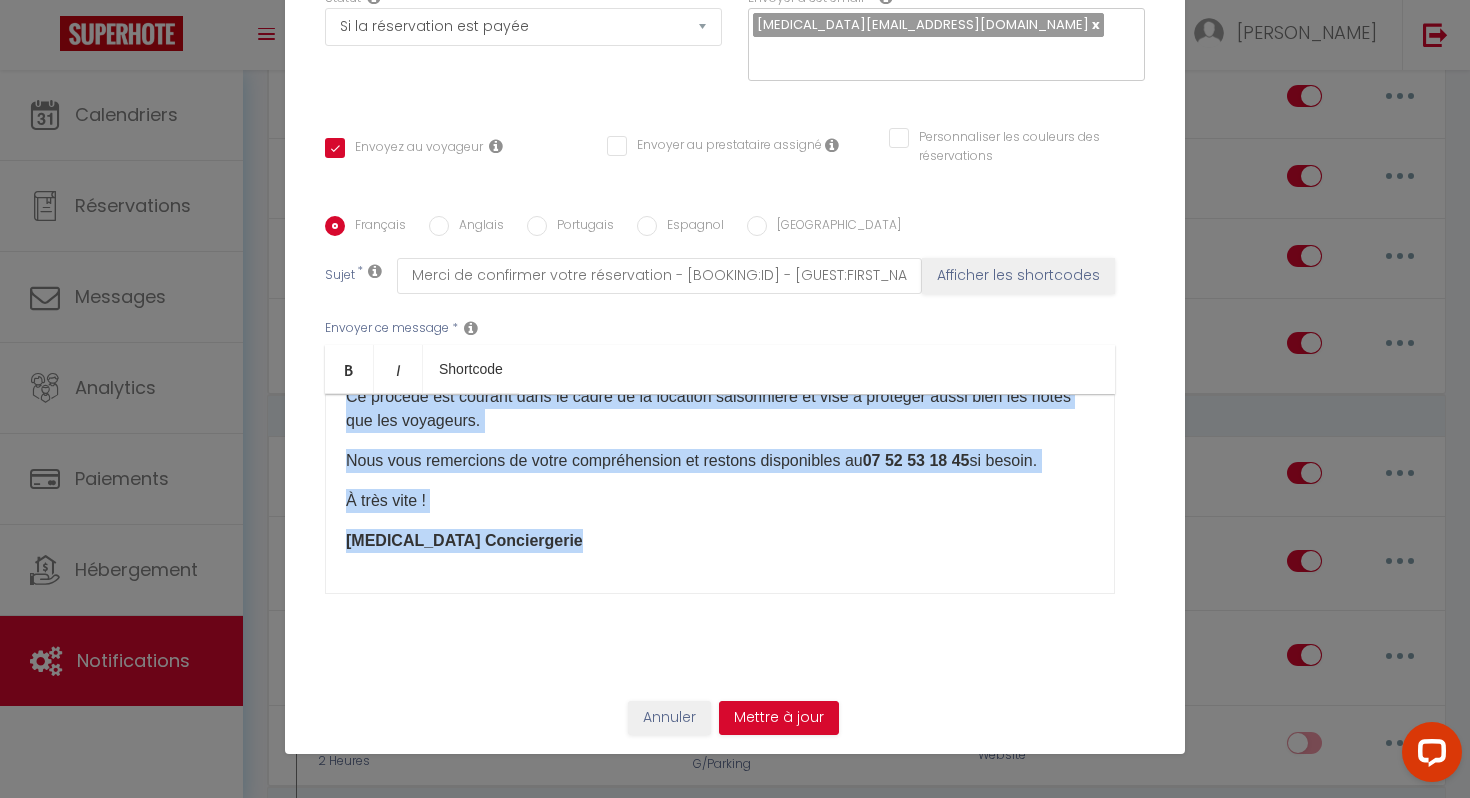drag, startPoint x: 341, startPoint y: 425, endPoint x: 349, endPoint y: 667, distance: 242.1322 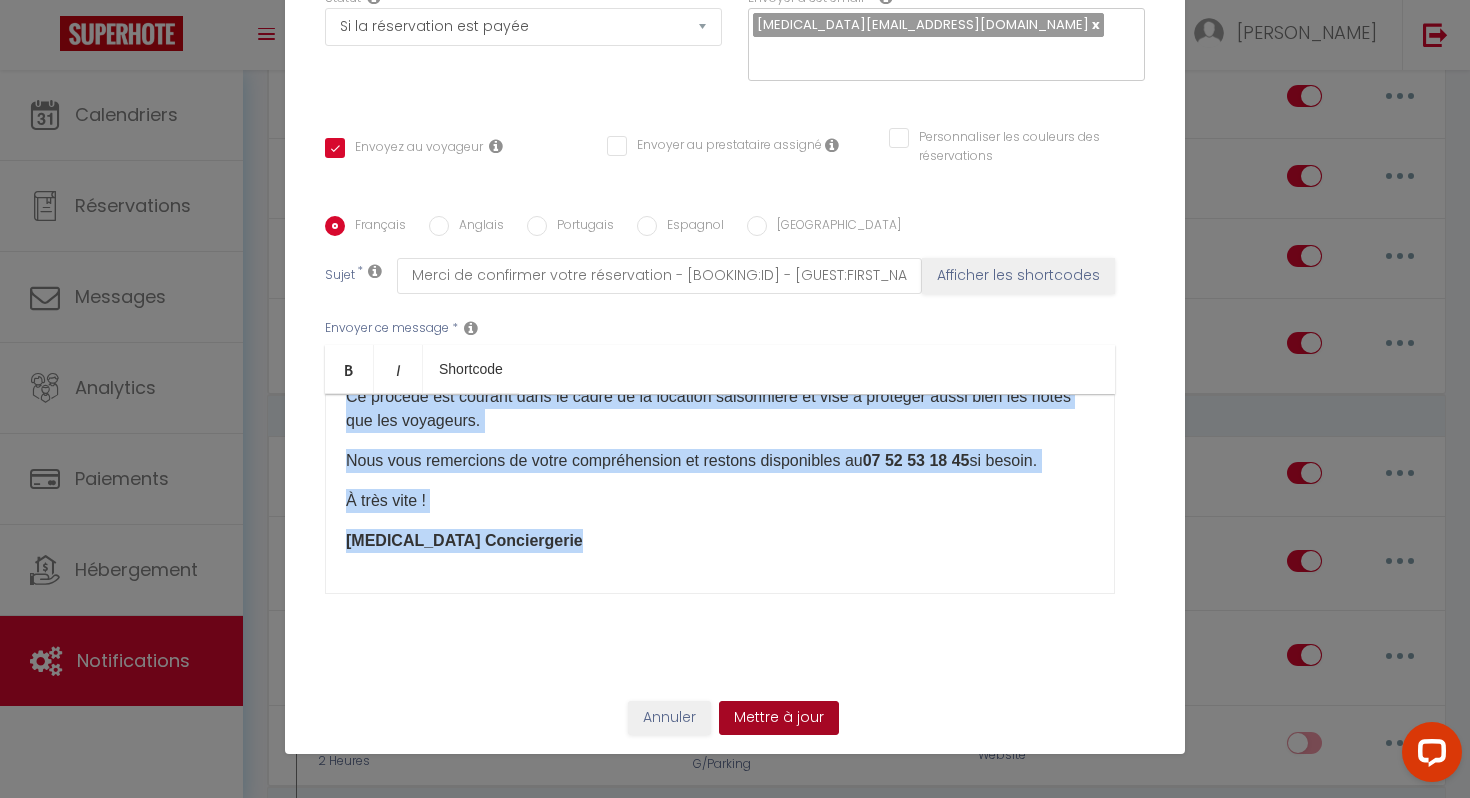 click on "Mettre à jour" at bounding box center (779, 718) 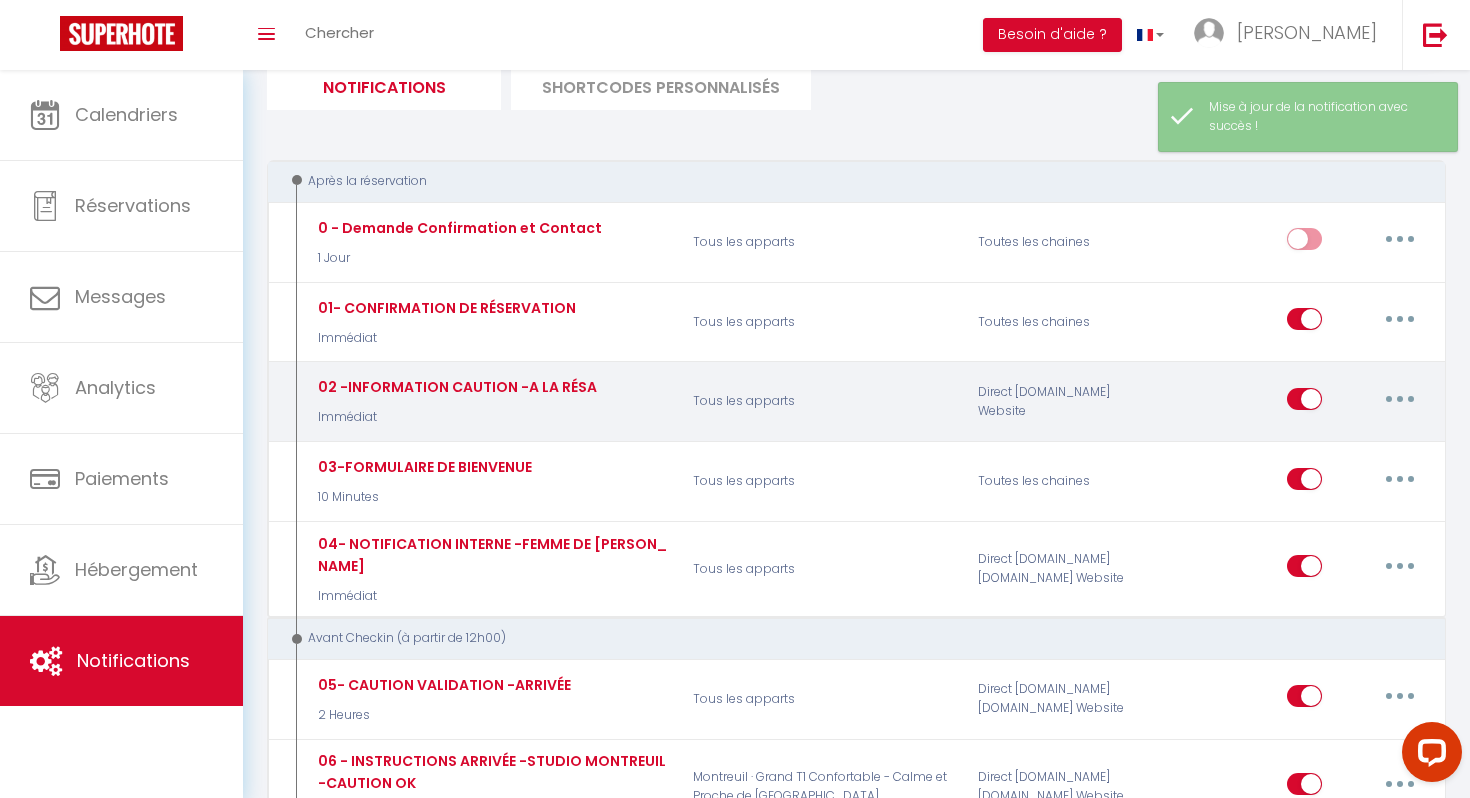 scroll, scrollTop: 142, scrollLeft: 0, axis: vertical 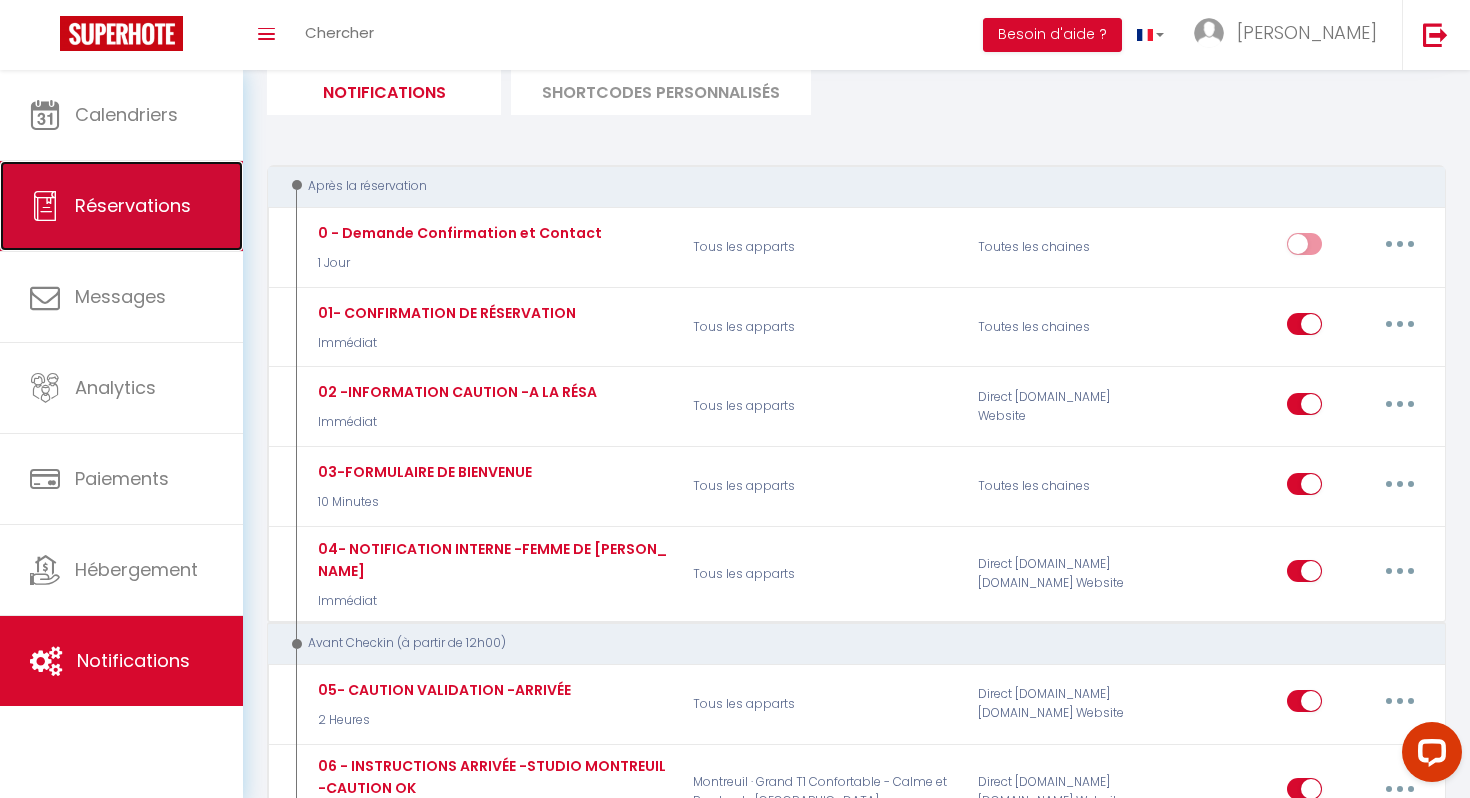 click on "Réservations" at bounding box center [133, 205] 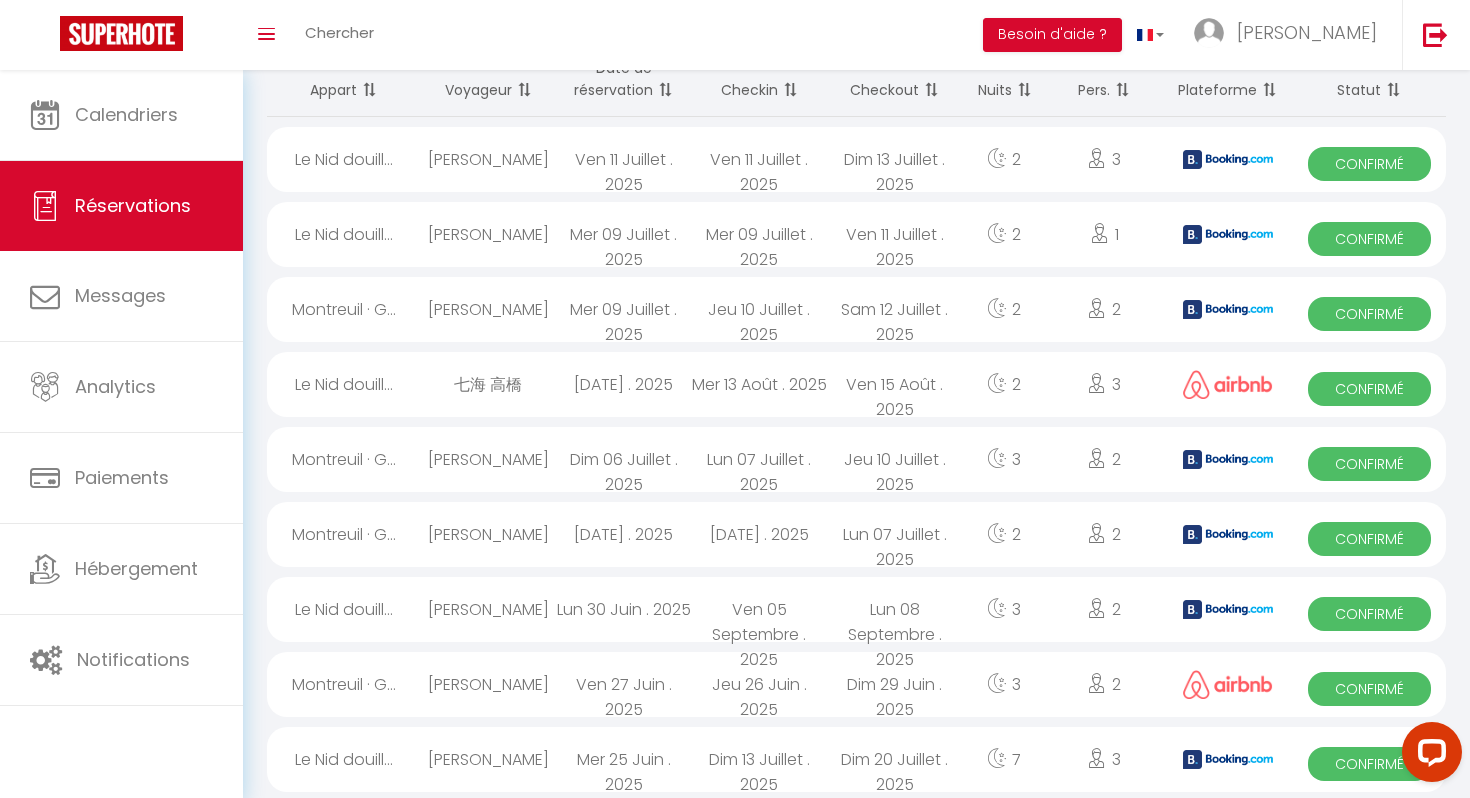 scroll, scrollTop: 152, scrollLeft: 0, axis: vertical 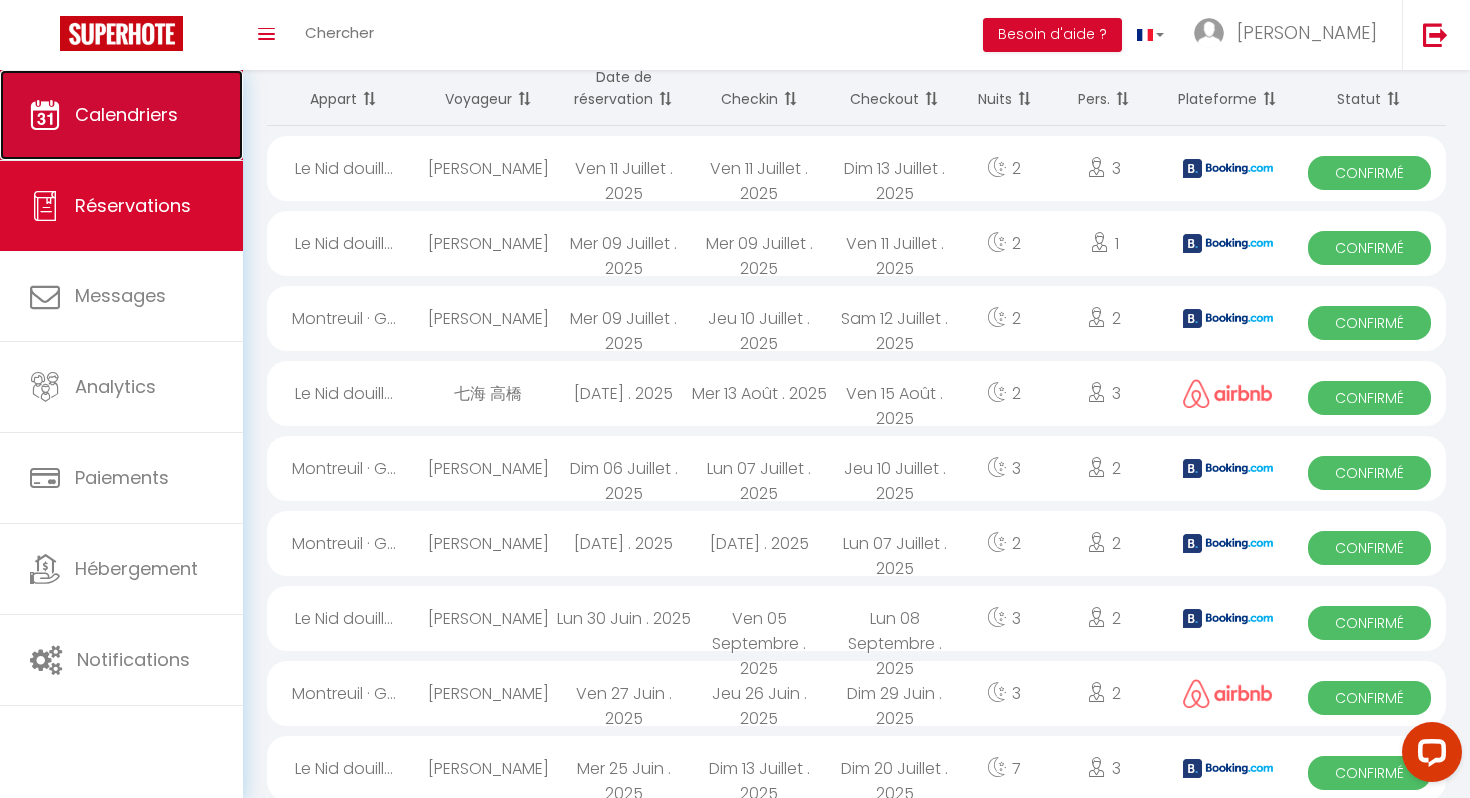 click on "Calendriers" at bounding box center (126, 114) 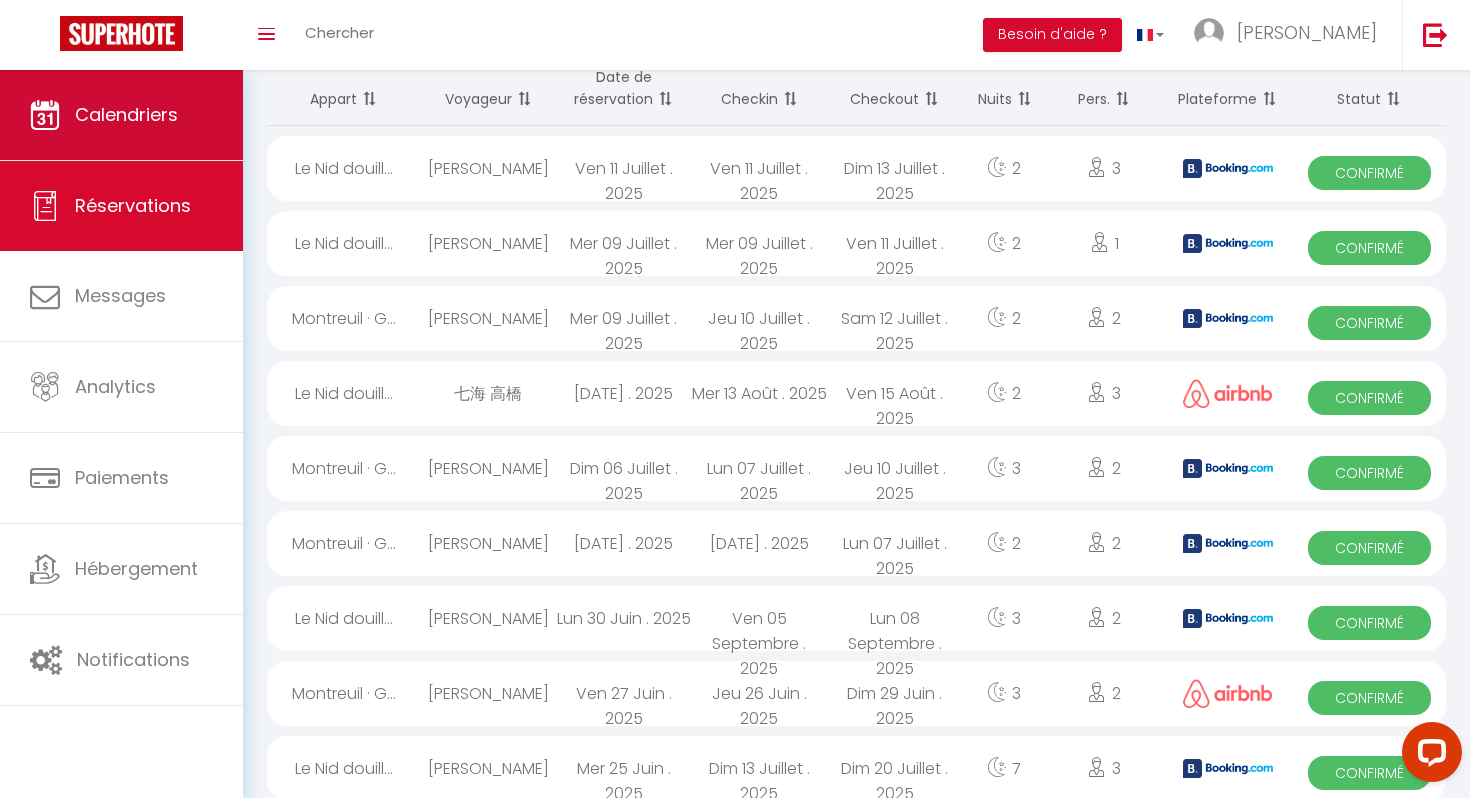 scroll, scrollTop: 0, scrollLeft: 0, axis: both 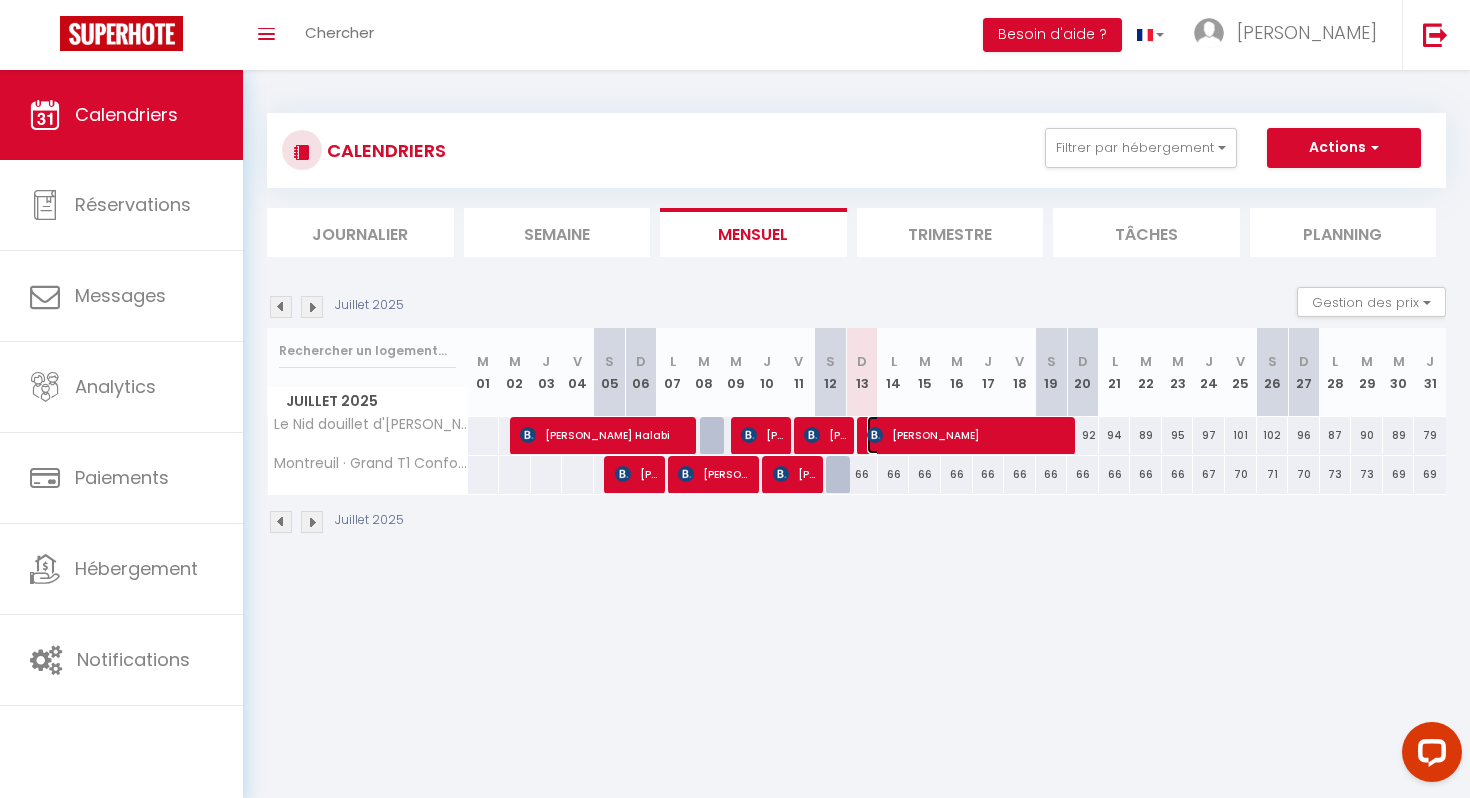 click on "[PERSON_NAME]" at bounding box center [968, 435] 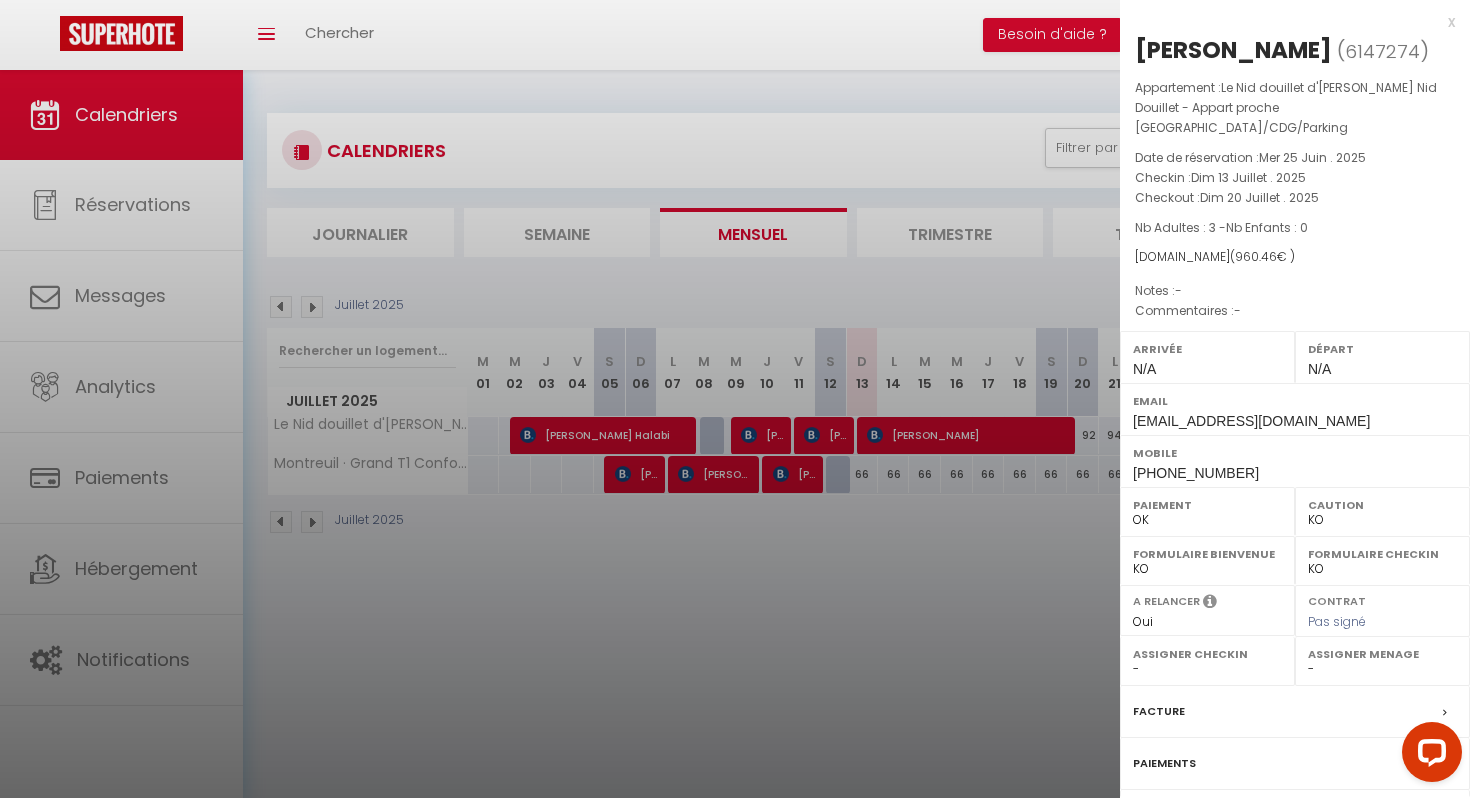 click on "( 6147274 )" at bounding box center (1383, 51) 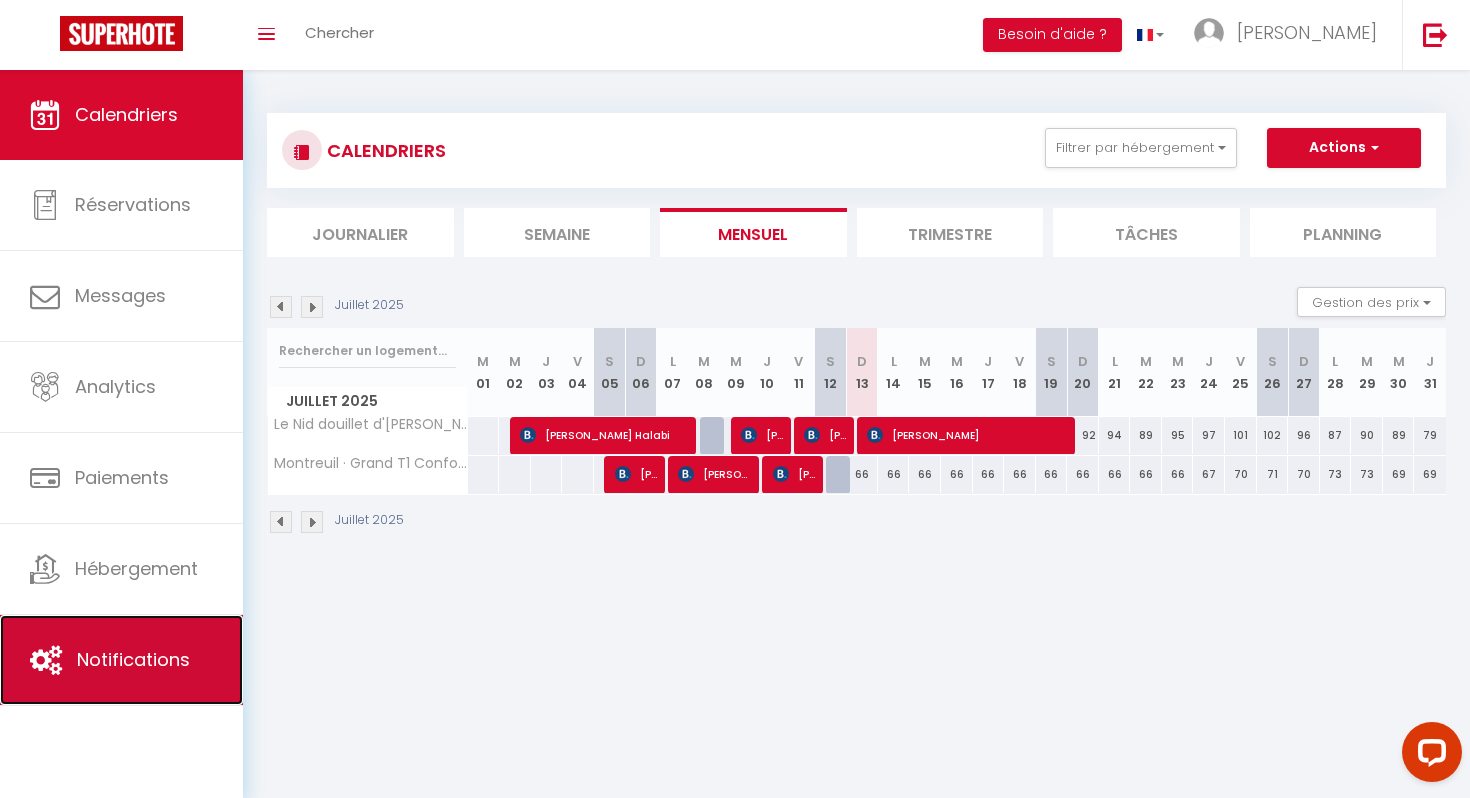 click on "Notifications" at bounding box center [133, 659] 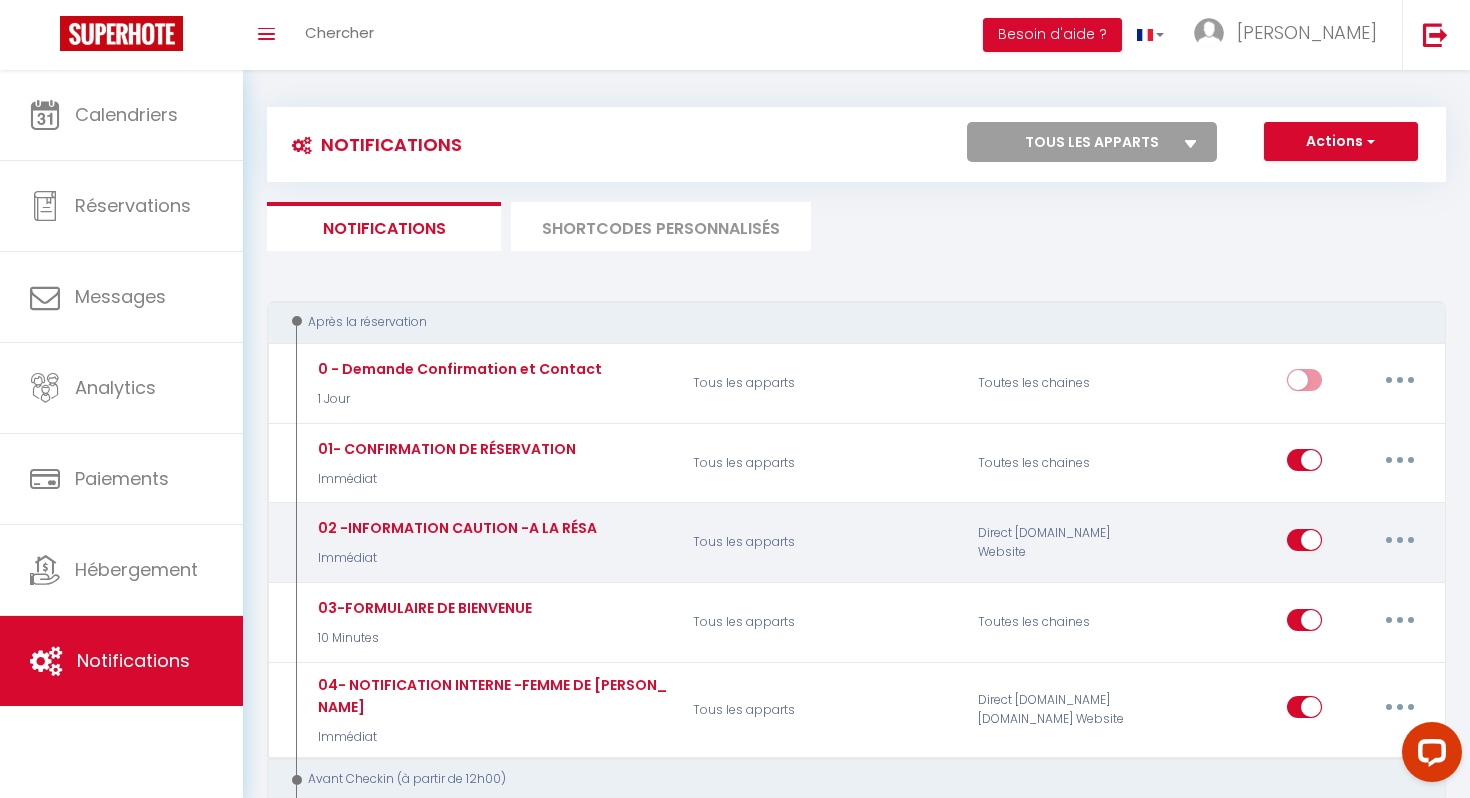 scroll, scrollTop: 10, scrollLeft: 0, axis: vertical 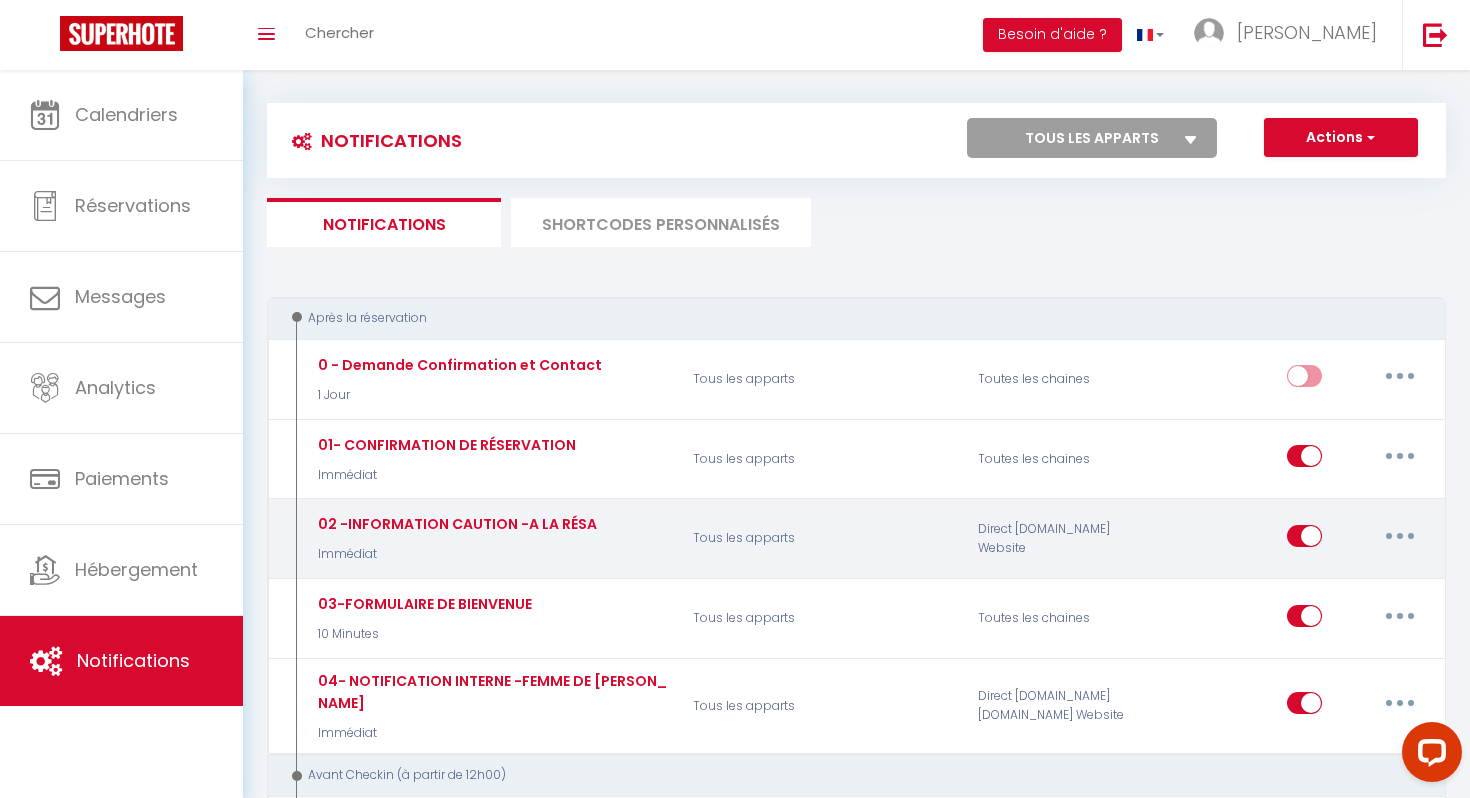click at bounding box center (1400, 536) 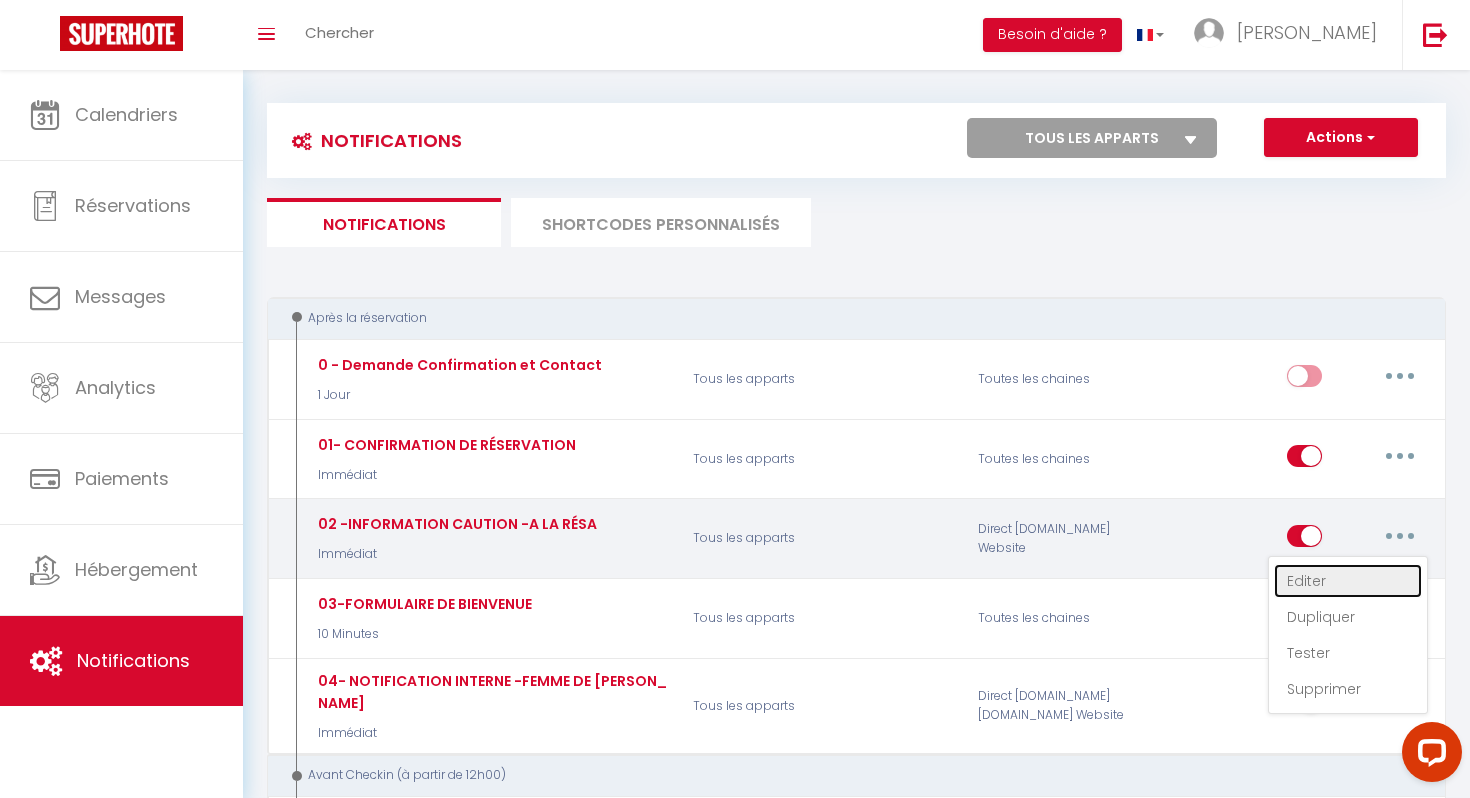click on "Editer" at bounding box center (1348, 581) 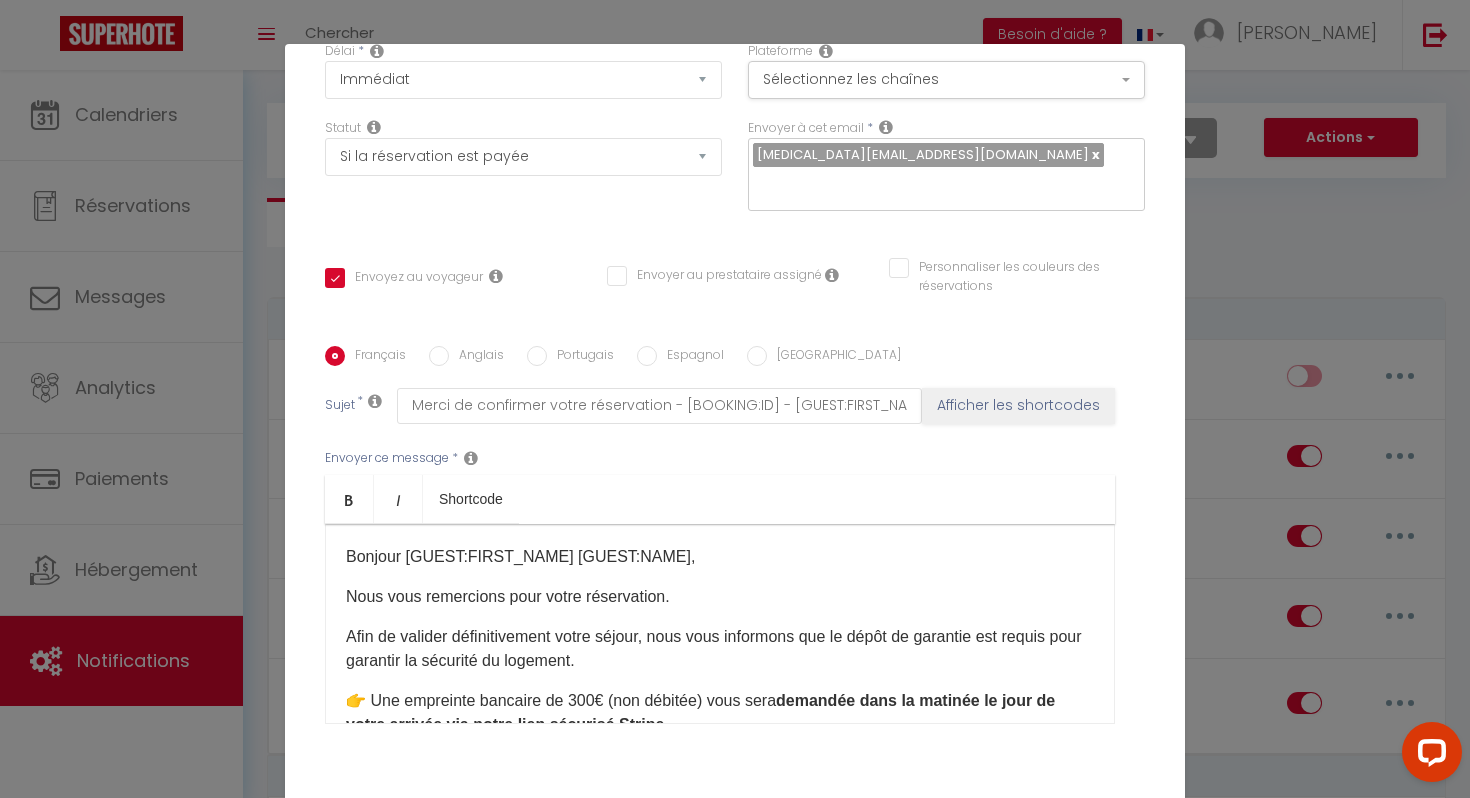scroll, scrollTop: 295, scrollLeft: 0, axis: vertical 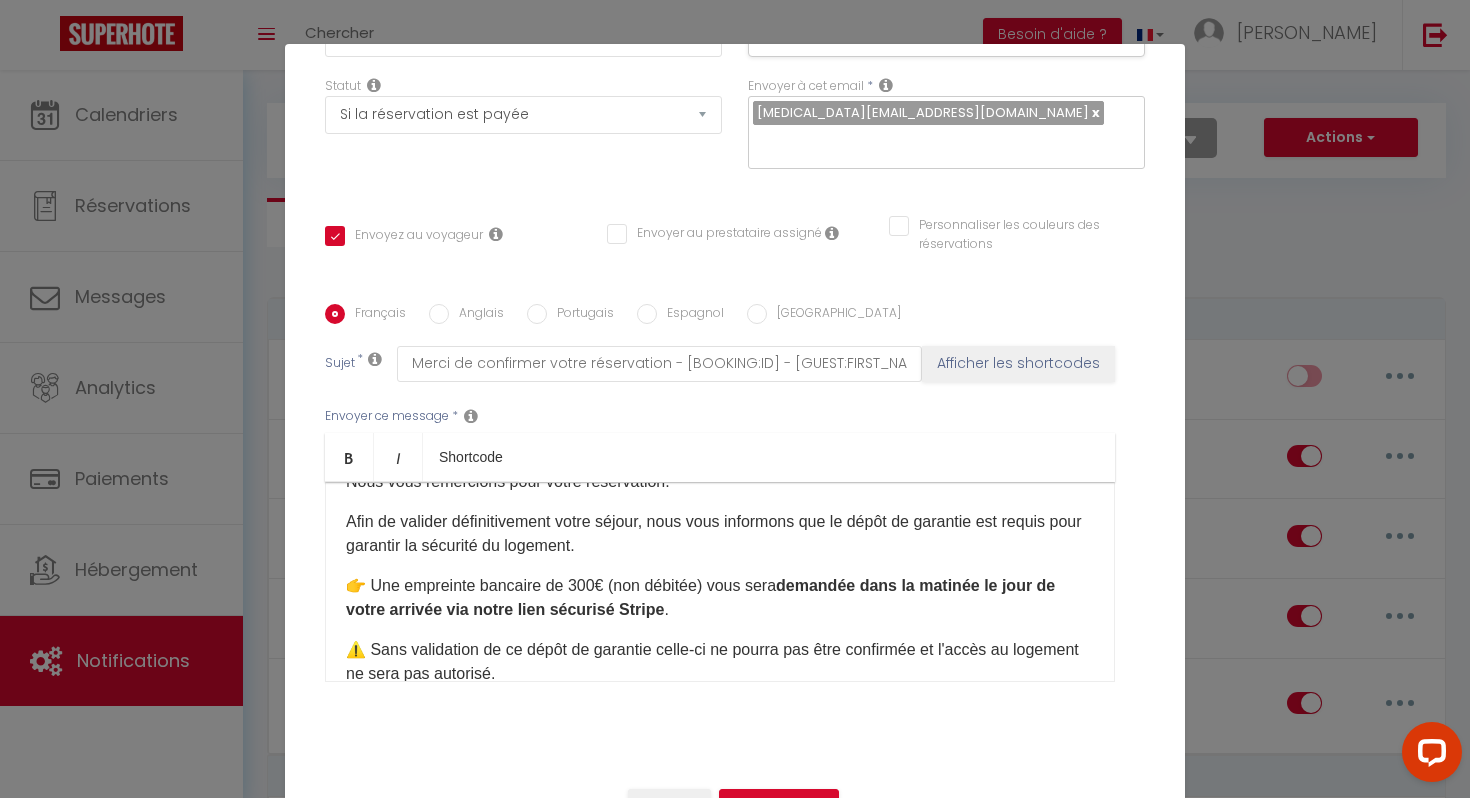 click on "👉 Une empreinte bancaire de 300€ (non débitée) vous sera  demandée dans la matinée​ le jour de votre arrivée​ via notre lien sécurisé Stripe ." at bounding box center (720, 598) 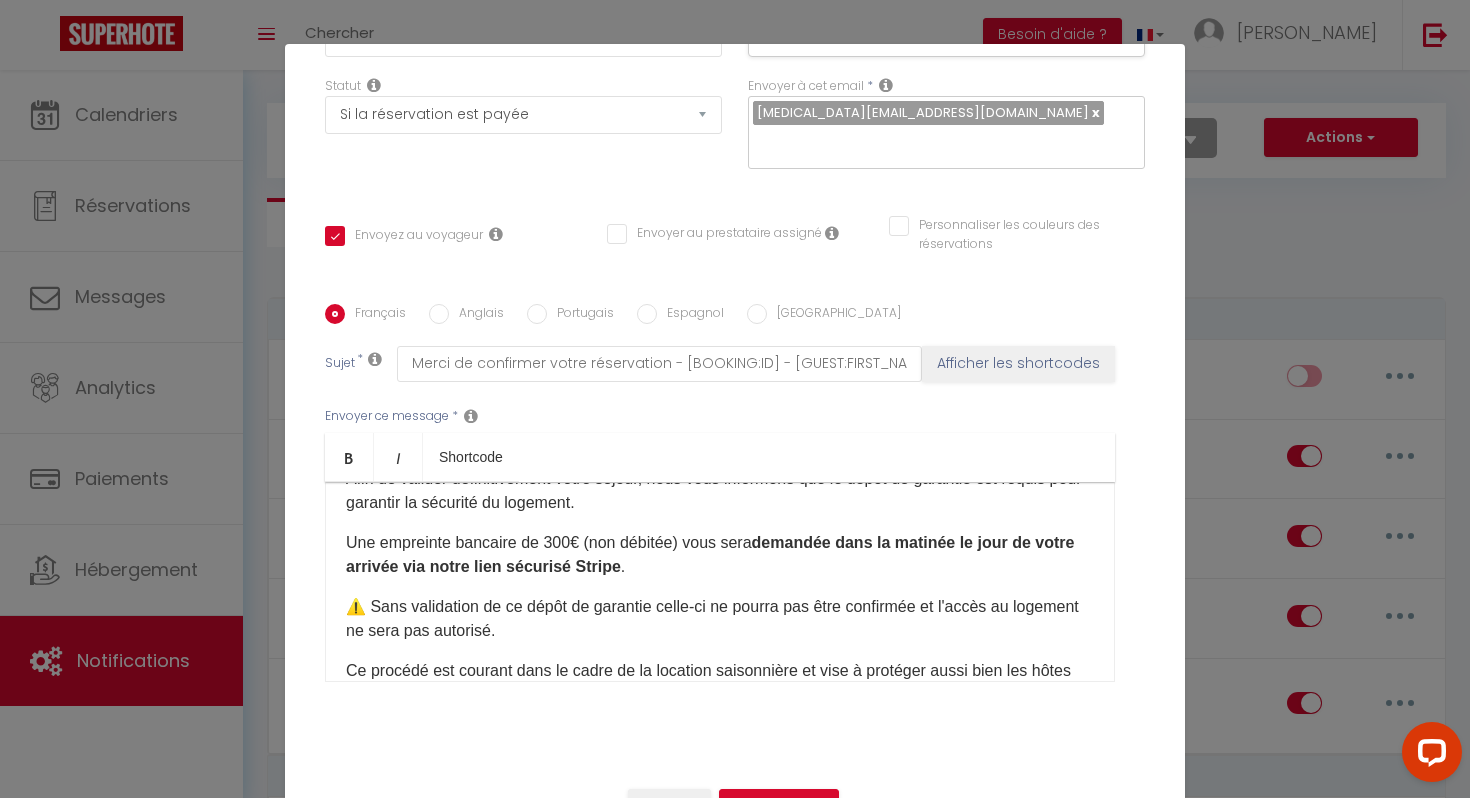 scroll, scrollTop: 118, scrollLeft: 0, axis: vertical 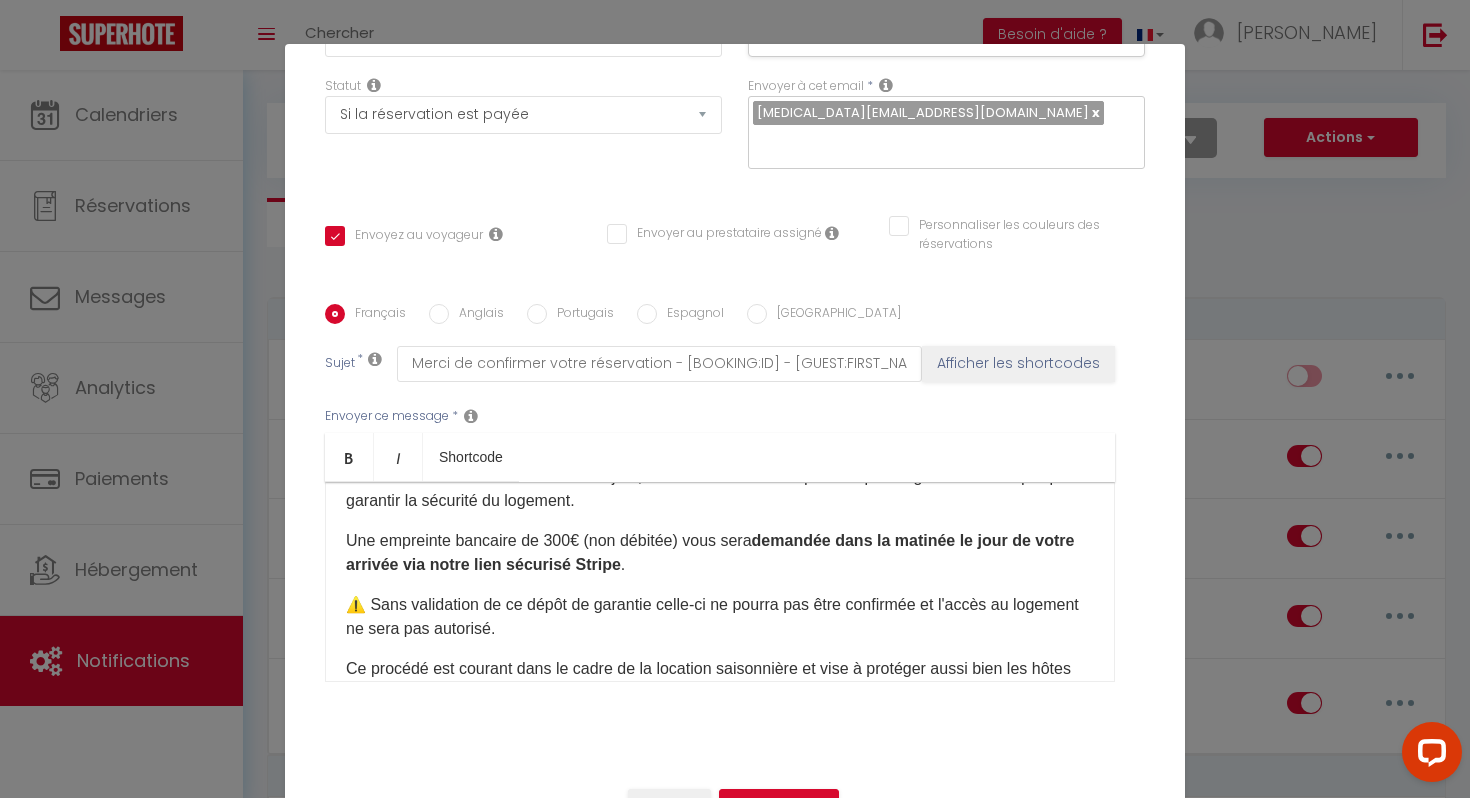click on "⚠️ Sans validation de ce dépôt de garantie celle-ci ne pourra pas être confirmée et l'accès au logement ne sera pas autorisé." at bounding box center [720, 617] 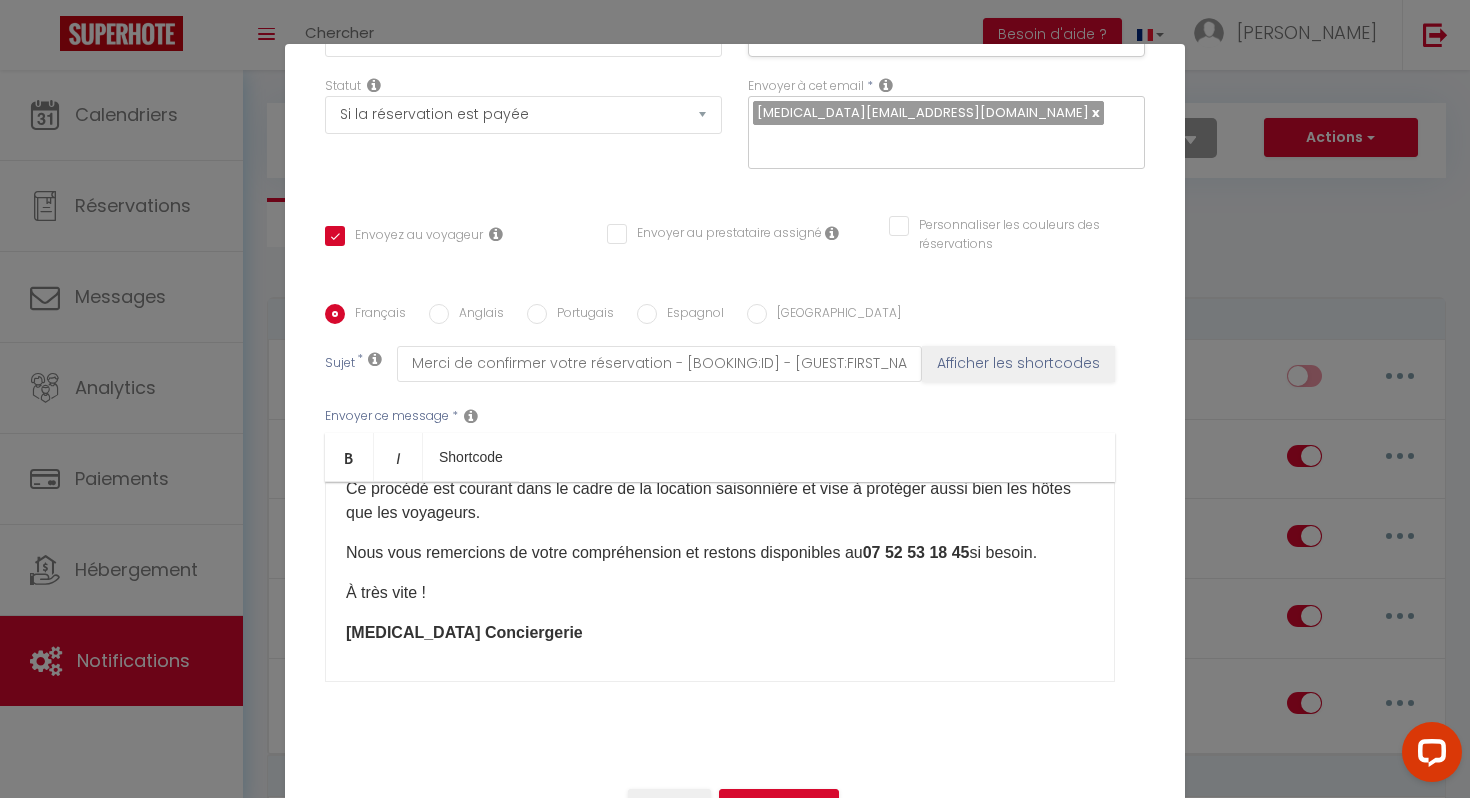 scroll, scrollTop: 302, scrollLeft: 0, axis: vertical 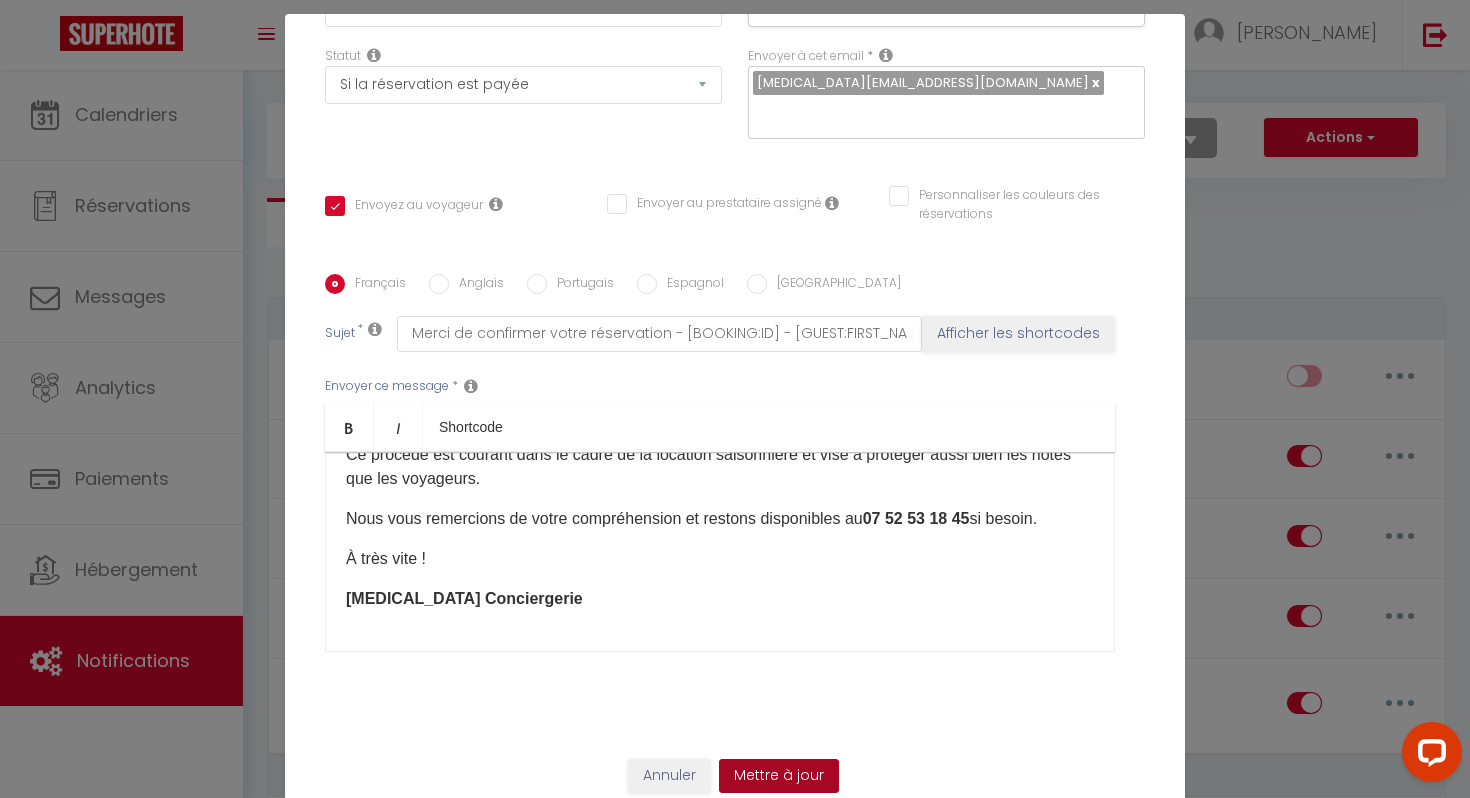 click on "Mettre à jour" at bounding box center (779, 776) 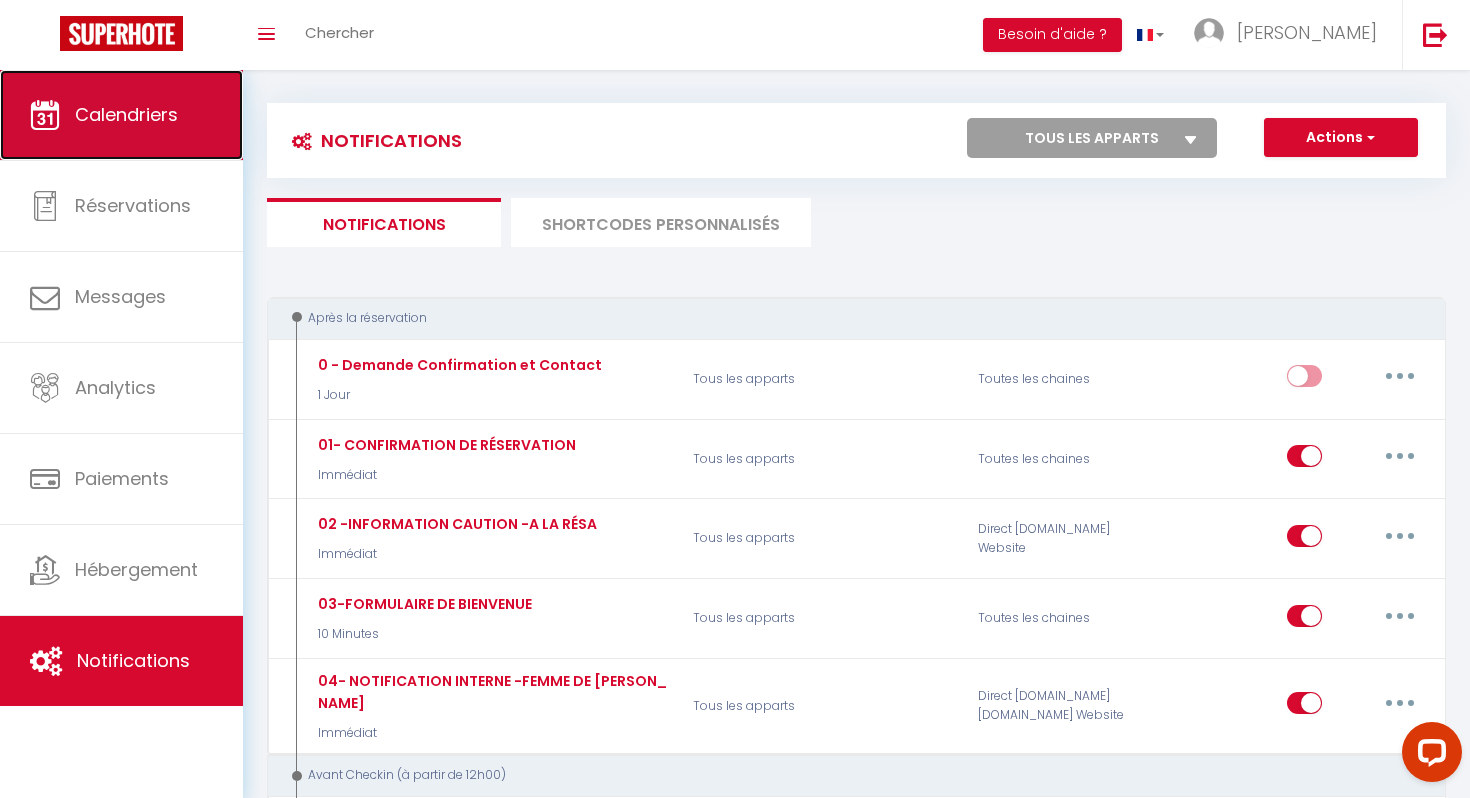 click on "Calendriers" at bounding box center (121, 115) 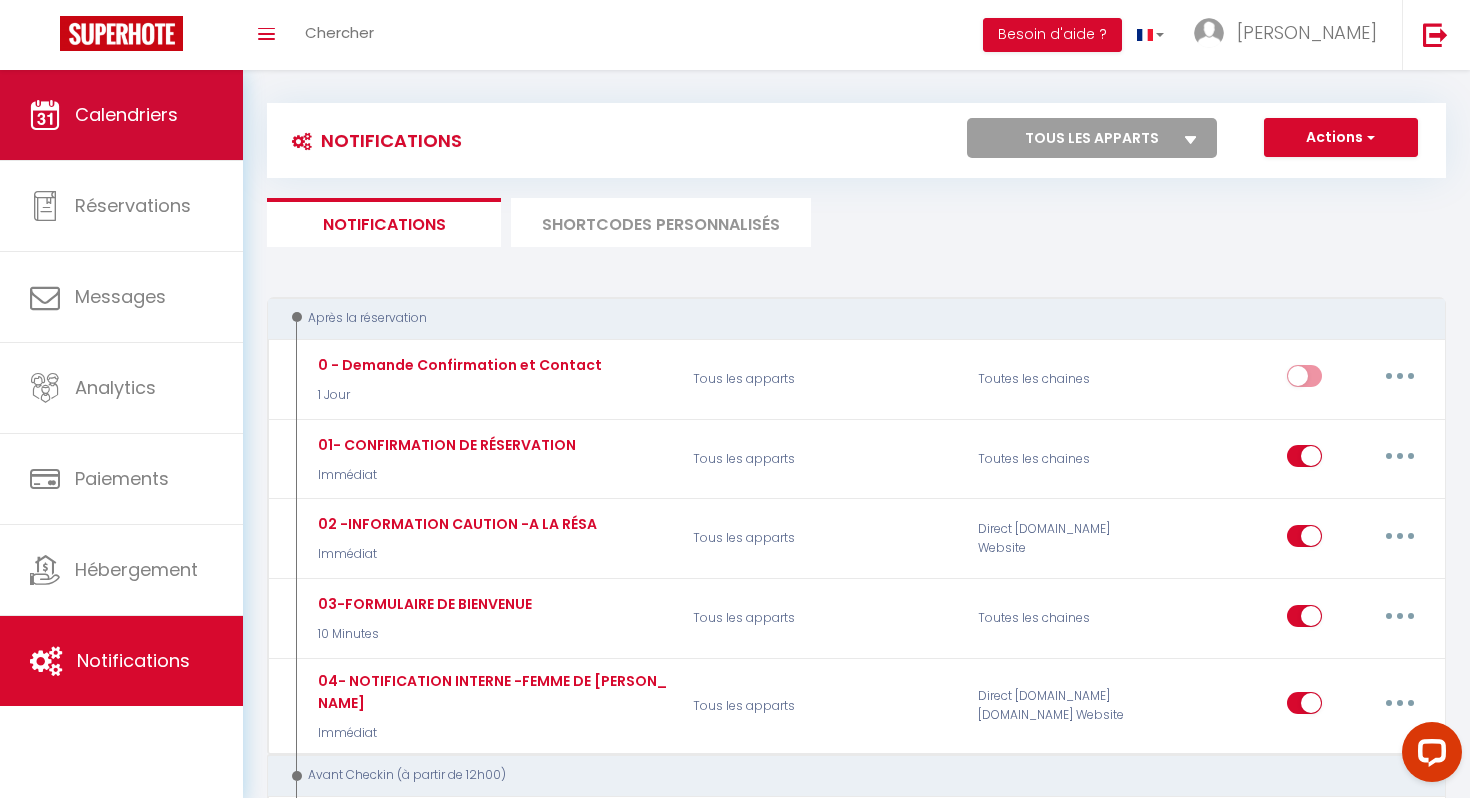 scroll, scrollTop: 0, scrollLeft: 0, axis: both 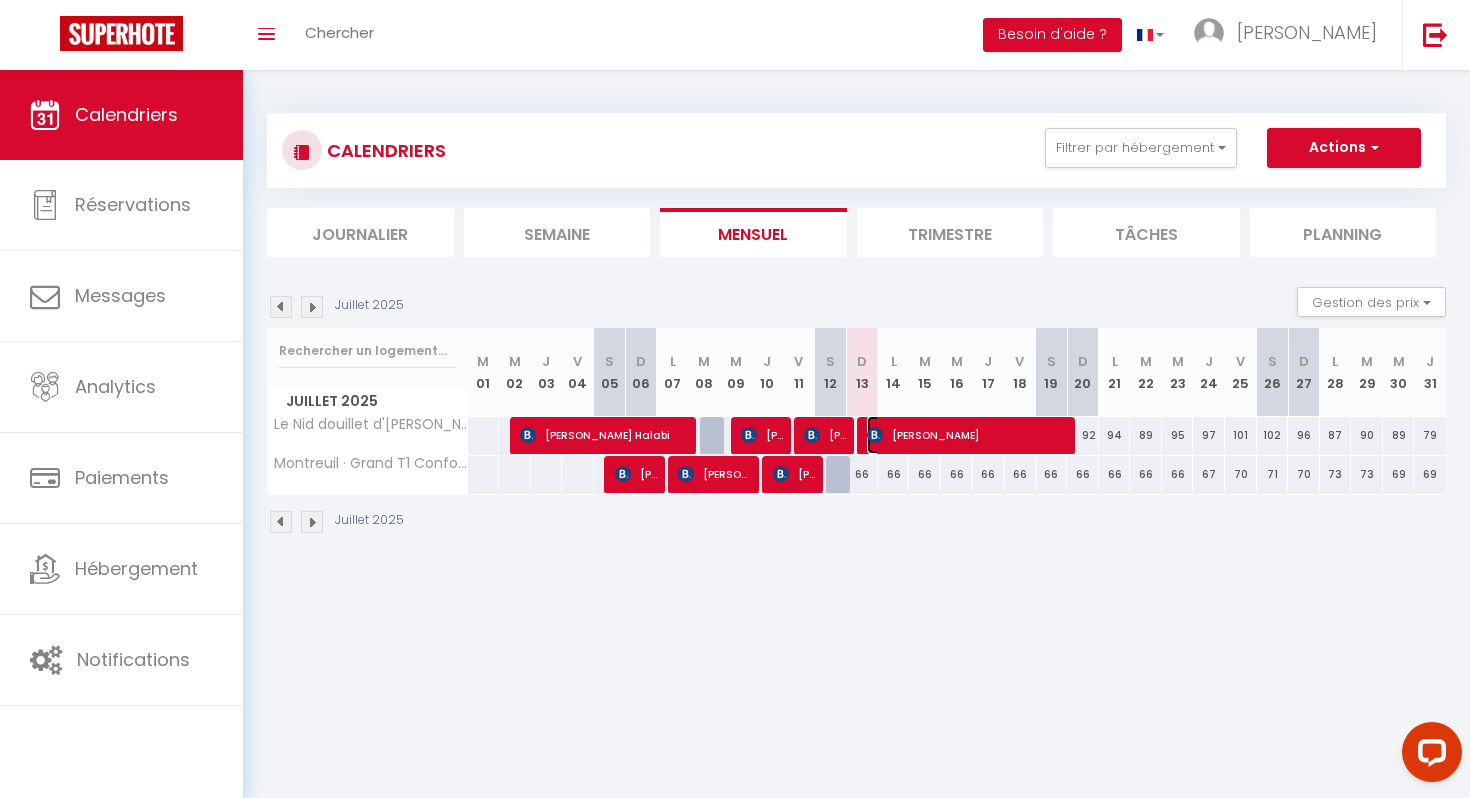 click on "[PERSON_NAME]" at bounding box center [968, 435] 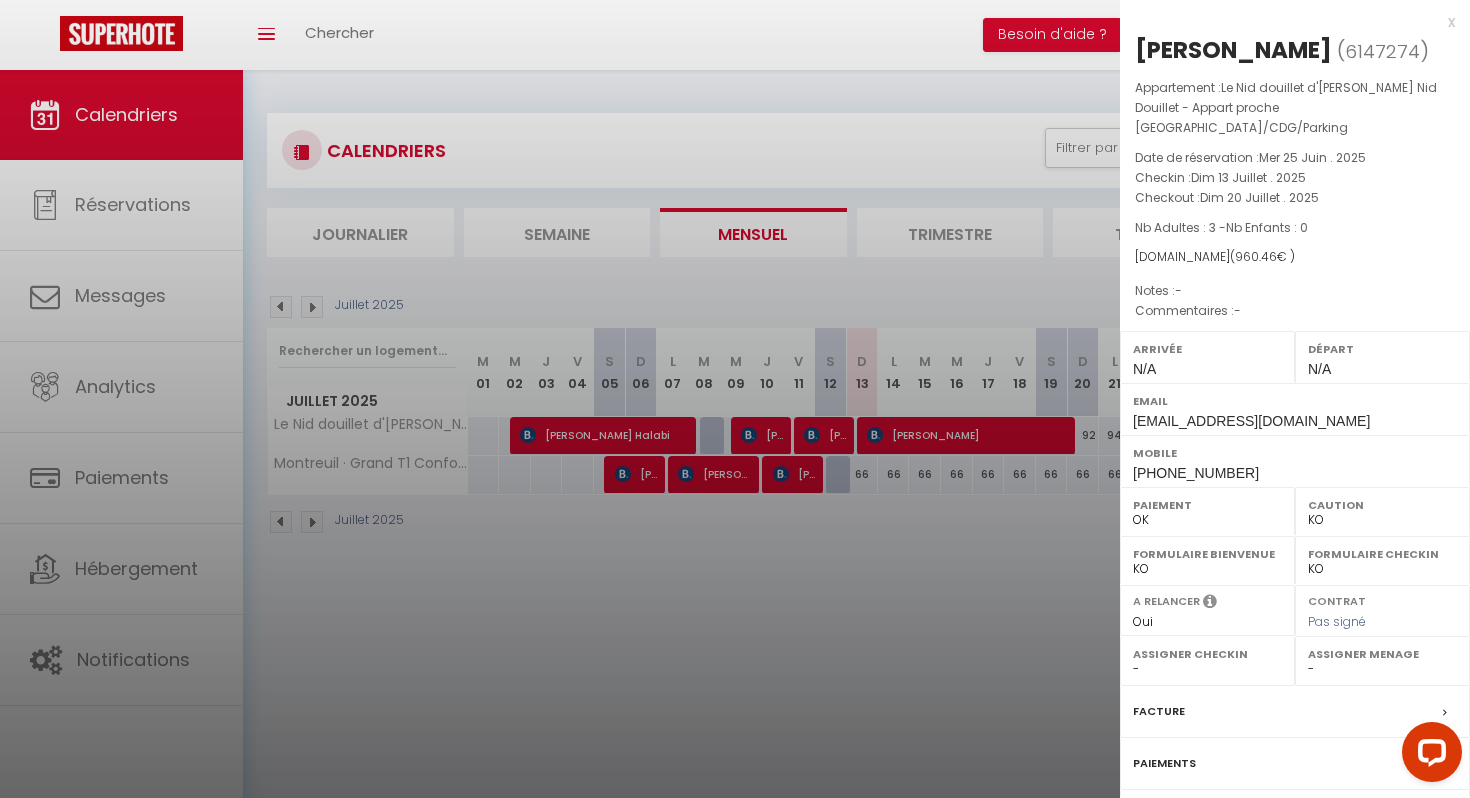 click at bounding box center (735, 399) 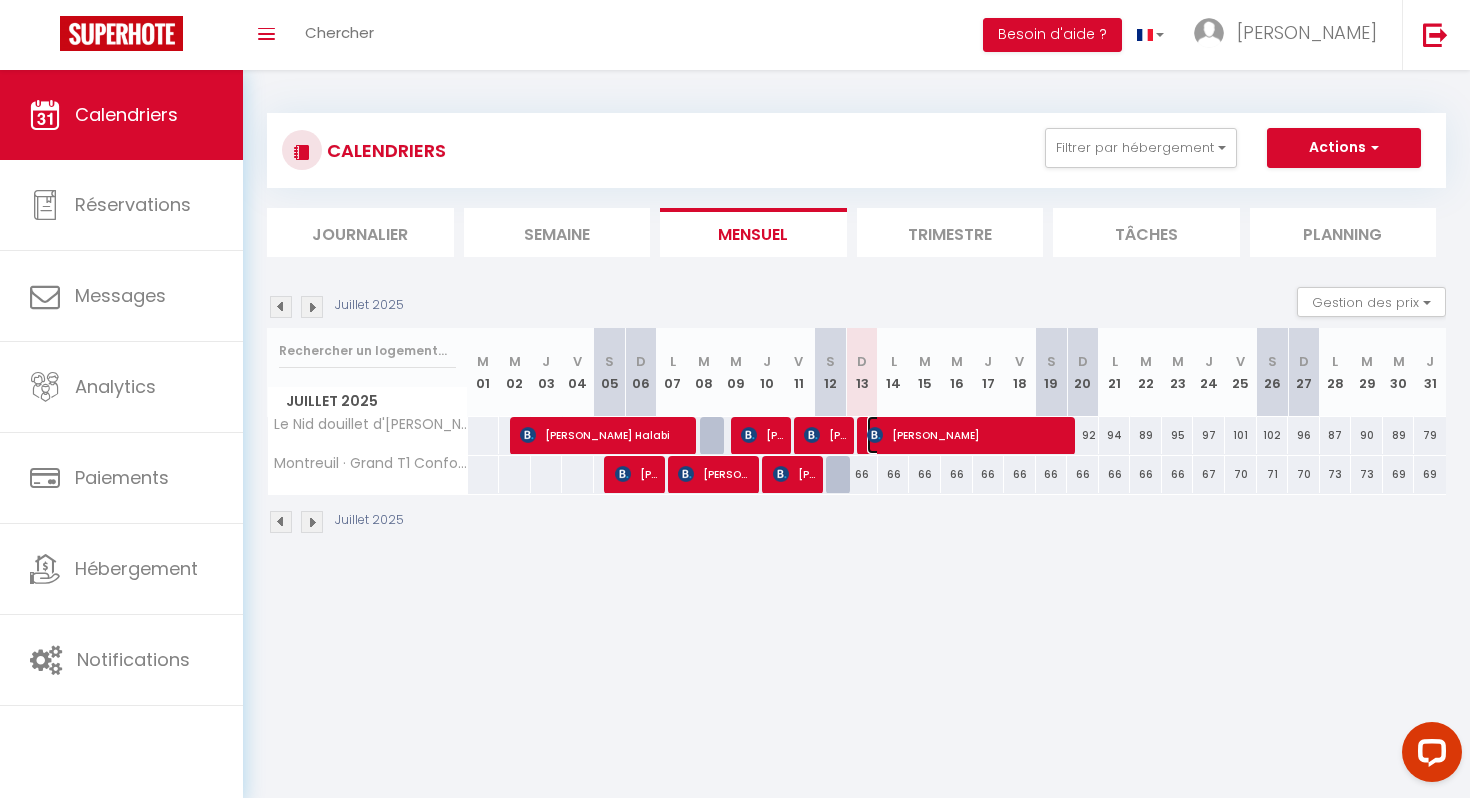 click on "[PERSON_NAME]" at bounding box center [968, 435] 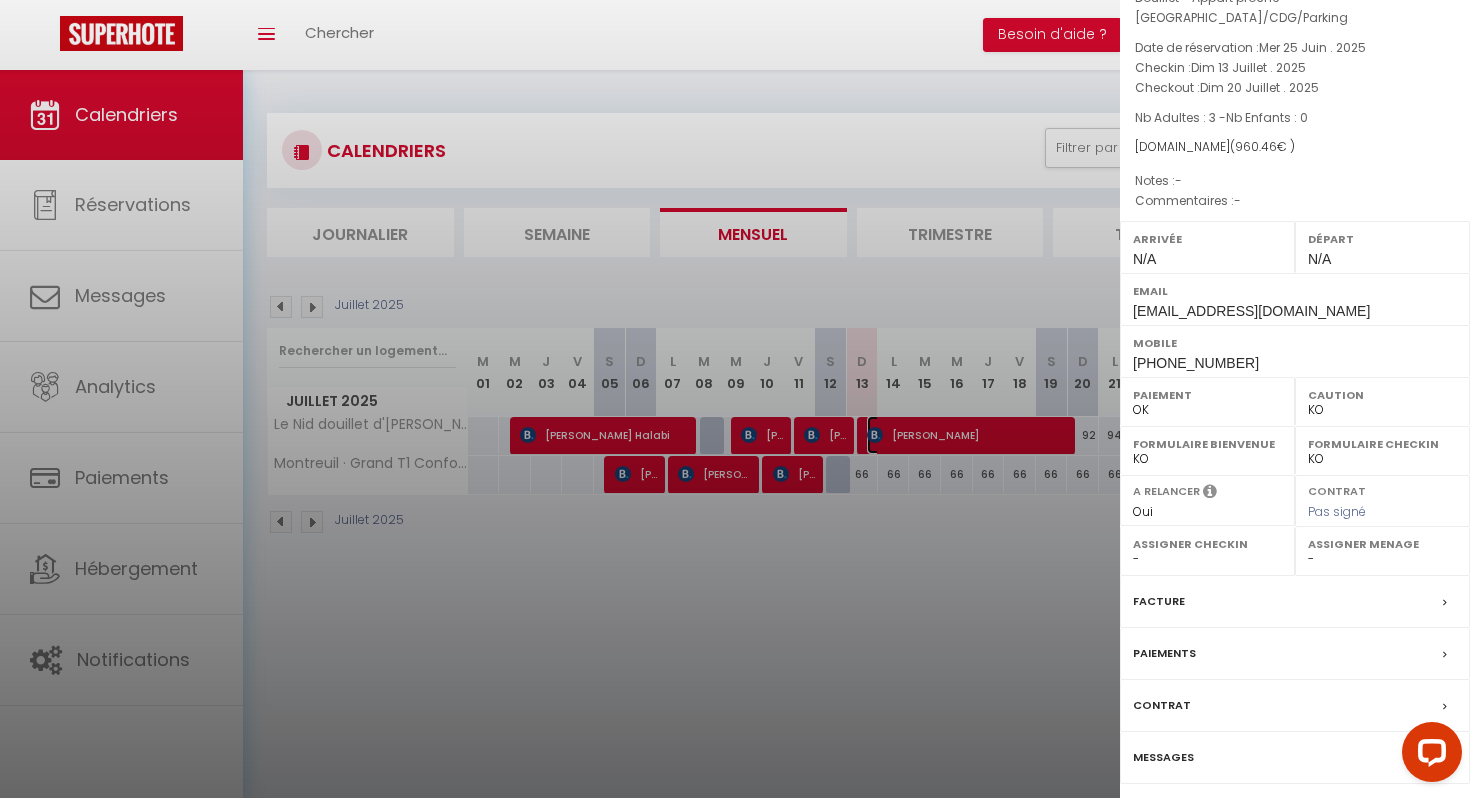 scroll, scrollTop: 154, scrollLeft: 0, axis: vertical 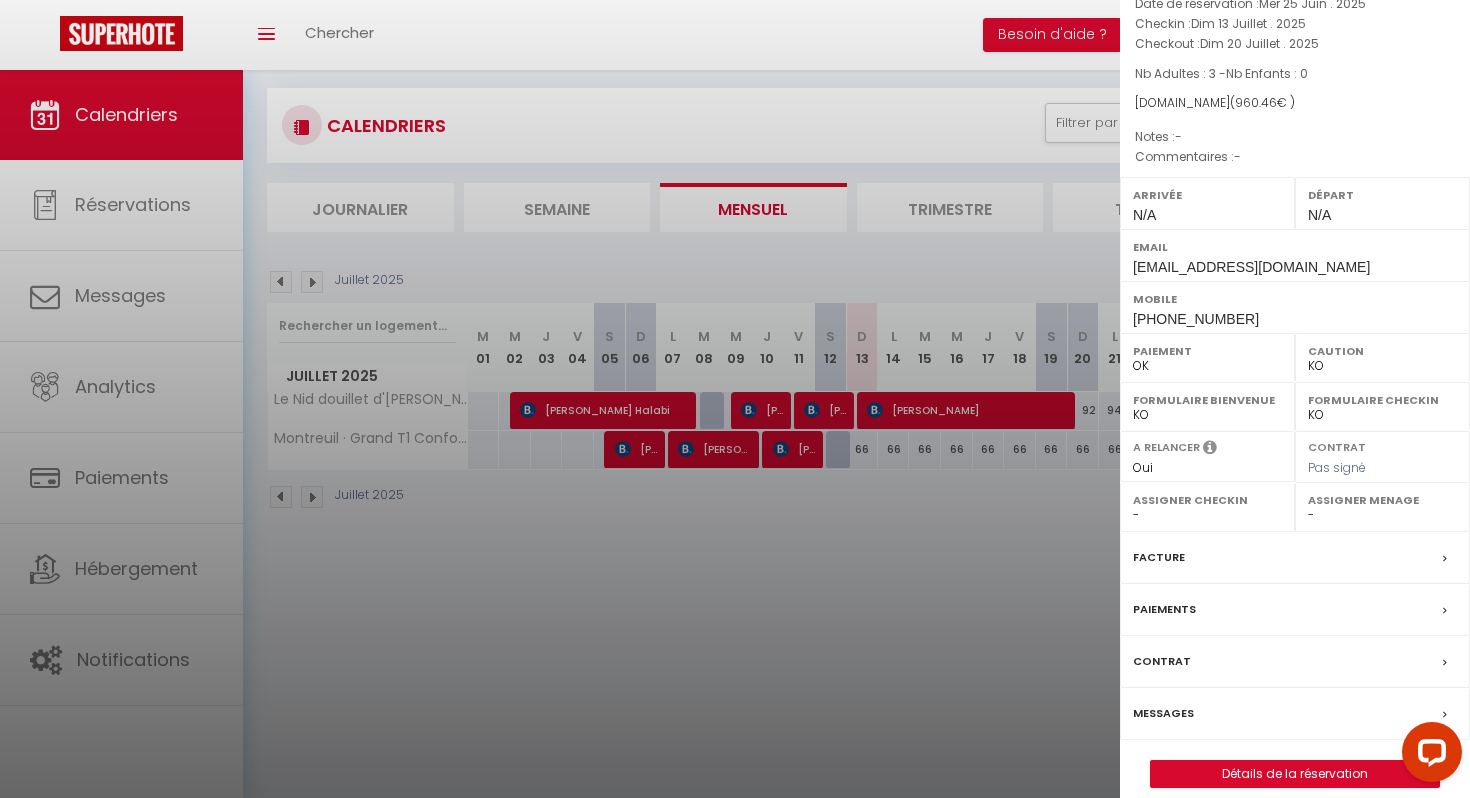 click on "Messages" at bounding box center (1163, 713) 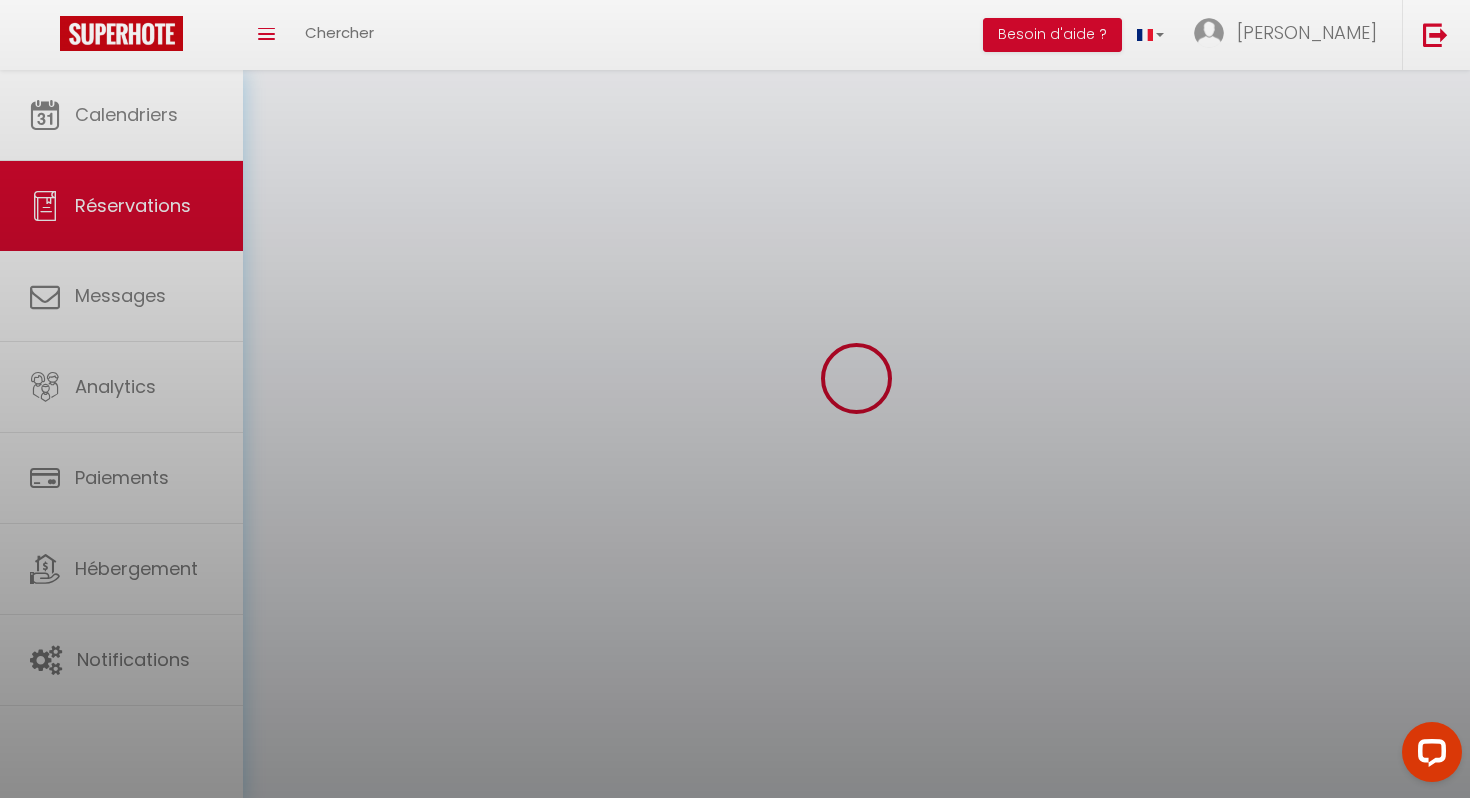 scroll, scrollTop: 0, scrollLeft: 0, axis: both 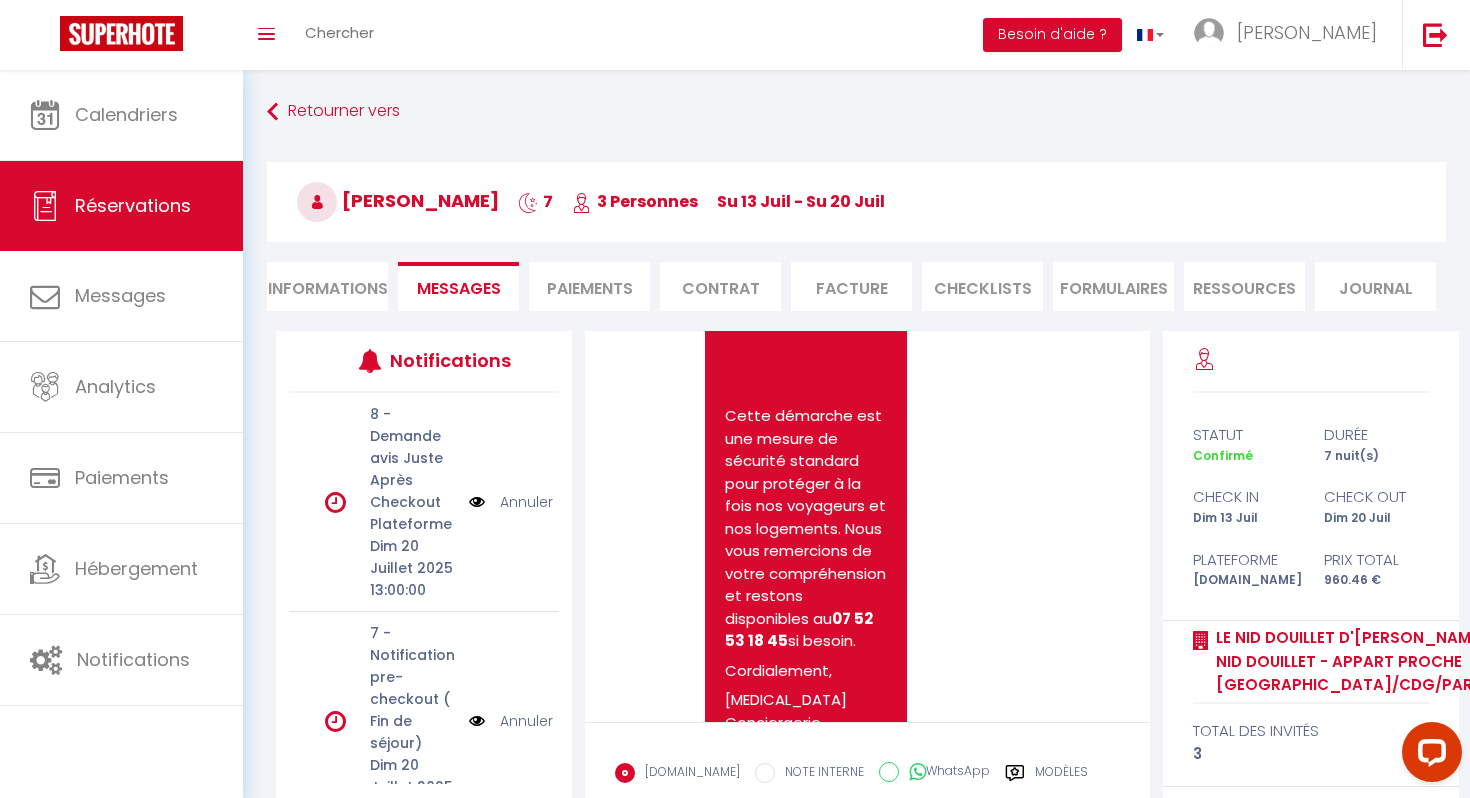 click on "3 Personnes" at bounding box center (635, 201) 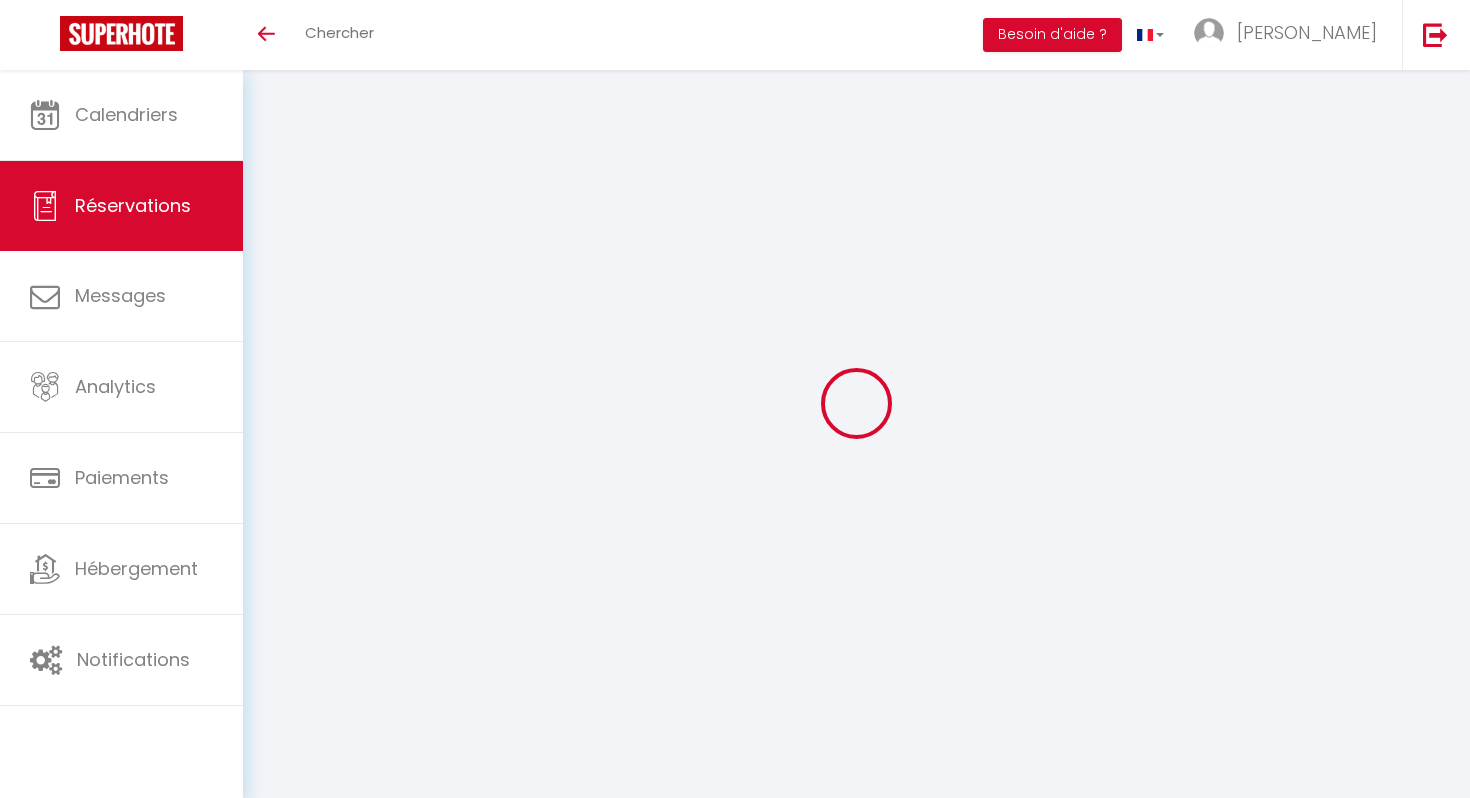 scroll, scrollTop: 0, scrollLeft: 0, axis: both 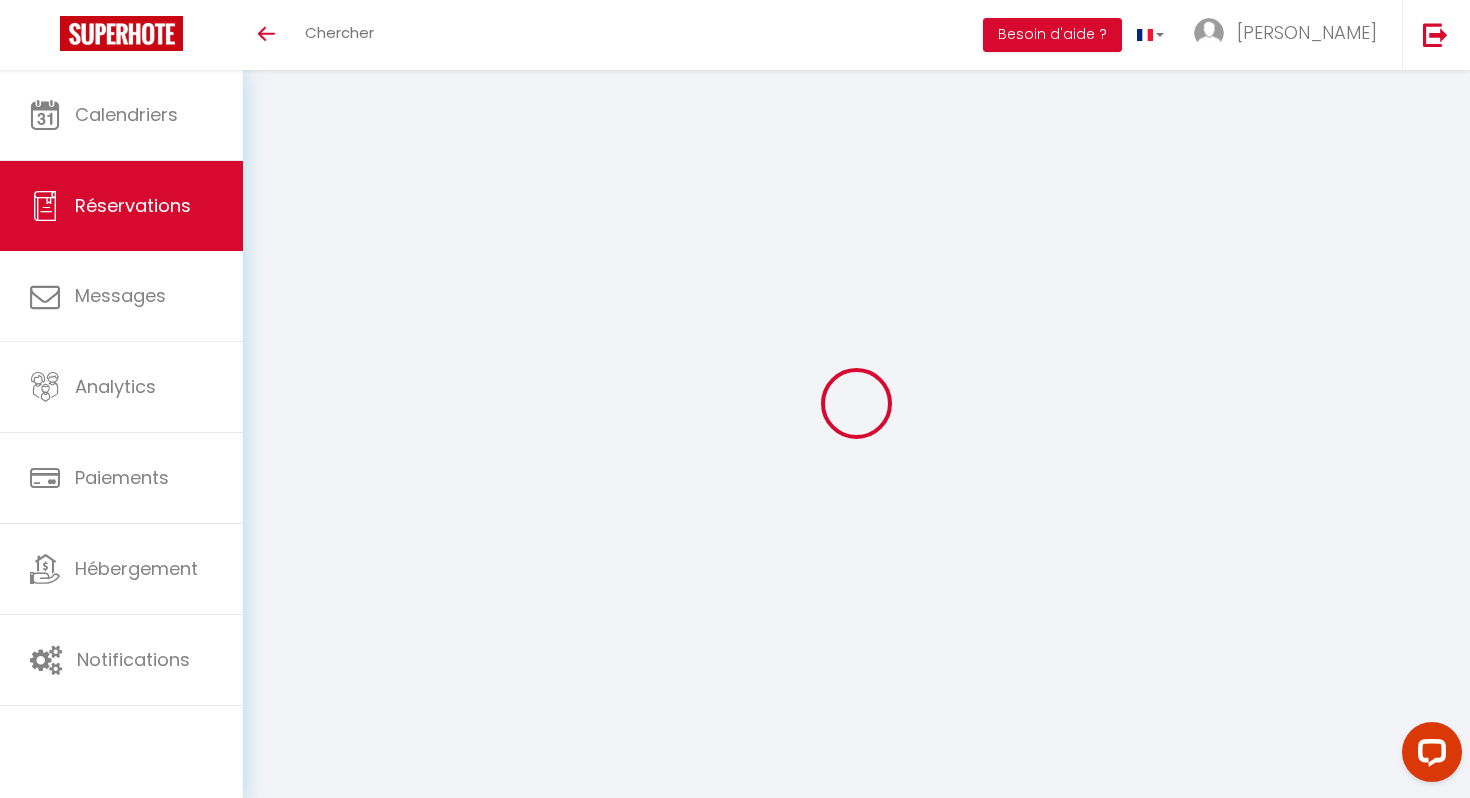 select 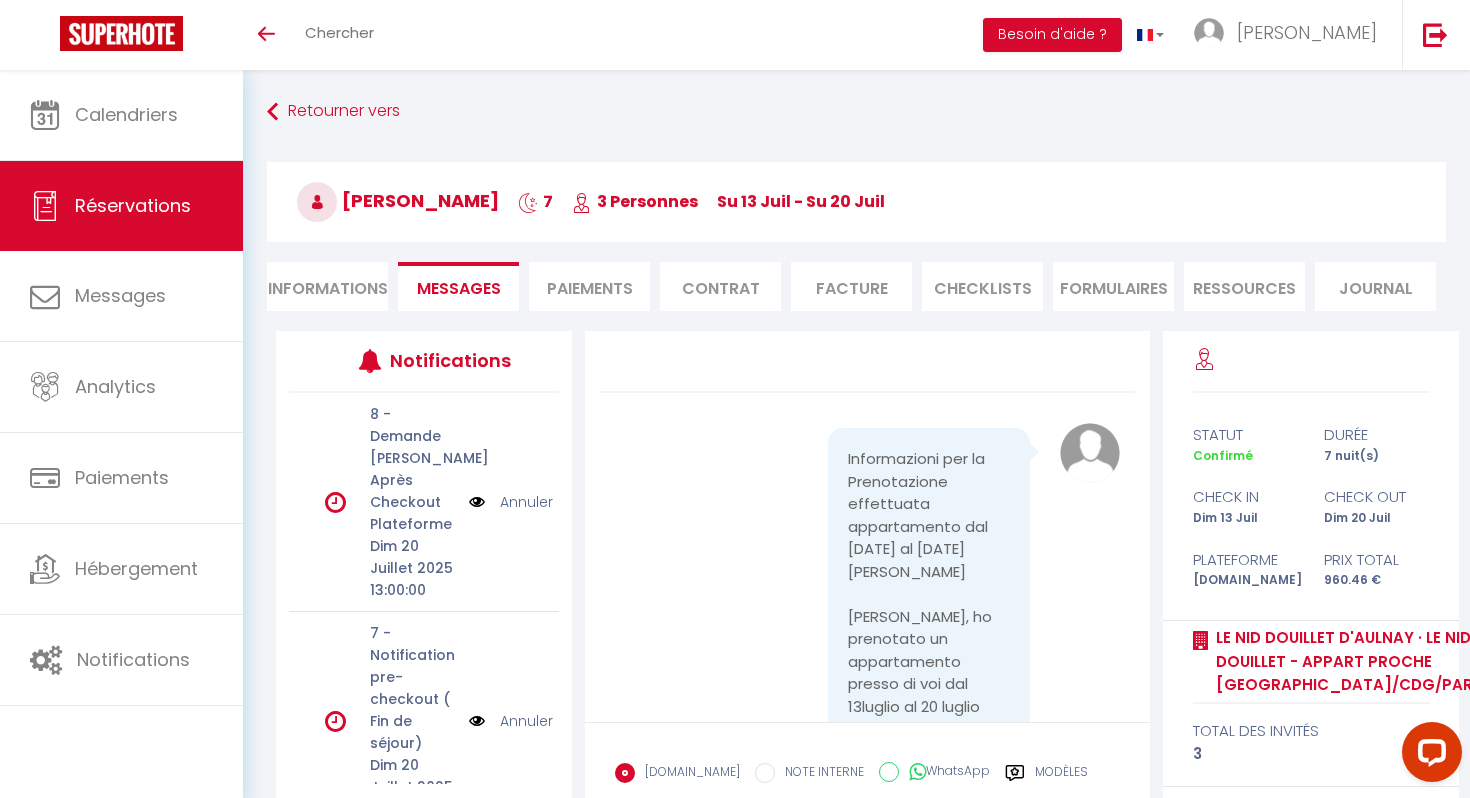 scroll, scrollTop: 7046, scrollLeft: 0, axis: vertical 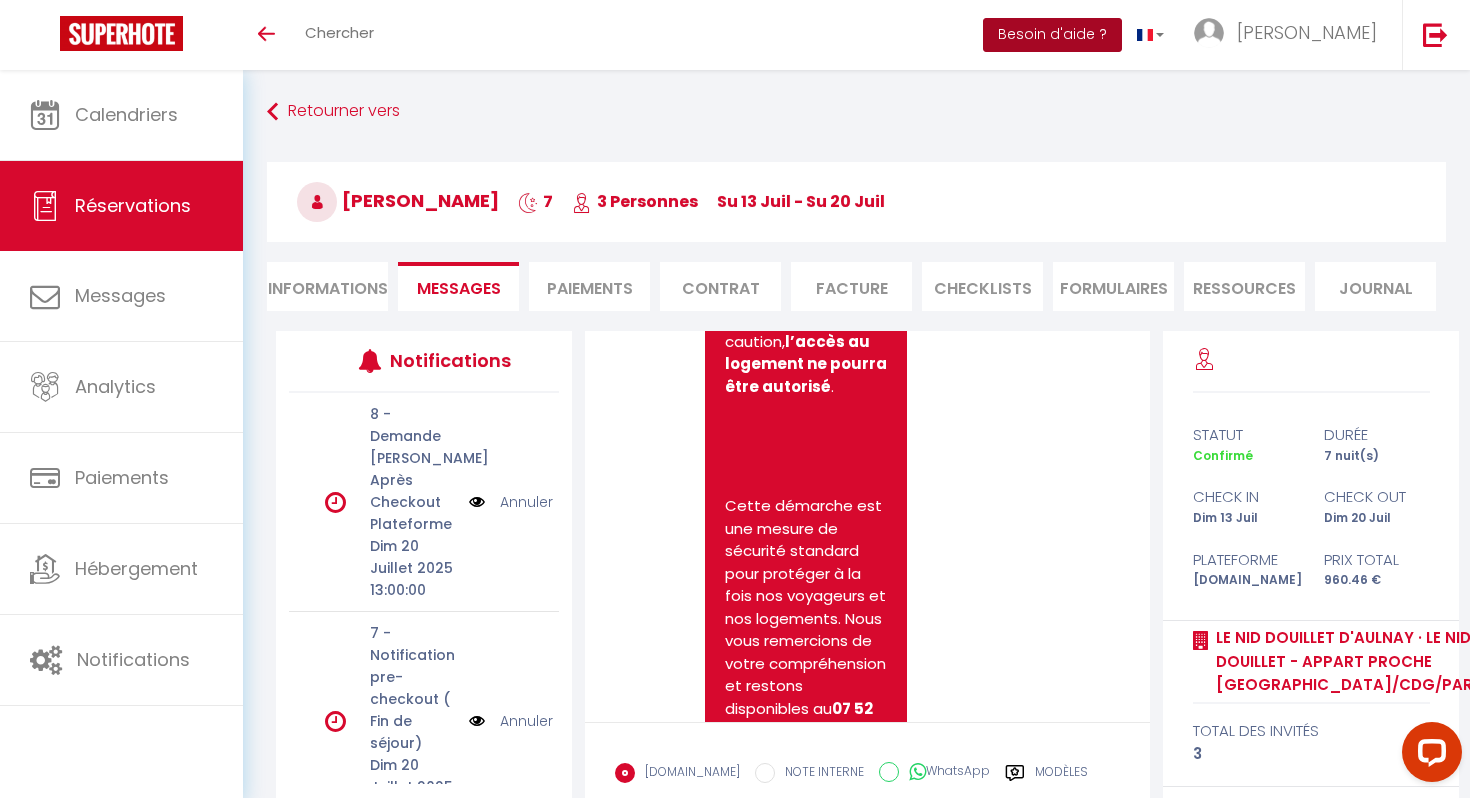 click on "Besoin d'aide ?" at bounding box center (1052, 35) 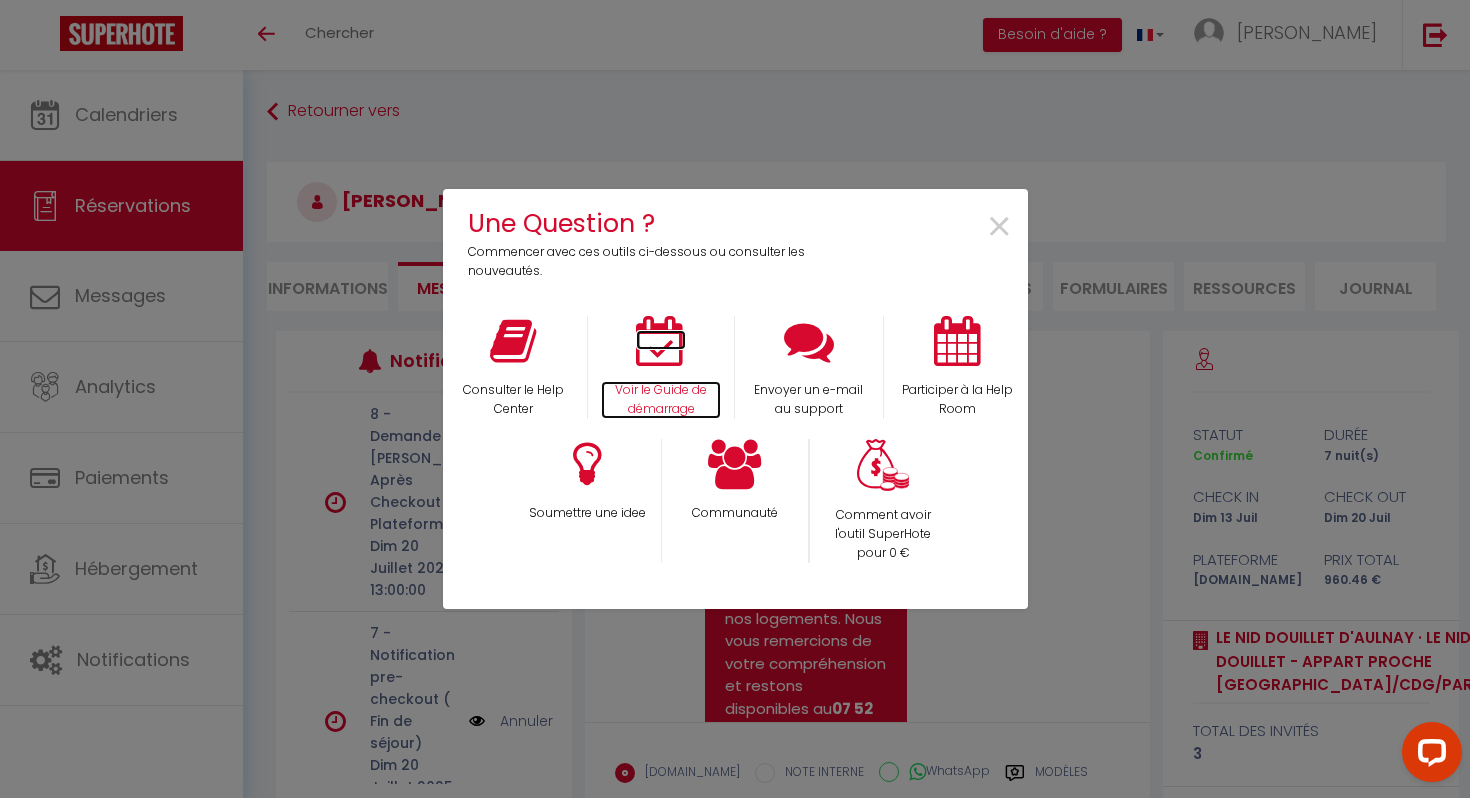 click at bounding box center (661, 341) 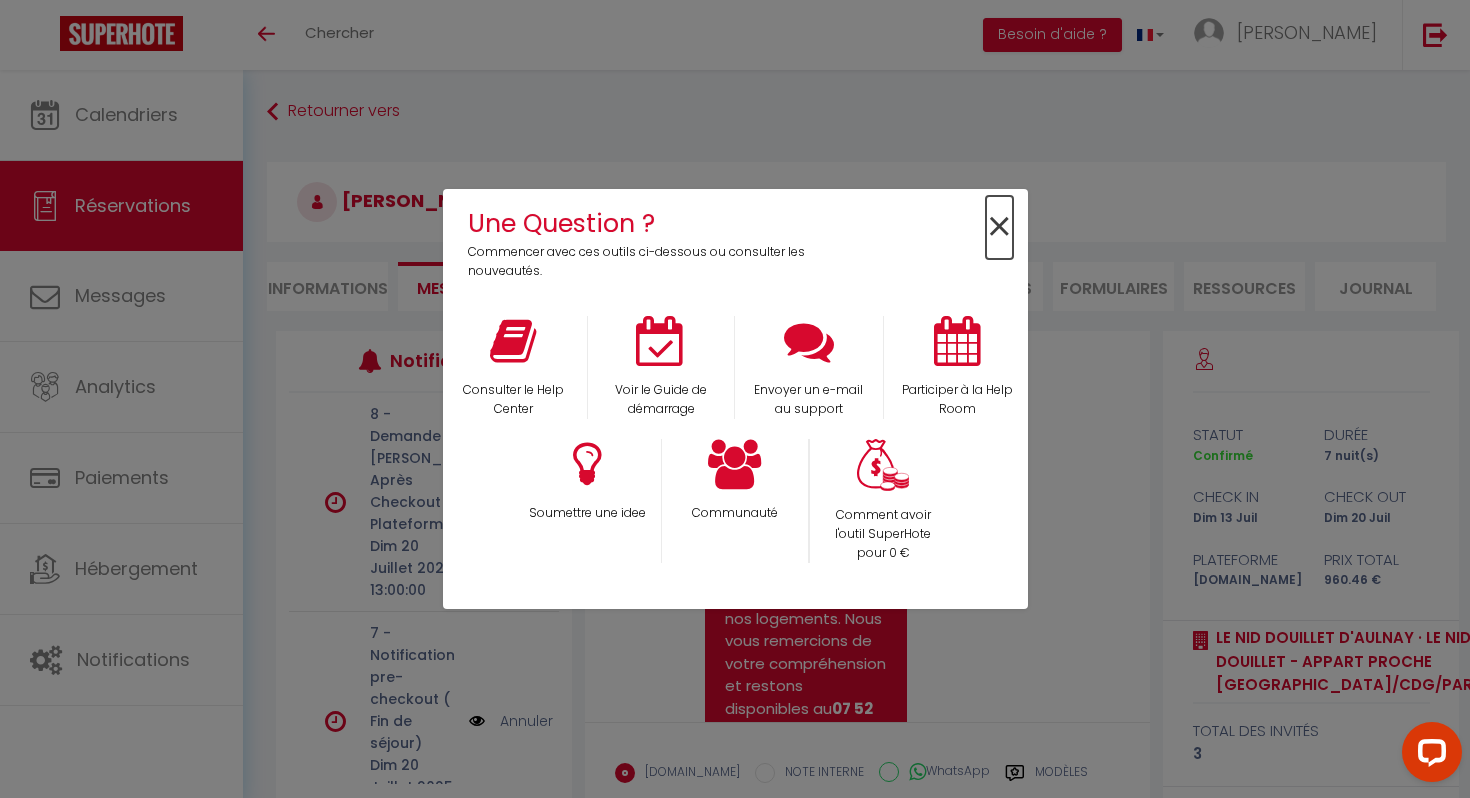 click on "×" at bounding box center (999, 227) 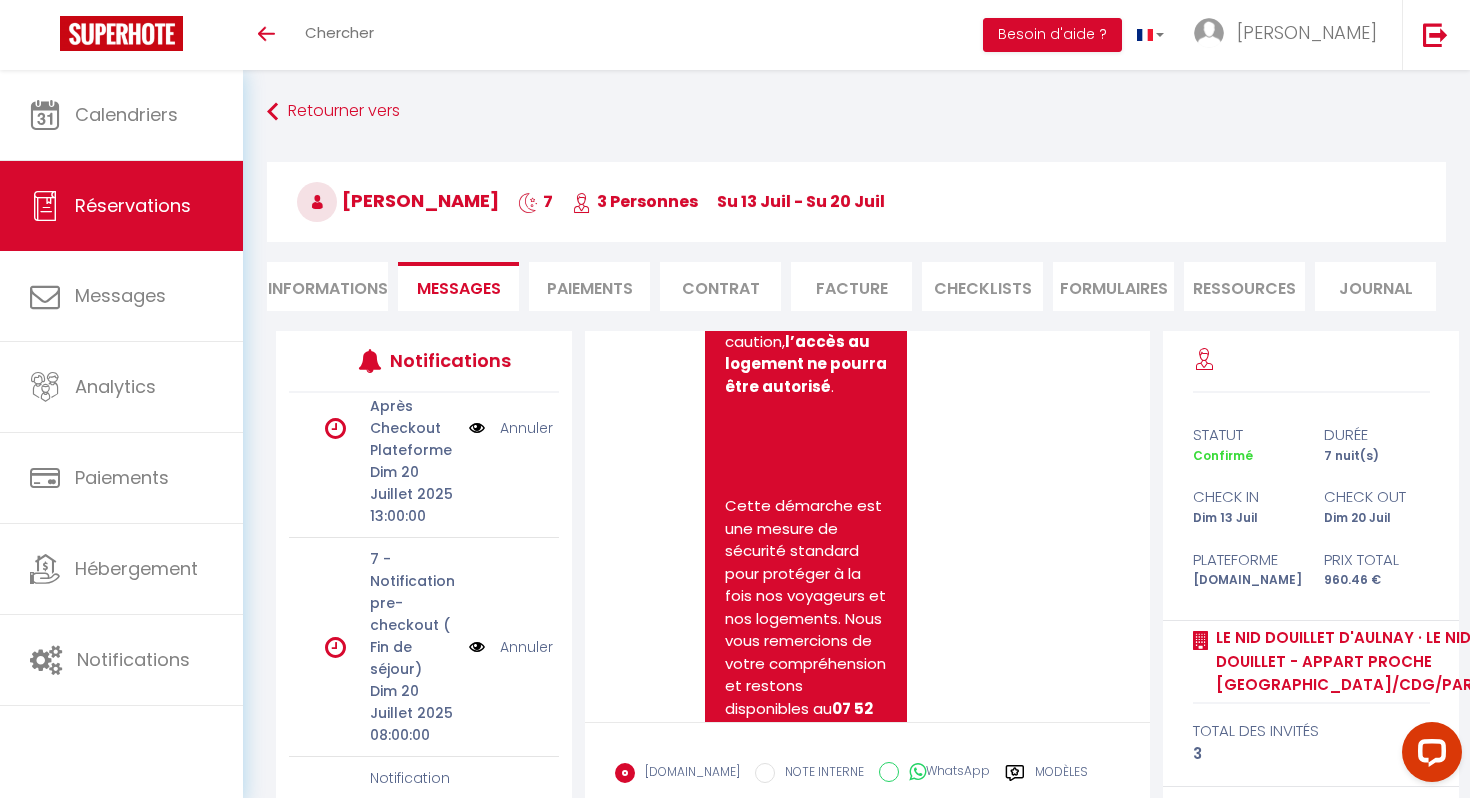 scroll, scrollTop: 168, scrollLeft: 0, axis: vertical 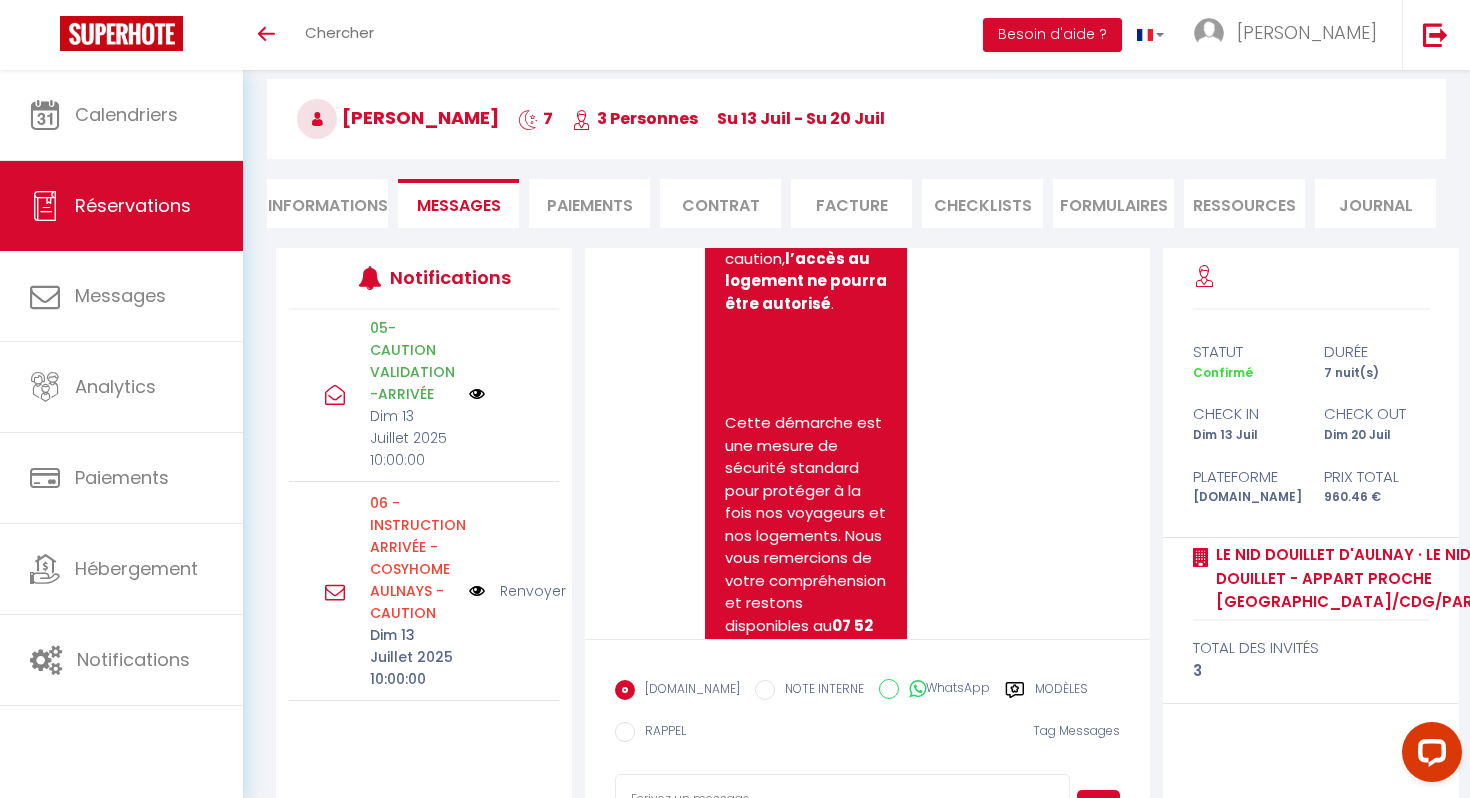 click on "05- CAUTION VALIDATION -ARRIVÉE" at bounding box center (413, 361) 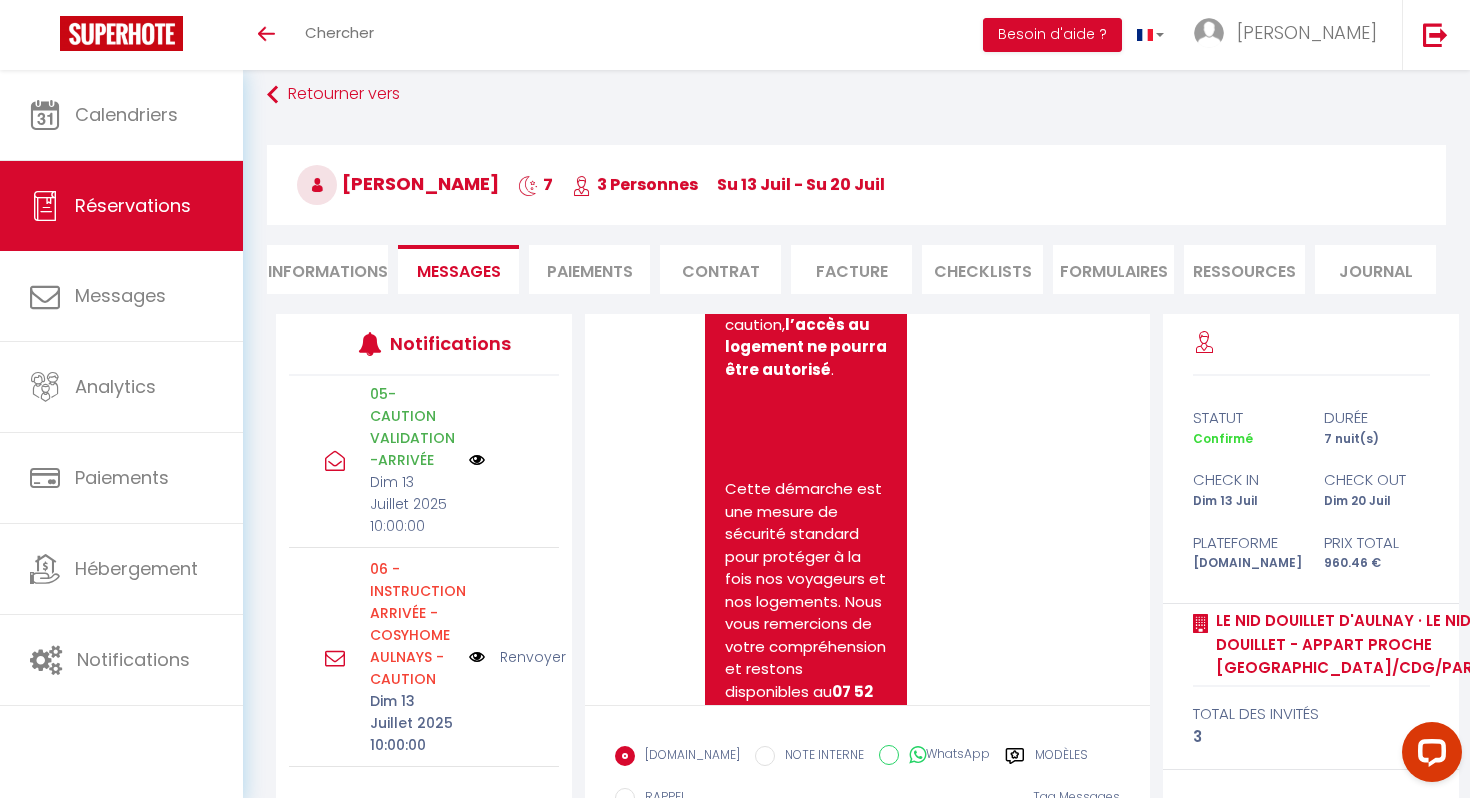 scroll, scrollTop: 0, scrollLeft: 0, axis: both 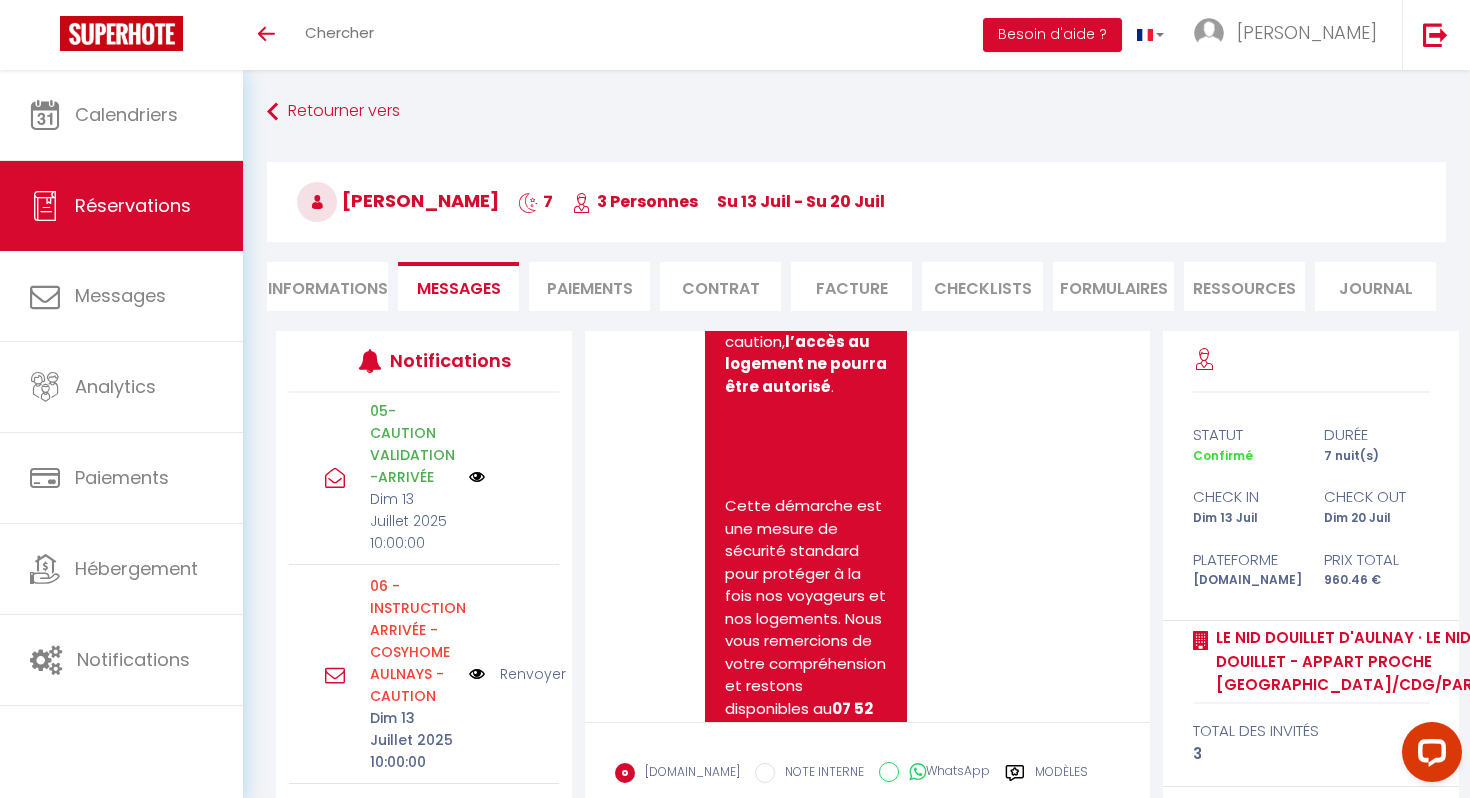 click on "Paiements" at bounding box center [589, 286] 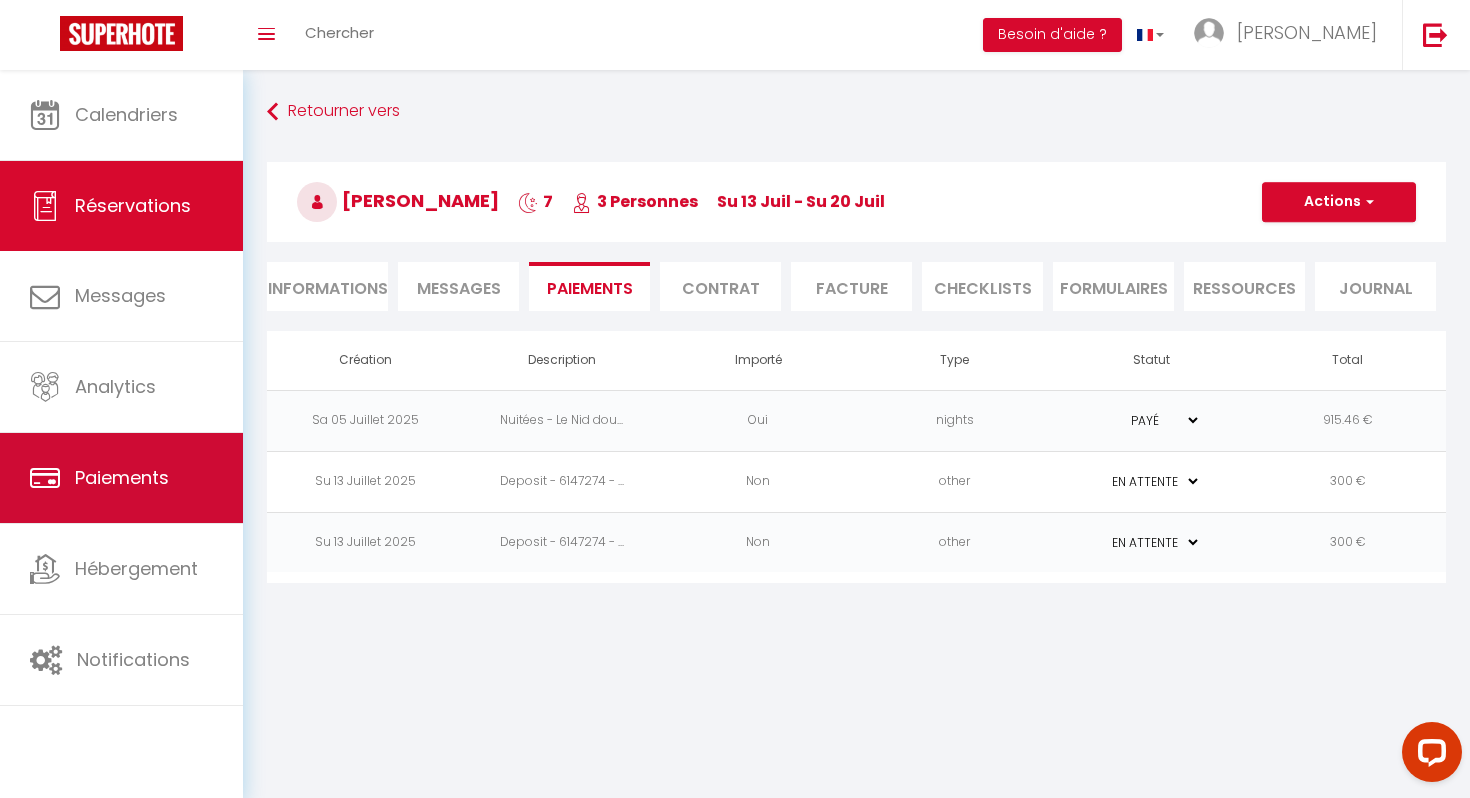 click on "Paiements" at bounding box center (122, 477) 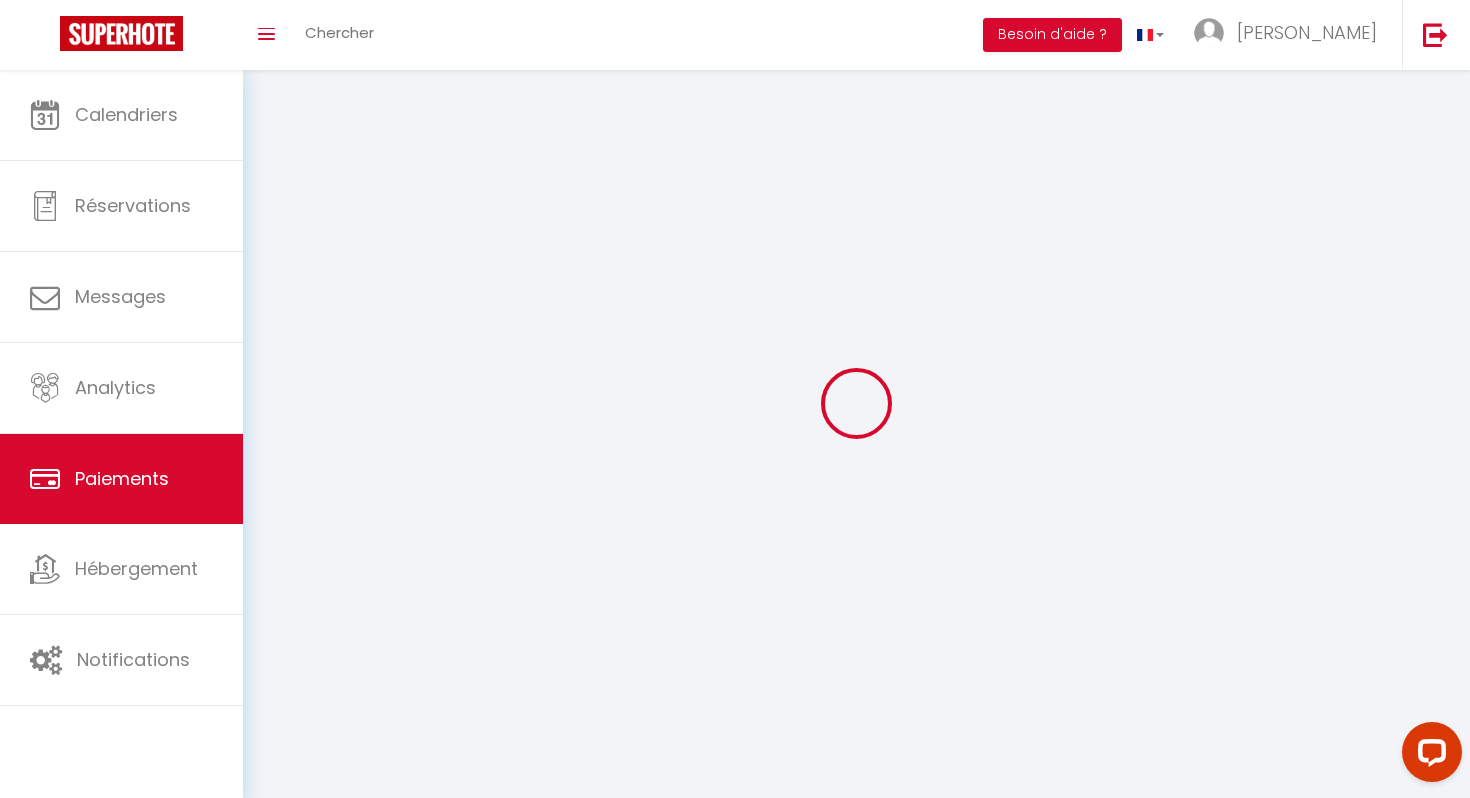 select on "2" 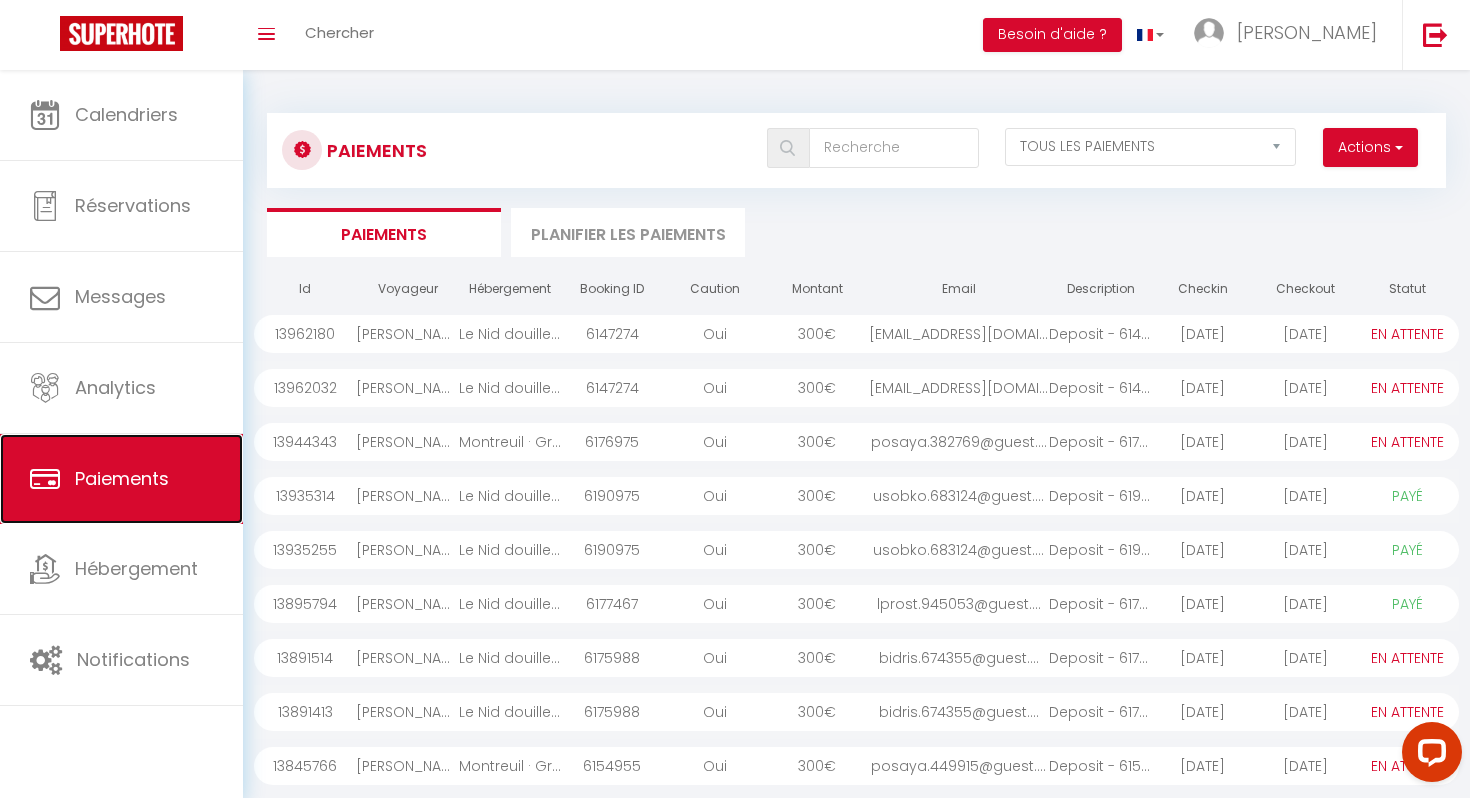 click on "Paiements" at bounding box center [121, 479] 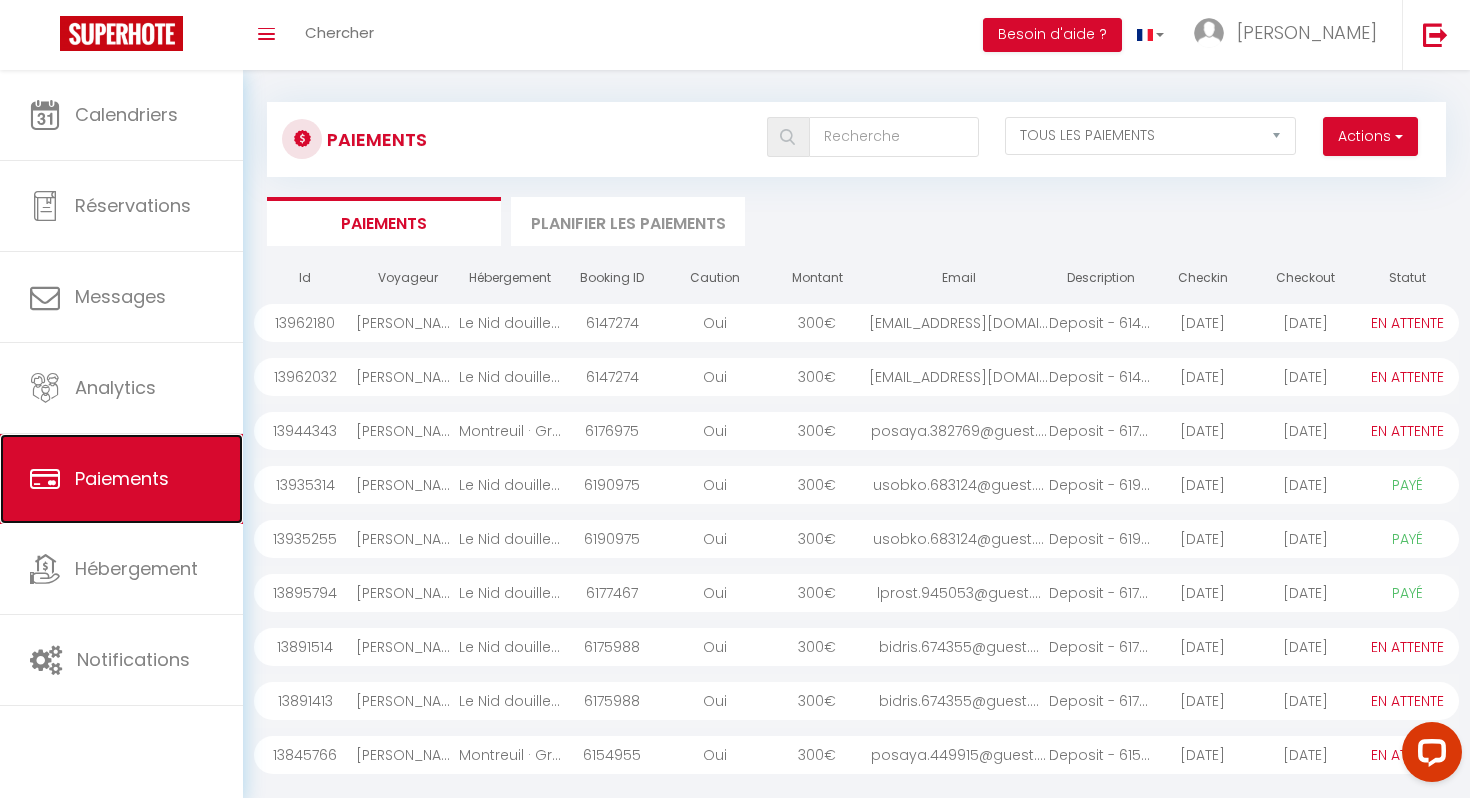 scroll, scrollTop: 13, scrollLeft: 0, axis: vertical 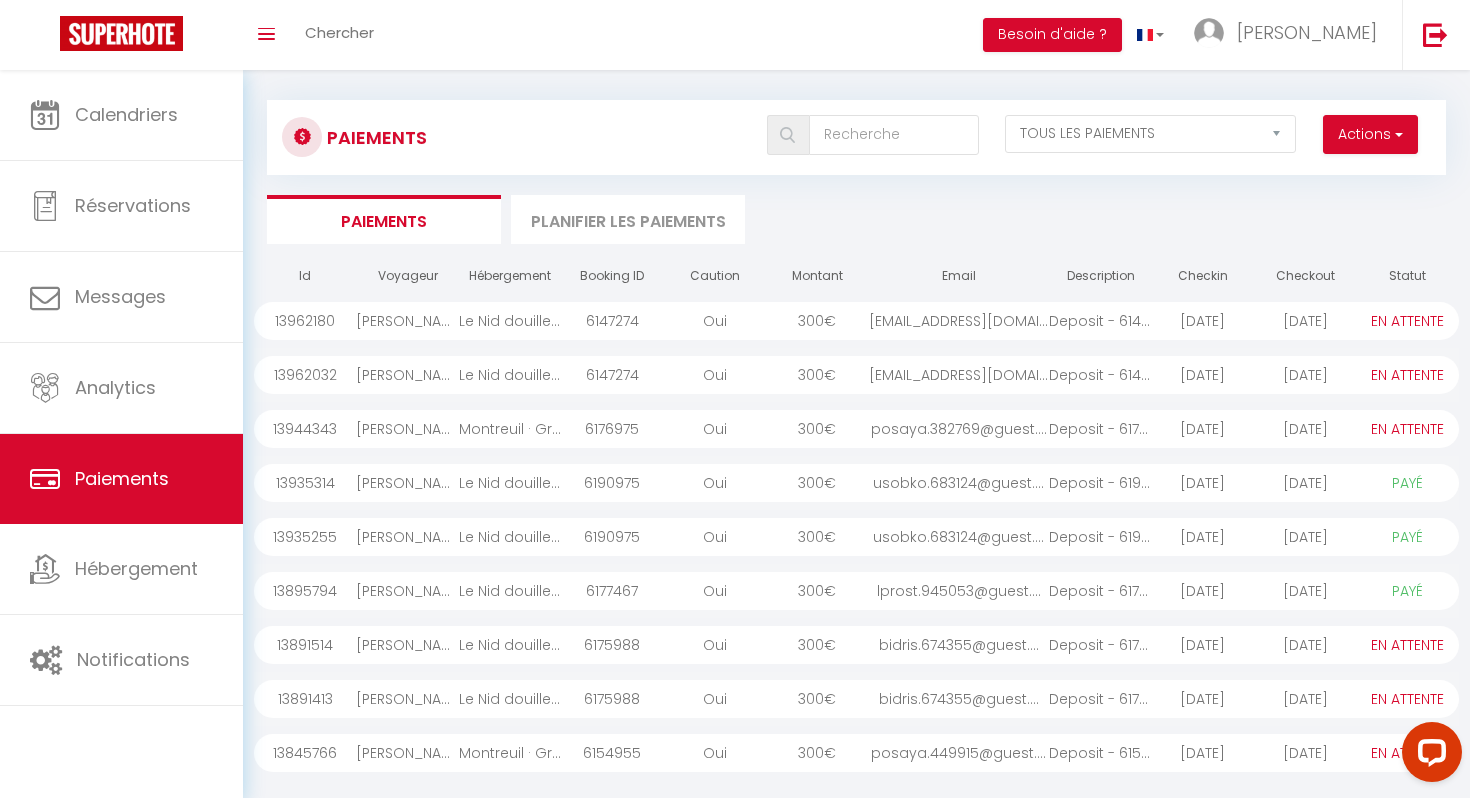 click on "PAYÉ   EN ATTENTE" at bounding box center [1408, 483] 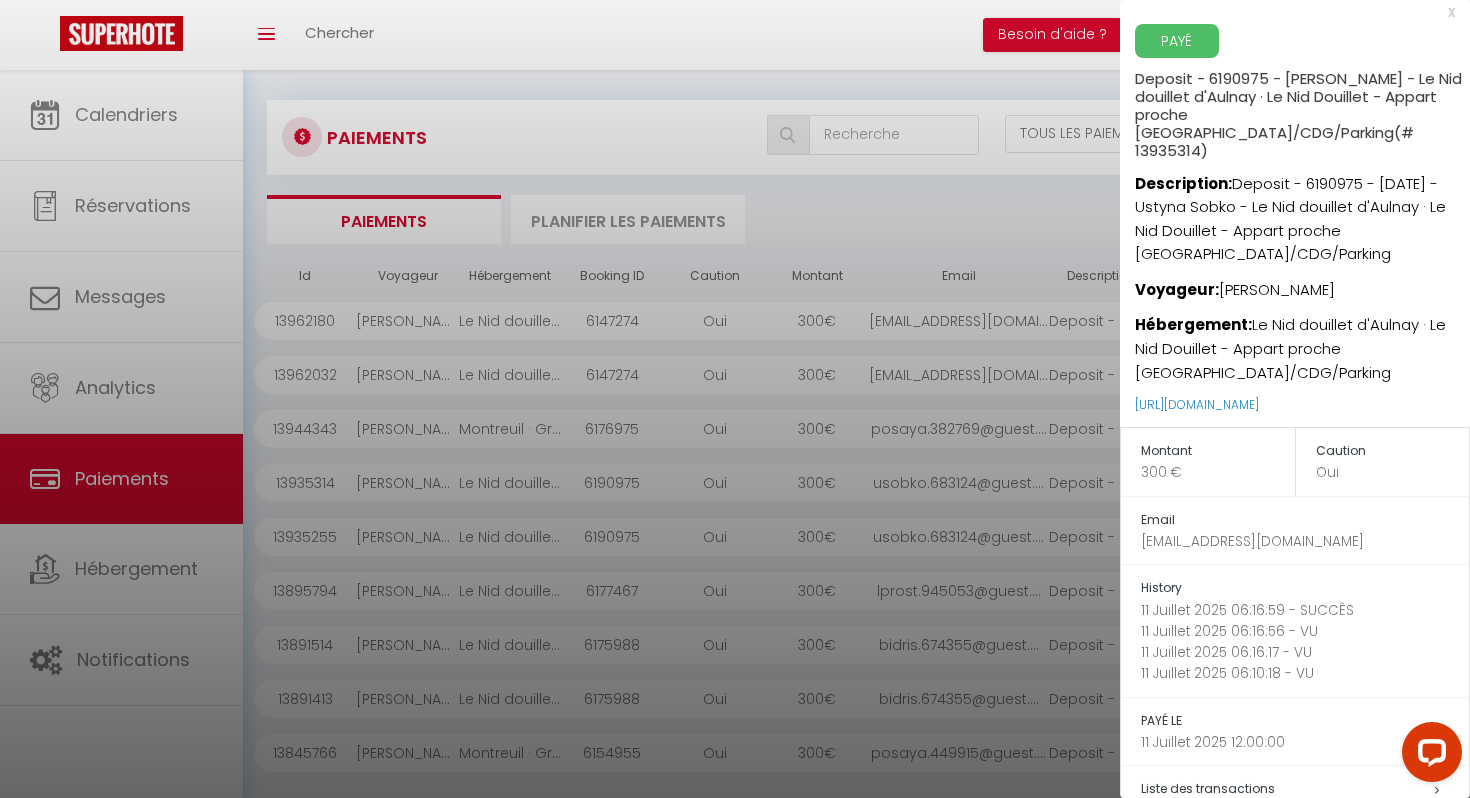 scroll, scrollTop: 14, scrollLeft: 0, axis: vertical 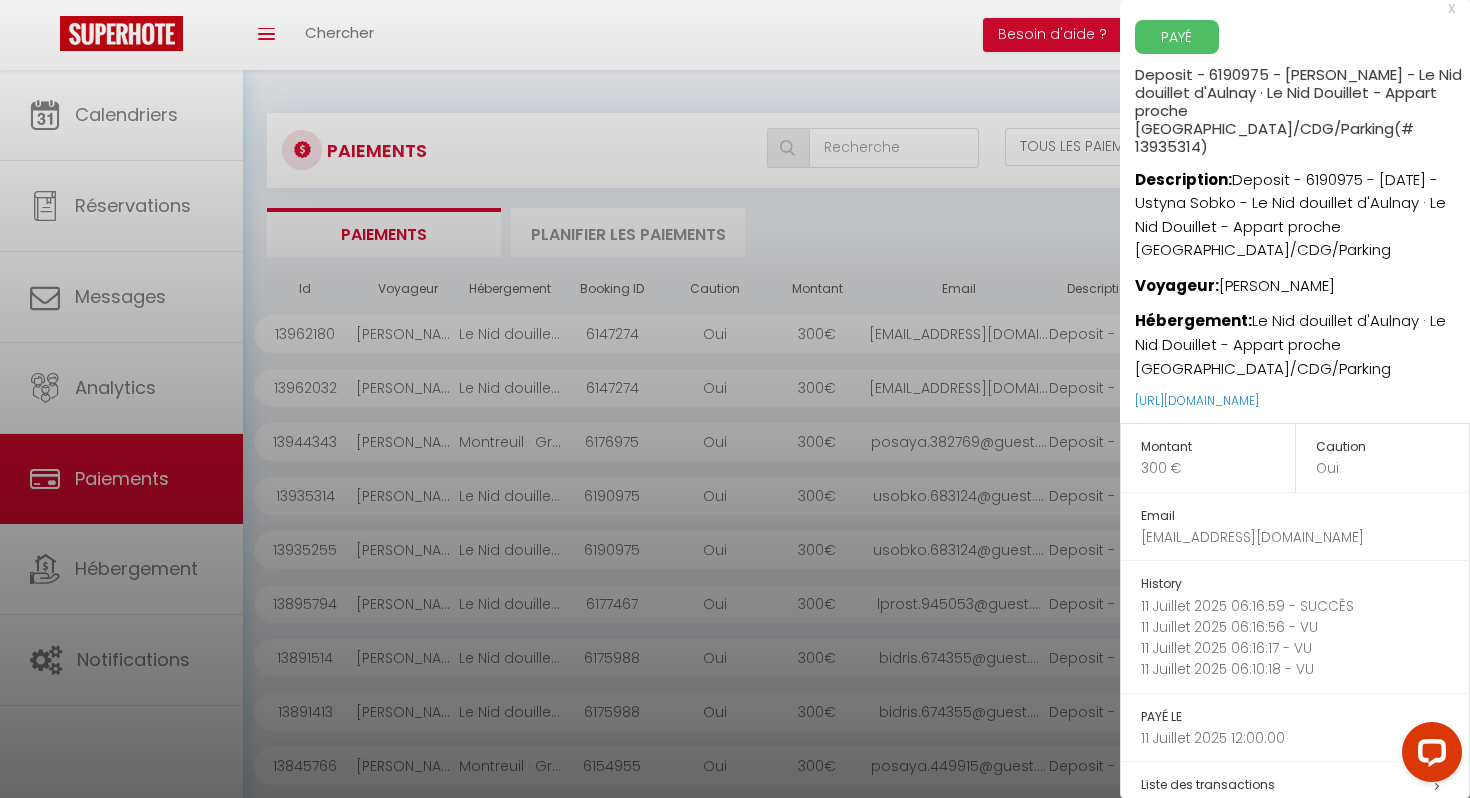 click at bounding box center (735, 399) 